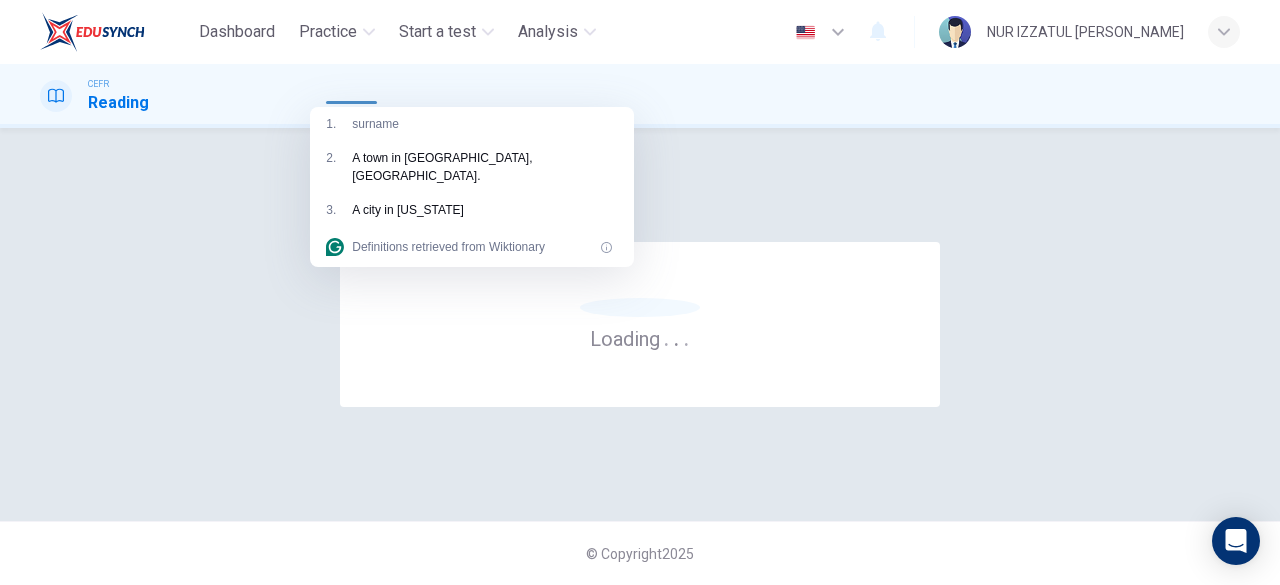 scroll, scrollTop: 0, scrollLeft: 0, axis: both 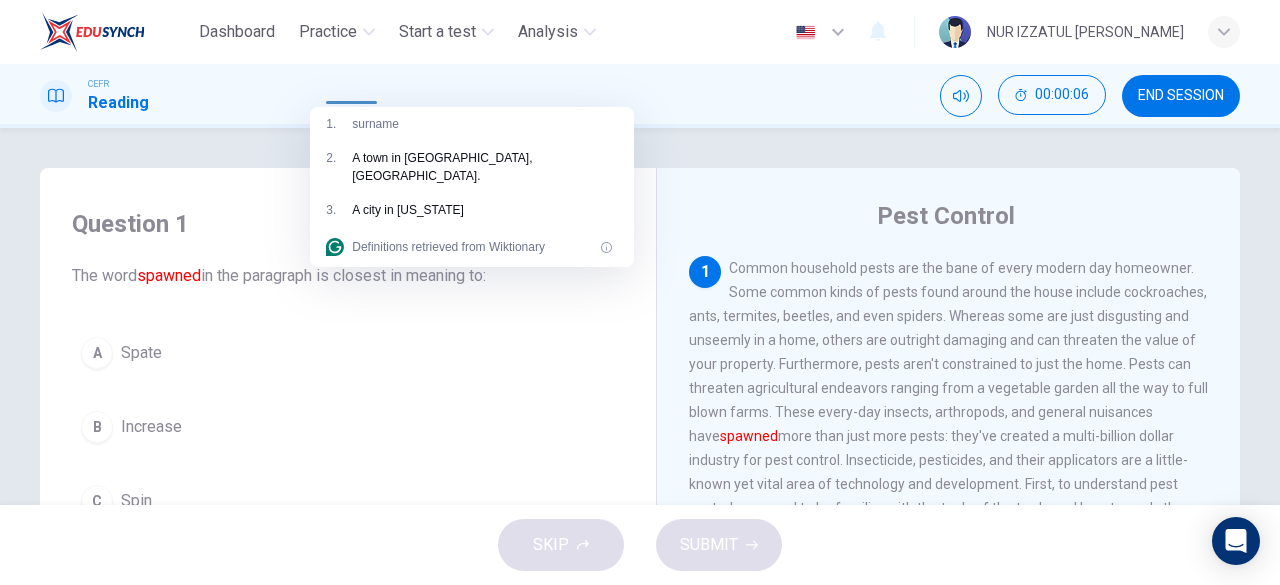 click on "CEFR Reading 00:00:06 END SESSION" at bounding box center (640, 96) 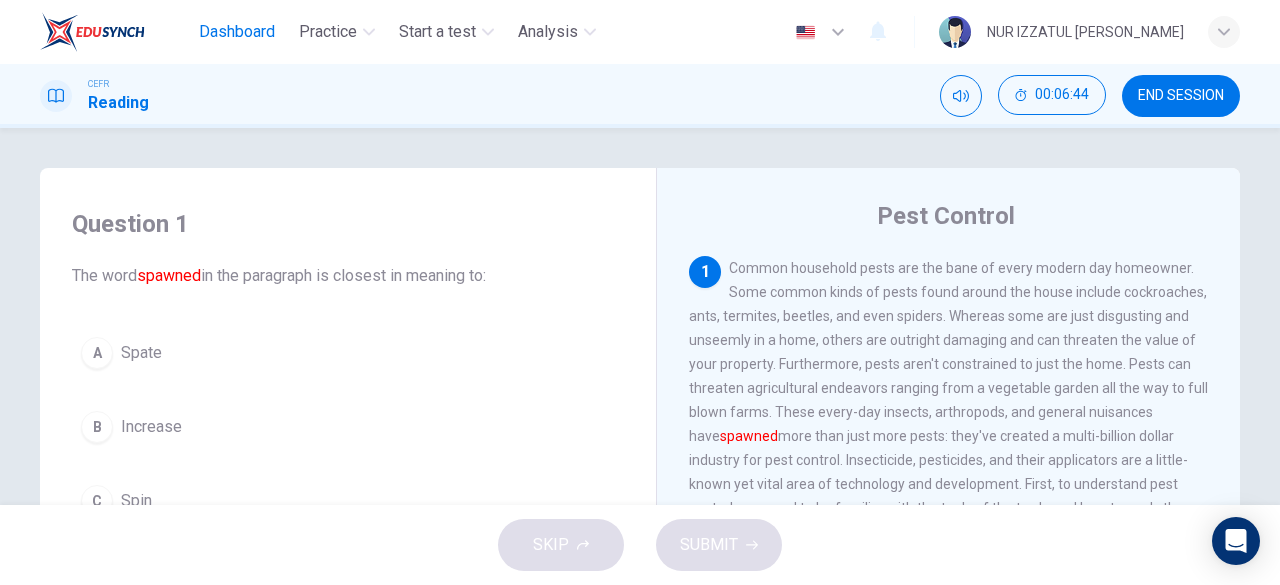 click on "Dashboard" at bounding box center [237, 32] 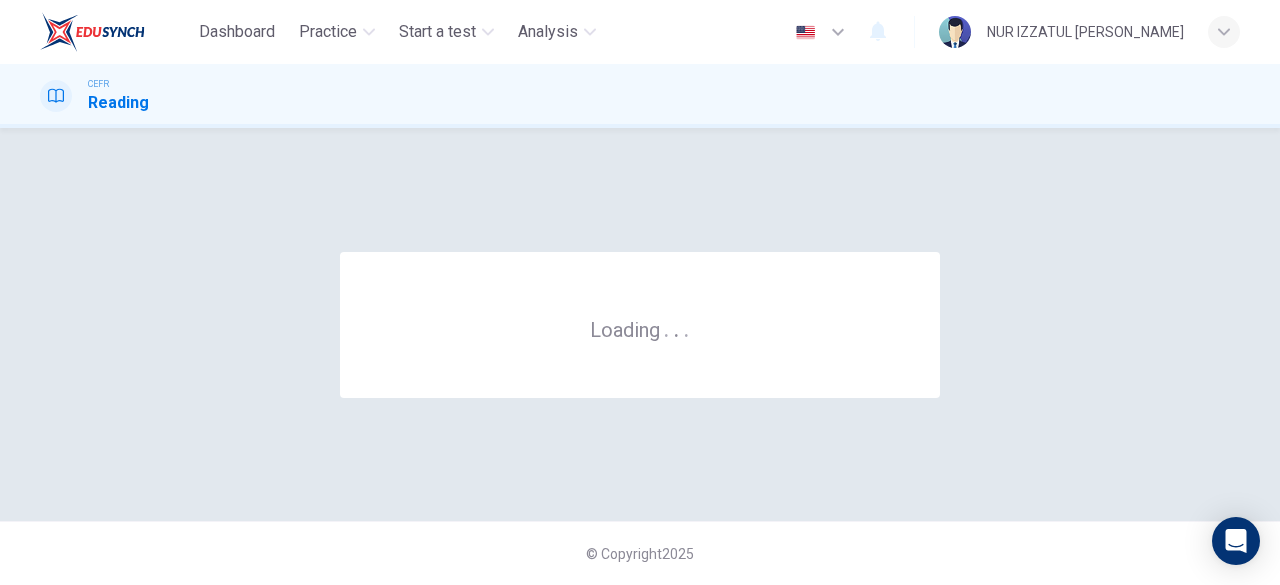 scroll, scrollTop: 0, scrollLeft: 0, axis: both 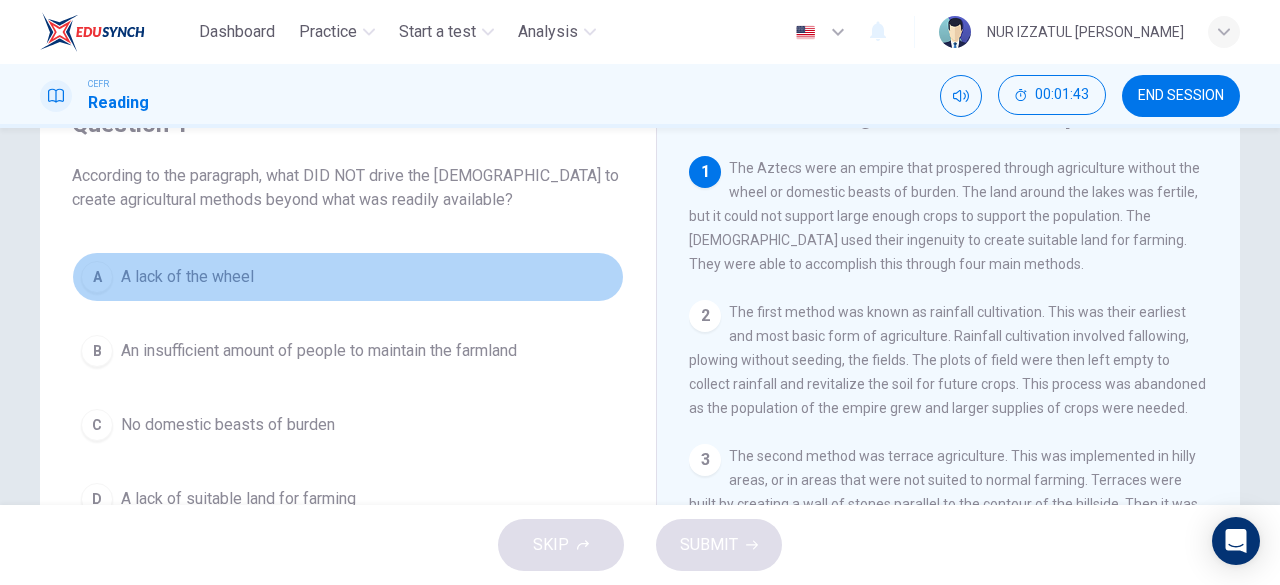 click on "A A lack of the wheel" at bounding box center (348, 277) 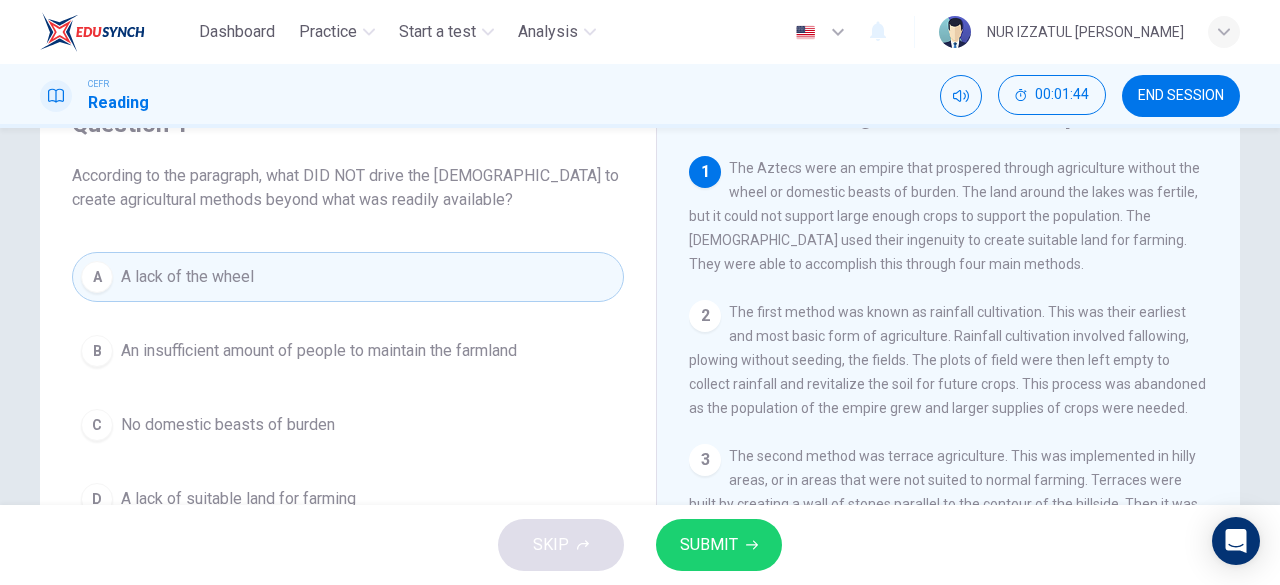 click on "SUBMIT" at bounding box center (719, 545) 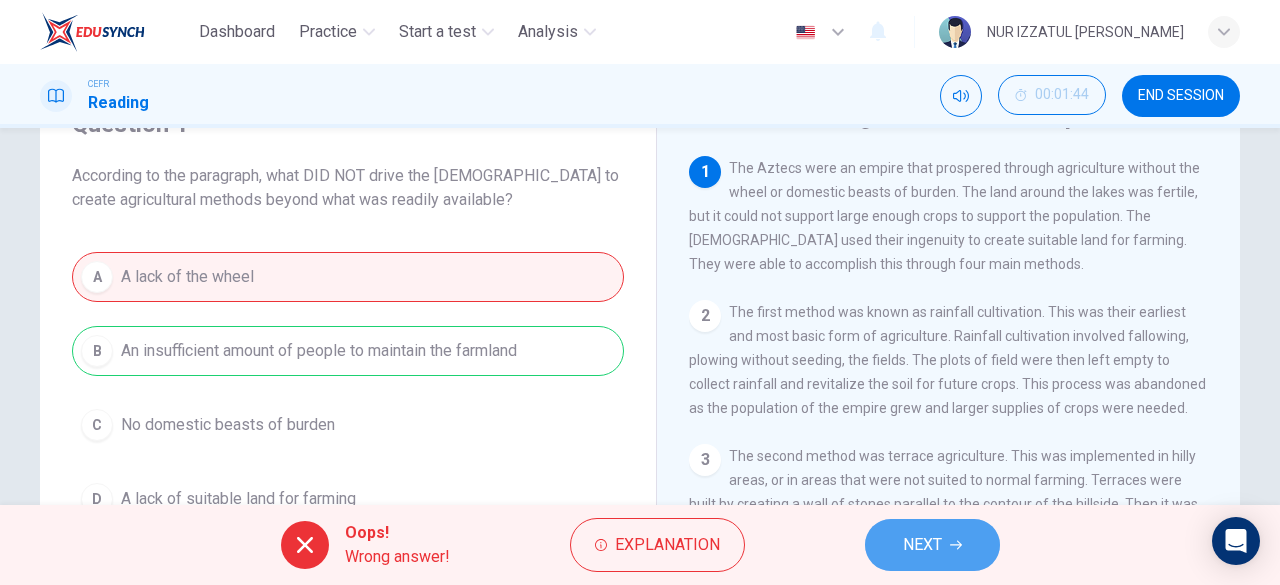click on "NEXT" at bounding box center (932, 545) 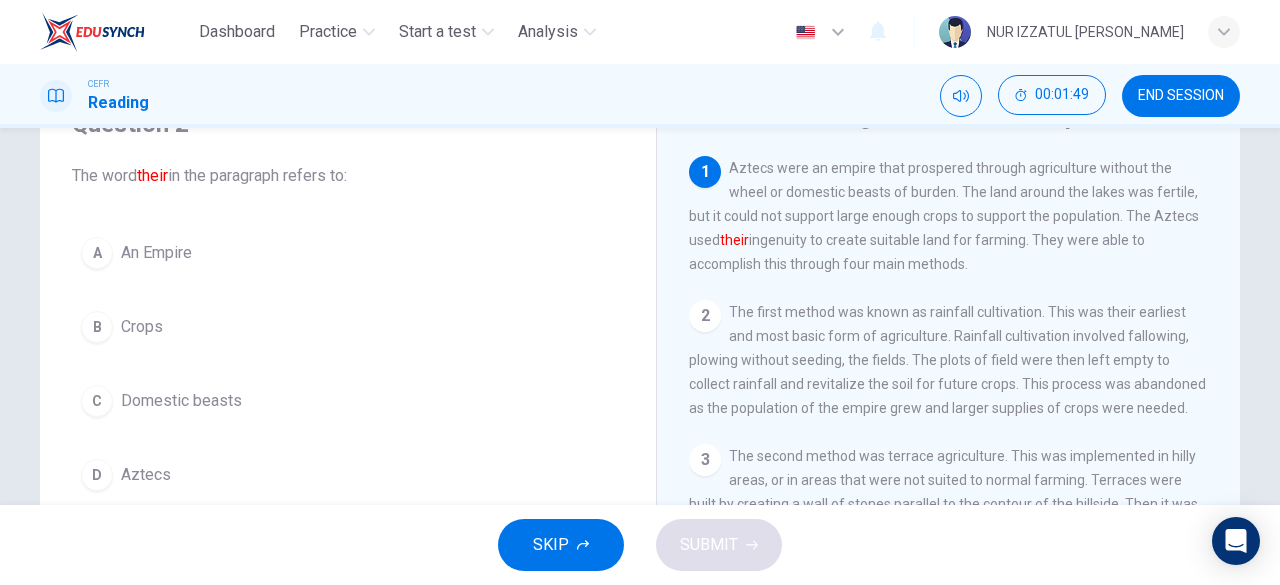 click on "D Aztecs" at bounding box center [348, 475] 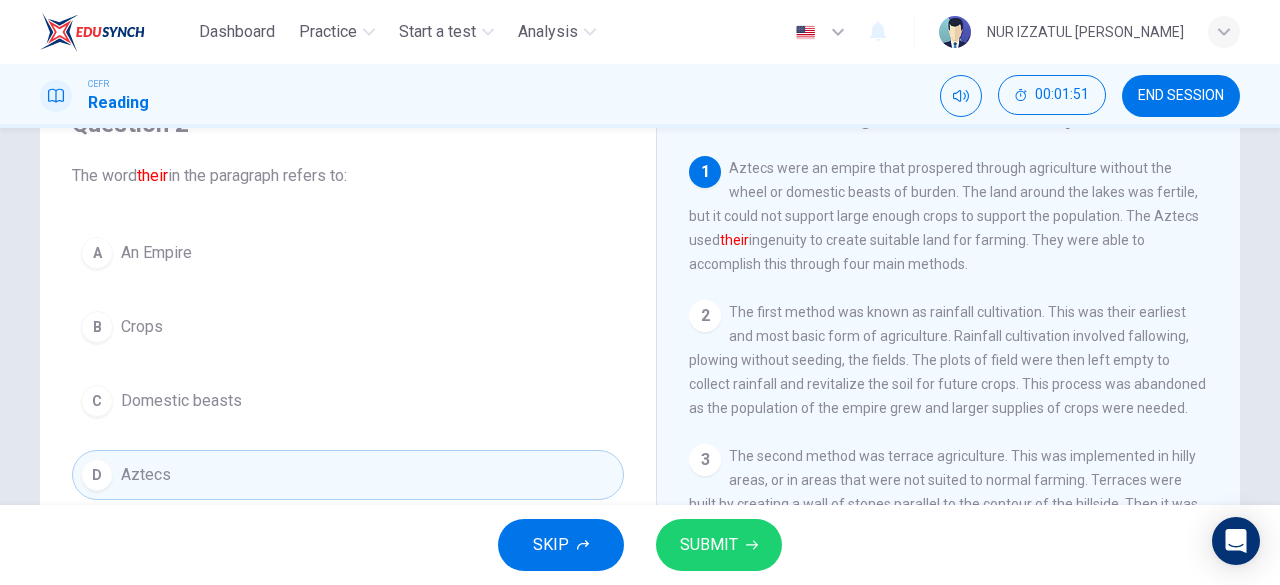 click on "SUBMIT" at bounding box center [709, 545] 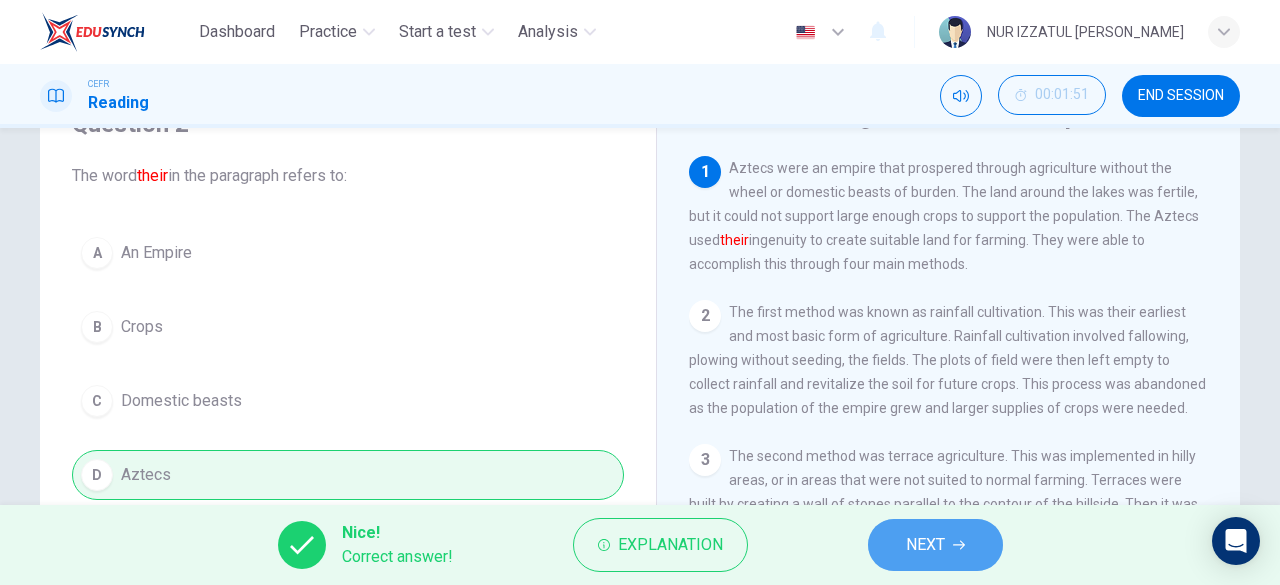 click on "NEXT" at bounding box center (925, 545) 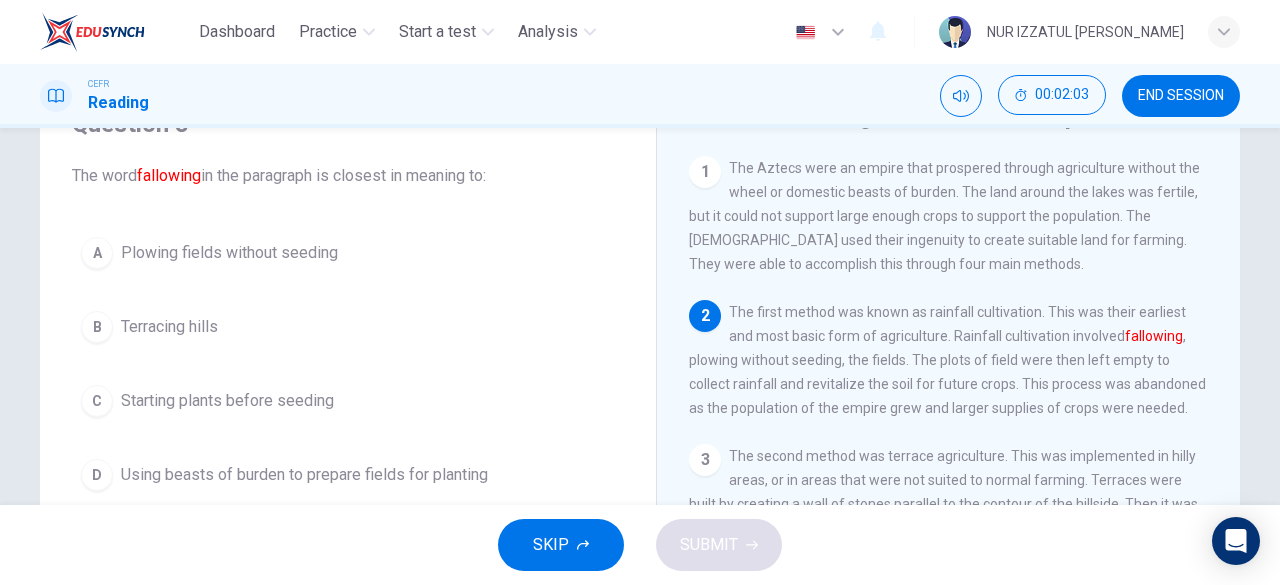 scroll, scrollTop: 100, scrollLeft: 0, axis: vertical 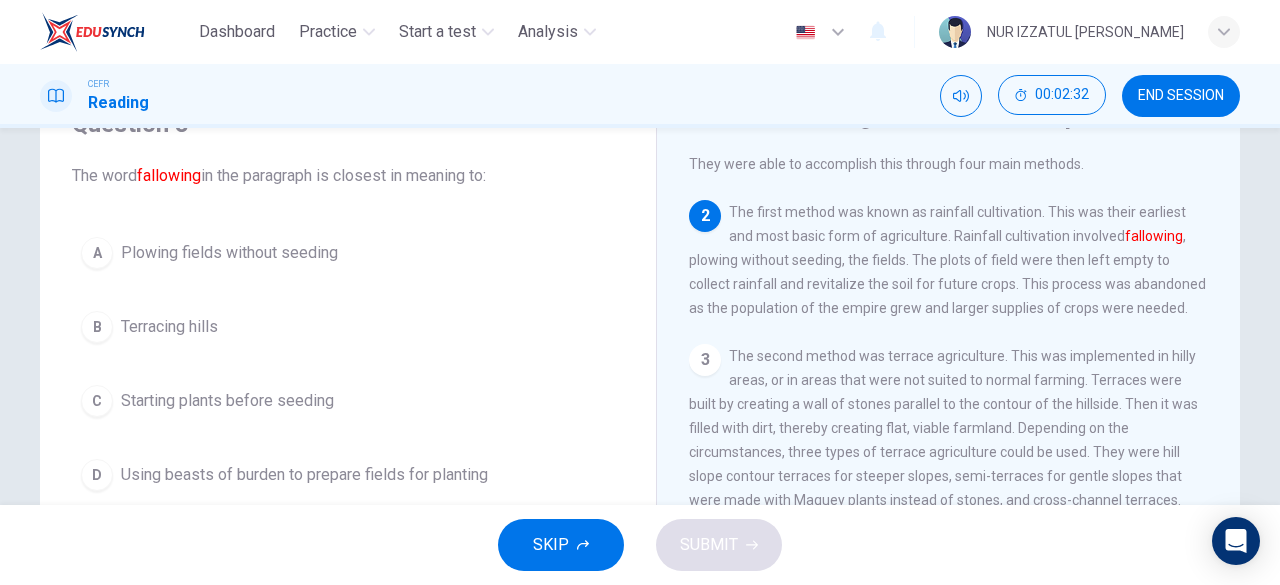 click on "Terracing hills" at bounding box center (169, 327) 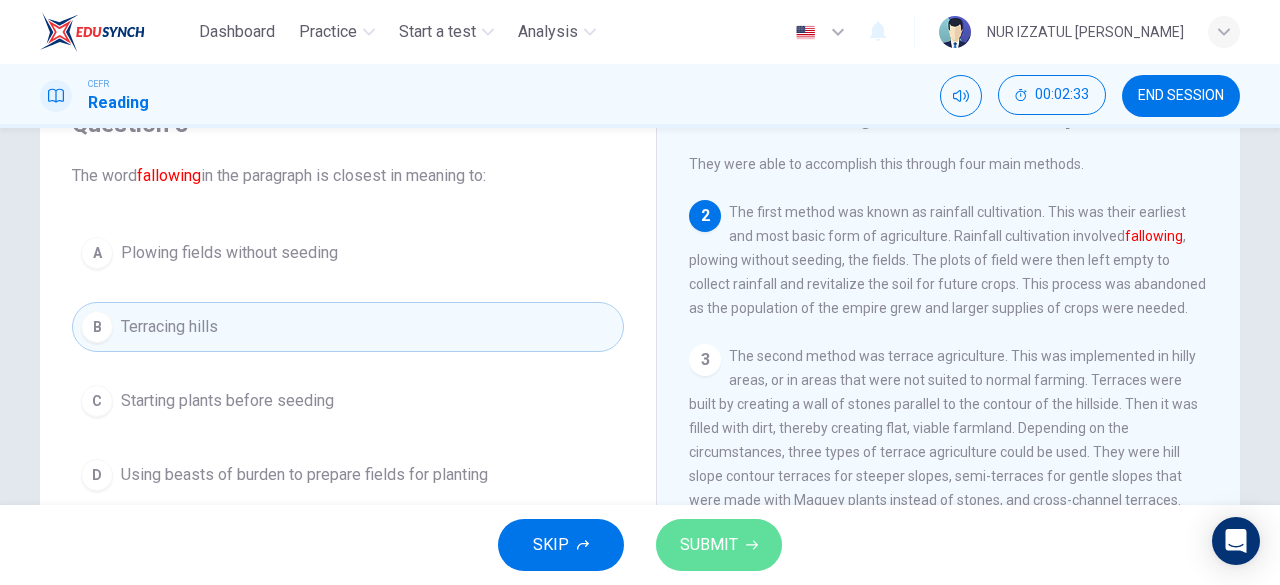 click on "SUBMIT" at bounding box center (709, 545) 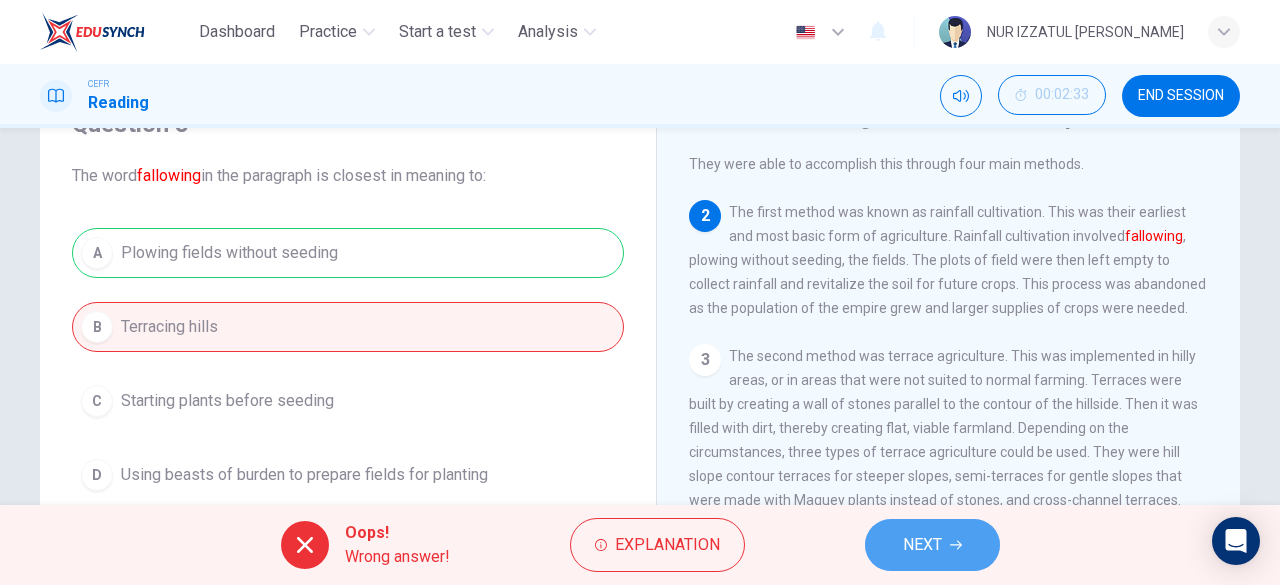 click on "NEXT" at bounding box center (932, 545) 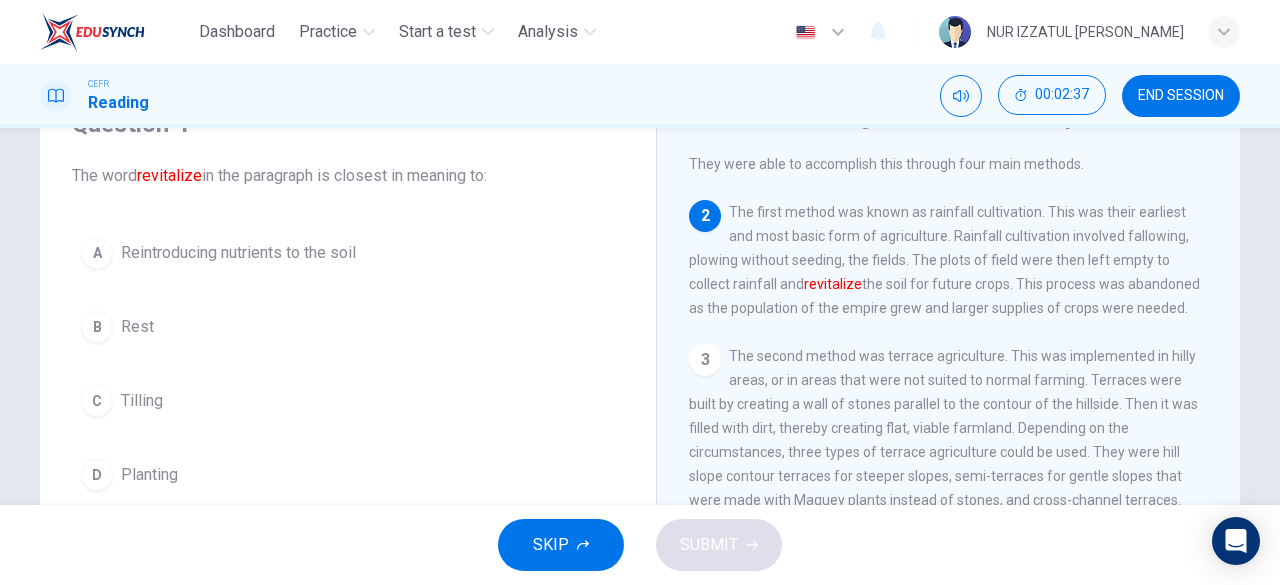 click on "A Reintroducing nutrients to the soil" at bounding box center [348, 253] 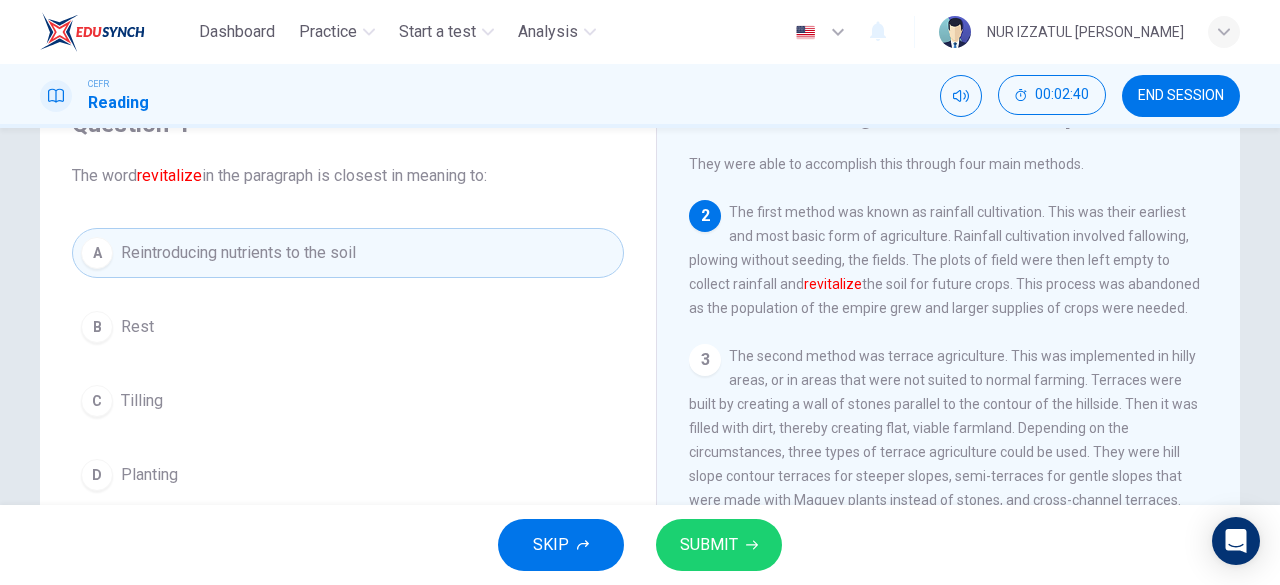 click 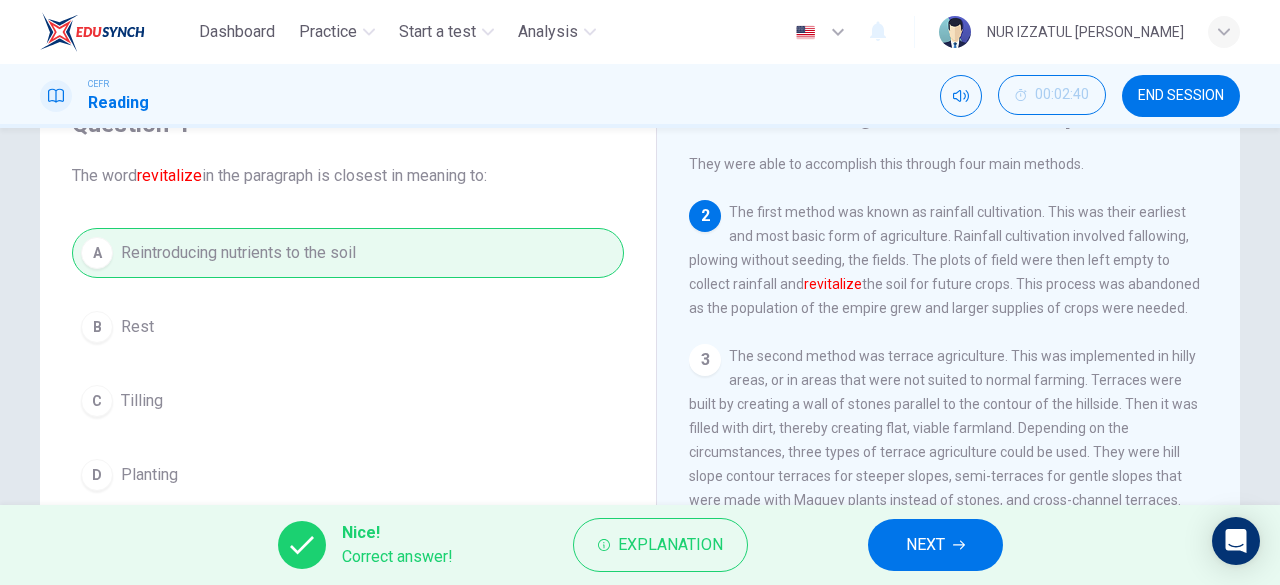 click on "NEXT" at bounding box center (935, 545) 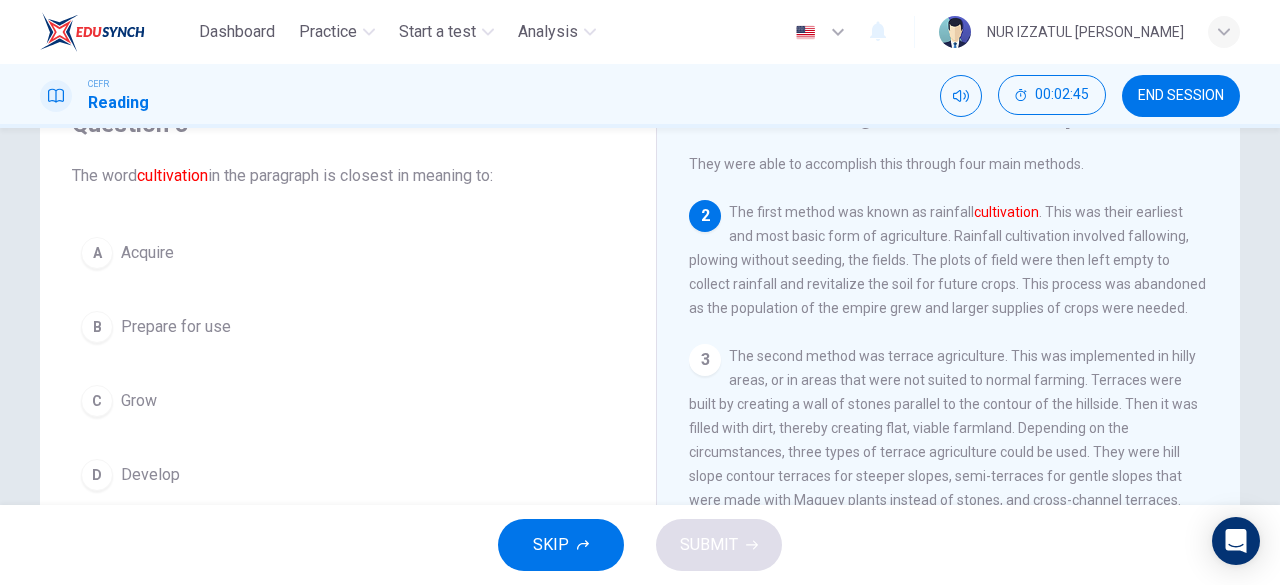 click on "C Grow" at bounding box center (348, 401) 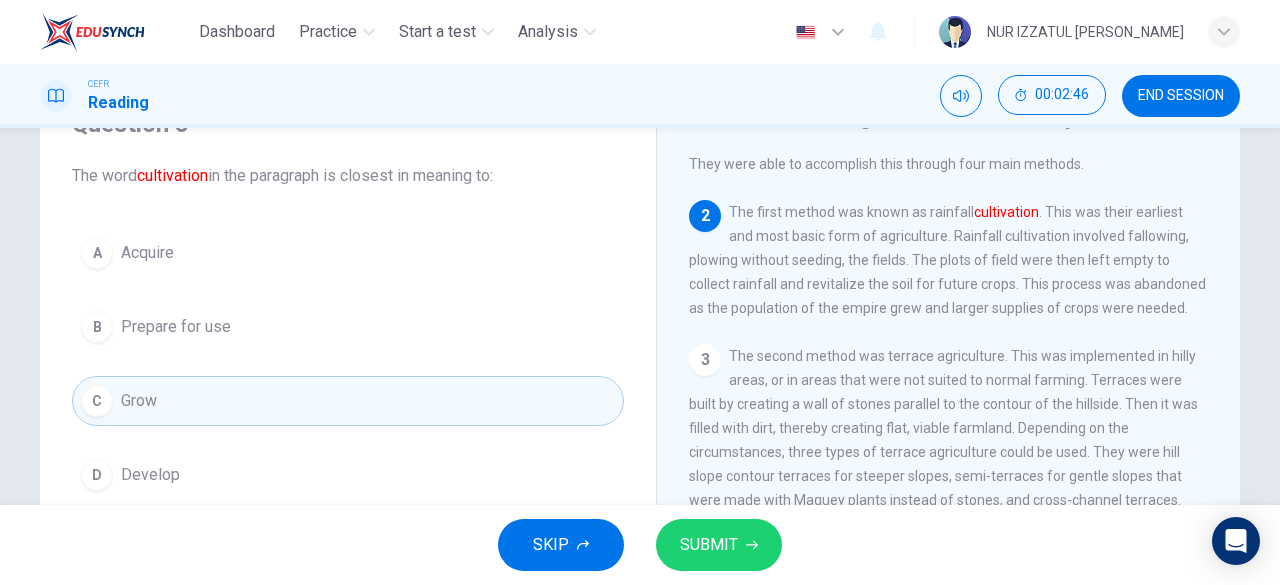click on "SUBMIT" at bounding box center (709, 545) 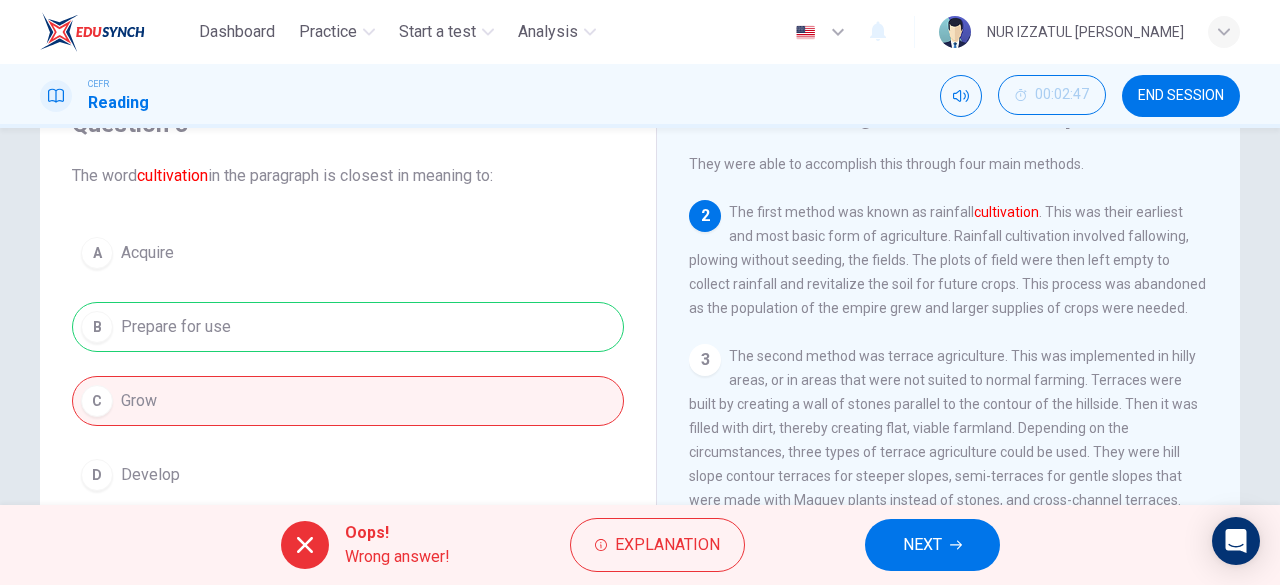 click on "NEXT" at bounding box center [932, 545] 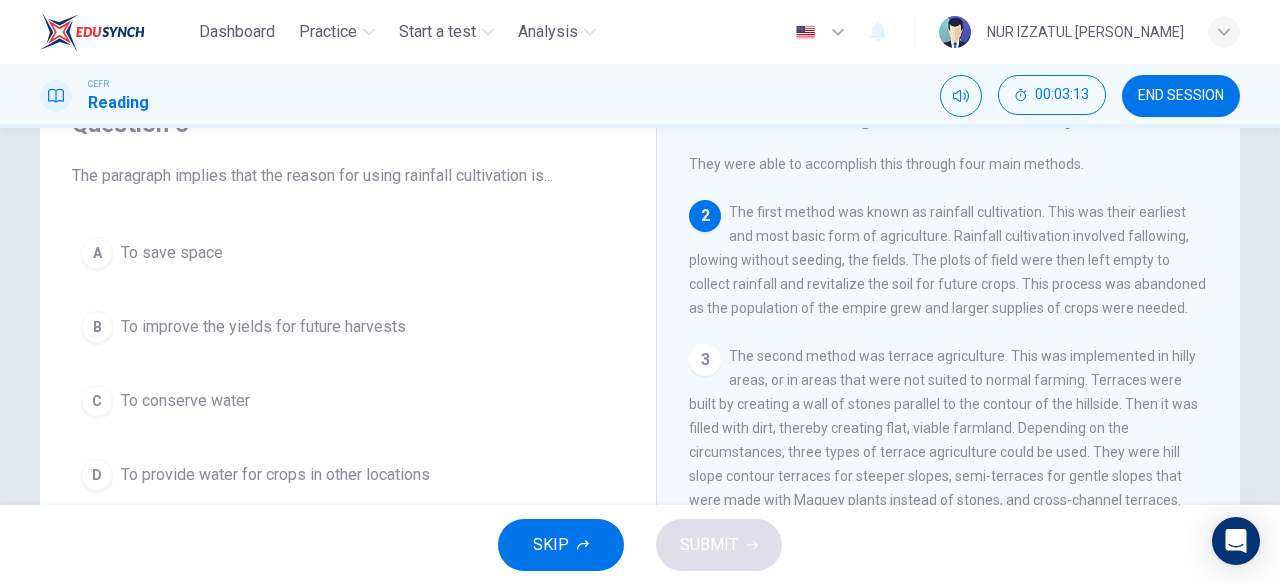 click on "To conserve water" at bounding box center [185, 401] 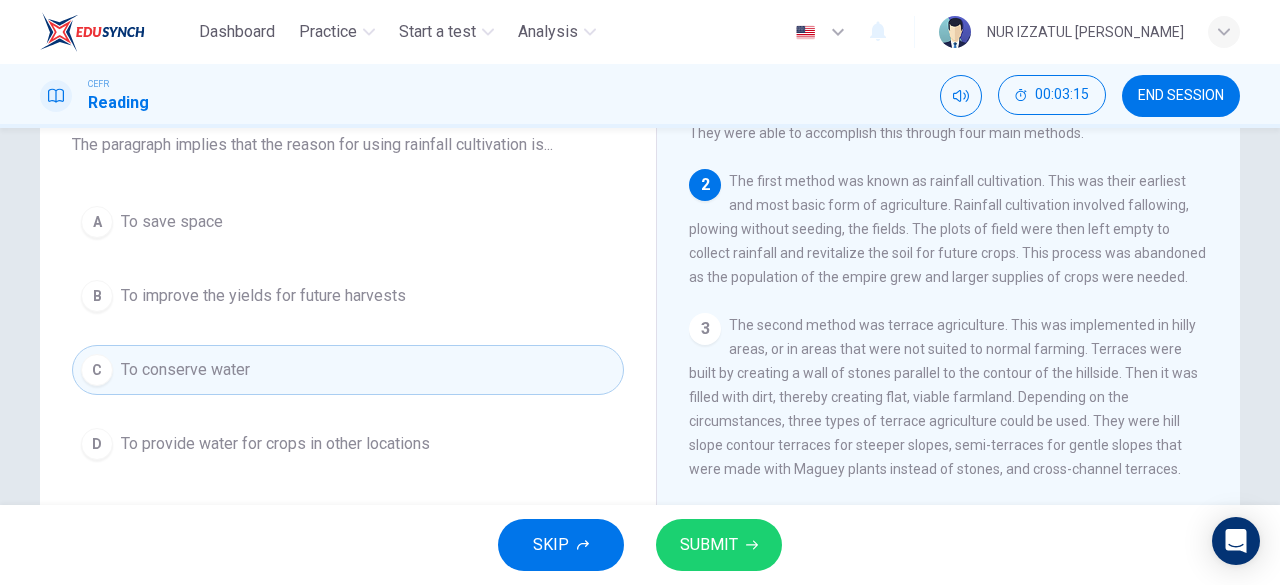 scroll, scrollTop: 100, scrollLeft: 0, axis: vertical 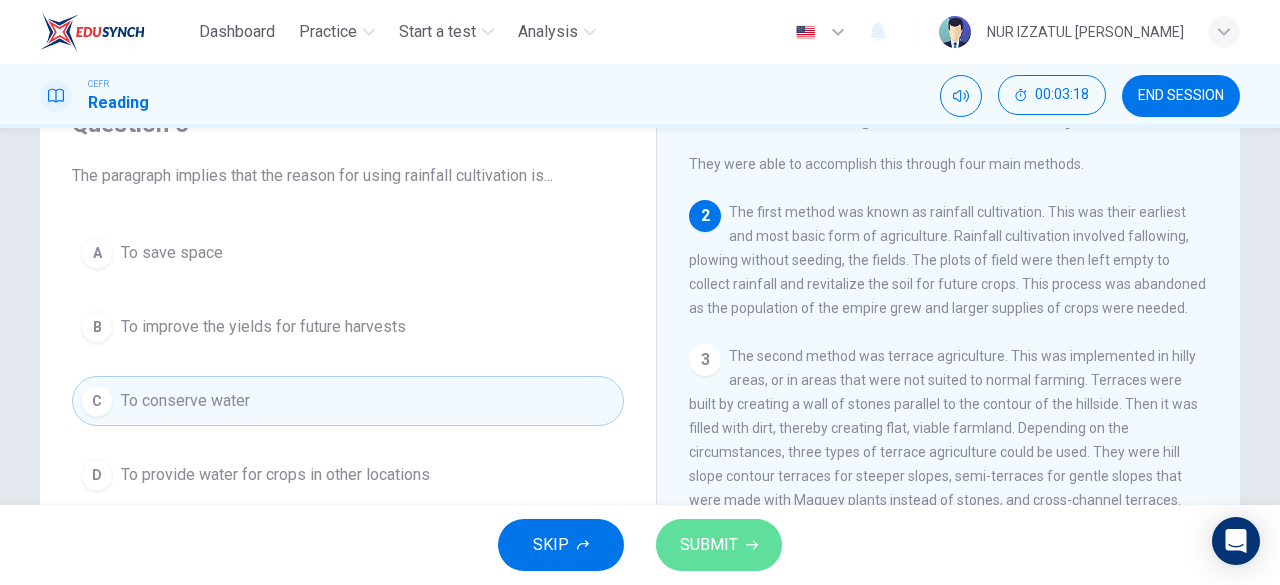 click on "SUBMIT" at bounding box center [719, 545] 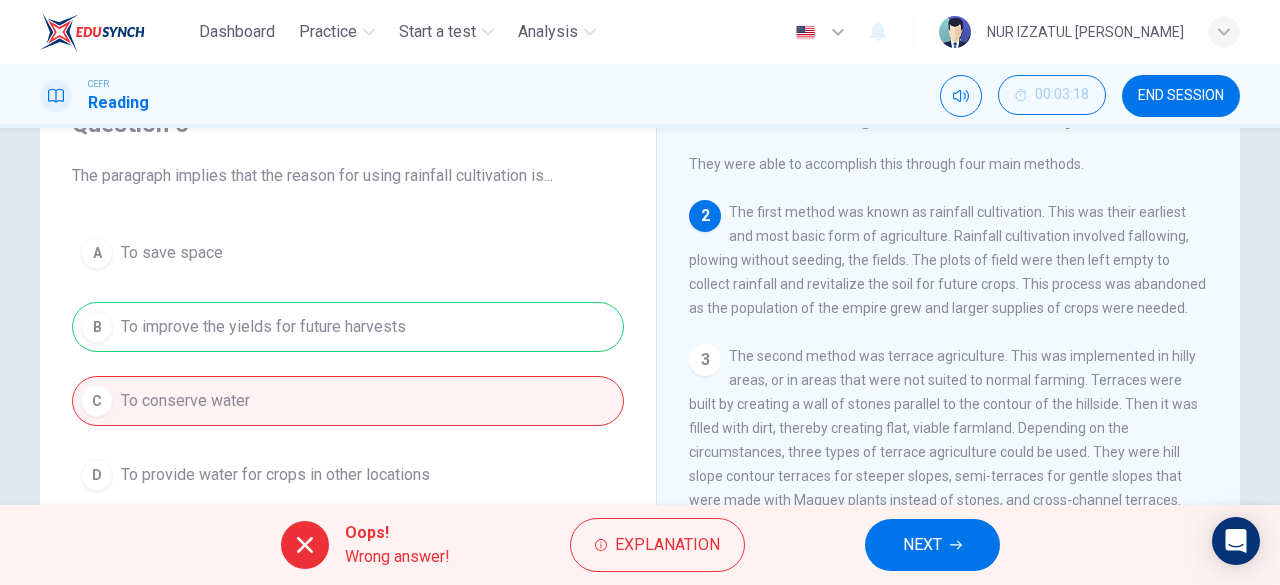 click on "NEXT" at bounding box center (932, 545) 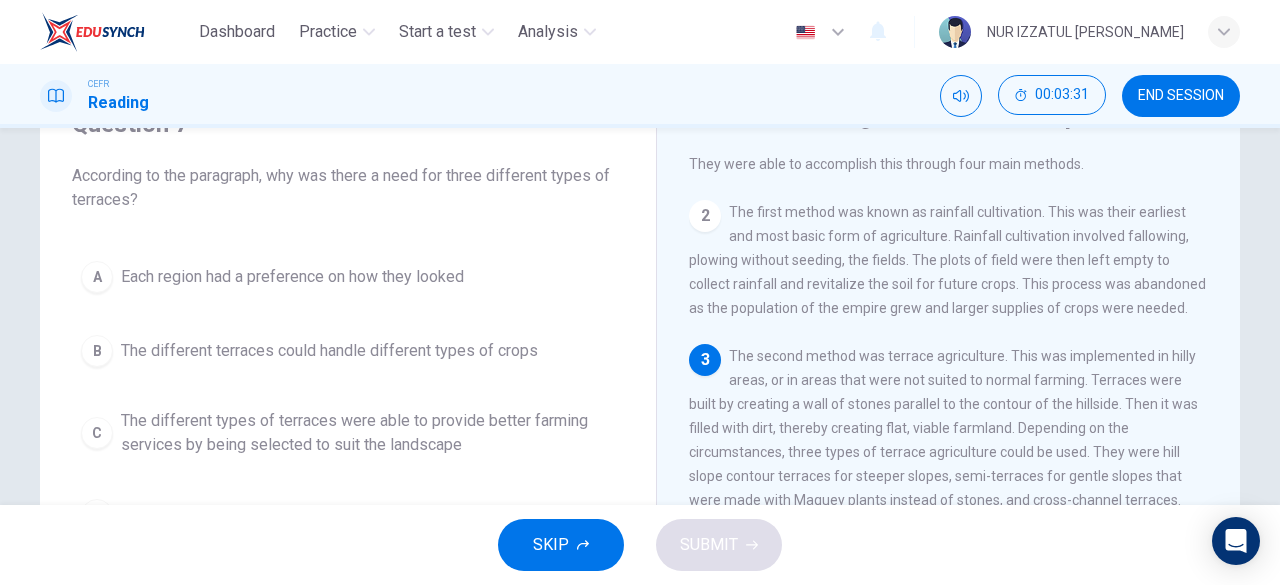 scroll, scrollTop: 200, scrollLeft: 0, axis: vertical 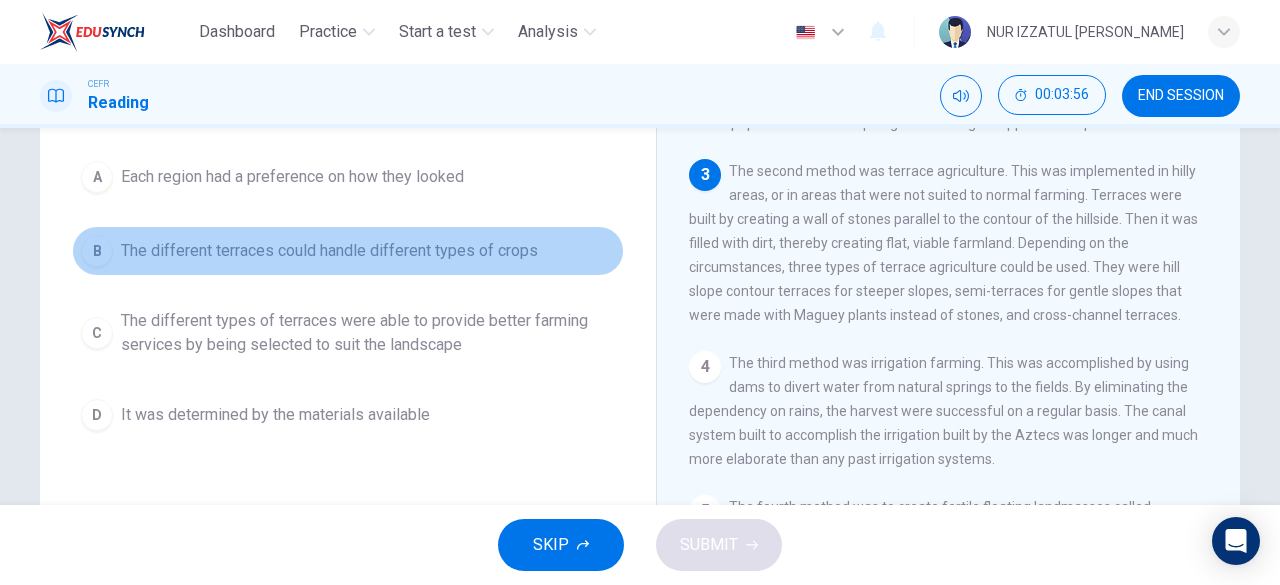 click on "The different terraces could handle different types of crops" at bounding box center (329, 251) 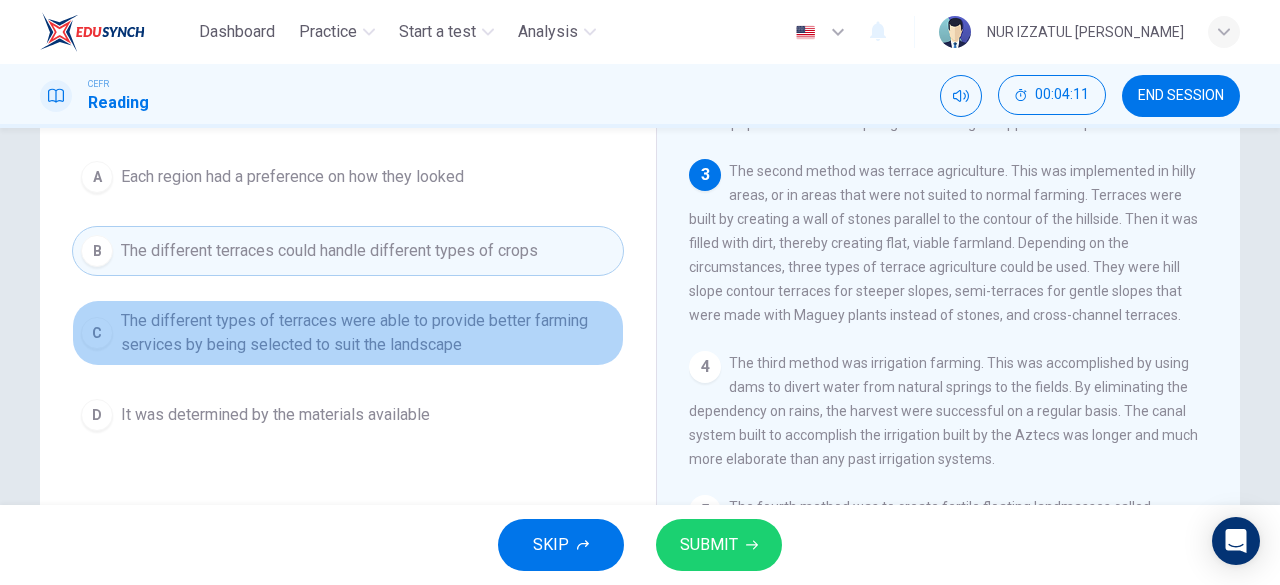 click on "The different types of terraces were able to provide better farming services by being selected to suit the landscape" at bounding box center [368, 333] 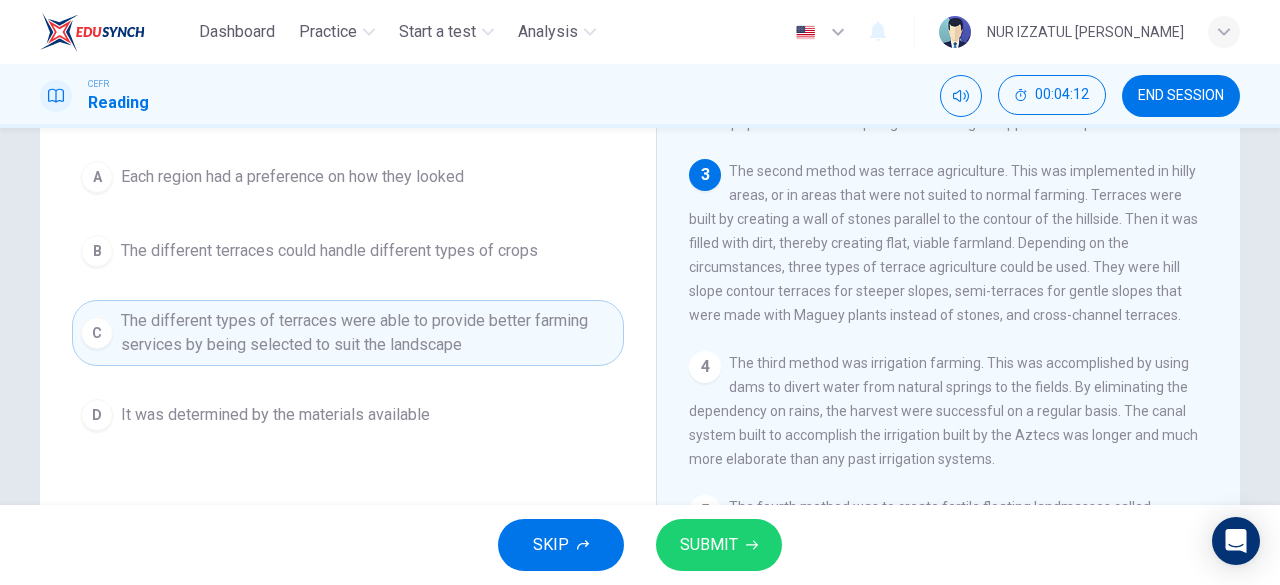 click on "SUBMIT" at bounding box center (719, 545) 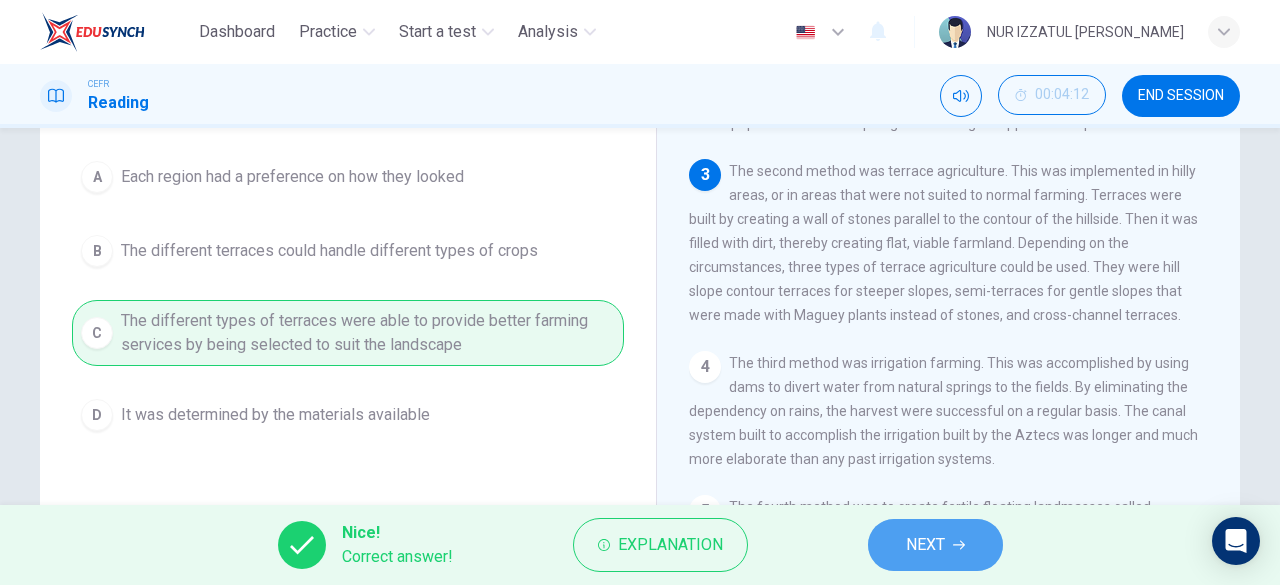 click on "NEXT" at bounding box center [925, 545] 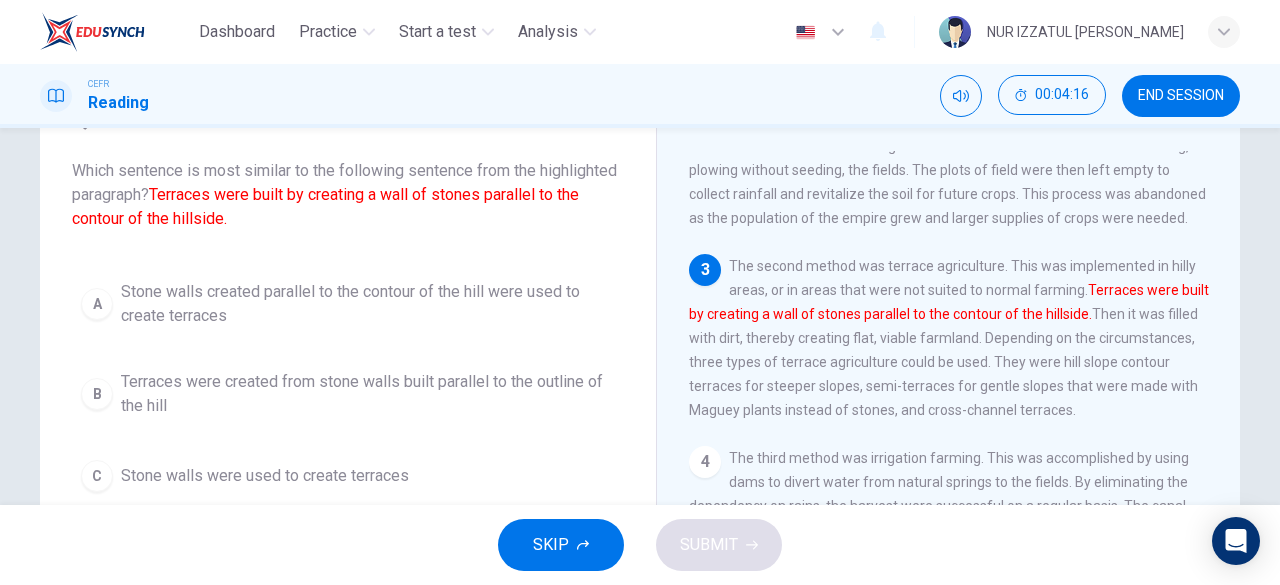 scroll, scrollTop: 124, scrollLeft: 0, axis: vertical 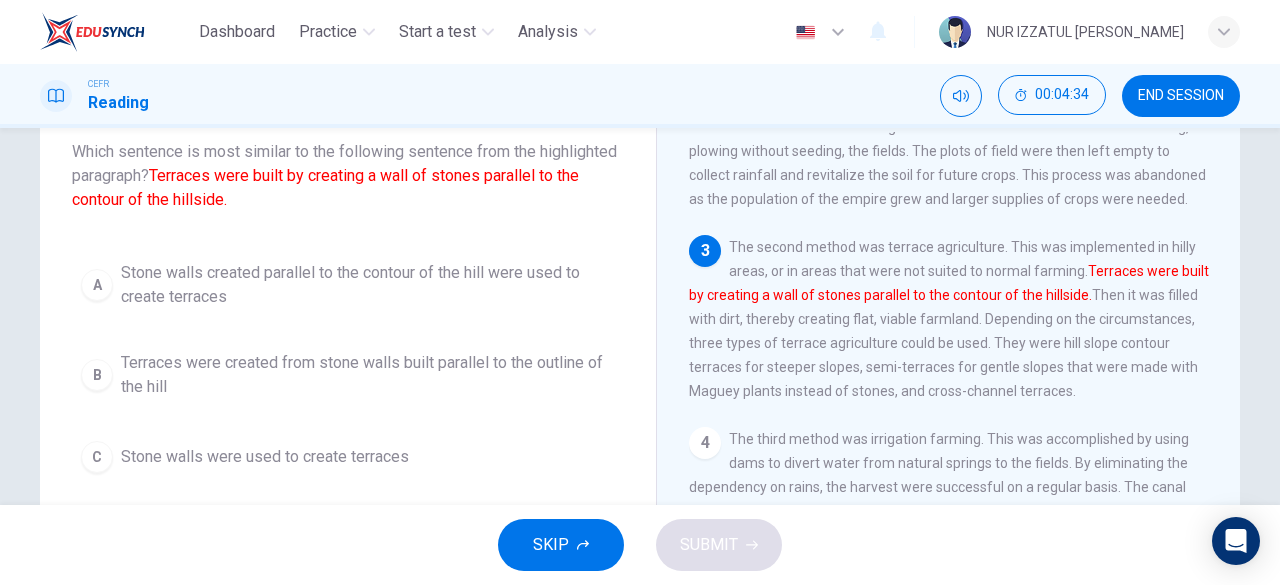 click on "Stone walls created parallel to the contour of the hill were used to create terraces" at bounding box center (368, 285) 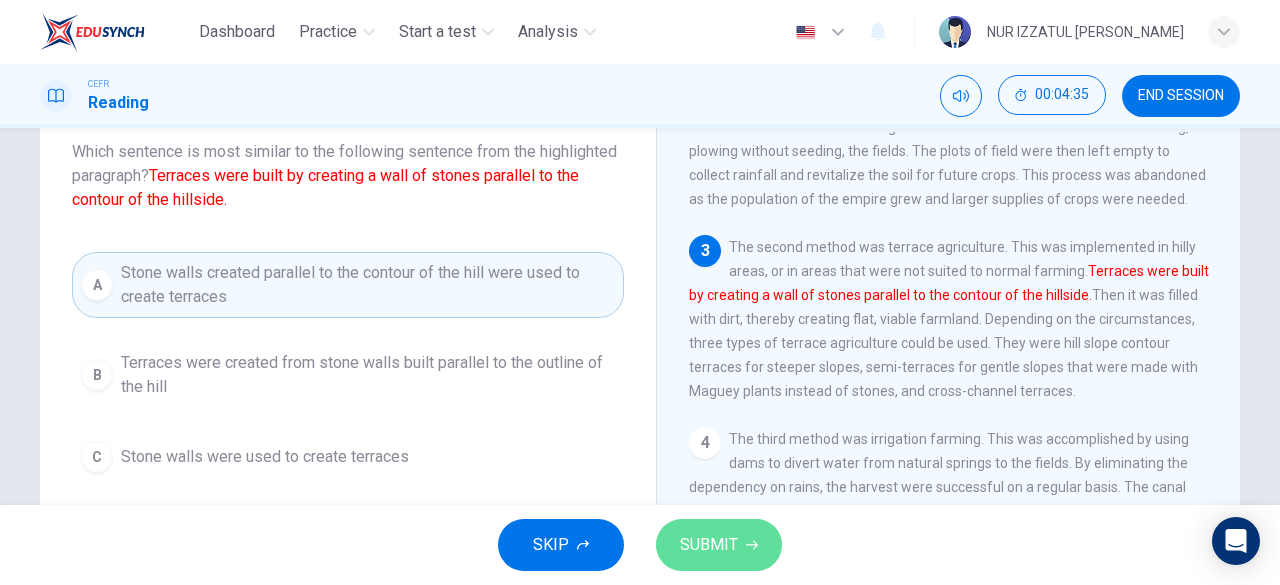 click on "SUBMIT" at bounding box center [709, 545] 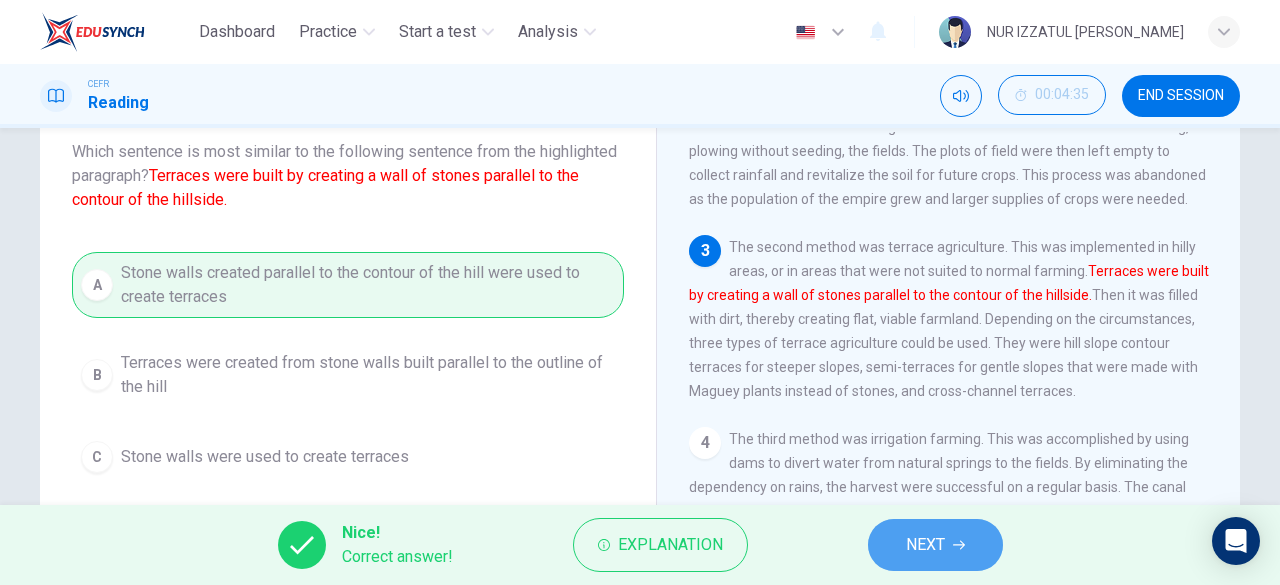 click on "NEXT" at bounding box center [925, 545] 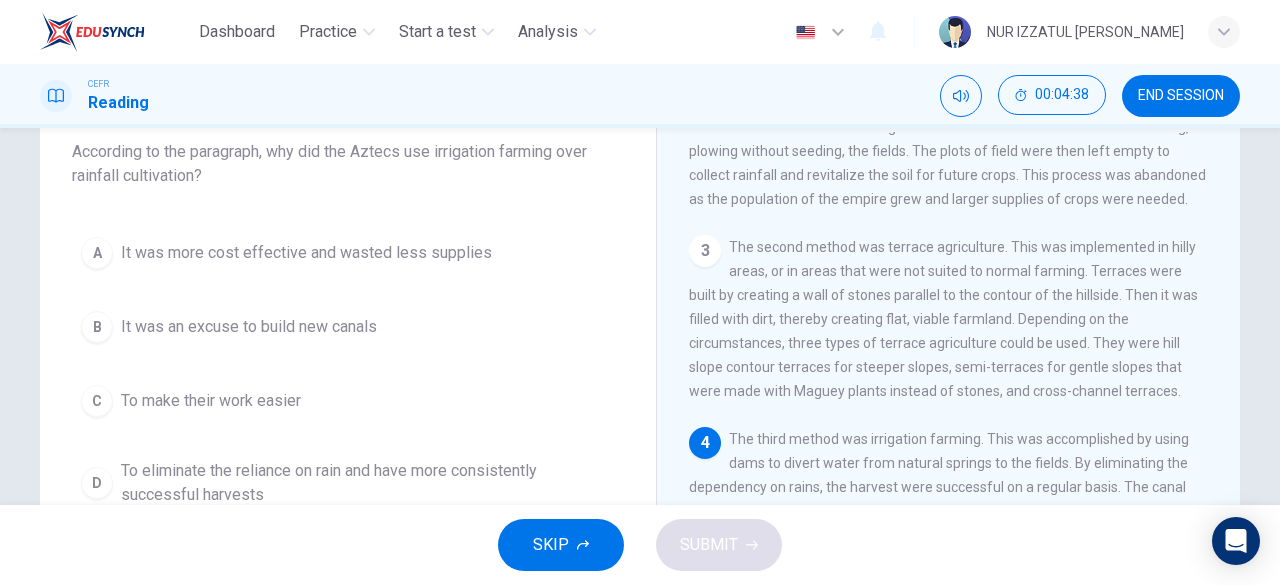 scroll, scrollTop: 228, scrollLeft: 0, axis: vertical 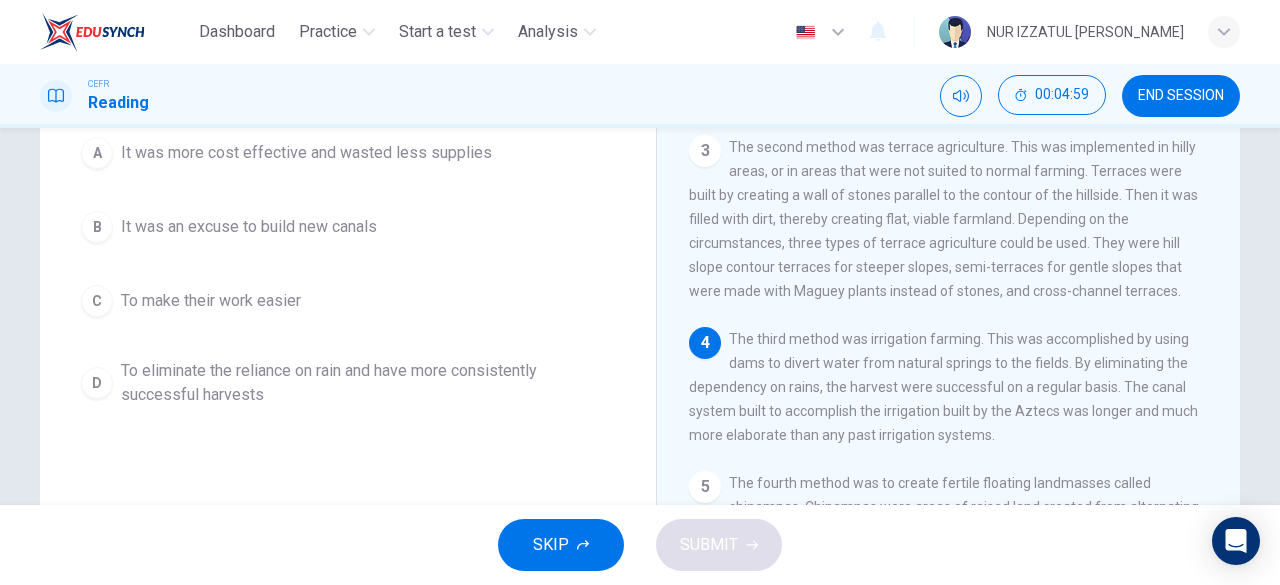 click on "To eliminate the reliance on rain and have more consistently successful harvests" at bounding box center (368, 383) 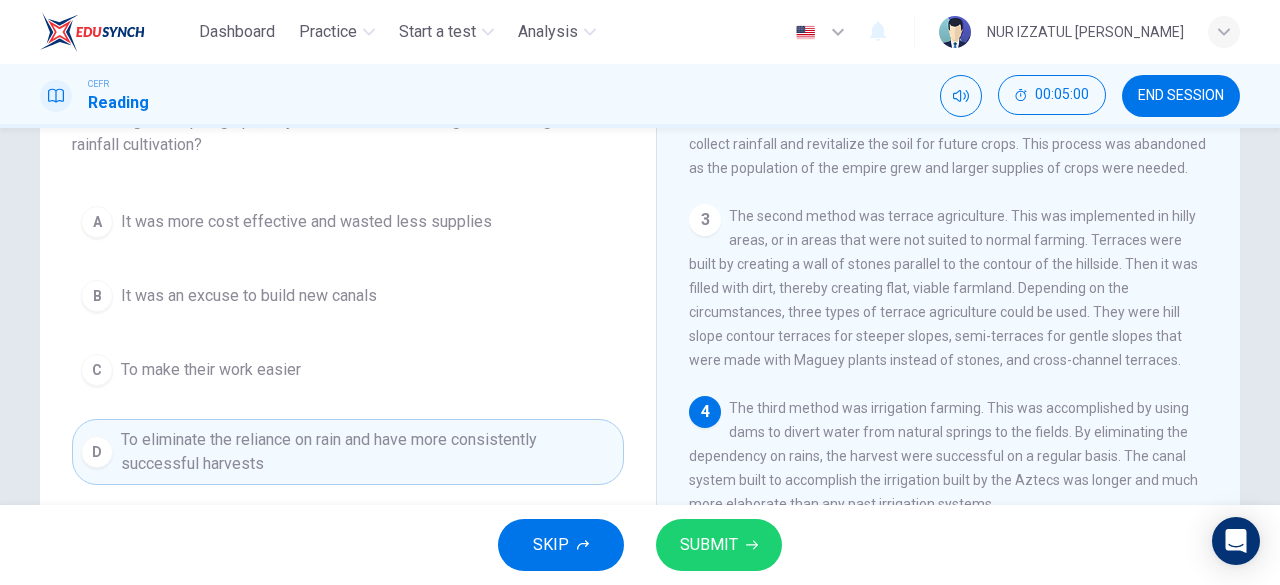 scroll, scrollTop: 124, scrollLeft: 0, axis: vertical 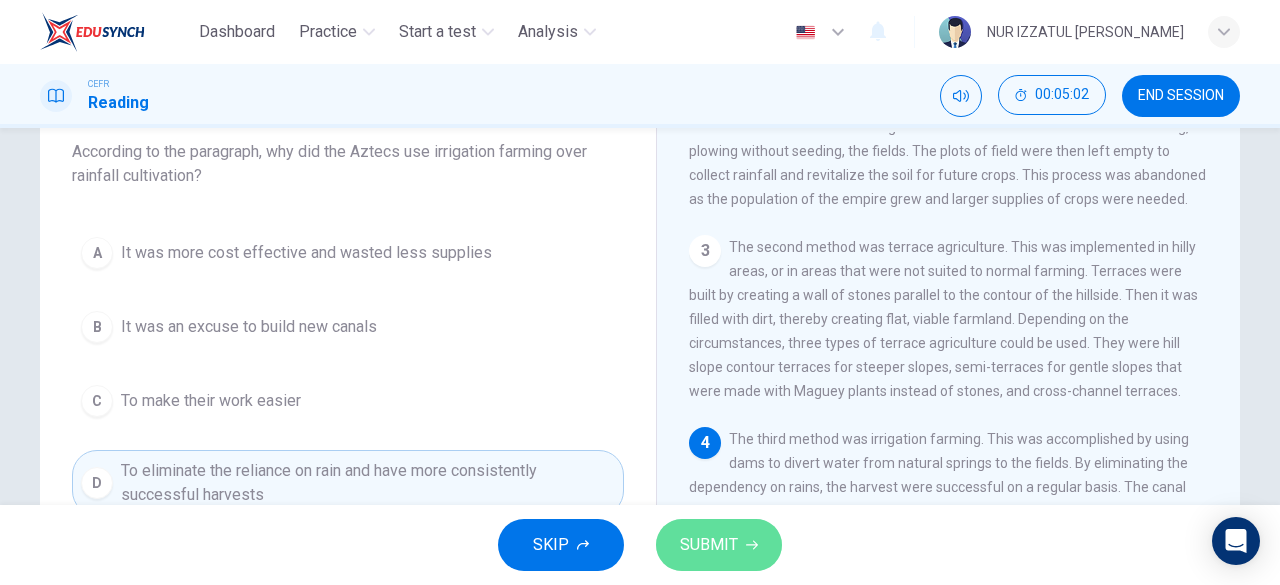 click on "SUBMIT" at bounding box center (709, 545) 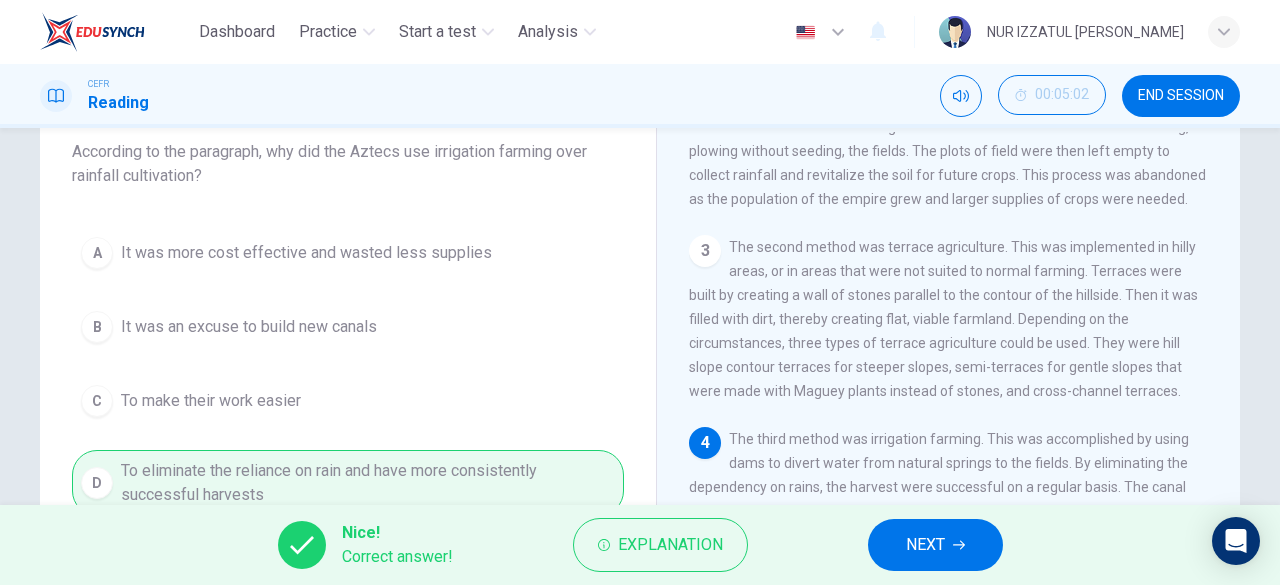 click on "NEXT" at bounding box center (925, 545) 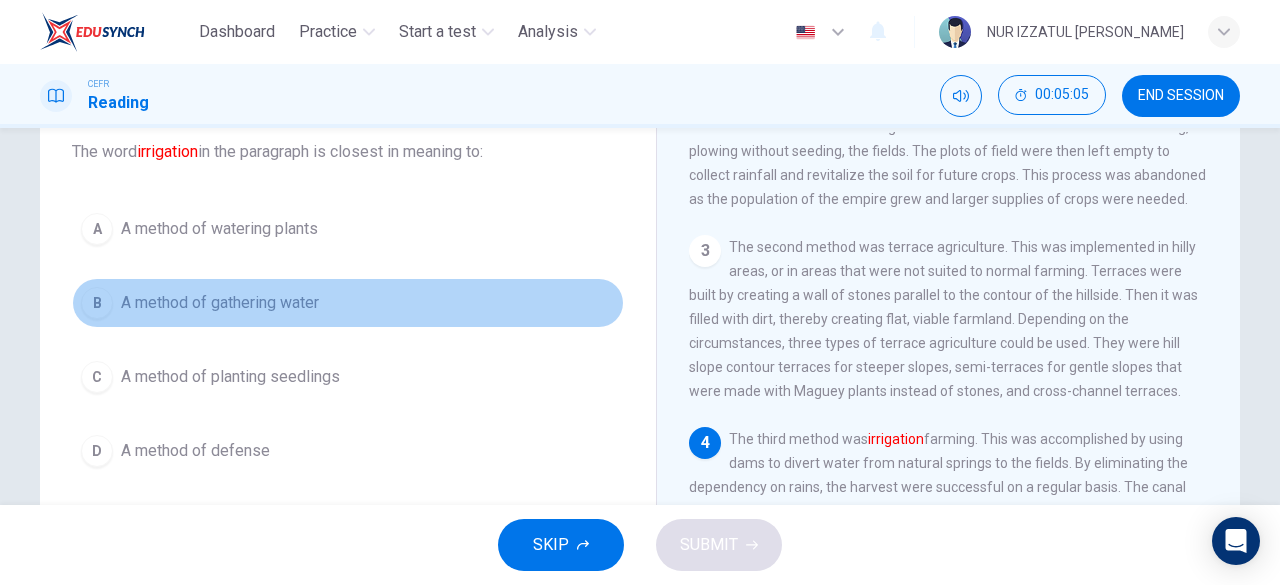 click on "A method of gathering water" at bounding box center (220, 303) 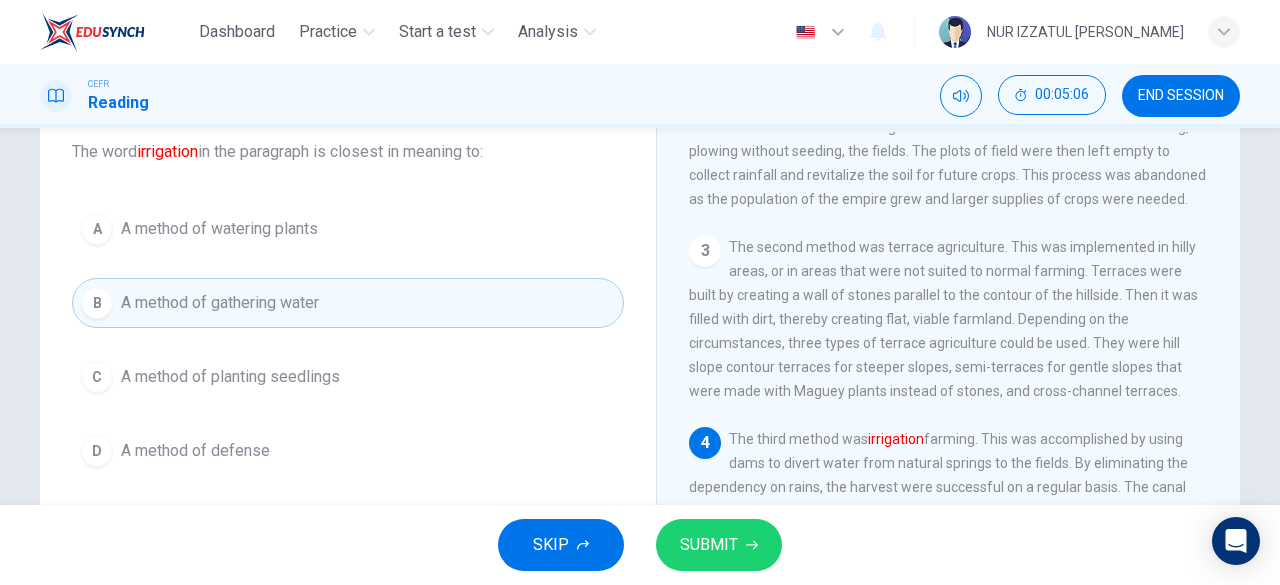 click on "SUBMIT" at bounding box center [719, 545] 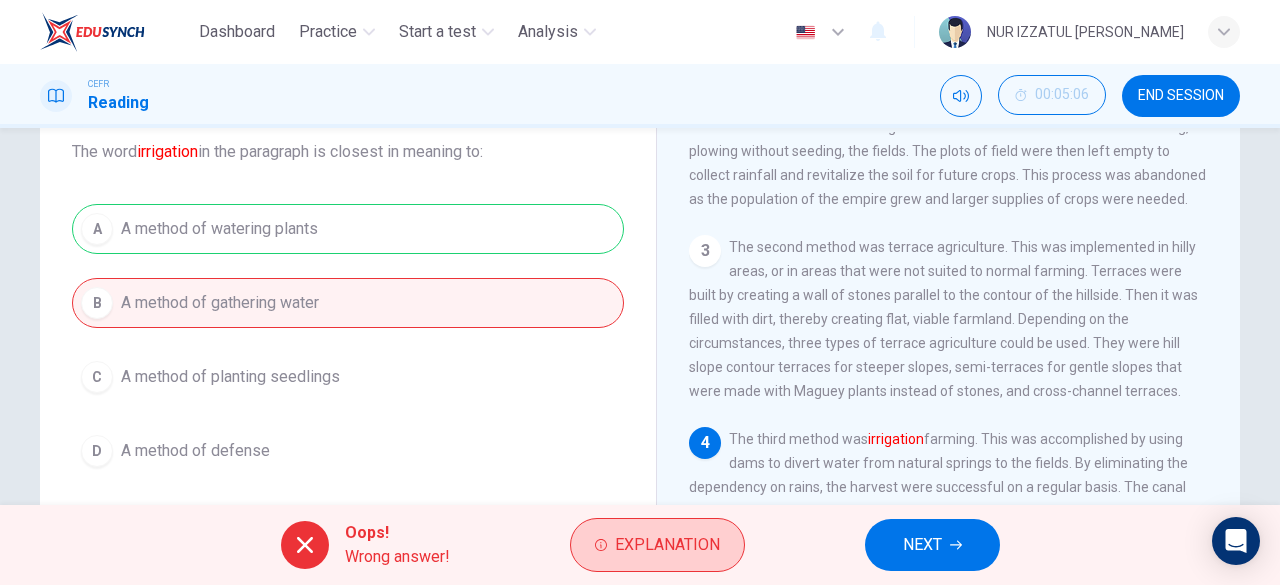 click on "Explanation" at bounding box center (667, 545) 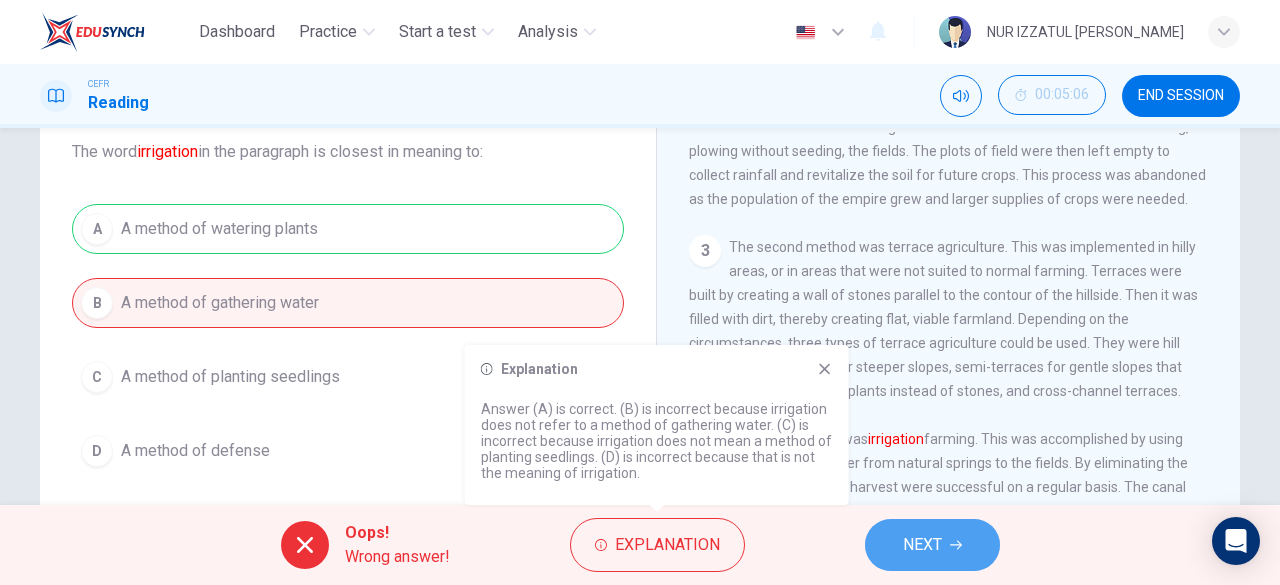 click on "NEXT" at bounding box center (932, 545) 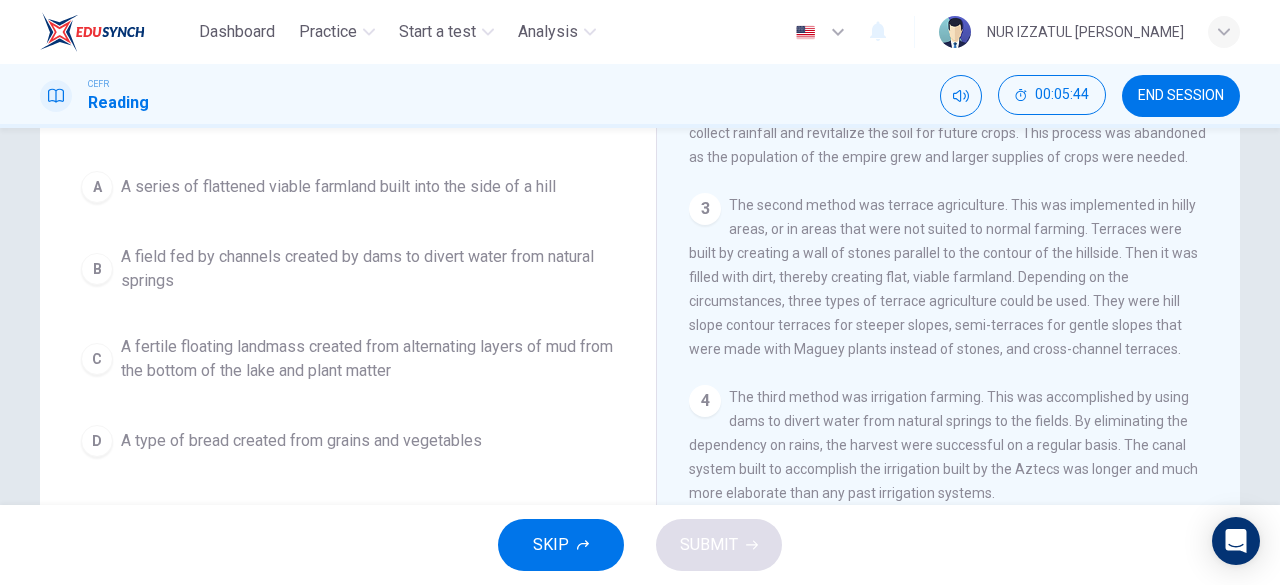 scroll, scrollTop: 198, scrollLeft: 0, axis: vertical 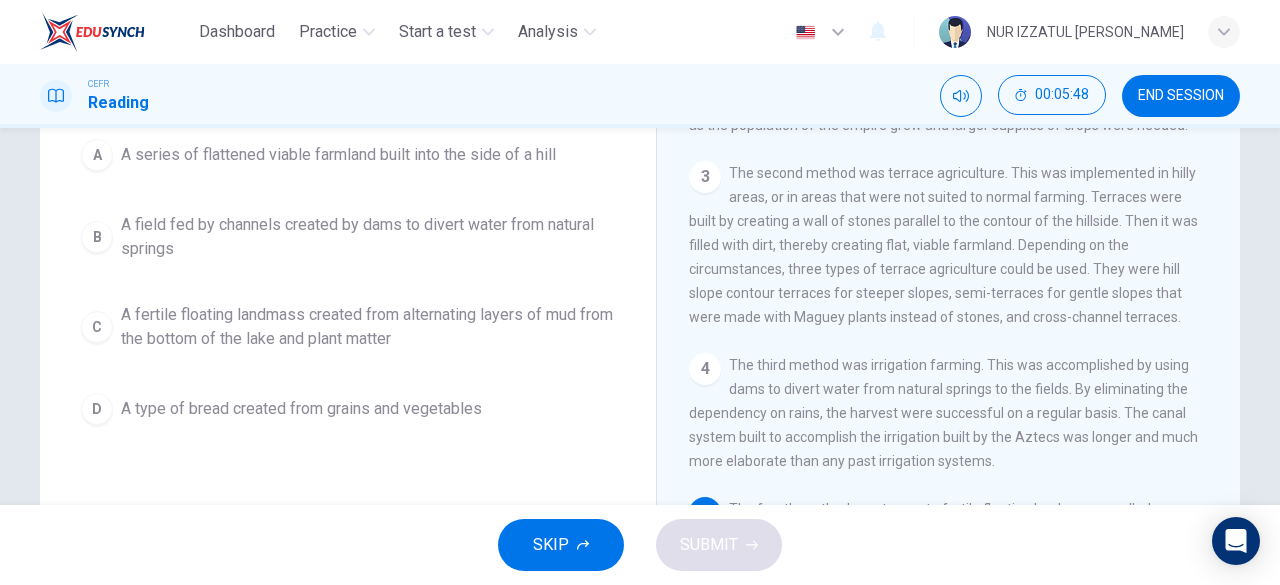 click on "A fertile floating landmass created from alternating layers of mud from the bottom of the lake and plant matter" at bounding box center [368, 327] 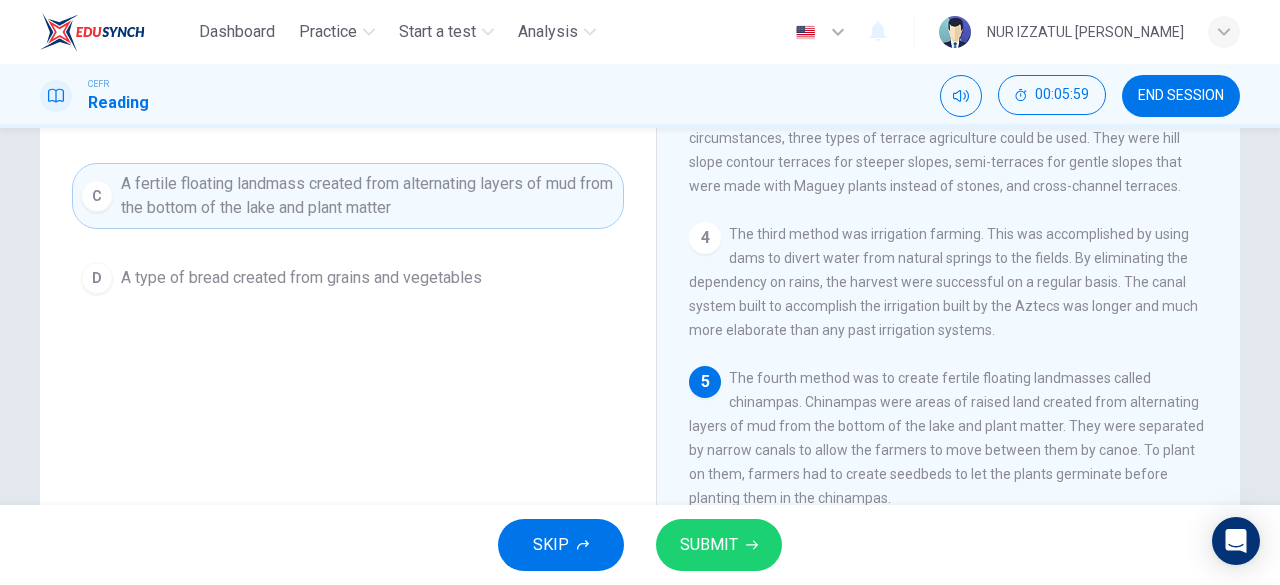 scroll, scrollTop: 298, scrollLeft: 0, axis: vertical 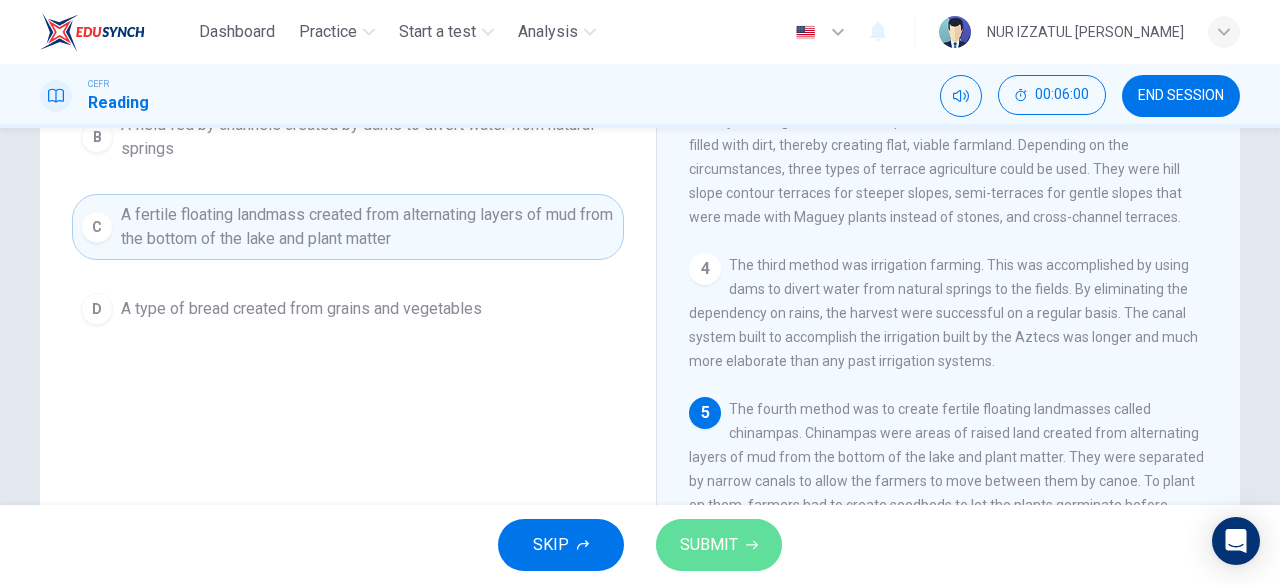 click on "SUBMIT" at bounding box center (709, 545) 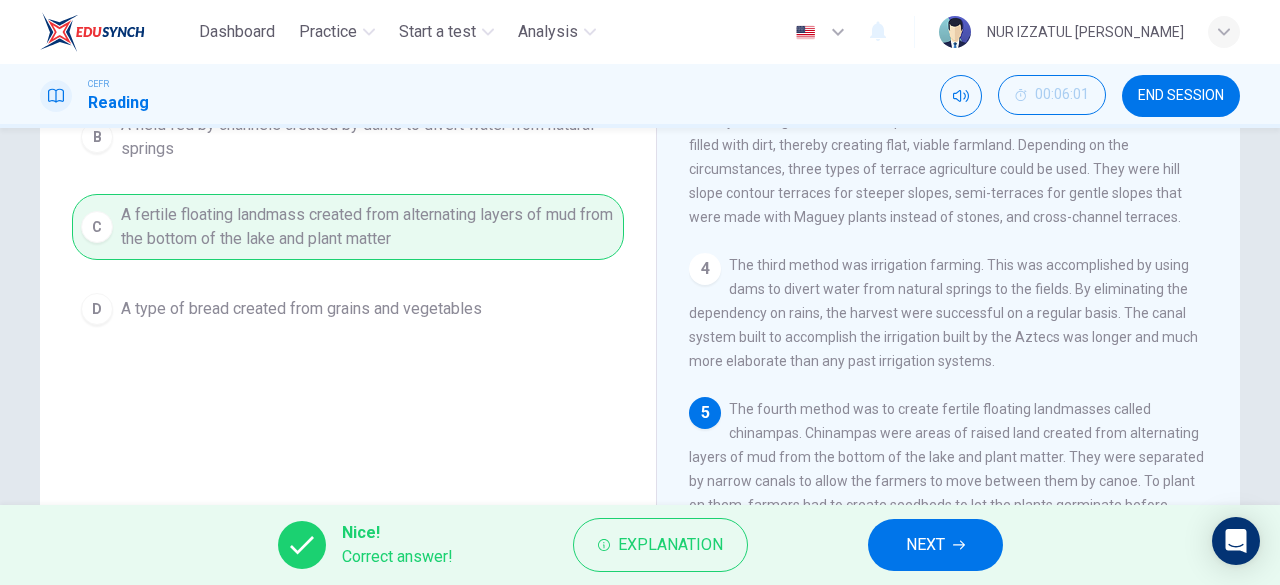 click on "NEXT" at bounding box center (935, 545) 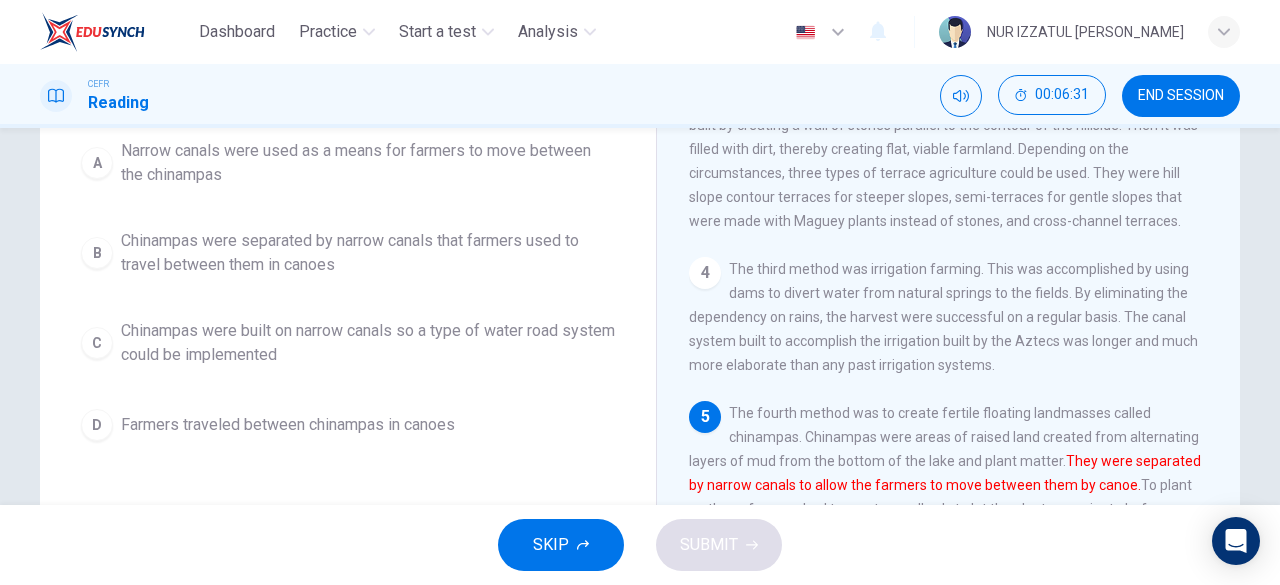 scroll, scrollTop: 94, scrollLeft: 0, axis: vertical 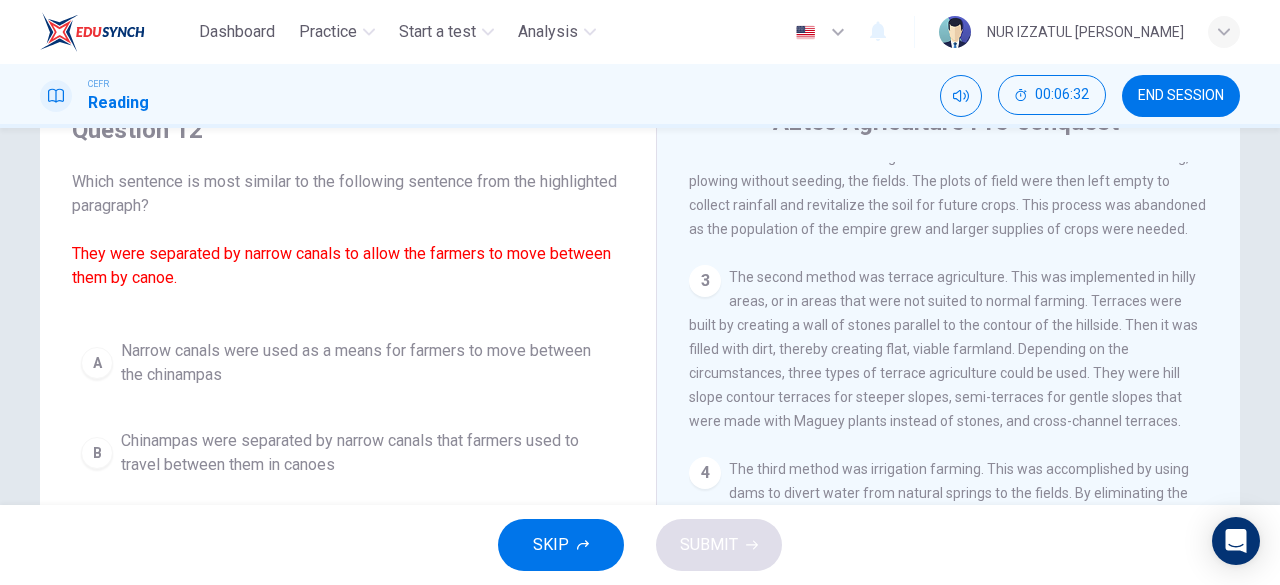 click on "Narrow canals were used as a means for farmers to move between the chinampas" at bounding box center [368, 363] 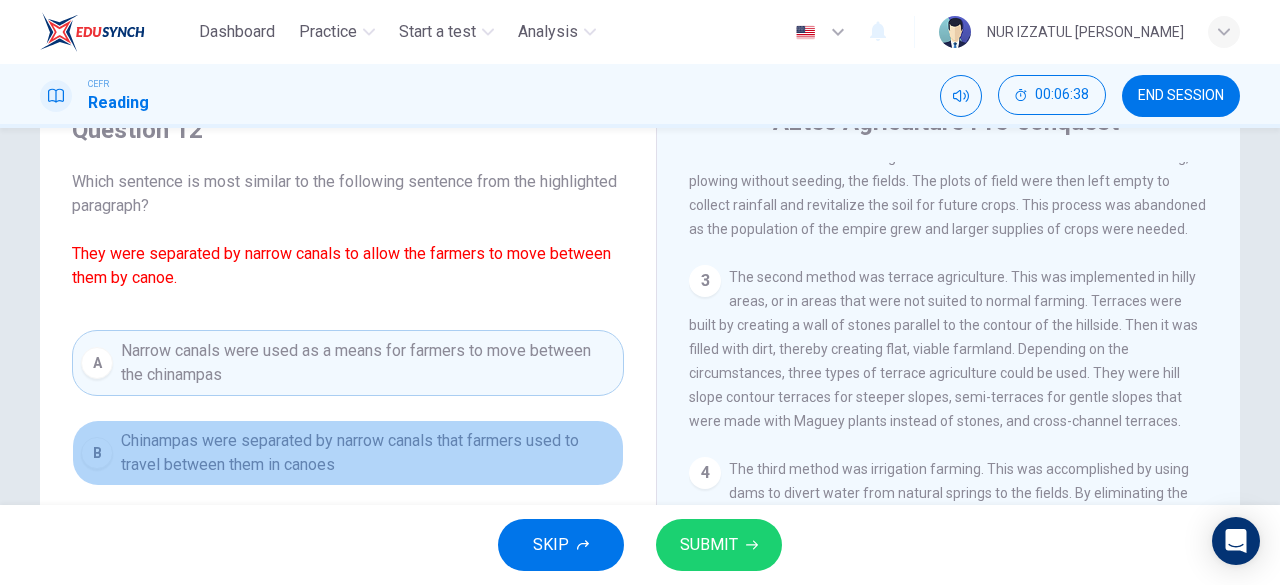 click on "Chinampas were separated by narrow canals that farmers used to travel between them in canoes" at bounding box center [368, 453] 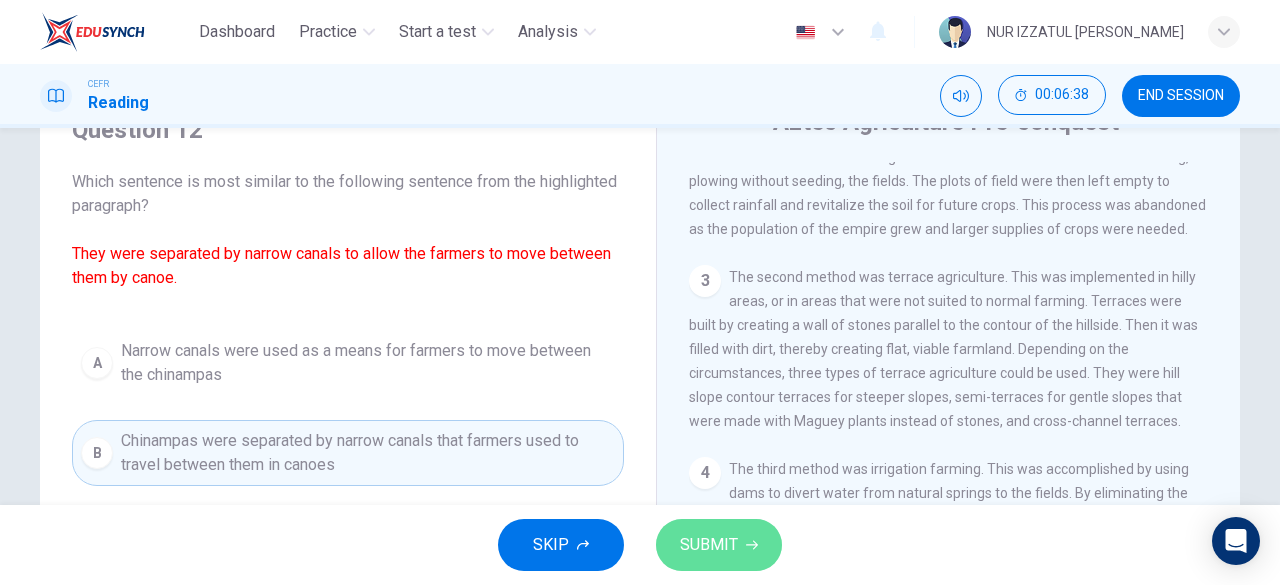 click on "SUBMIT" at bounding box center [709, 545] 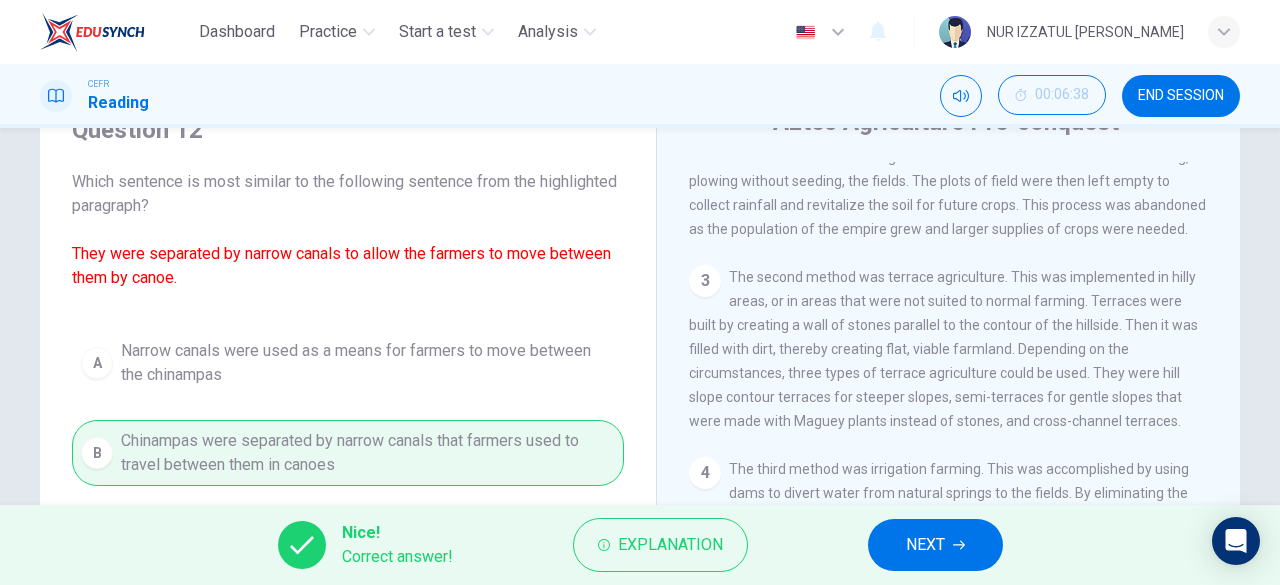 click on "NEXT" at bounding box center [935, 545] 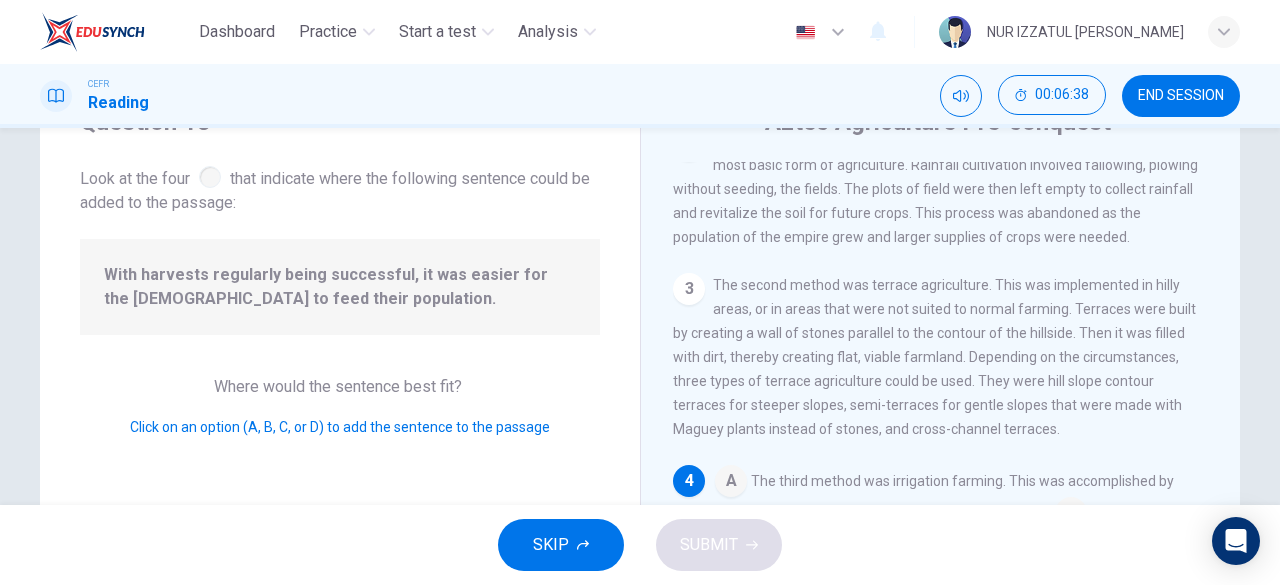 scroll, scrollTop: 264, scrollLeft: 0, axis: vertical 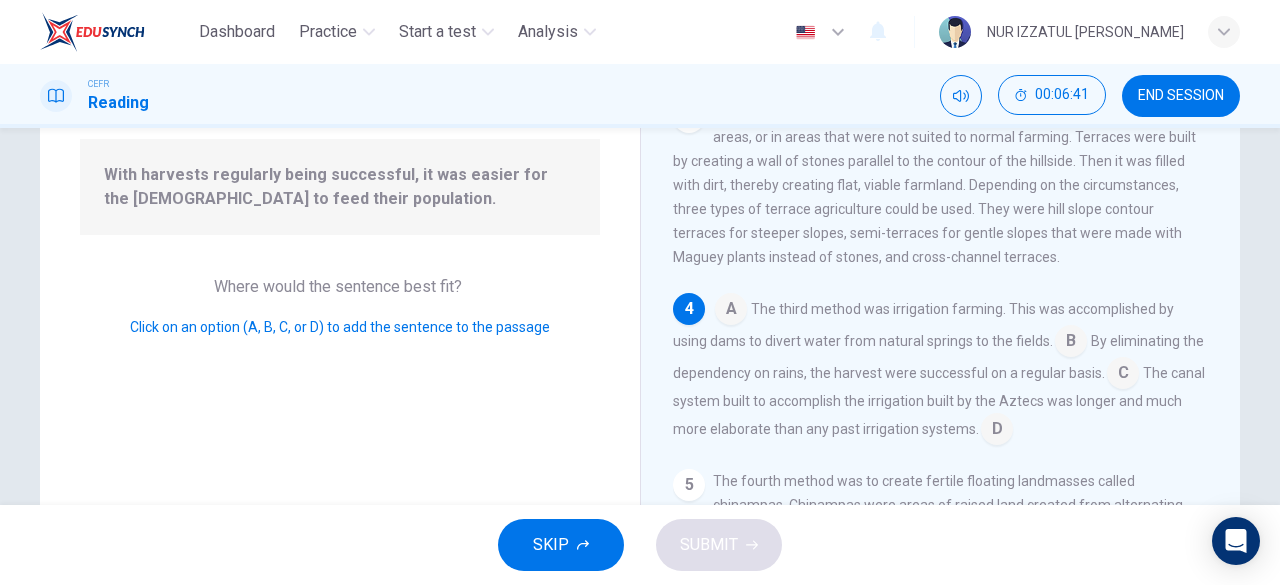 click at bounding box center (731, 311) 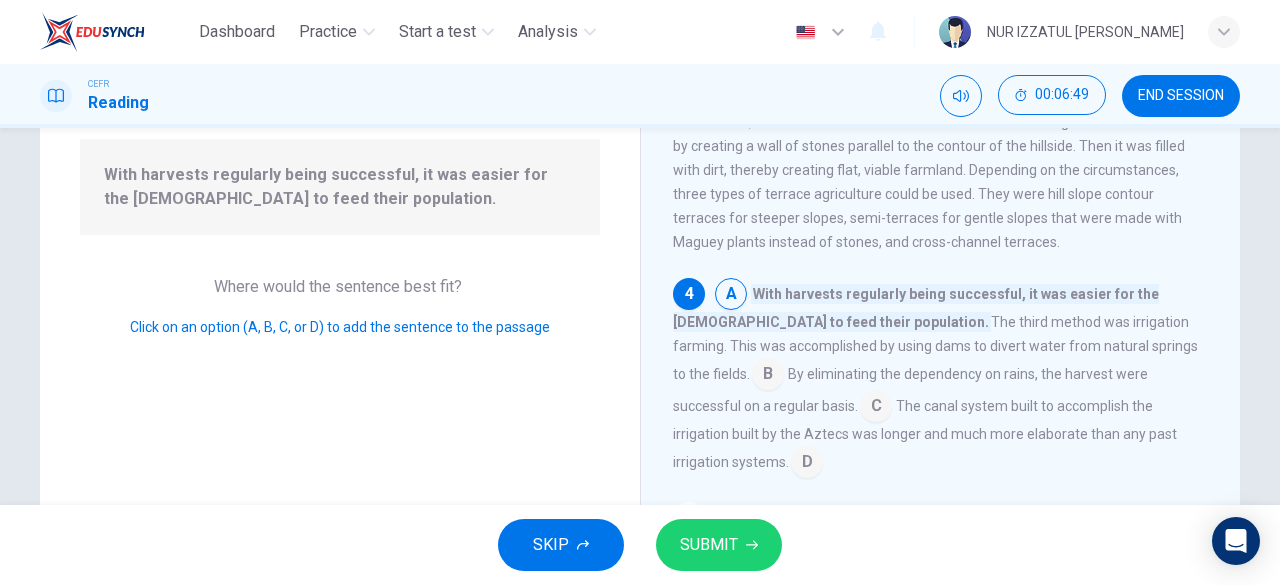 click at bounding box center (876, 408) 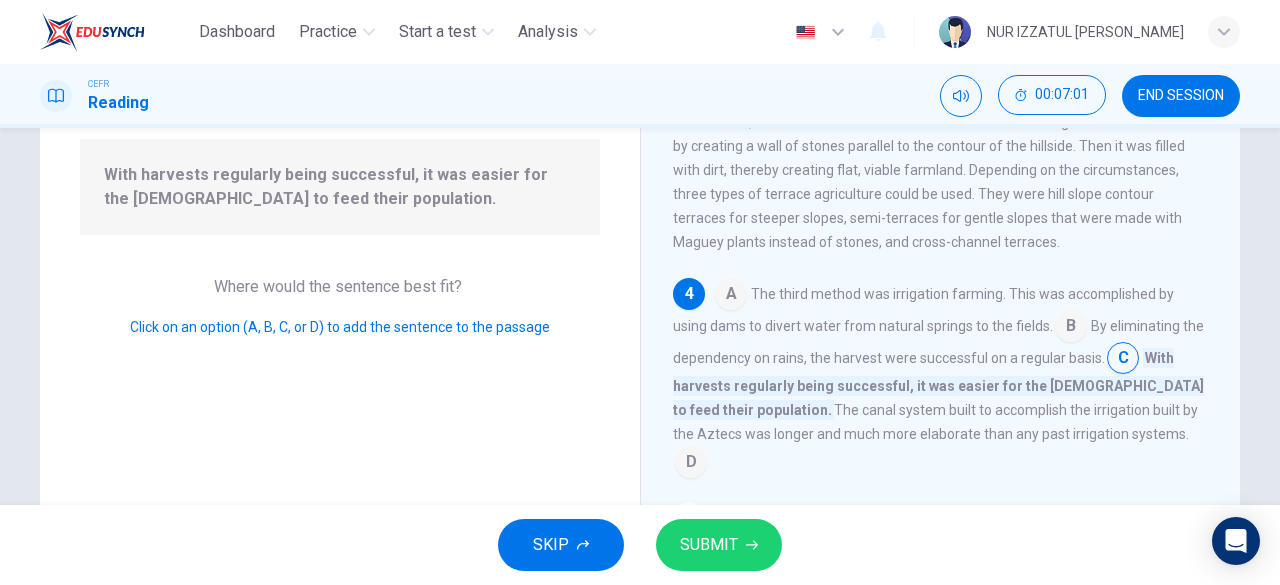 click at bounding box center [691, 464] 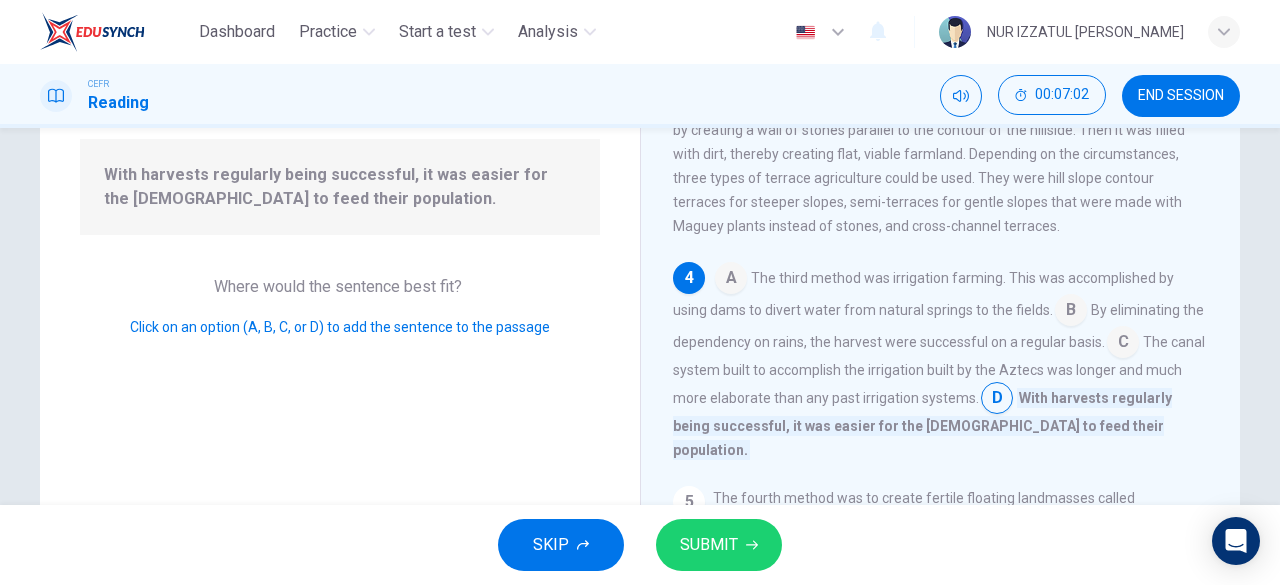 scroll, scrollTop: 288, scrollLeft: 0, axis: vertical 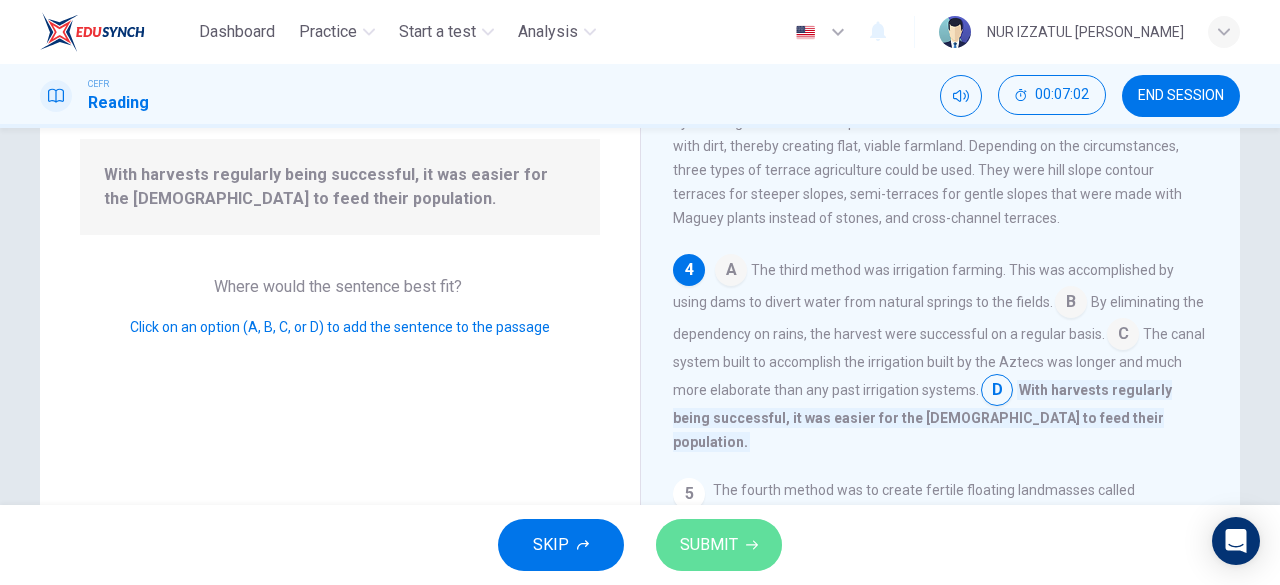 click on "SUBMIT" at bounding box center [709, 545] 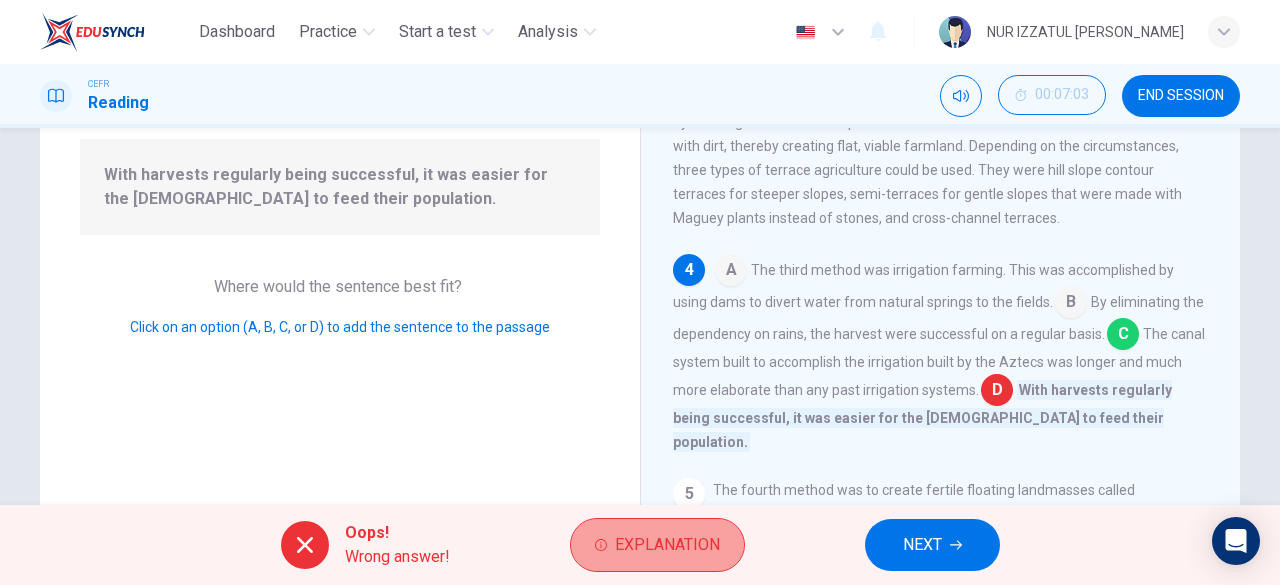 click on "Explanation" at bounding box center (667, 545) 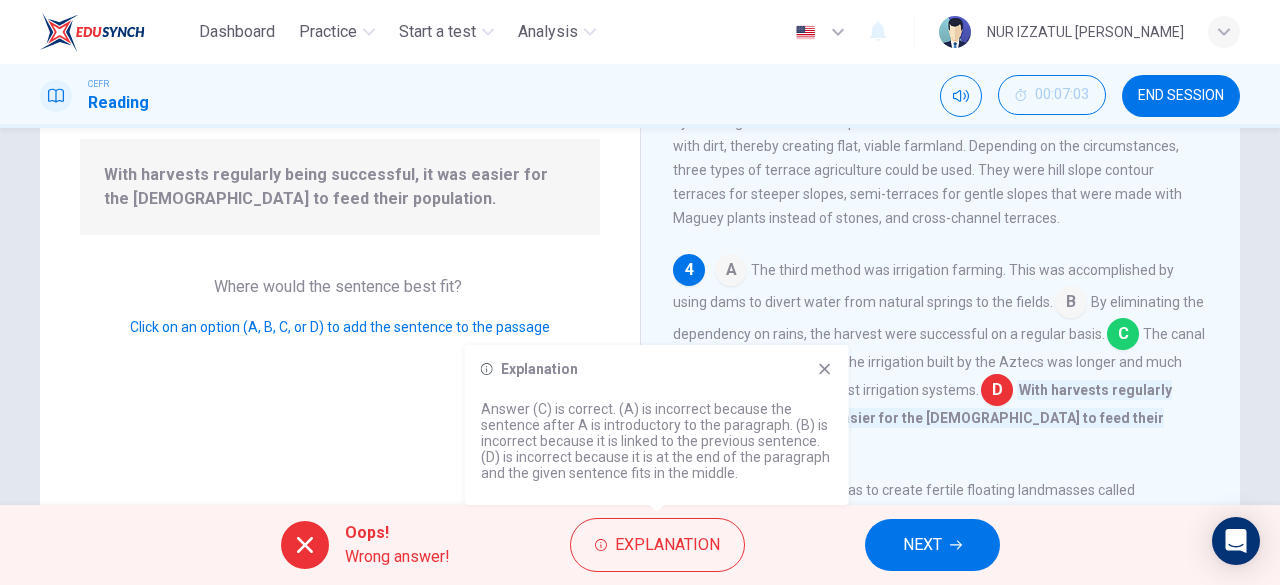 click on "Explanation Answer (C) is correct. (A) is incorrect because the sentence after A is introductory to the paragraph. (B) is incorrect because it is linked to the previous sentence. (D) is incorrect because it is at the end of the paragraph and the given sentence fits in the middle." at bounding box center [657, 425] 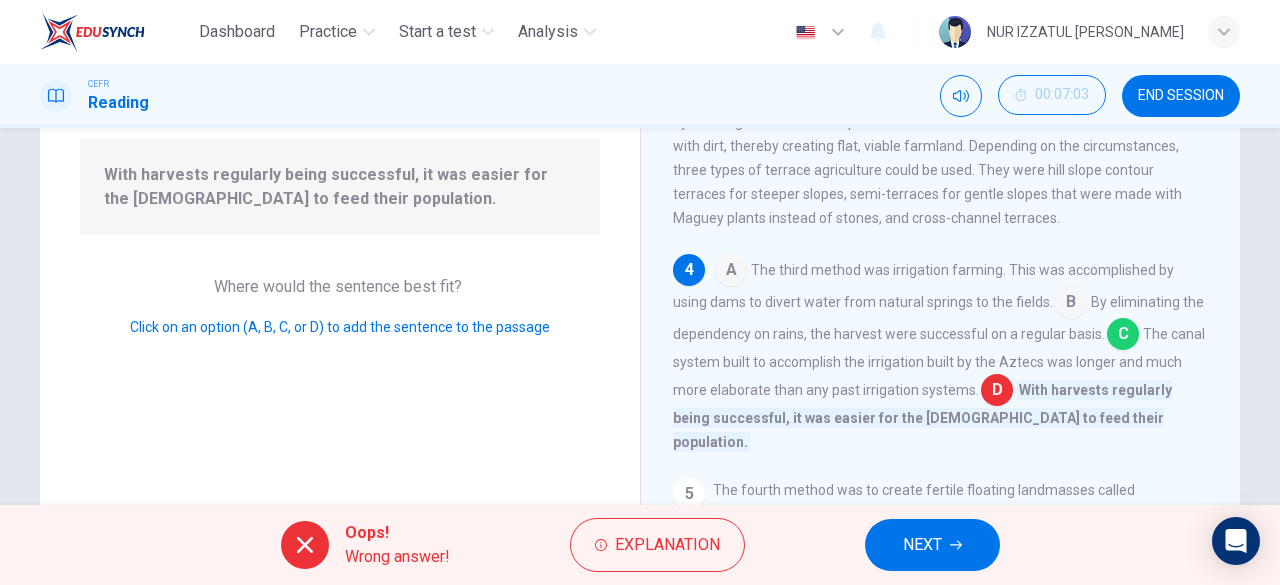 click on "NEXT" at bounding box center [922, 545] 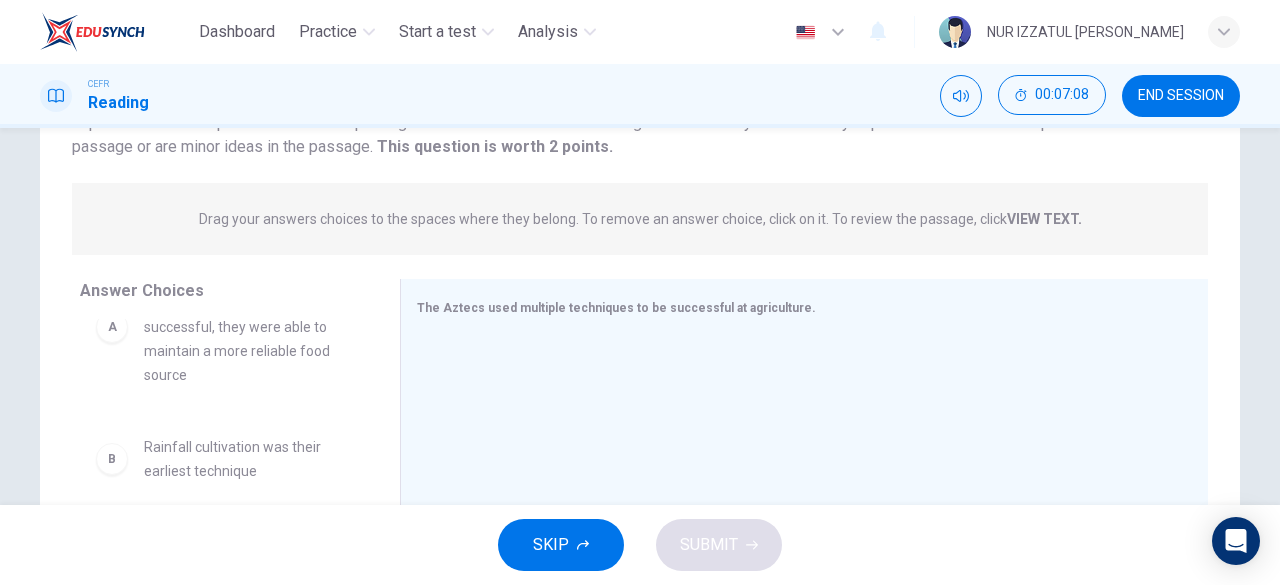 scroll, scrollTop: 100, scrollLeft: 0, axis: vertical 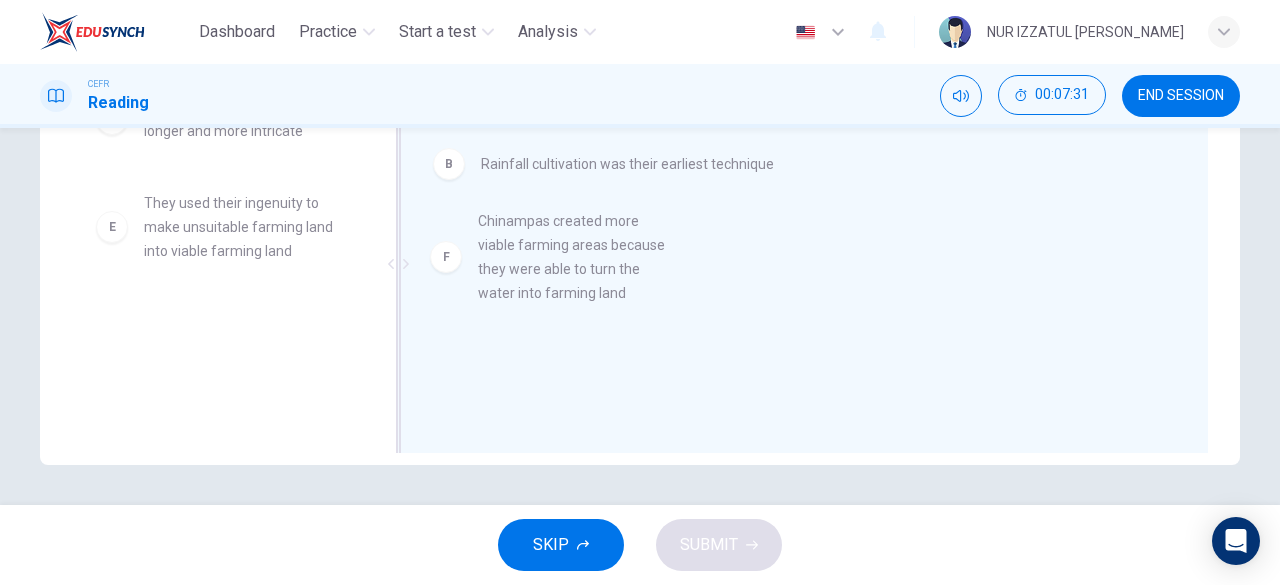 drag, startPoint x: 278, startPoint y: 360, endPoint x: 623, endPoint y: 257, distance: 360.0472 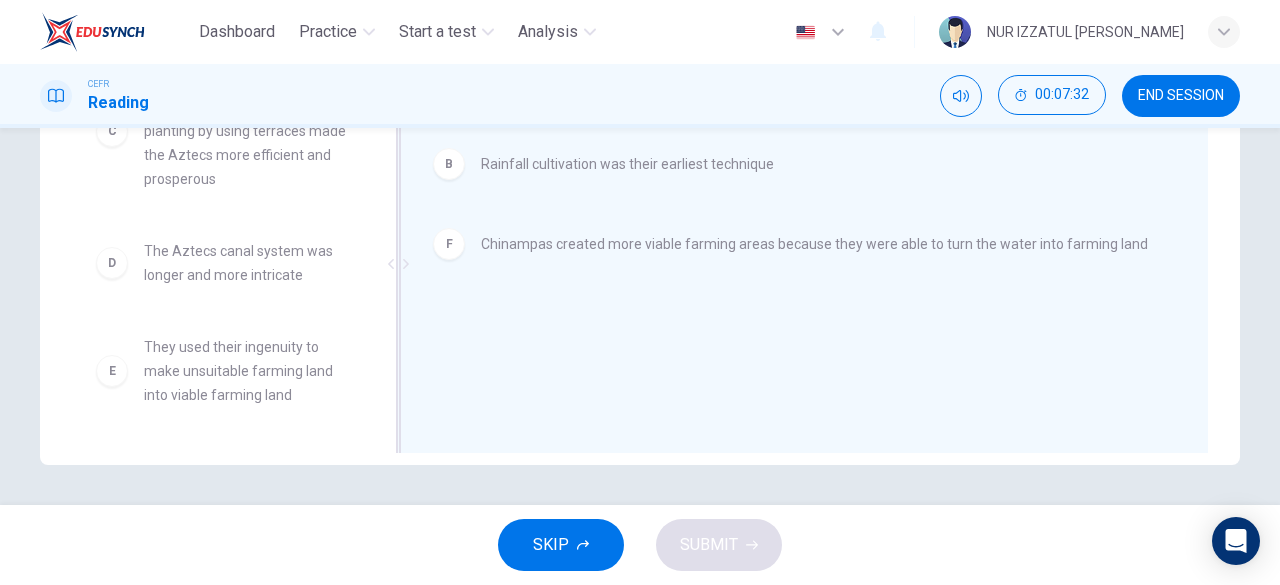 scroll, scrollTop: 228, scrollLeft: 0, axis: vertical 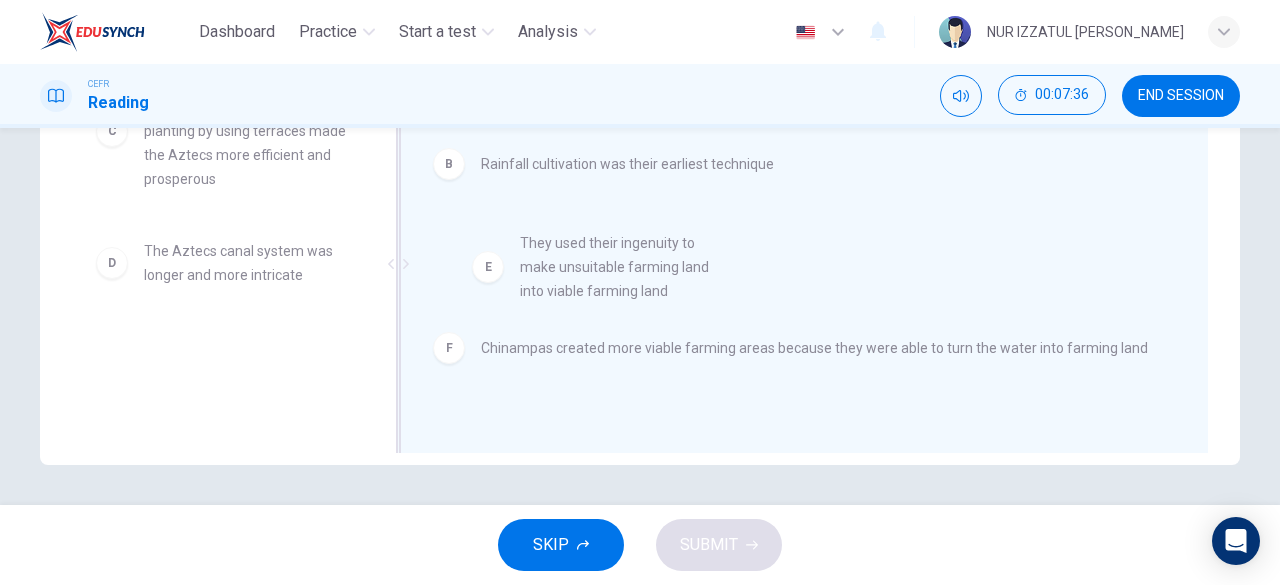 drag, startPoint x: 284, startPoint y: 373, endPoint x: 666, endPoint y: 269, distance: 395.90402 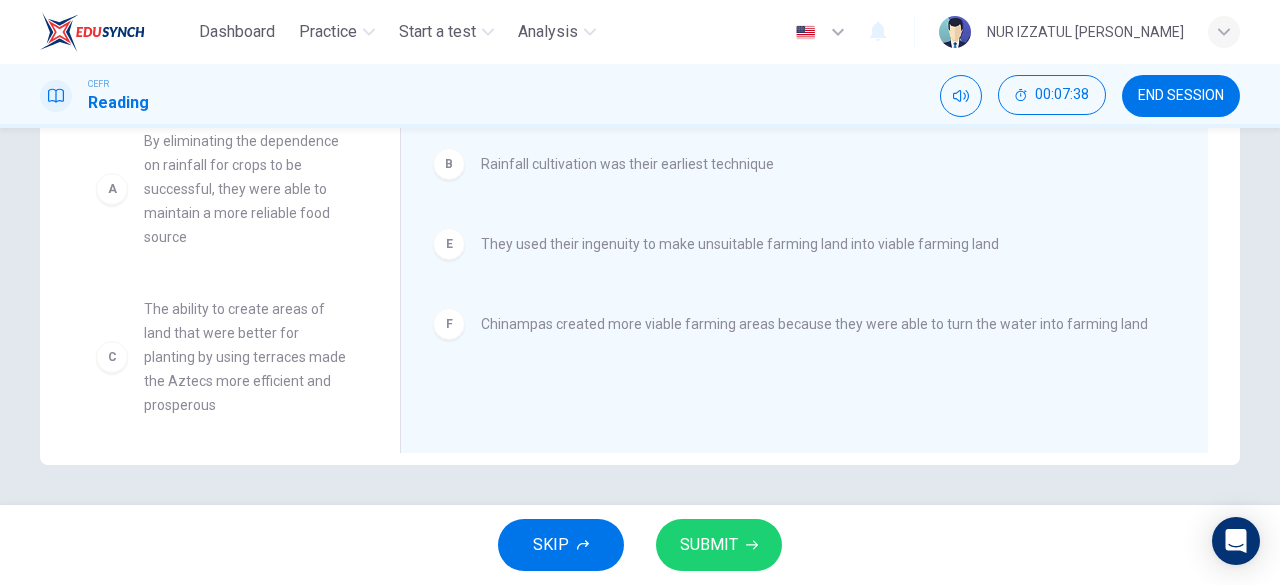 scroll, scrollTop: 0, scrollLeft: 0, axis: both 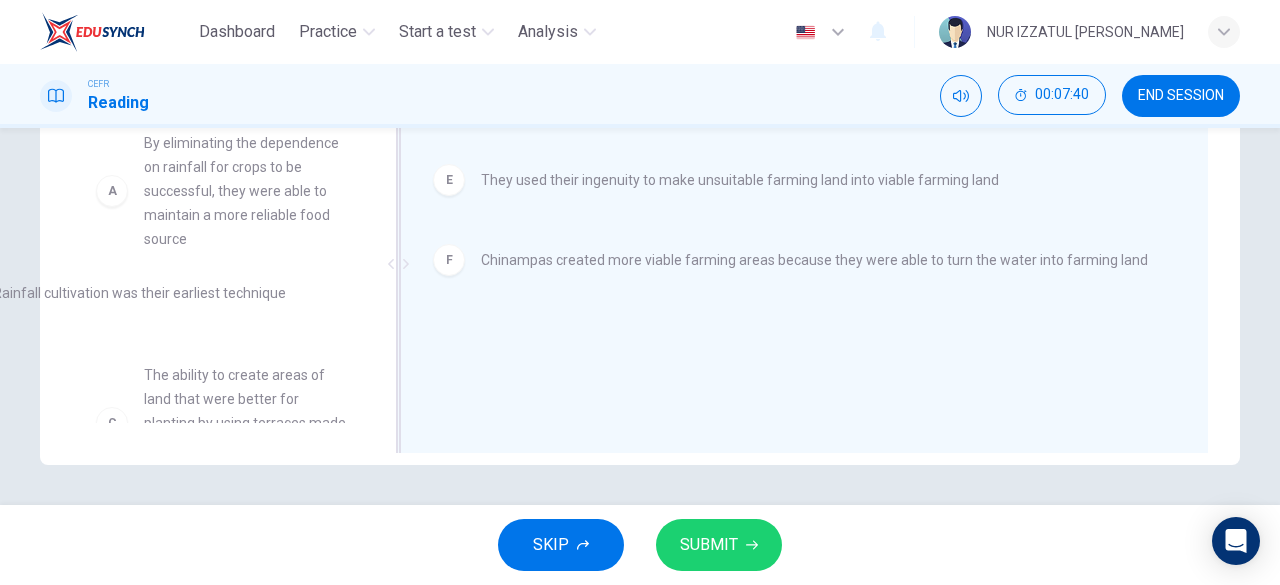 drag, startPoint x: 487, startPoint y: 167, endPoint x: 34, endPoint y: 349, distance: 488.1936 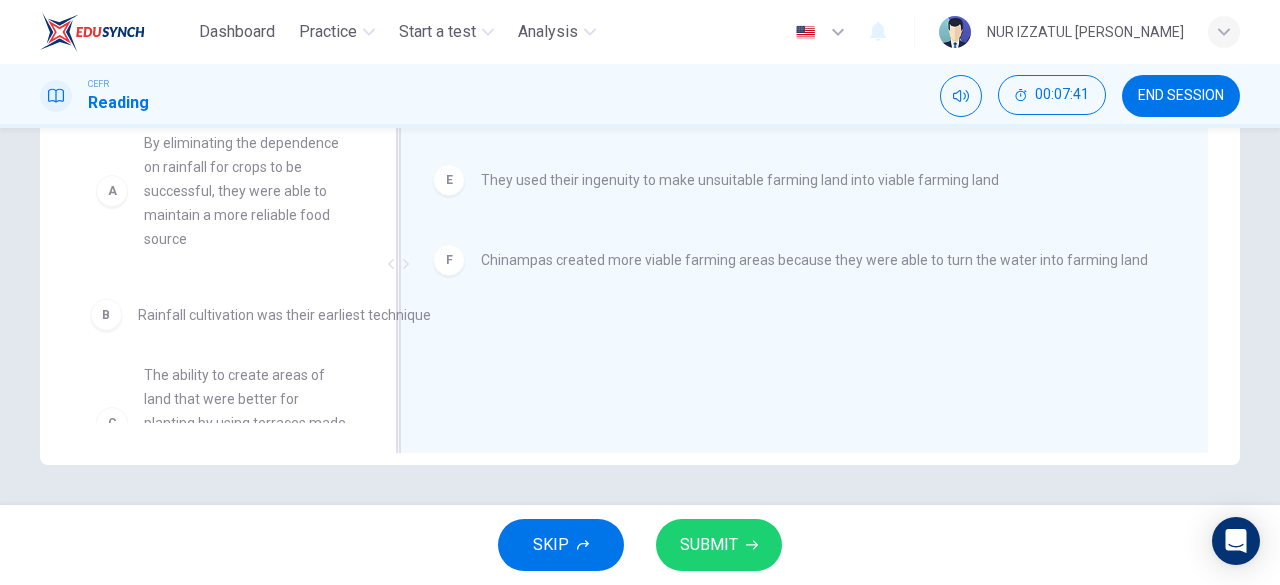 click on "Answer Choices A By eliminating the dependence on rainfall for crops to be successful, they were able to maintain a more reliable food source C The ability to create areas of land that were better for planting by using terraces made the Aztecs more efficient and prosperous D The Aztecs canal system was longer and more intricate" at bounding box center (220, 269) 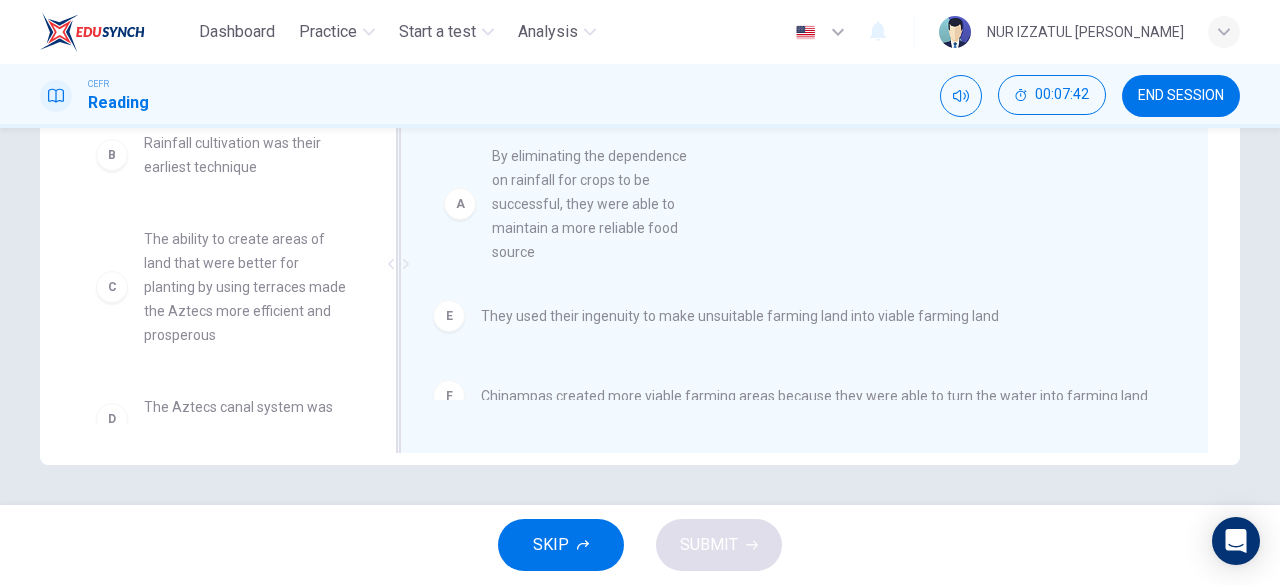 drag, startPoint x: 232, startPoint y: 225, endPoint x: 580, endPoint y: 235, distance: 348.14365 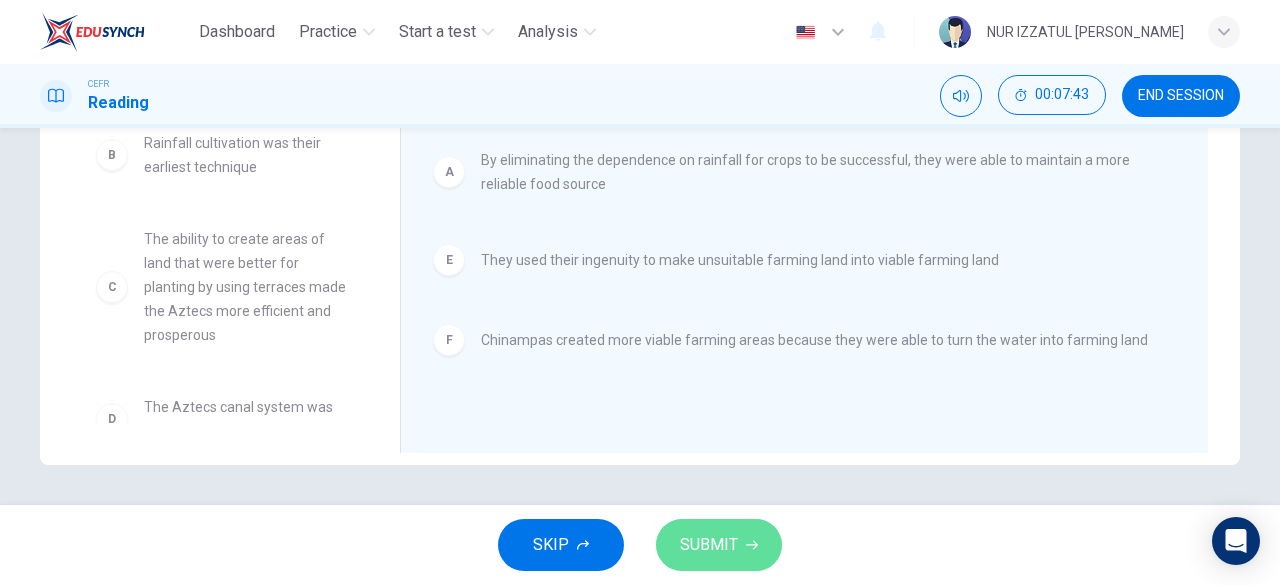click on "SUBMIT" at bounding box center [709, 545] 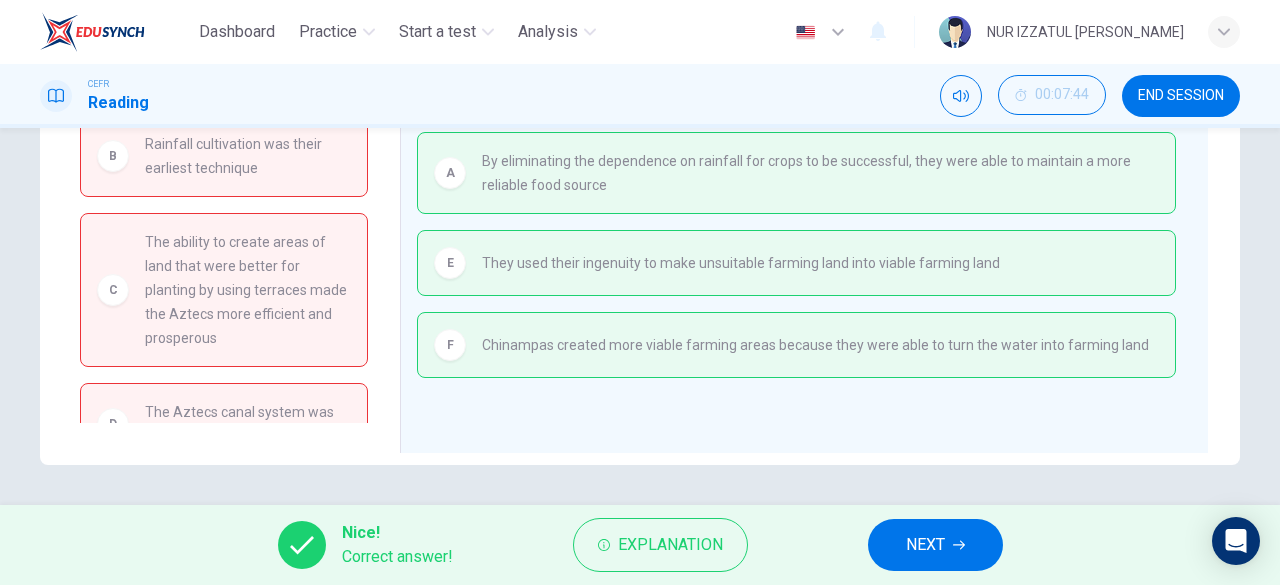 click on "NEXT" at bounding box center (925, 545) 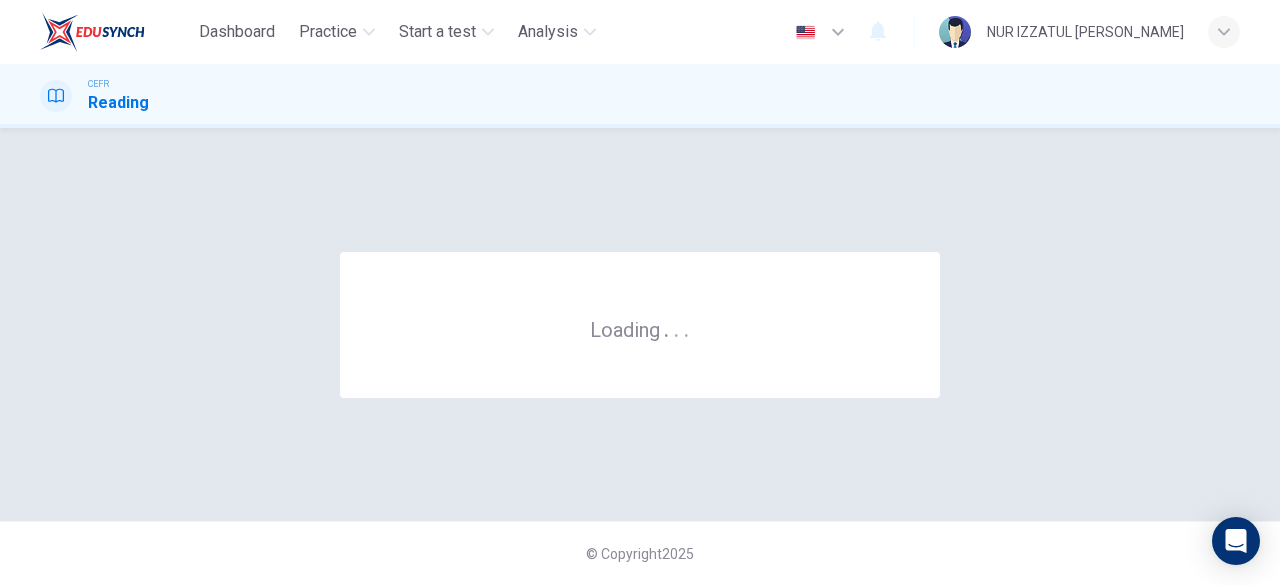 scroll, scrollTop: 0, scrollLeft: 0, axis: both 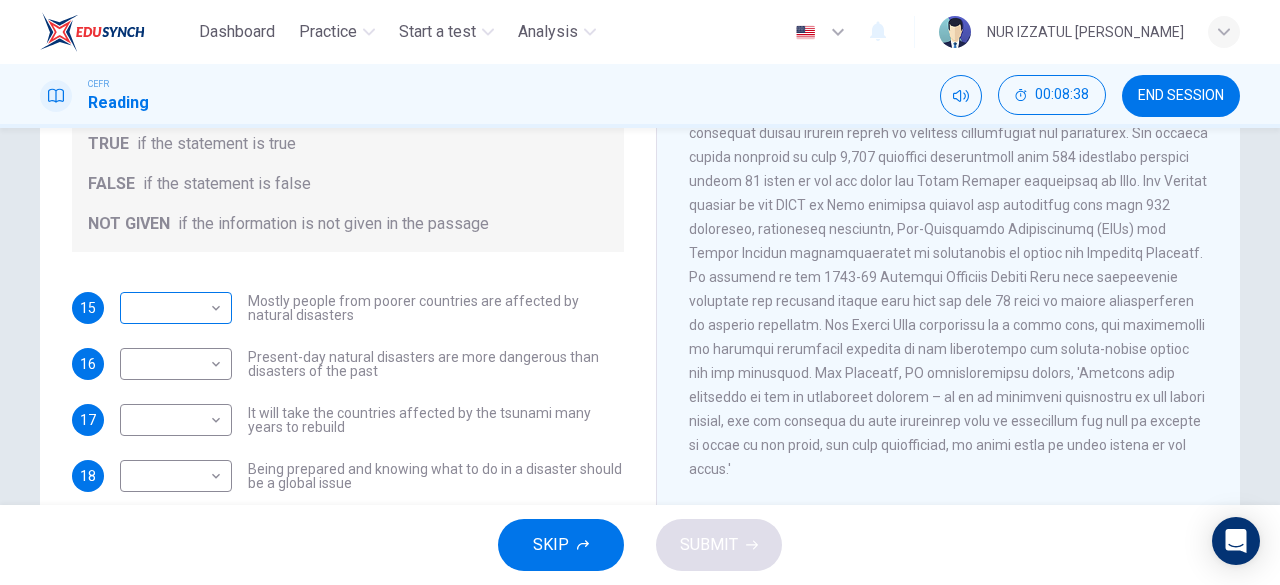 click on "Dashboard Practice Start a test Analysis English en ​ NUR IZZATUL ALIA BINTI RAZALI CEFR Reading 00:08:38 END SESSION Questions 15 - 18 Do the following statements agree with the information given in the Reading Passage?
In the boxes below, write TRUE if the statement is true FALSE if the statement is false NOT GIVEN if the information is not given in the passage 15 ​ ​ Mostly people from poorer countries are affected by natural disasters 16 ​ ​ Present-day natural disasters are more dangerous than disasters of the past 17 ​ ​ It will take the countries affected by the tsunami many years to rebuild 18 ​ ​ Being prepared and knowing what to do in a disaster should be a global issue Preparing for the Threat CLICK TO ZOOM Click to Zoom 1 2 3 4 5 6 SKIP SUBMIT Highlight an image Highlight Ask AI Turn off Delete Important Important Important Important Important Important Change a color Write a memo Go to Liner Ask AI EduSynch - Online Language Proficiency Testing
Dashboard Practice 2025" at bounding box center (640, 292) 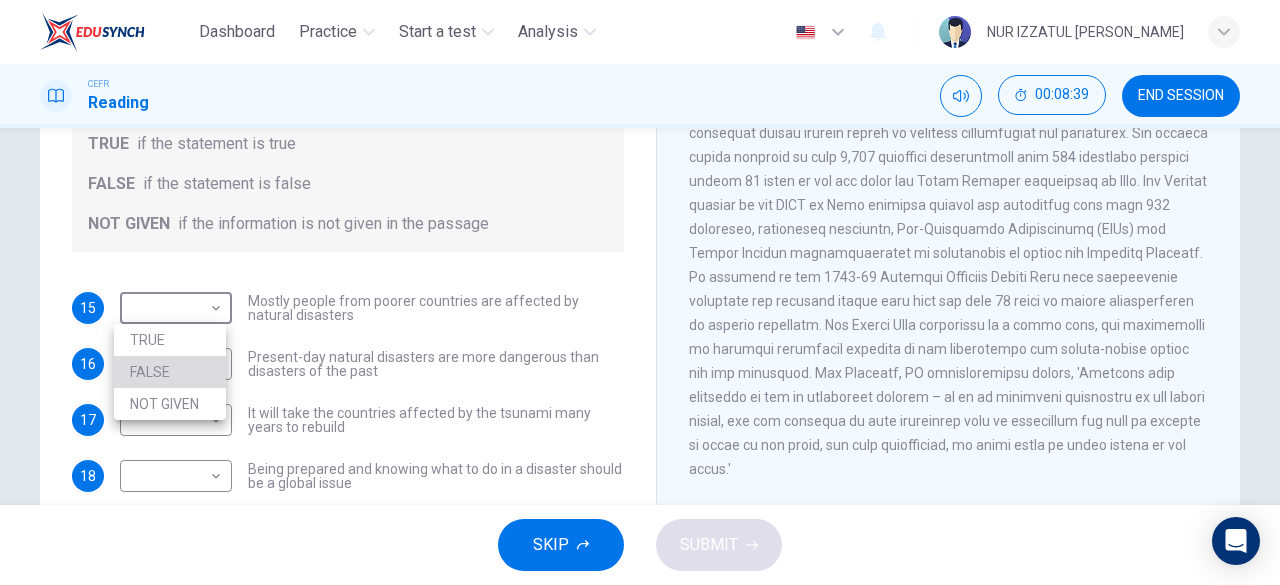 click on "FALSE" at bounding box center (170, 372) 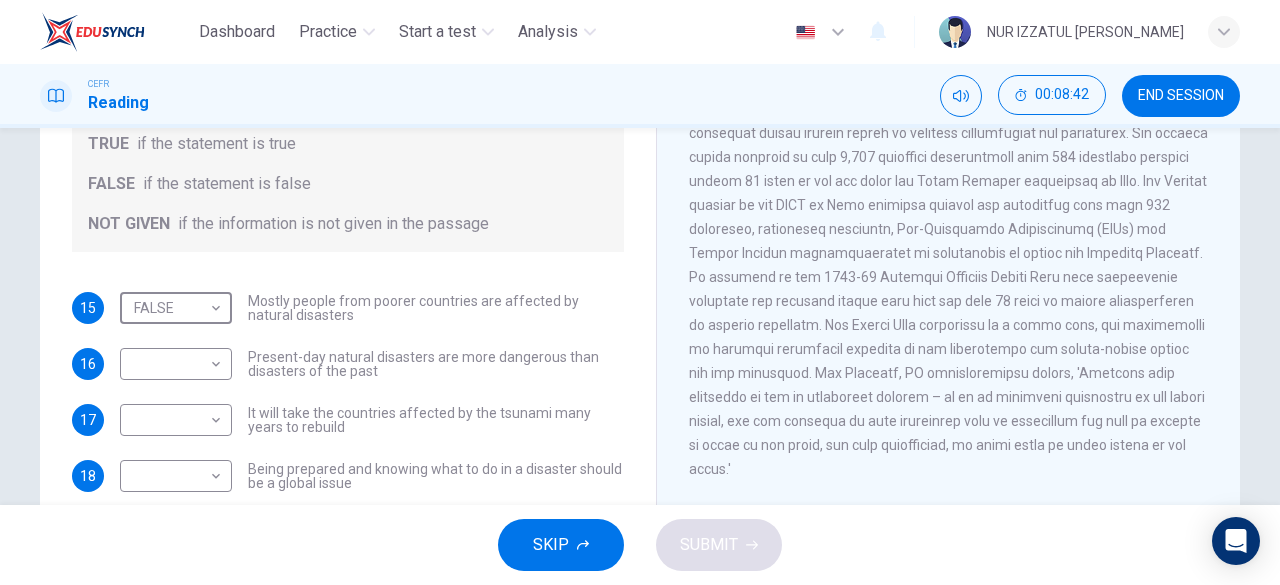 click on "Dashboard Practice Start a test Analysis English en ​ NUR IZZATUL ALIA BINTI RAZALI CEFR Reading 00:08:42 END SESSION Questions 15 - 18 Do the following statements agree with the information given in the Reading Passage?
In the boxes below, write TRUE if the statement is true FALSE if the statement is false NOT GIVEN if the information is not given in the passage 15 FALSE FALSE ​ Mostly people from poorer countries are affected by natural disasters 16 ​ ​ Present-day natural disasters are more dangerous than disasters of the past 17 ​ ​ It will take the countries affected by the tsunami many years to rebuild 18 ​ ​ Being prepared and knowing what to do in a disaster should be a global issue Preparing for the Threat CLICK TO ZOOM Click to Zoom 1 2 3 4 5 6 SKIP SUBMIT Highlight an image Highlight Ask AI Turn off Delete Important Important Important Important Important Important Change a color Write a memo Go to Liner Ask AI EduSynch - Online Language Proficiency Testing
Dashboard 2025" at bounding box center [640, 292] 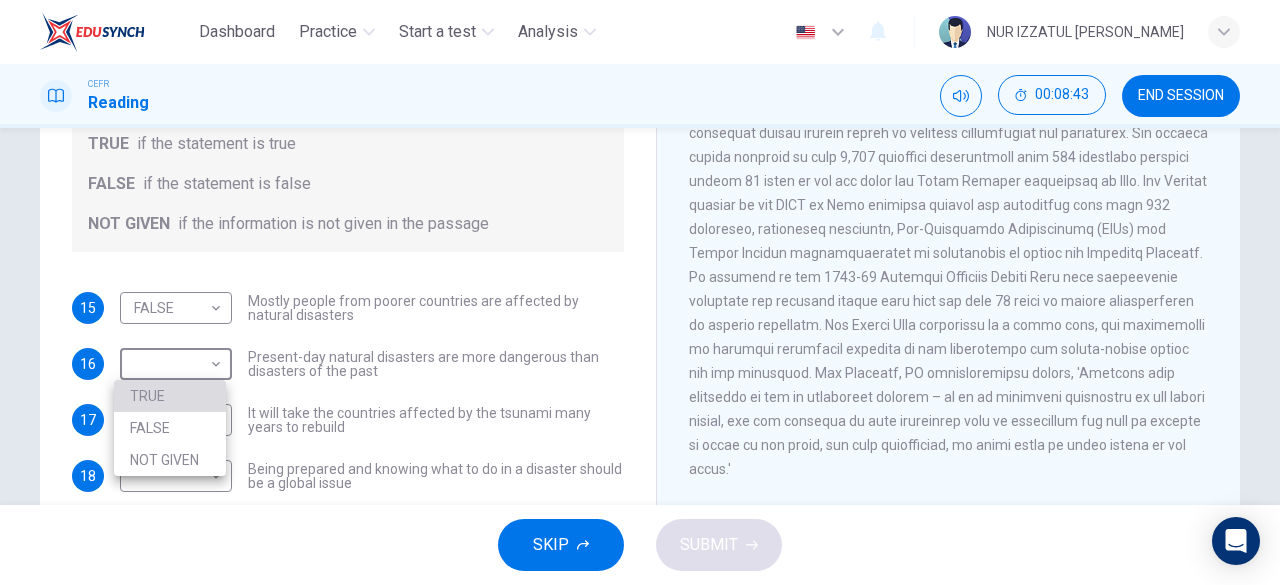 click on "TRUE" at bounding box center (170, 396) 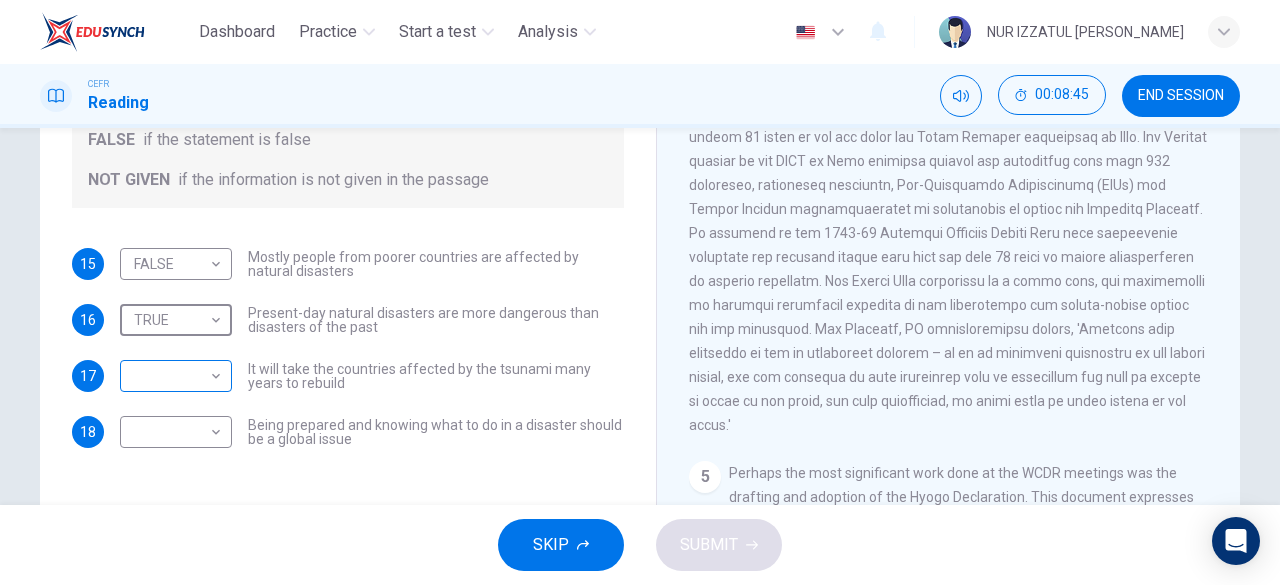 scroll, scrollTop: 298, scrollLeft: 0, axis: vertical 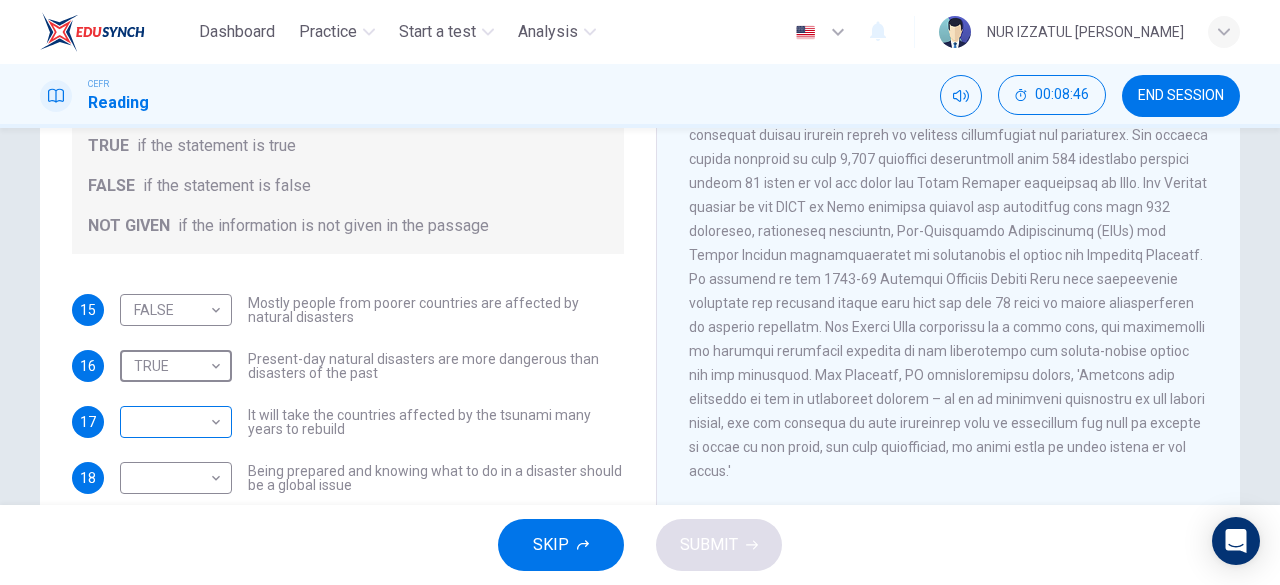 click on "Dashboard Practice Start a test Analysis English en ​ NUR IZZATUL ALIA BINTI RAZALI CEFR Reading 00:08:46 END SESSION Questions 15 - 18 Do the following statements agree with the information given in the Reading Passage?
In the boxes below, write TRUE if the statement is true FALSE if the statement is false NOT GIVEN if the information is not given in the passage 15 FALSE FALSE ​ Mostly people from poorer countries are affected by natural disasters 16 TRUE TRUE ​ Present-day natural disasters are more dangerous than disasters of the past 17 ​ ​ It will take the countries affected by the tsunami many years to rebuild 18 ​ ​ Being prepared and knowing what to do in a disaster should be a global issue Preparing for the Threat CLICK TO ZOOM Click to Zoom 1 2 3 4 5 6 SKIP SUBMIT Highlight an image Highlight Ask AI Turn off Delete Important Important Important Important Important Important Change a color Write a memo Go to Liner Ask AI EduSynch - Online Language Proficiency Testing
Dashboard" at bounding box center (640, 292) 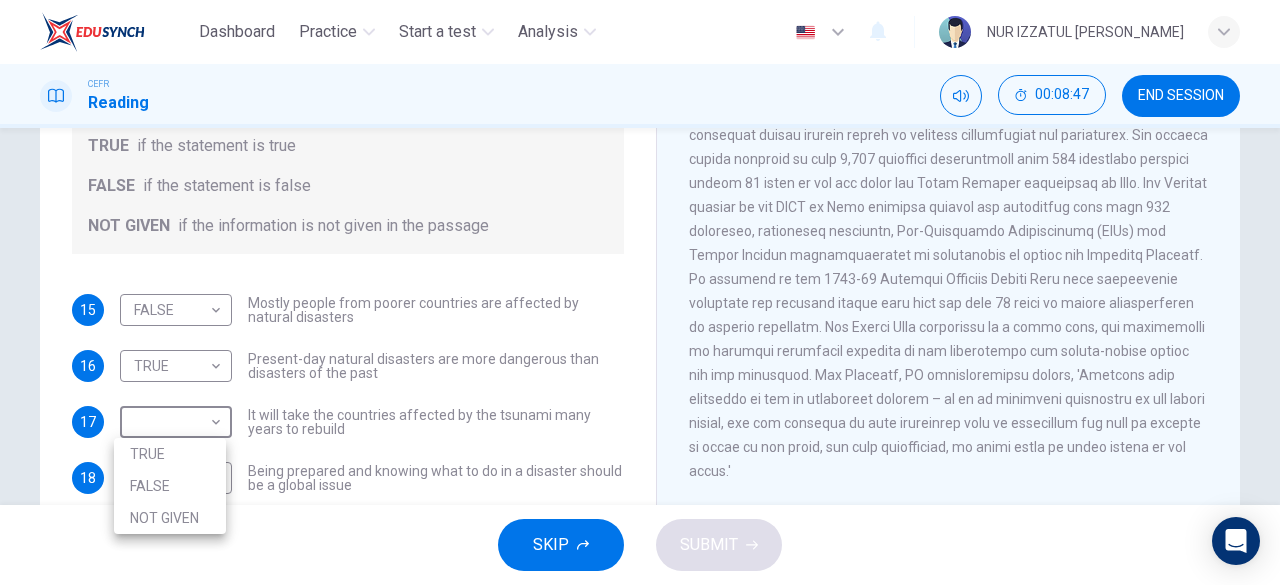 click on "TRUE" at bounding box center (170, 454) 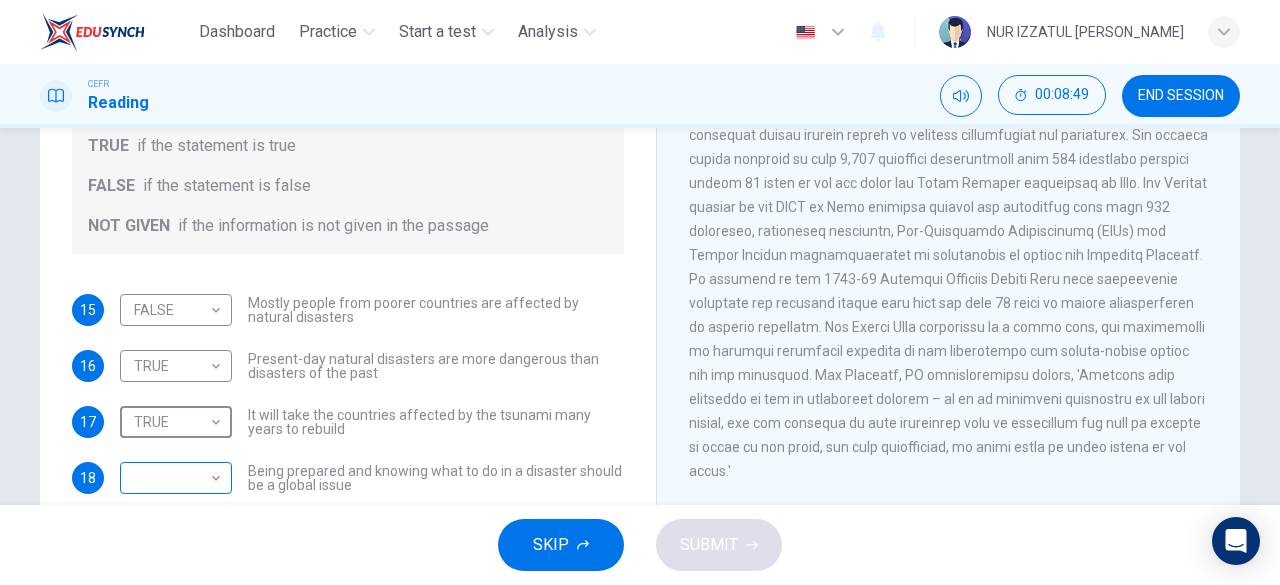click on "​ ​" at bounding box center [176, 478] 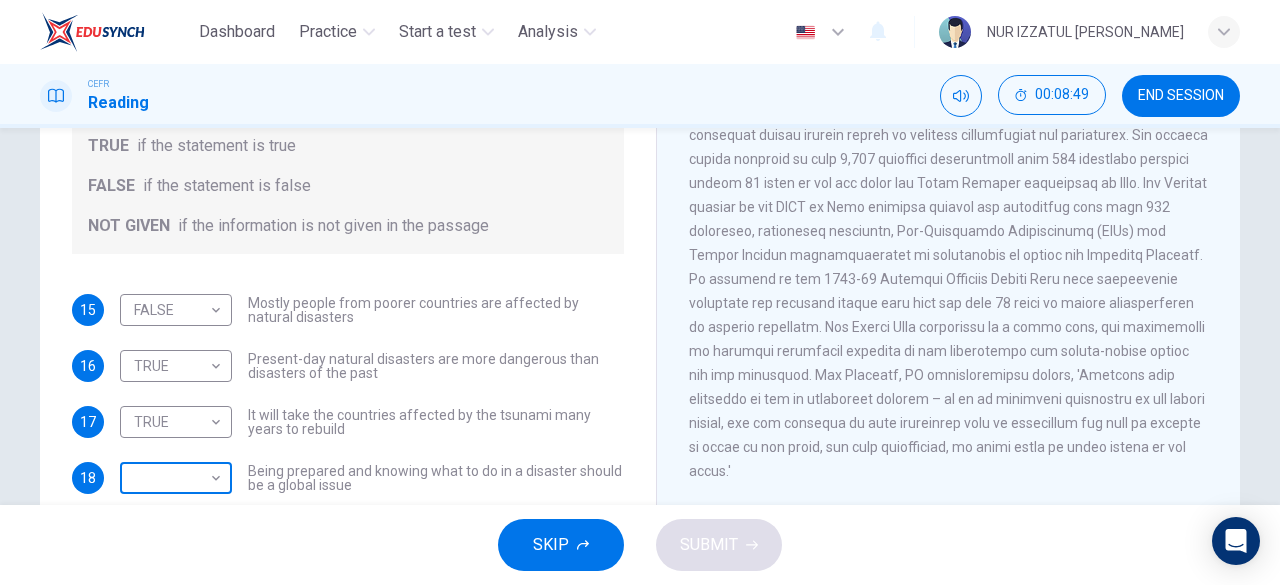 scroll, scrollTop: 299, scrollLeft: 0, axis: vertical 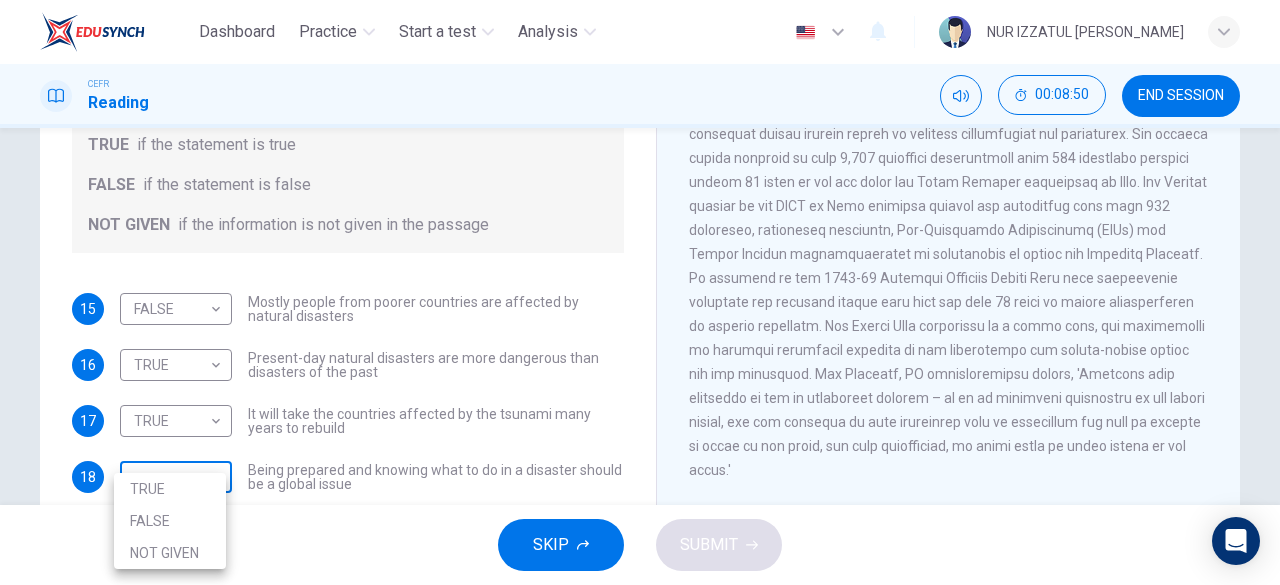 click on "Dashboard Practice Start a test Analysis English en ​ NUR IZZATUL ALIA BINTI RAZALI CEFR Reading 00:08:50 END SESSION Questions 15 - 18 Do the following statements agree with the information given in the Reading Passage?
In the boxes below, write TRUE if the statement is true FALSE if the statement is false NOT GIVEN if the information is not given in the passage 15 FALSE FALSE ​ Mostly people from poorer countries are affected by natural disasters 16 TRUE TRUE ​ Present-day natural disasters are more dangerous than disasters of the past 17 TRUE TRUE ​ It will take the countries affected by the tsunami many years to rebuild 18 ​ ​ Being prepared and knowing what to do in a disaster should be a global issue Preparing for the Threat CLICK TO ZOOM Click to Zoom 1 2 3 4 5 6 SKIP SUBMIT Highlight an image Highlight Ask AI Turn off Delete Important Important Important Important Important Important Change a color Write a memo Go to Liner Ask AI EduSynch - Online Language Proficiency Testing
2025" at bounding box center [640, 292] 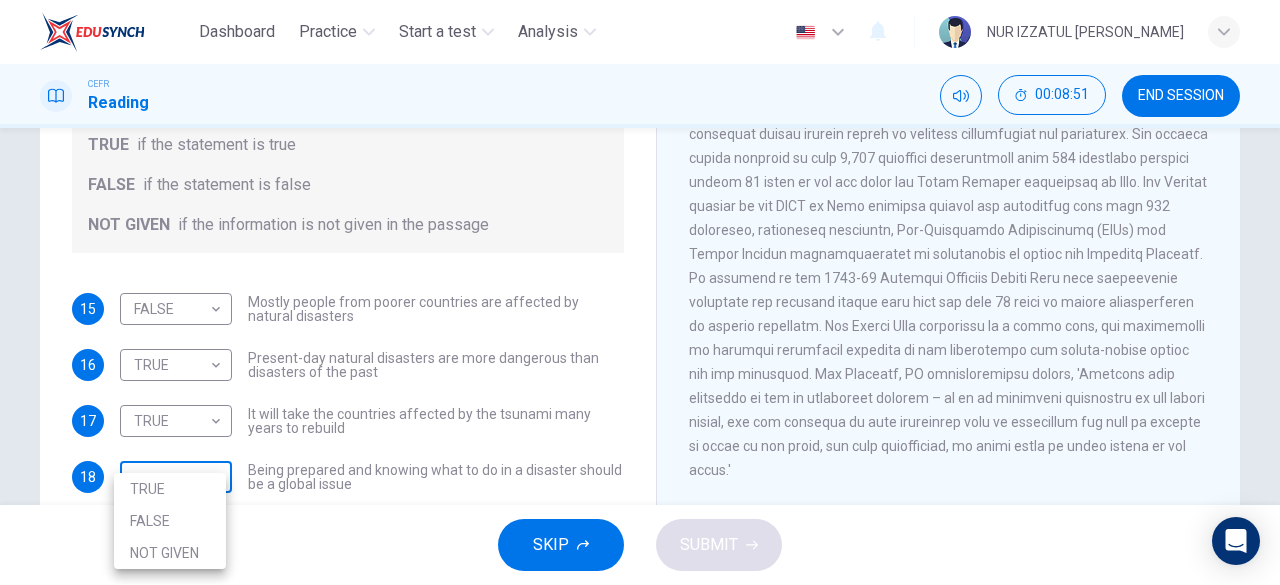 click on "TRUE" at bounding box center (170, 489) 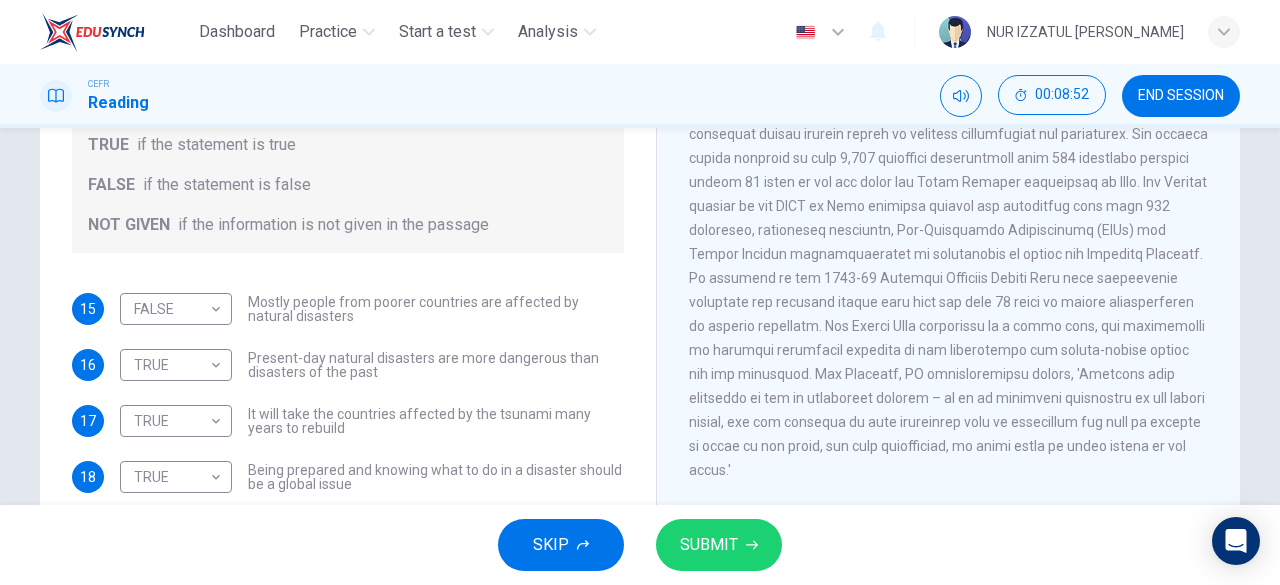 click on "SKIP SUBMIT" at bounding box center (640, 545) 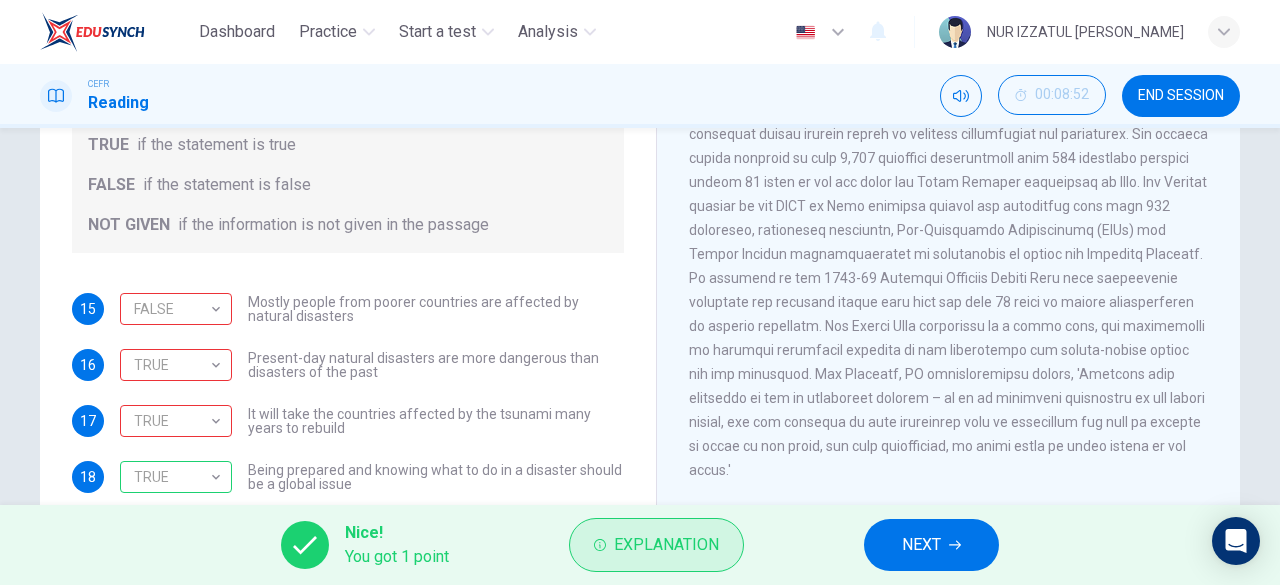 click on "Explanation" at bounding box center (666, 545) 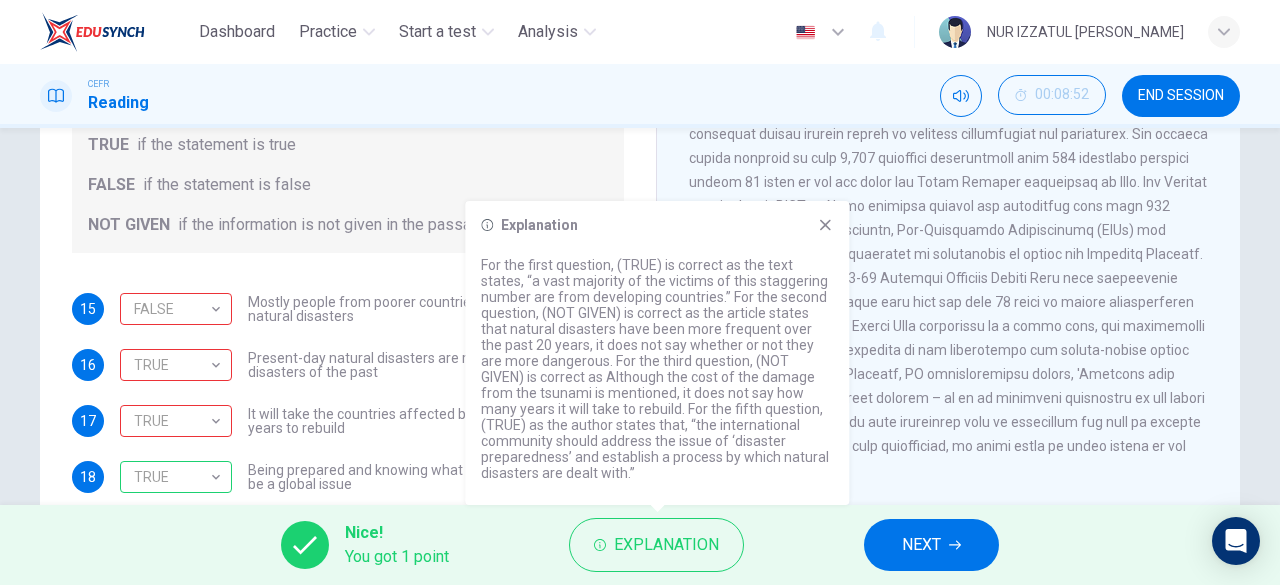 click 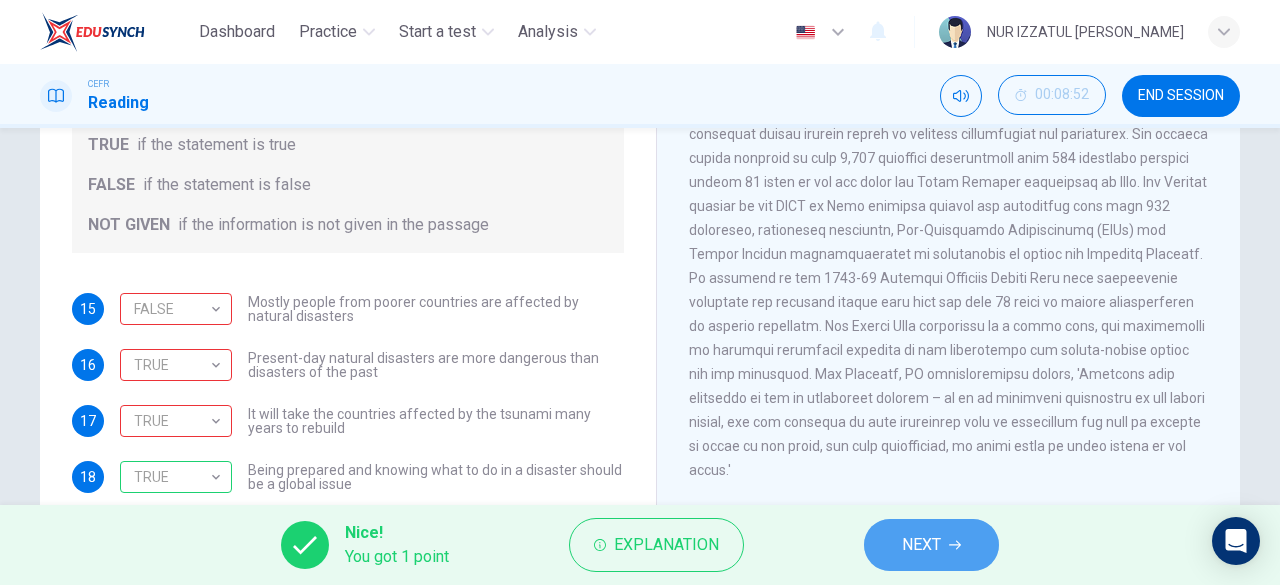click on "NEXT" at bounding box center [931, 545] 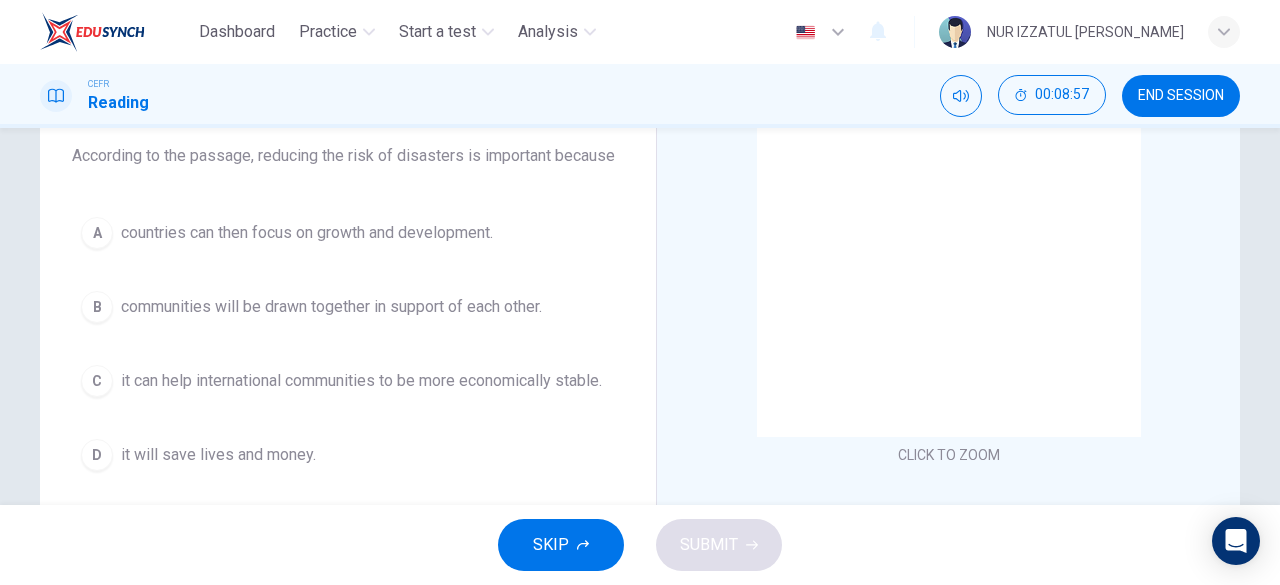 scroll, scrollTop: 200, scrollLeft: 0, axis: vertical 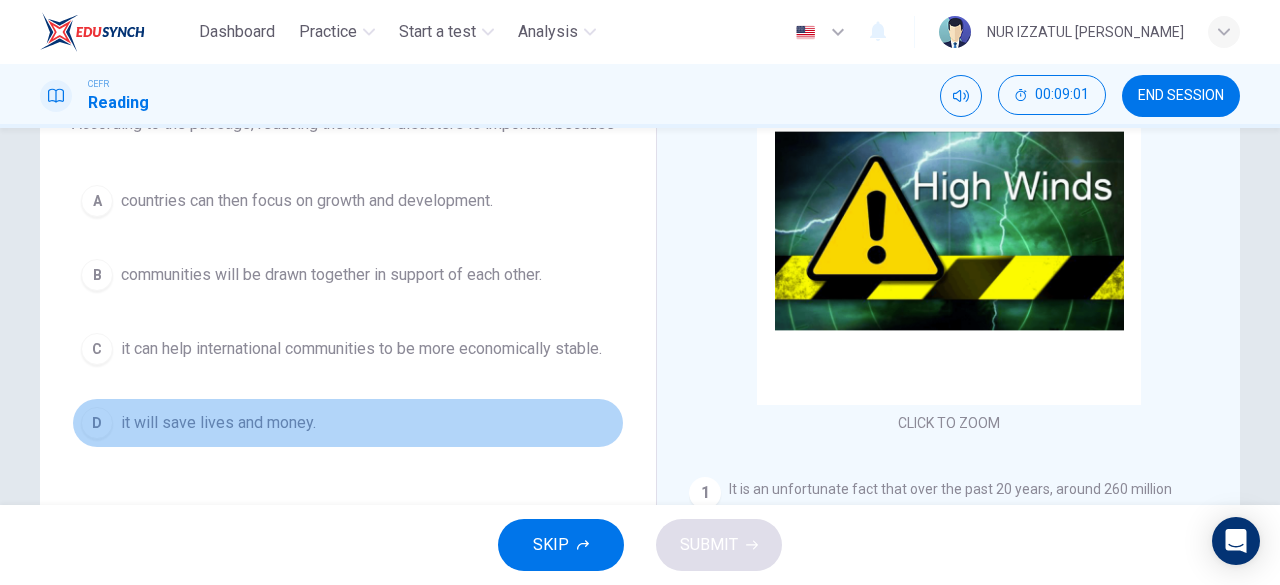 click on "it will save lives and money." at bounding box center (218, 423) 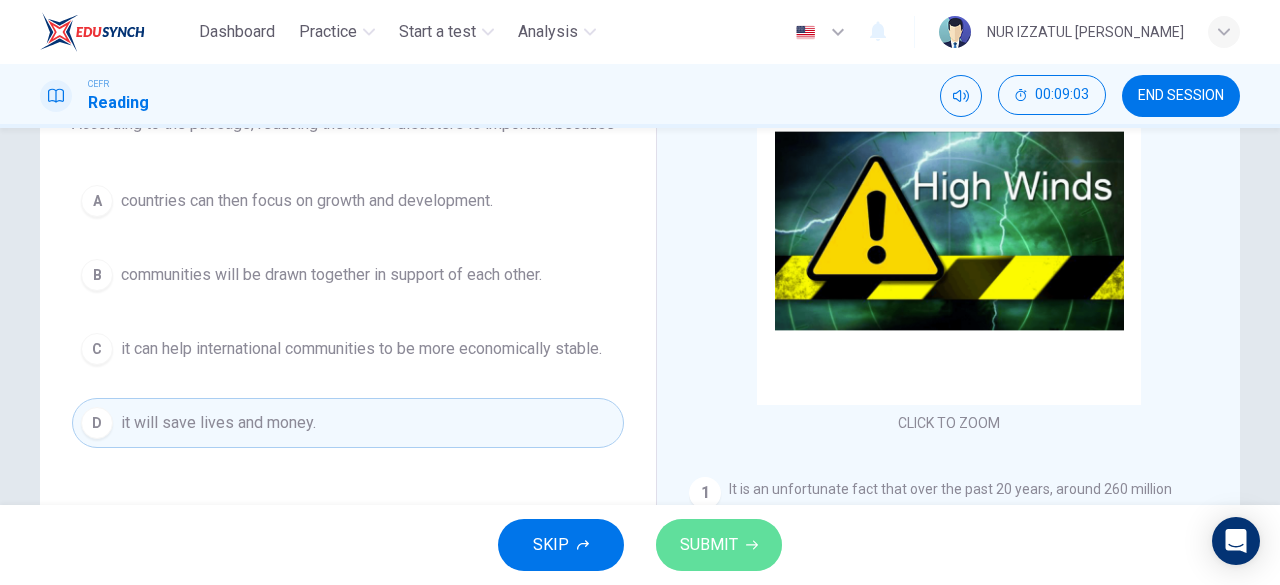 click on "SUBMIT" at bounding box center (719, 545) 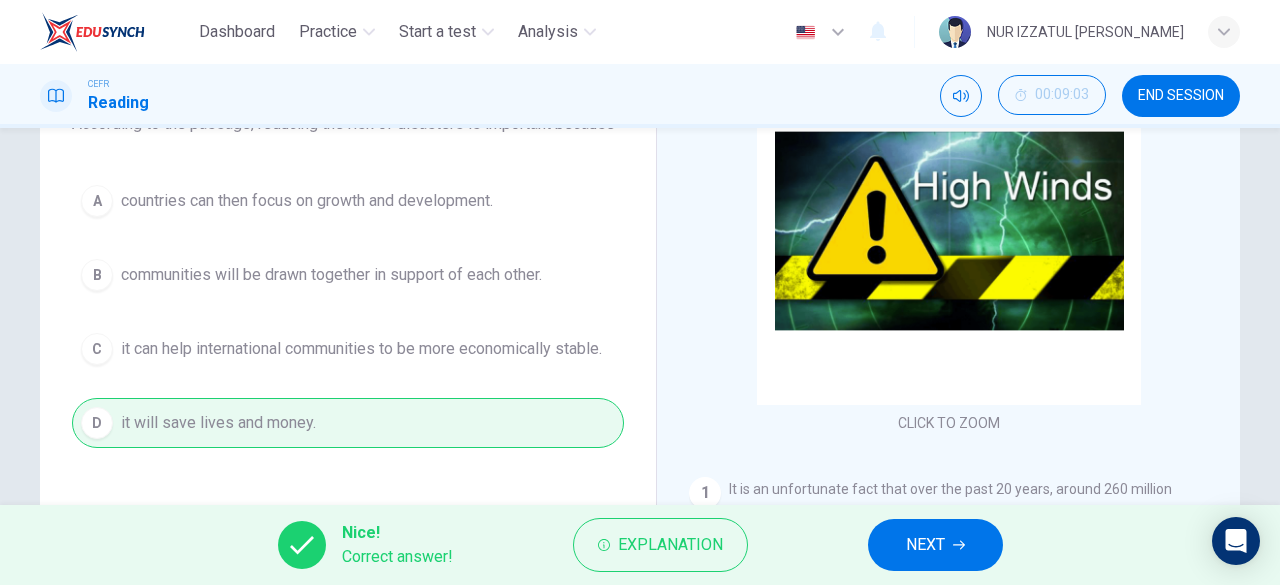 click on "NEXT" at bounding box center [925, 545] 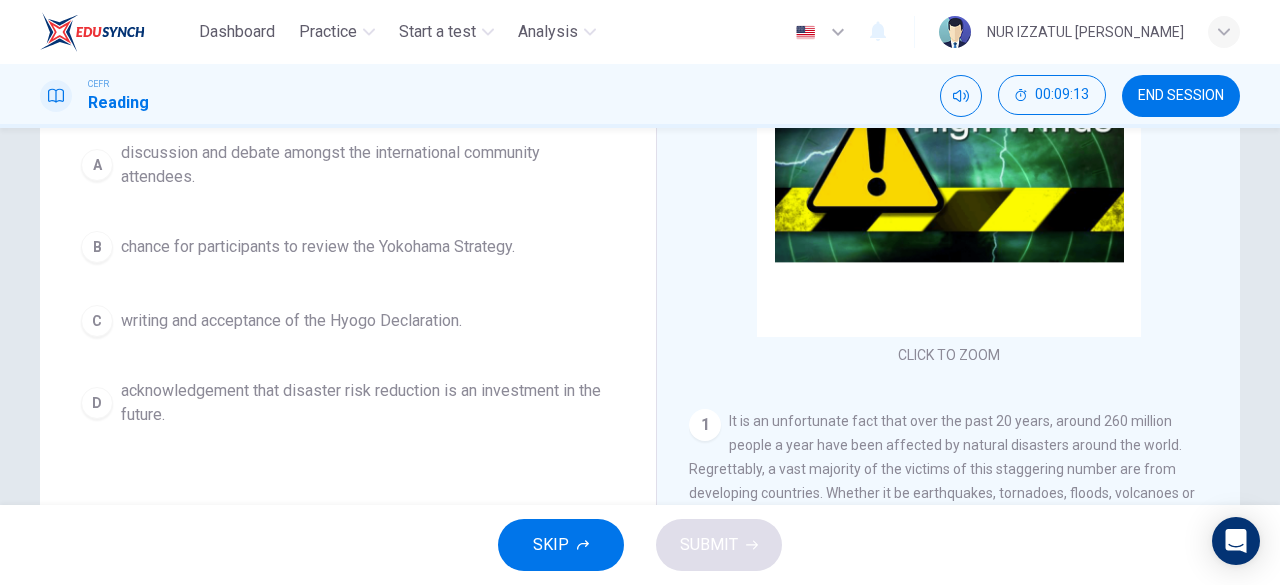 scroll, scrollTop: 300, scrollLeft: 0, axis: vertical 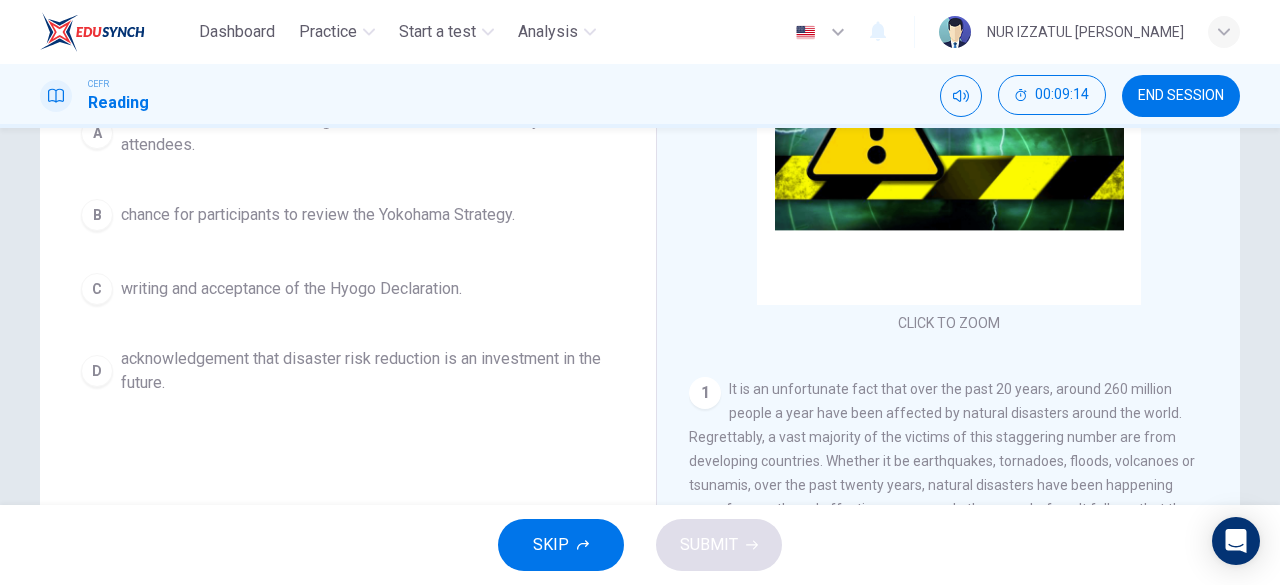 click on "acknowledgement that disaster risk reduction is an investment in the future." at bounding box center [368, 371] 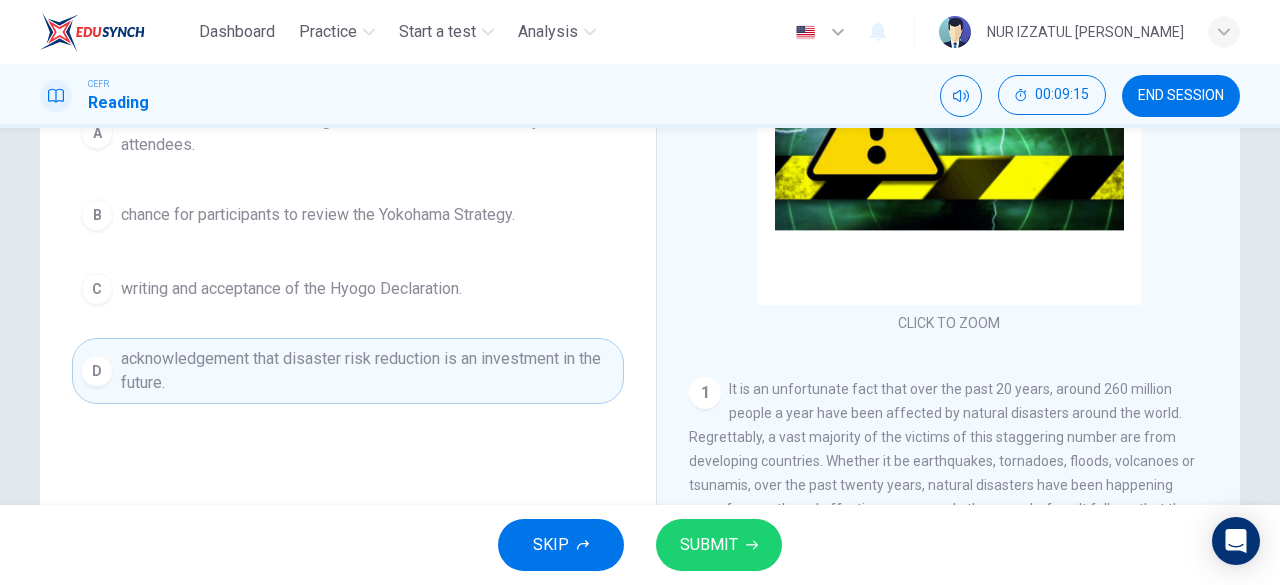 click on "SUBMIT" at bounding box center (709, 545) 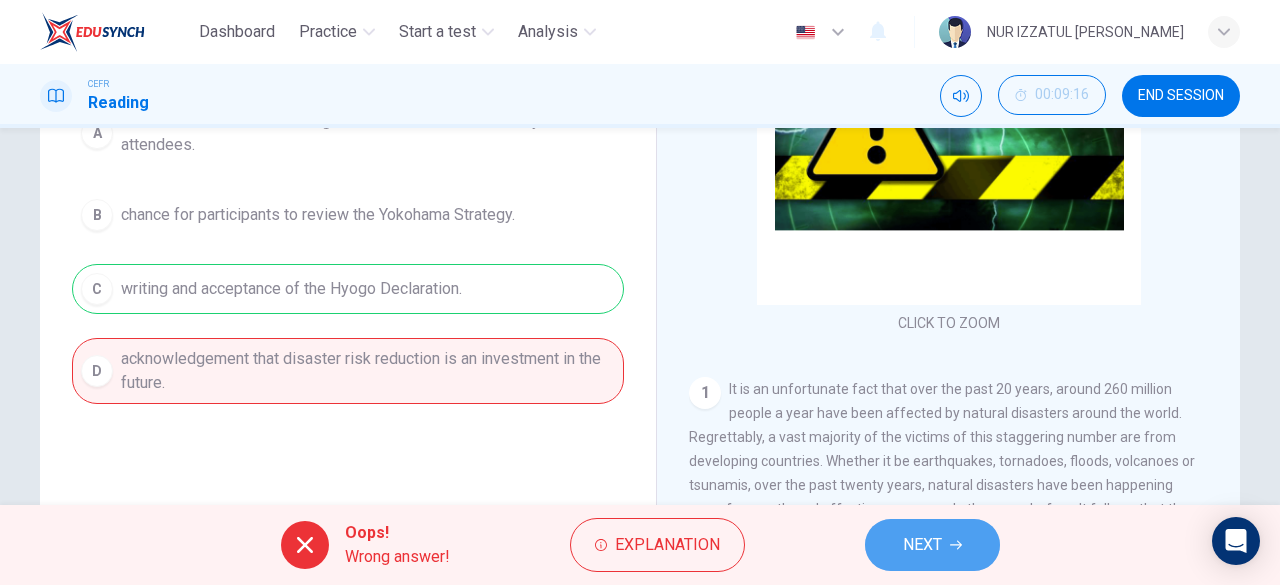 click on "NEXT" at bounding box center [932, 545] 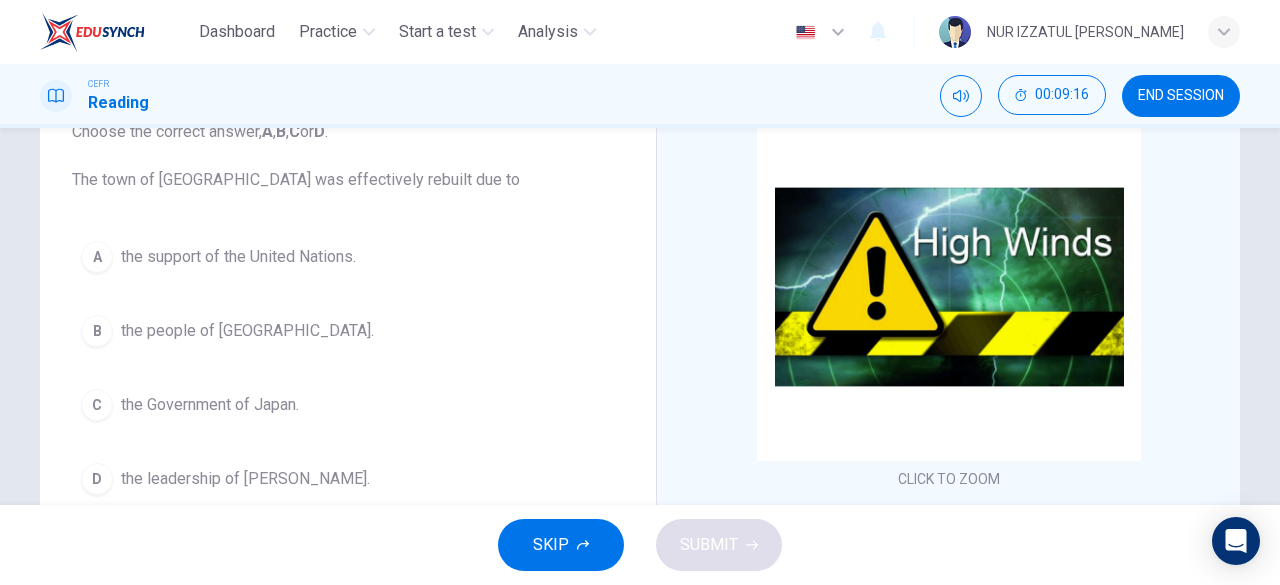 scroll, scrollTop: 176, scrollLeft: 0, axis: vertical 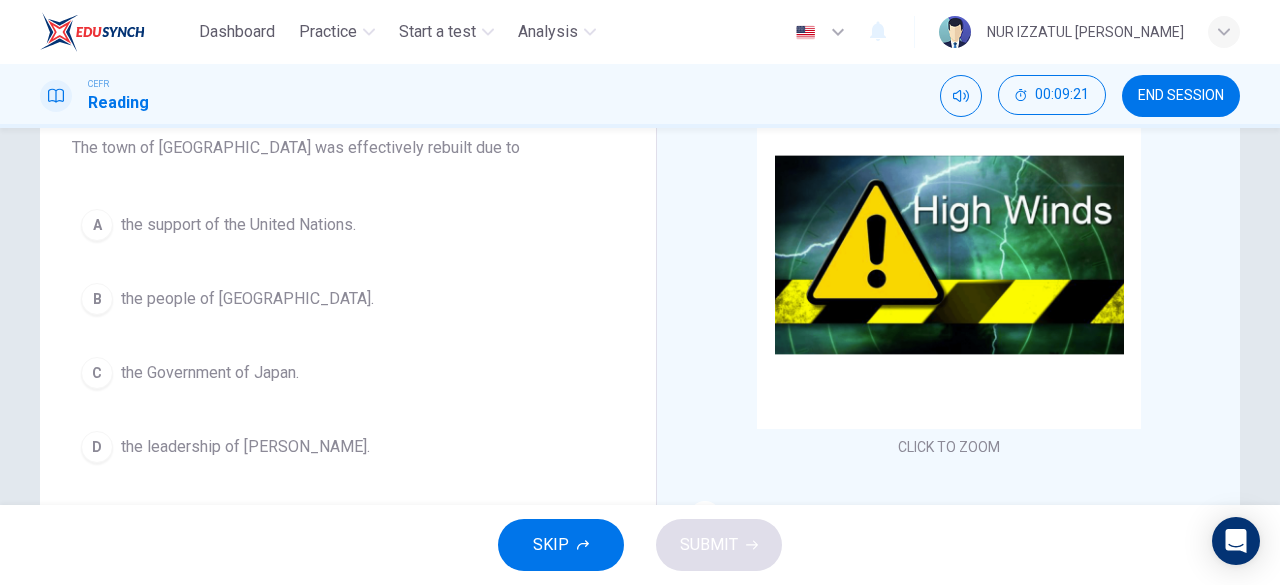 click on "the people of Kobe." at bounding box center [247, 299] 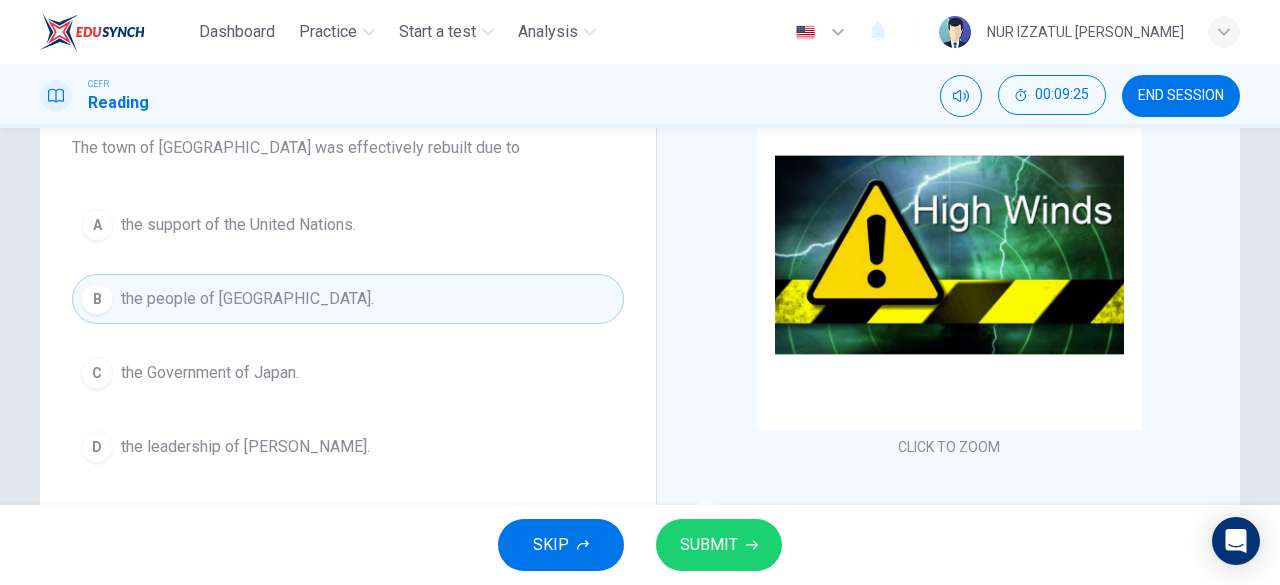 click on "the support of the United Nations." at bounding box center (238, 225) 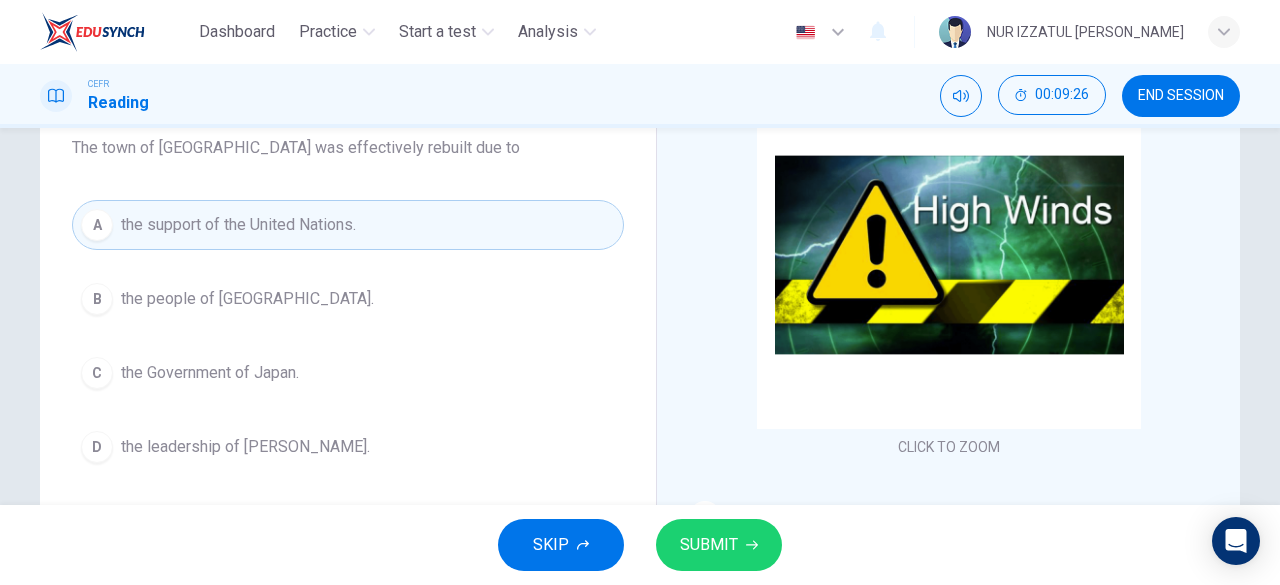click on "SUBMIT" at bounding box center (709, 545) 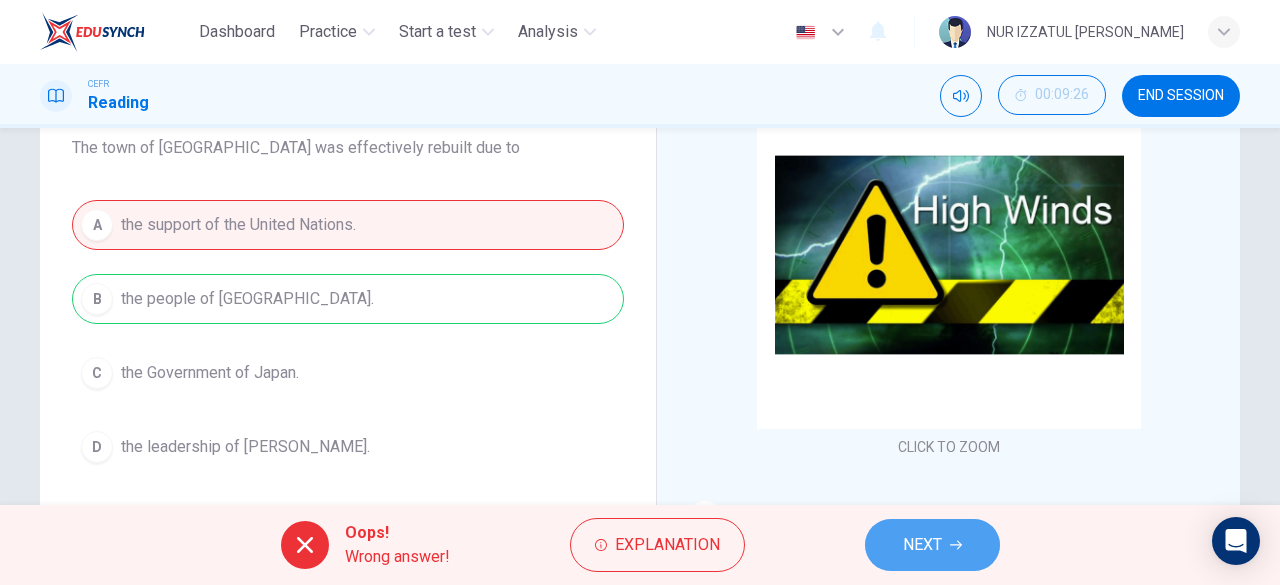 click on "NEXT" at bounding box center (932, 545) 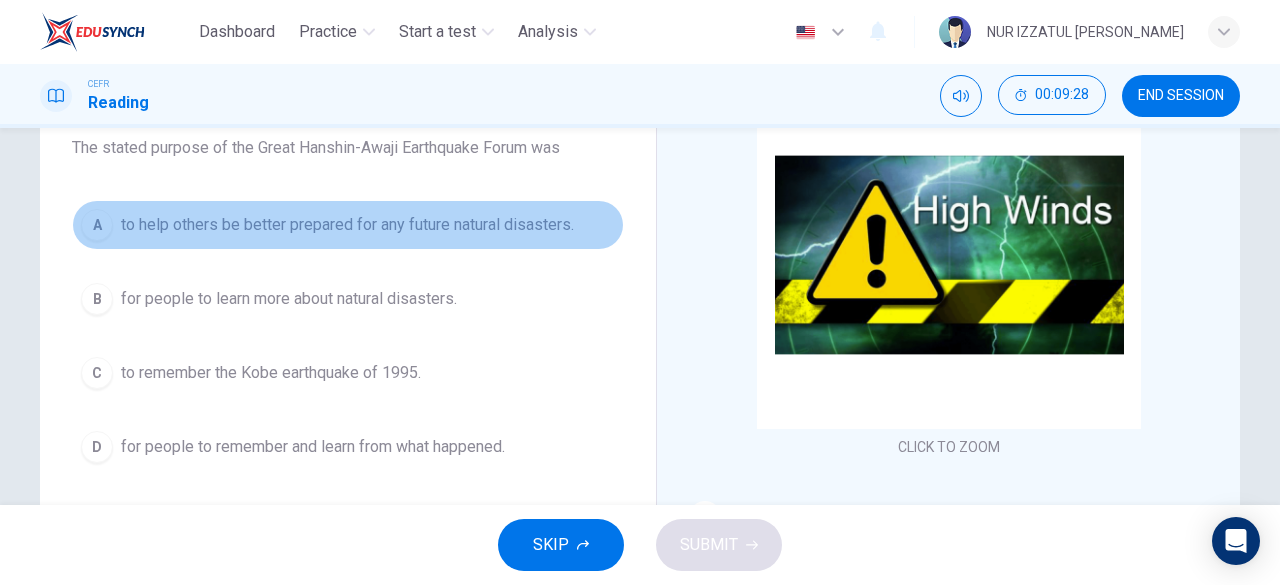 click on "to help others be better prepared for any future natural disasters." at bounding box center [347, 225] 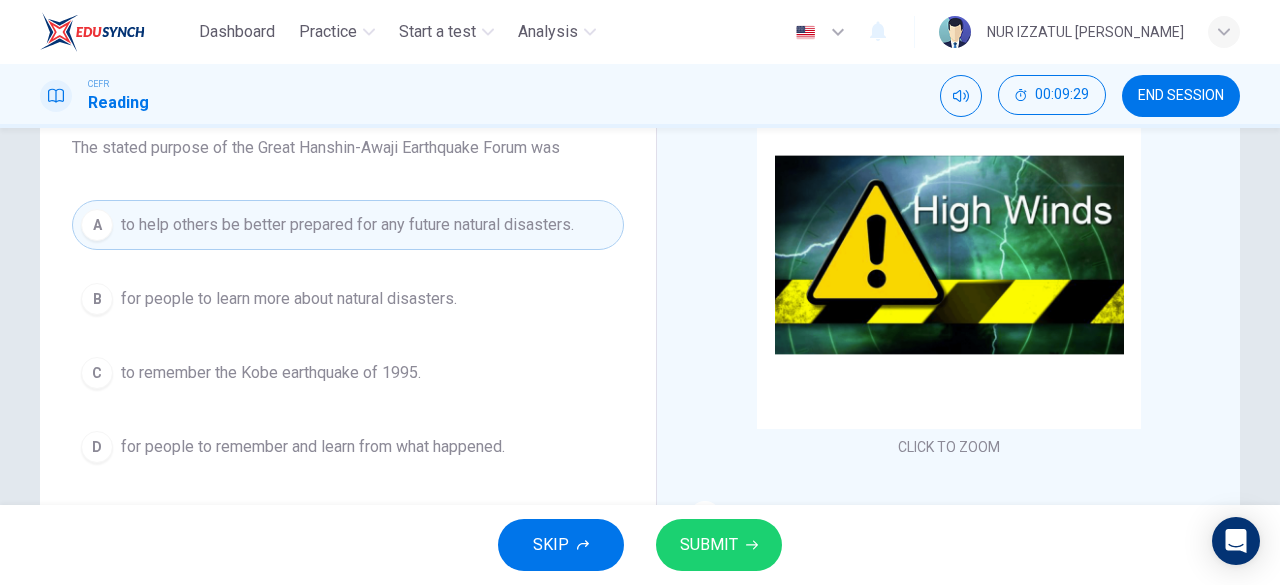 click on "SUBMIT" at bounding box center [709, 545] 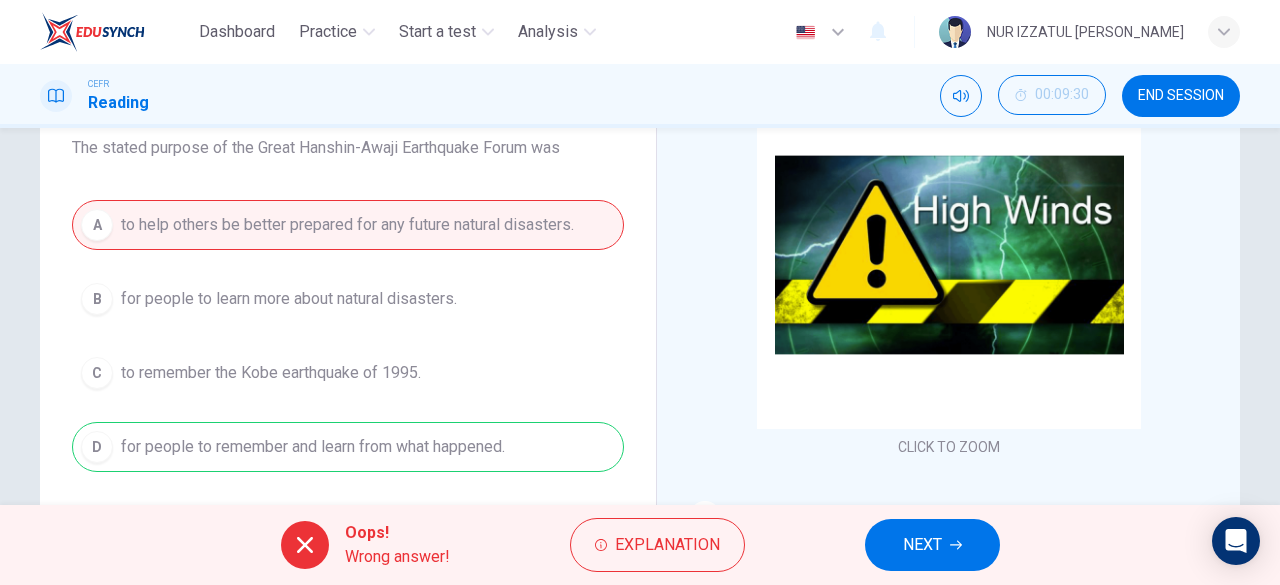 click 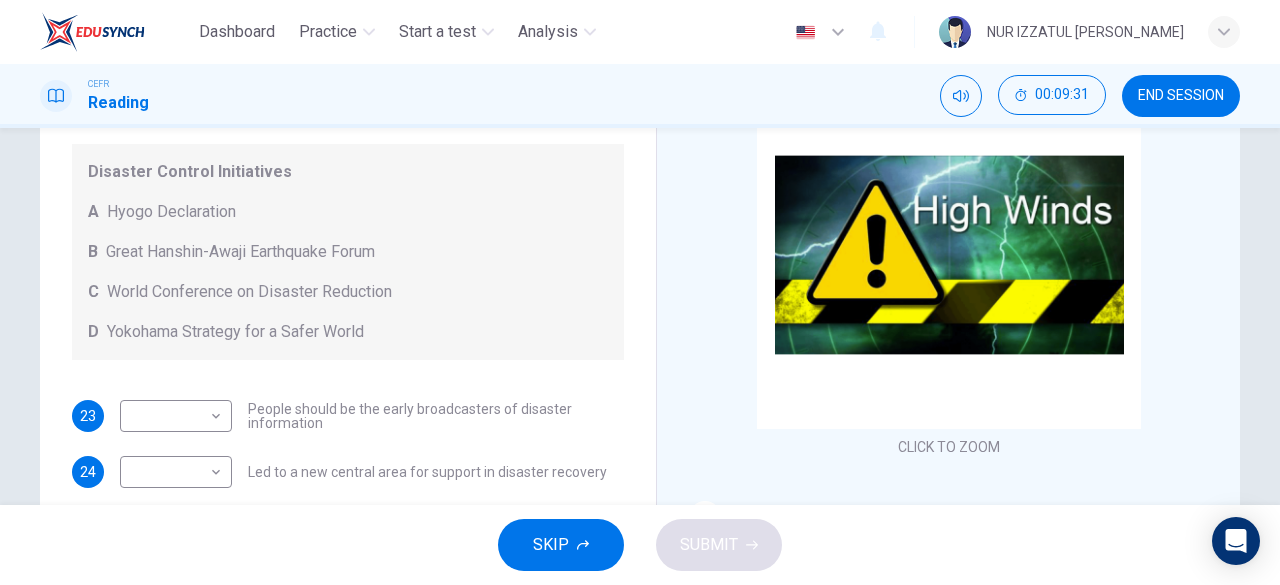 scroll, scrollTop: 136, scrollLeft: 0, axis: vertical 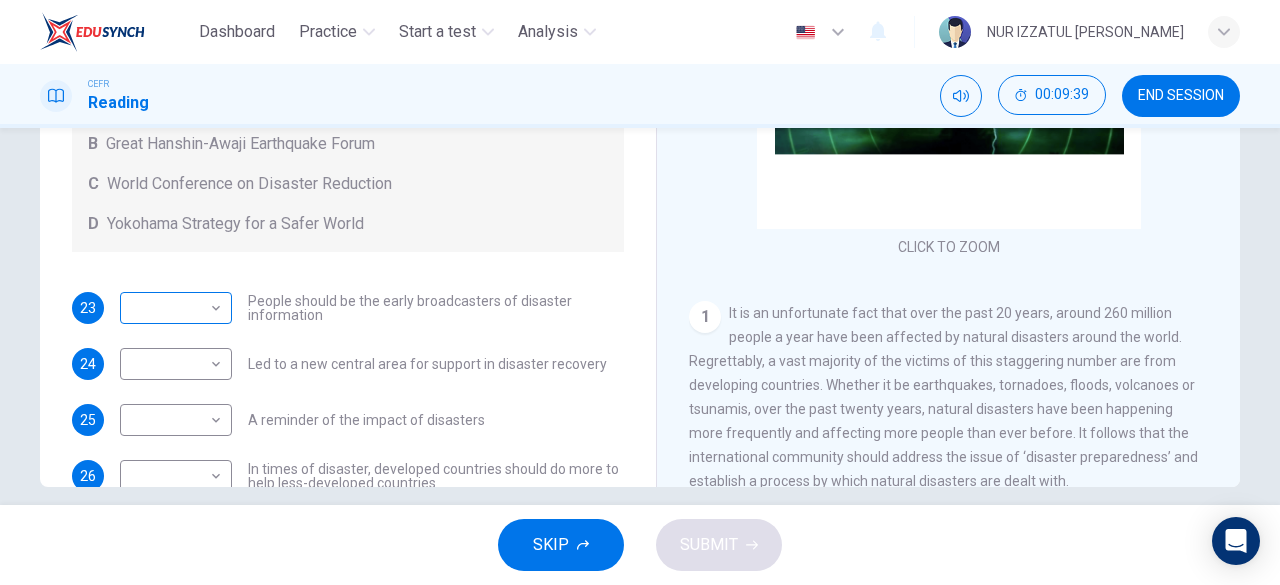 click on "Dashboard Practice Start a test Analysis English en ​ NUR IZZATUL ALIA BINTI RAZALI CEFR Reading 00:09:39 END SESSION Questions 23 - 27 Look at the following statements and the list of disaster control initiatives below.
Match each statement with the correct disaster control initiative,  A-D .
Write the correct letter,  A-D , in the boxes below Disaster Control Initiatives A Hyogo Declaration B Great Hanshin-Awaji Earthquake Forum C World Conference on Disaster Reduction D Yokohama Strategy for a Safer World 23 ​ ​ People should be the early broadcasters of disaster information 24 ​ ​ Led to a new central area for support in disaster recovery 25 ​ ​ A reminder of the impact of disasters 26 ​ ​ In times of disaster, developed countries should do more to help less-developed countries 27 ​ ​ National development and disaster prevention should be considered at the same time Preparing for the Threat CLICK TO ZOOM Click to Zoom 1 2 3 4 5 6 SKIP SUBMIT Highlight an image Highlight Ask AI" at bounding box center (640, 292) 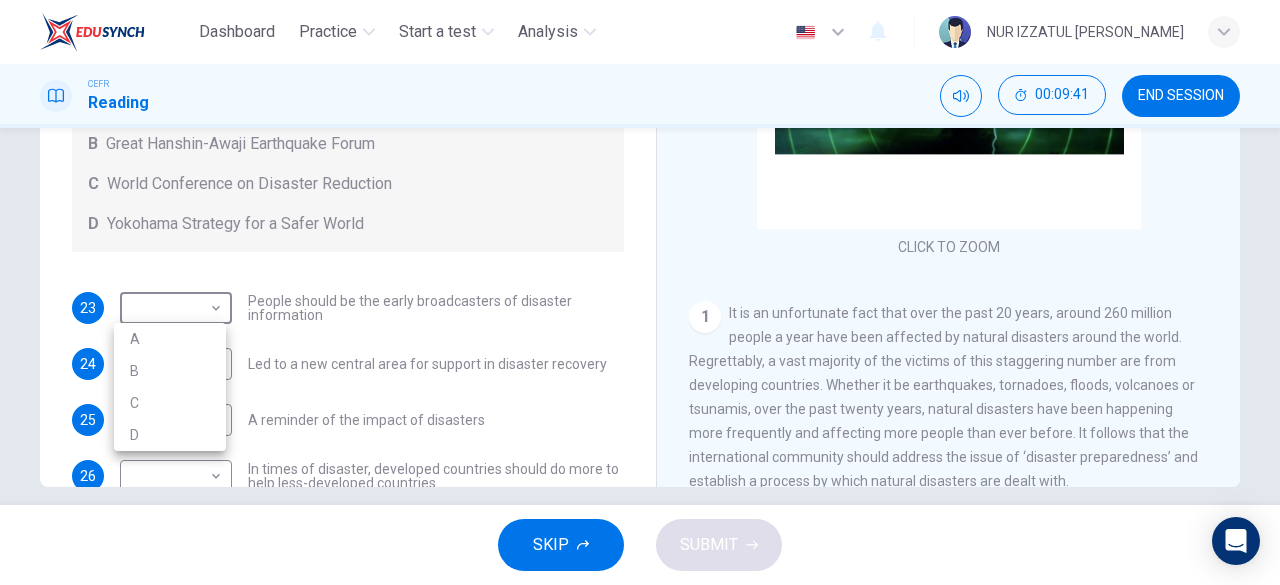 click at bounding box center (640, 292) 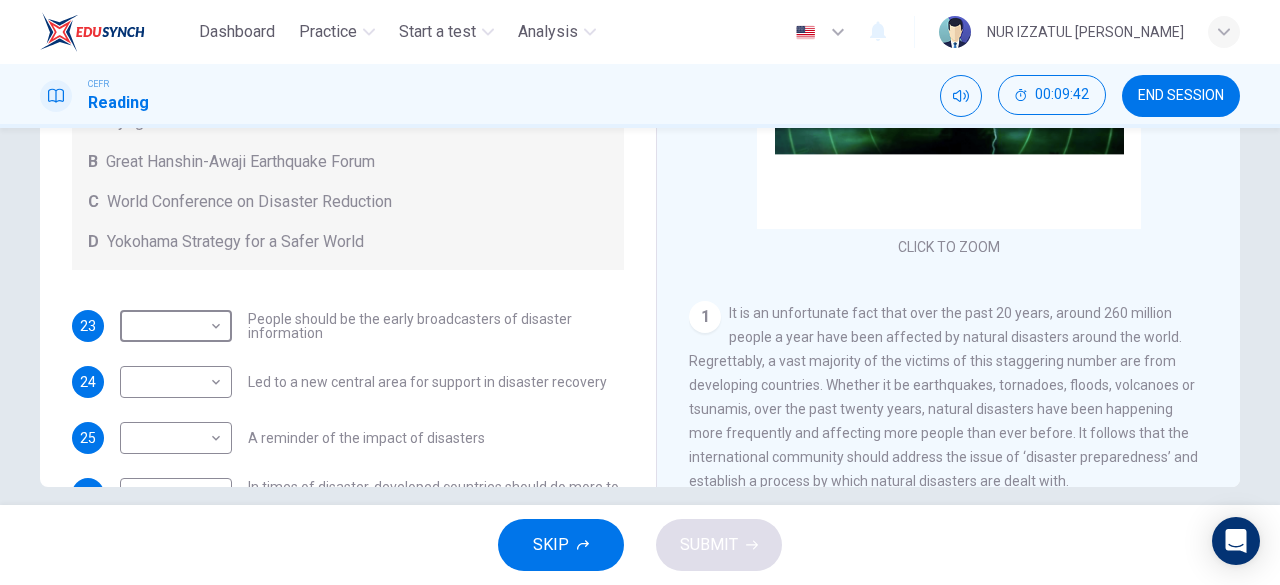 scroll, scrollTop: 0, scrollLeft: 0, axis: both 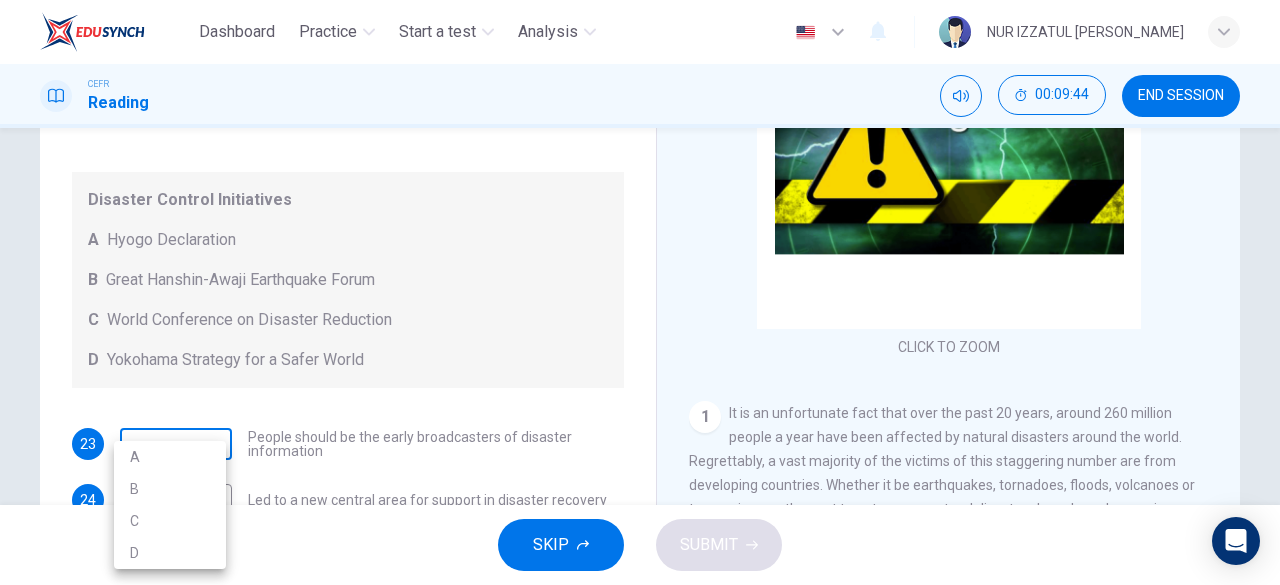 click on "Dashboard Practice Start a test Analysis English en ​ NUR IZZATUL ALIA BINTI RAZALI CEFR Reading 00:09:44 END SESSION Questions 23 - 27 Look at the following statements and the list of disaster control initiatives below.
Match each statement with the correct disaster control initiative,  A-D .
Write the correct letter,  A-D , in the boxes below Disaster Control Initiatives A Hyogo Declaration B Great Hanshin-Awaji Earthquake Forum C World Conference on Disaster Reduction D Yokohama Strategy for a Safer World 23 ​ ​ People should be the early broadcasters of disaster information 24 ​ ​ Led to a new central area for support in disaster recovery 25 ​ ​ A reminder of the impact of disasters 26 ​ ​ In times of disaster, developed countries should do more to help less-developed countries 27 ​ ​ National development and disaster prevention should be considered at the same time Preparing for the Threat CLICK TO ZOOM Click to Zoom 1 2 3 4 5 6 SKIP SUBMIT Highlight an image Highlight Ask AI" at bounding box center [640, 292] 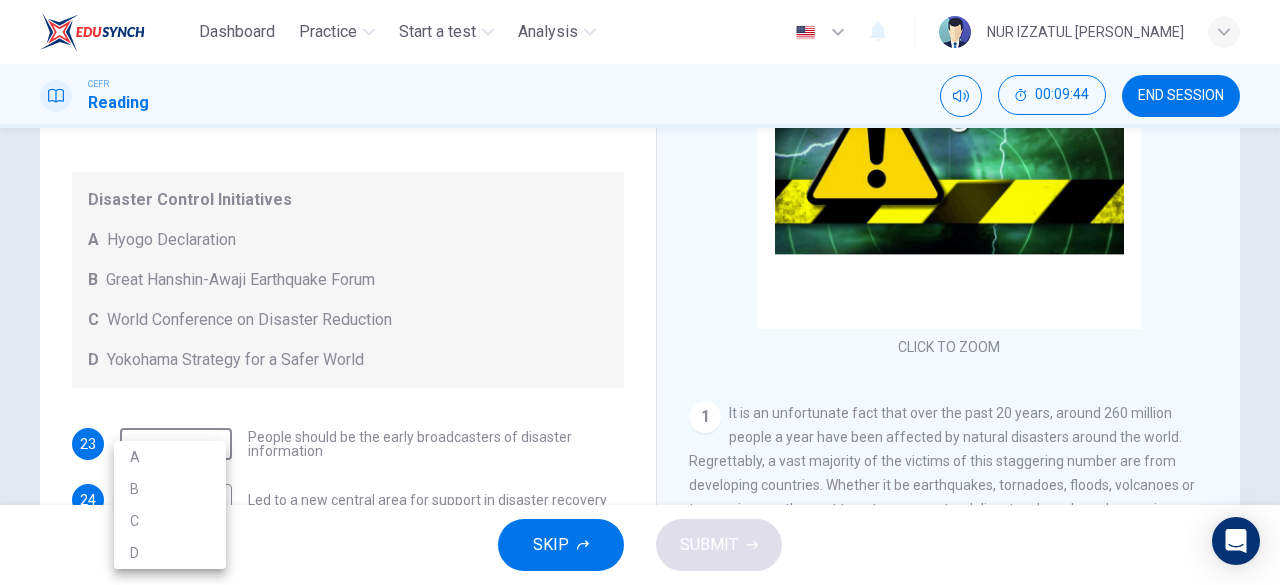 click on "B" at bounding box center (170, 489) 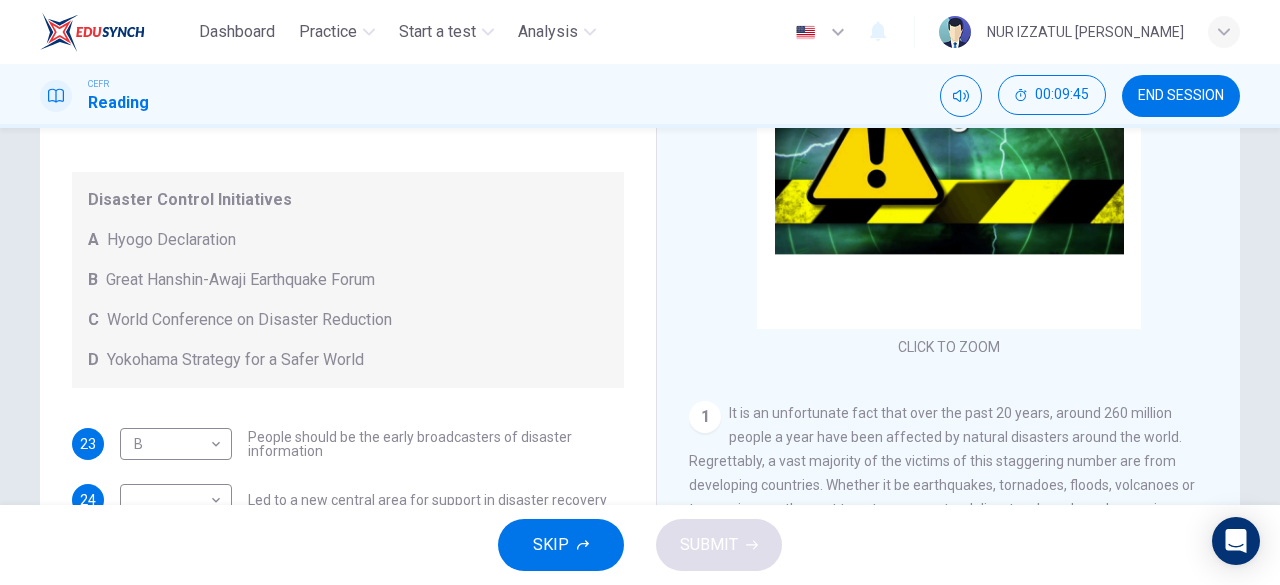 click on "Questions 23 - 27 Look at the following statements and the list of disaster control initiatives below.
Match each statement with the correct disaster control initiative,  A-D .
Write the correct letter,  A-D , in the boxes below Disaster Control Initiatives A Hyogo Declaration B Great Hanshin-Awaji Earthquake Forum C World Conference on Disaster Reduction D Yokohama Strategy for a Safer World 23 B B ​ People should be the early broadcasters of disaster information 24 ​ ​ Led to a new central area for support in disaster recovery 25 ​ ​ A reminder of the impact of disasters 26 ​ ​ In times of disaster, developed countries should do more to help less-developed countries 27 ​ ​ National development and disaster prevention should be considered at the same time" at bounding box center (348, 308) 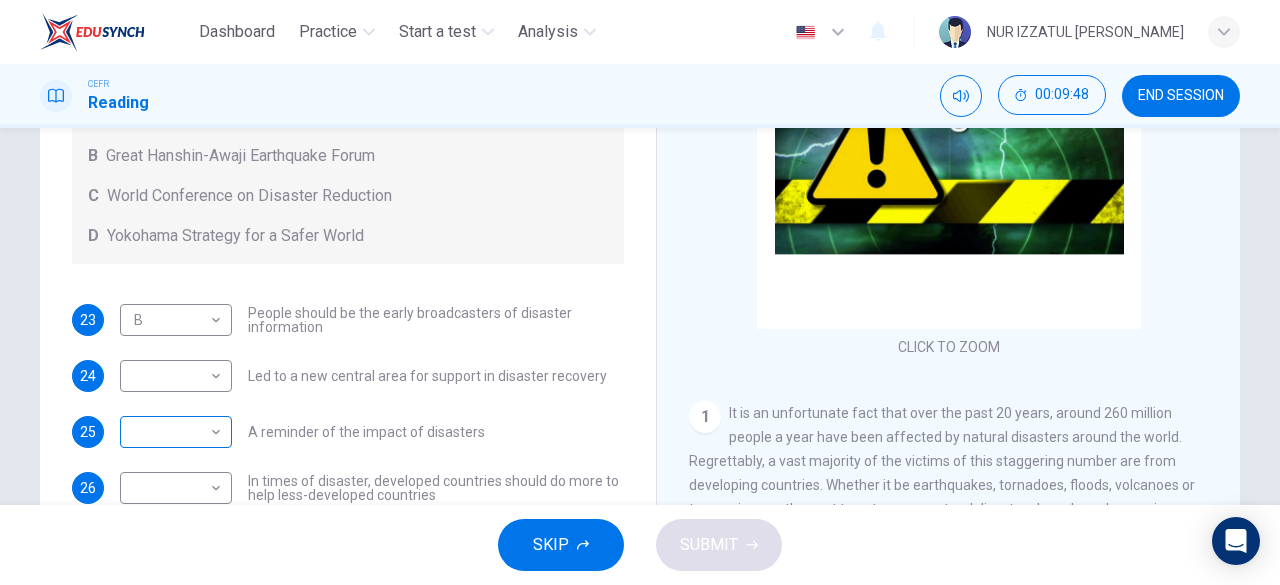 scroll, scrollTop: 136, scrollLeft: 0, axis: vertical 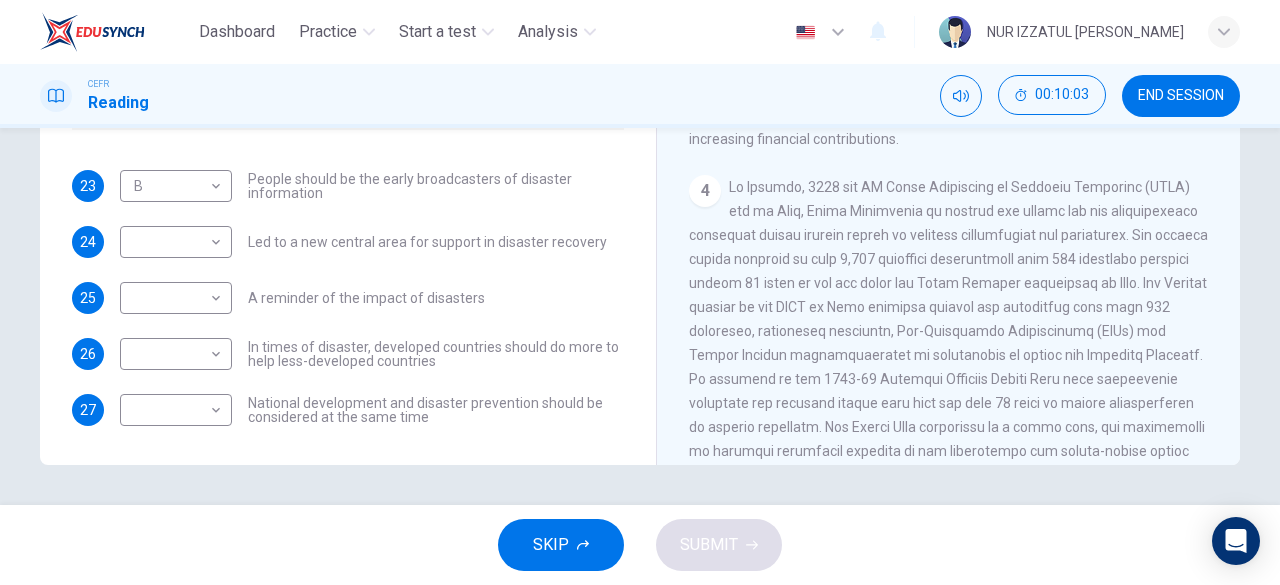 click on "​ ​ National development and disaster prevention should be considered at the same time" at bounding box center [372, 410] 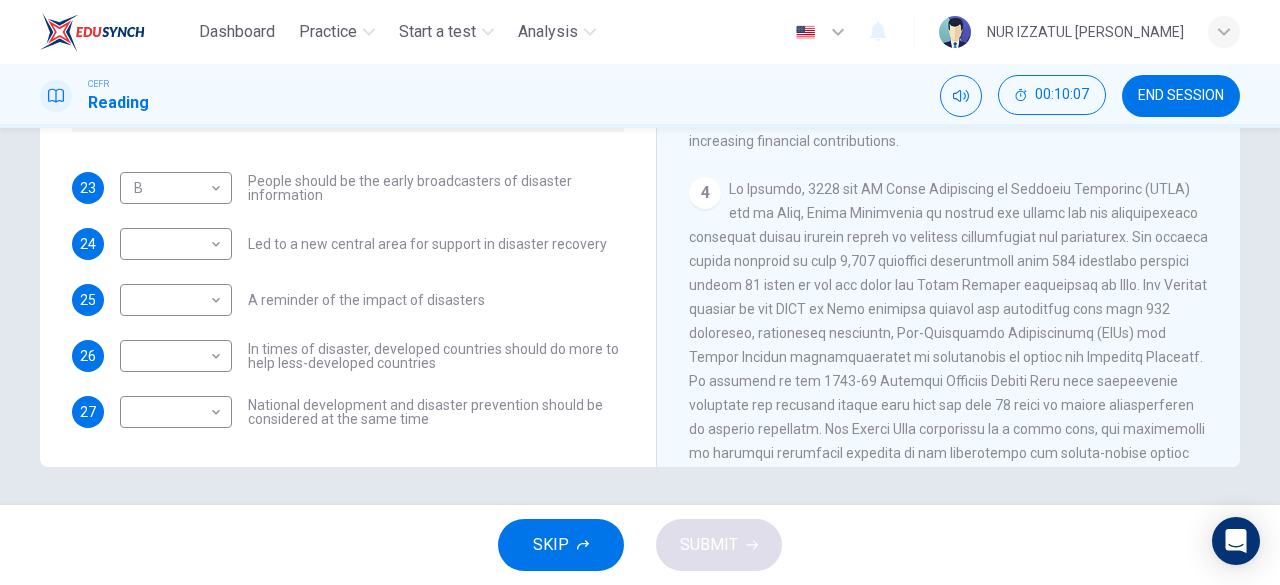 scroll, scrollTop: 398, scrollLeft: 0, axis: vertical 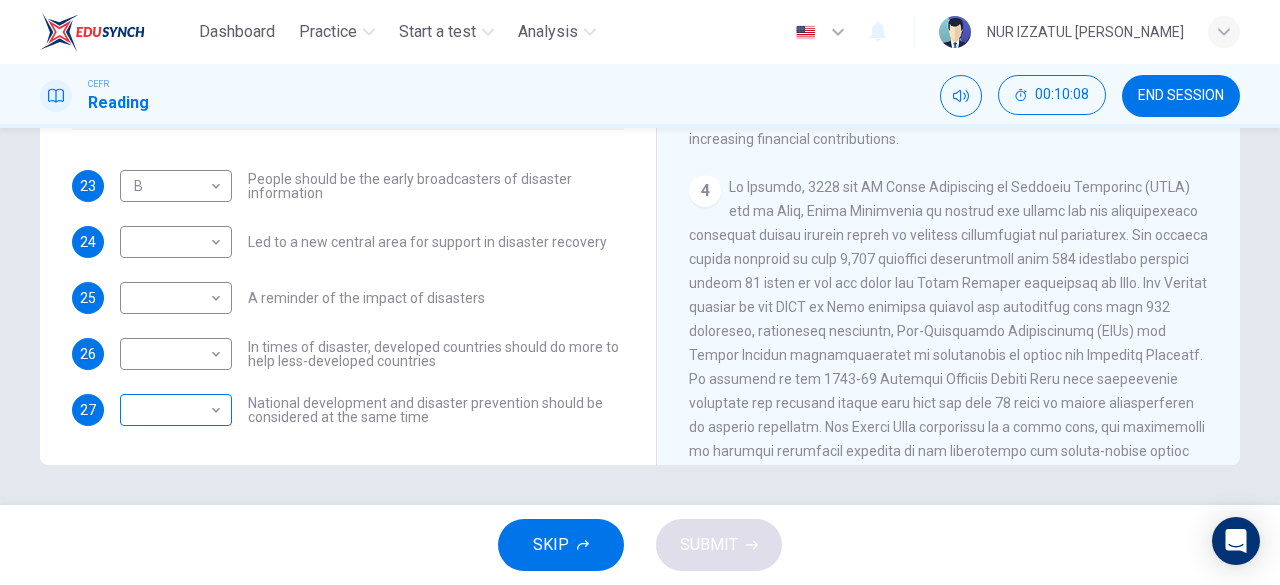 click on "Dashboard Practice Start a test Analysis English en ​ NUR IZZATUL ALIA BINTI RAZALI CEFR Reading 00:10:08 END SESSION Questions 23 - 27 Look at the following statements and the list of disaster control initiatives below.
Match each statement with the correct disaster control initiative,  A-D .
Write the correct letter,  A-D , in the boxes below Disaster Control Initiatives A Hyogo Declaration B Great Hanshin-Awaji Earthquake Forum C World Conference on Disaster Reduction D Yokohama Strategy for a Safer World 23 B B ​ People should be the early broadcasters of disaster information 24 ​ ​ Led to a new central area for support in disaster recovery 25 ​ ​ A reminder of the impact of disasters 26 ​ ​ In times of disaster, developed countries should do more to help less-developed countries 27 ​ ​ National development and disaster prevention should be considered at the same time Preparing for the Threat CLICK TO ZOOM Click to Zoom 1 2 3 4 5 6 SKIP SUBMIT Highlight an image Highlight Ask AI" at bounding box center [640, 292] 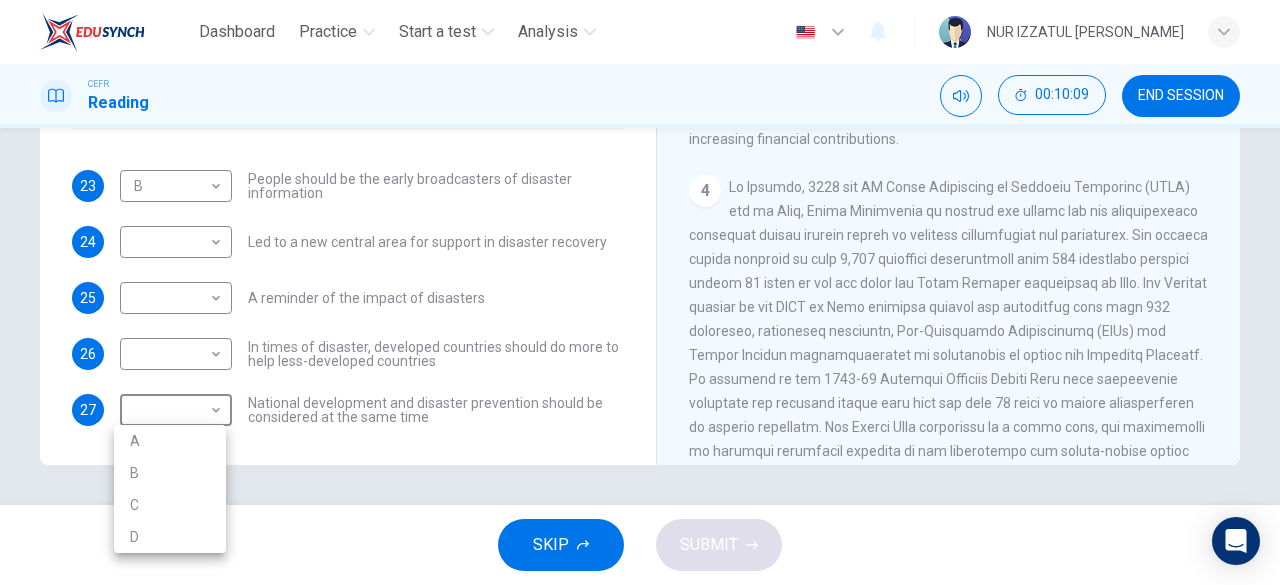 click on "C" at bounding box center [170, 505] 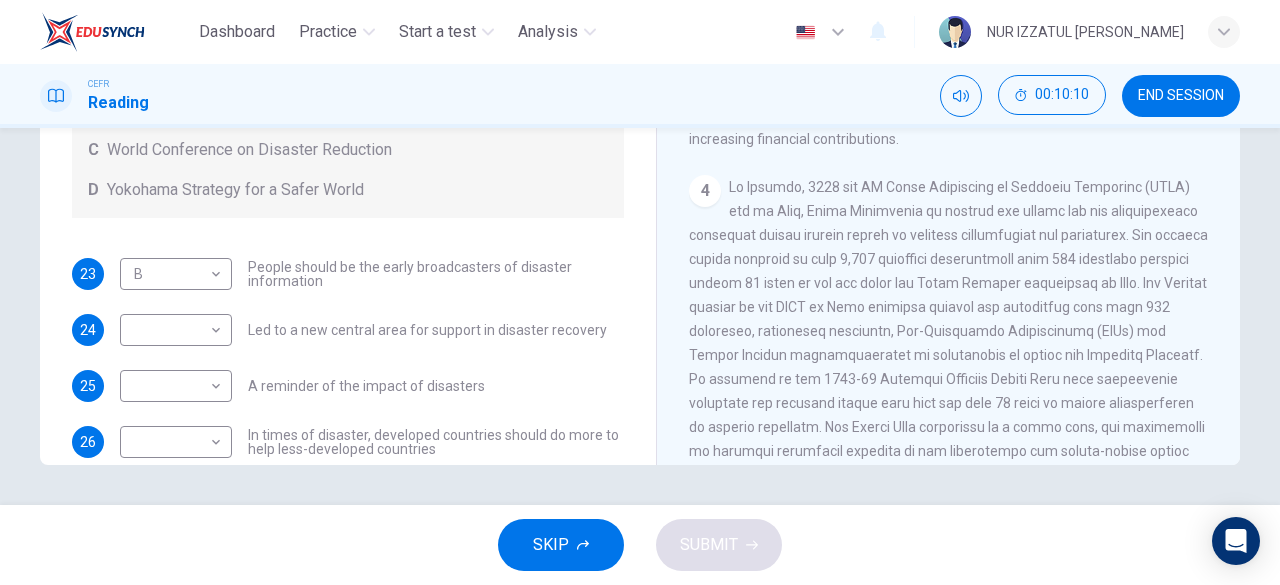scroll, scrollTop: 0, scrollLeft: 0, axis: both 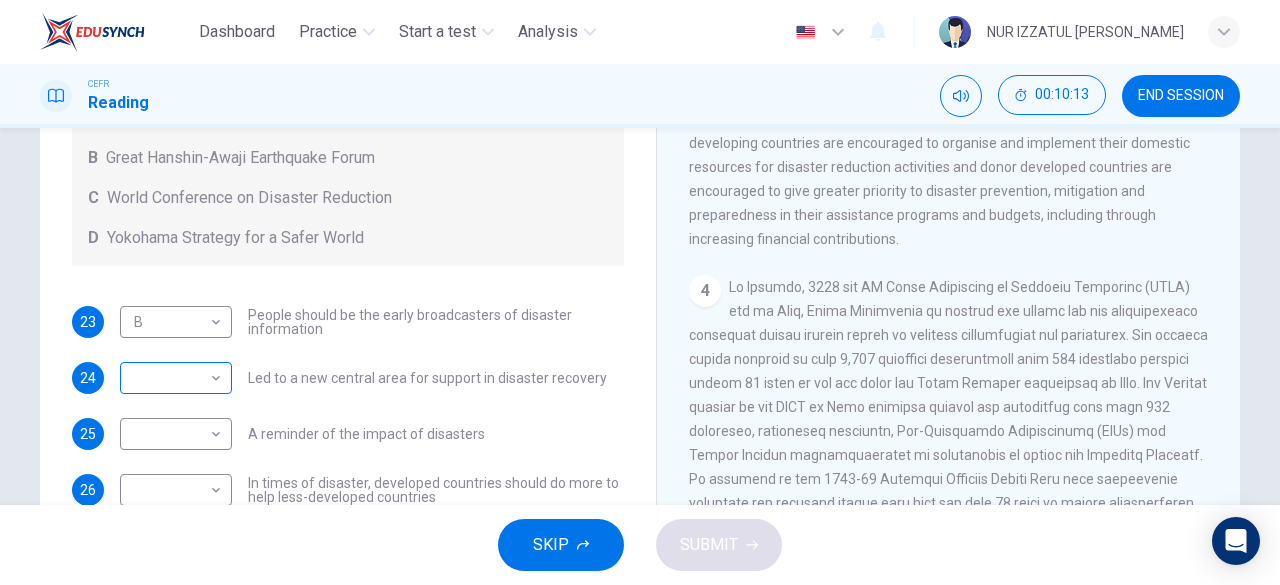 click on "Dashboard Practice Start a test Analysis English en ​ NUR IZZATUL ALIA BINTI RAZALI CEFR Reading 00:10:13 END SESSION Questions 23 - 27 Look at the following statements and the list of disaster control initiatives below.
Match each statement with the correct disaster control initiative,  A-D .
Write the correct letter,  A-D , in the boxes below Disaster Control Initiatives A Hyogo Declaration B Great Hanshin-Awaji Earthquake Forum C World Conference on Disaster Reduction D Yokohama Strategy for a Safer World 23 B B ​ People should be the early broadcasters of disaster information 24 ​ ​ Led to a new central area for support in disaster recovery 25 ​ ​ A reminder of the impact of disasters 26 ​ ​ In times of disaster, developed countries should do more to help less-developed countries 27 C C ​ National development and disaster prevention should be considered at the same time Preparing for the Threat CLICK TO ZOOM Click to Zoom 1 2 3 4 5 6 SKIP SUBMIT Highlight an image Highlight Ask AI" at bounding box center (640, 292) 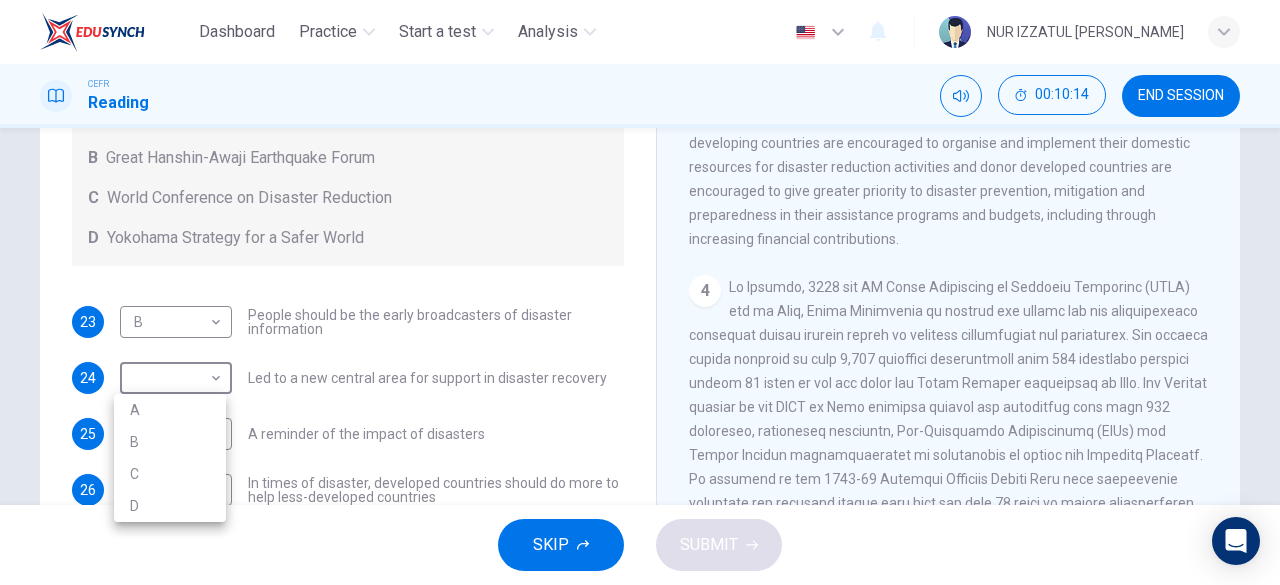click on "A" at bounding box center (170, 410) 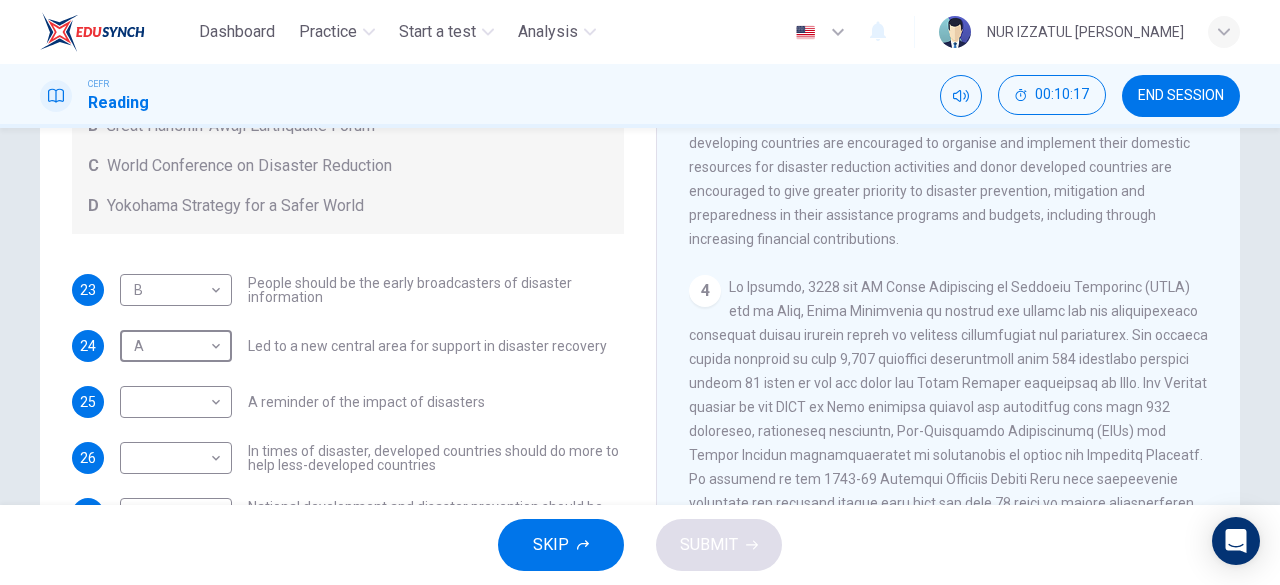 scroll, scrollTop: 136, scrollLeft: 0, axis: vertical 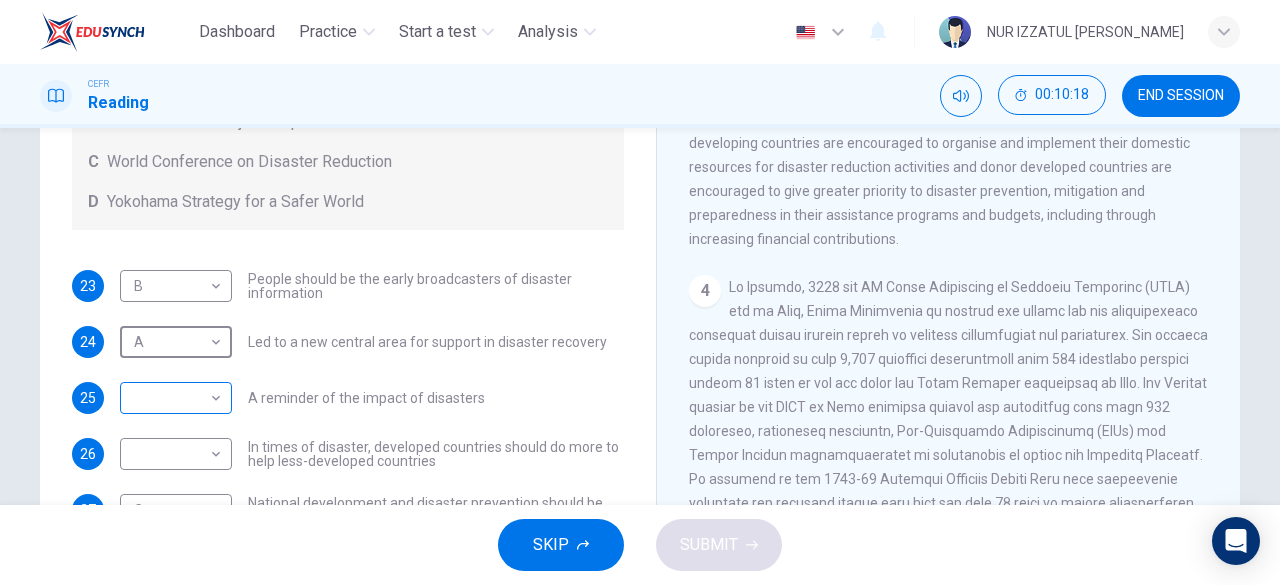 click on "Dashboard Practice Start a test Analysis English en ​ NUR IZZATUL ALIA BINTI RAZALI CEFR Reading 00:10:18 END SESSION Questions 23 - 27 Look at the following statements and the list of disaster control initiatives below.
Match each statement with the correct disaster control initiative,  A-D .
Write the correct letter,  A-D , in the boxes below Disaster Control Initiatives A Hyogo Declaration B Great Hanshin-Awaji Earthquake Forum C World Conference on Disaster Reduction D Yokohama Strategy for a Safer World 23 B B ​ People should be the early broadcasters of disaster information 24 A A ​ Led to a new central area for support in disaster recovery 25 ​ ​ A reminder of the impact of disasters 26 ​ ​ In times of disaster, developed countries should do more to help less-developed countries 27 C C ​ National development and disaster prevention should be considered at the same time Preparing for the Threat CLICK TO ZOOM Click to Zoom 1 2 3 4 5 6 SKIP SUBMIT Highlight an image Highlight Ask AI" at bounding box center (640, 292) 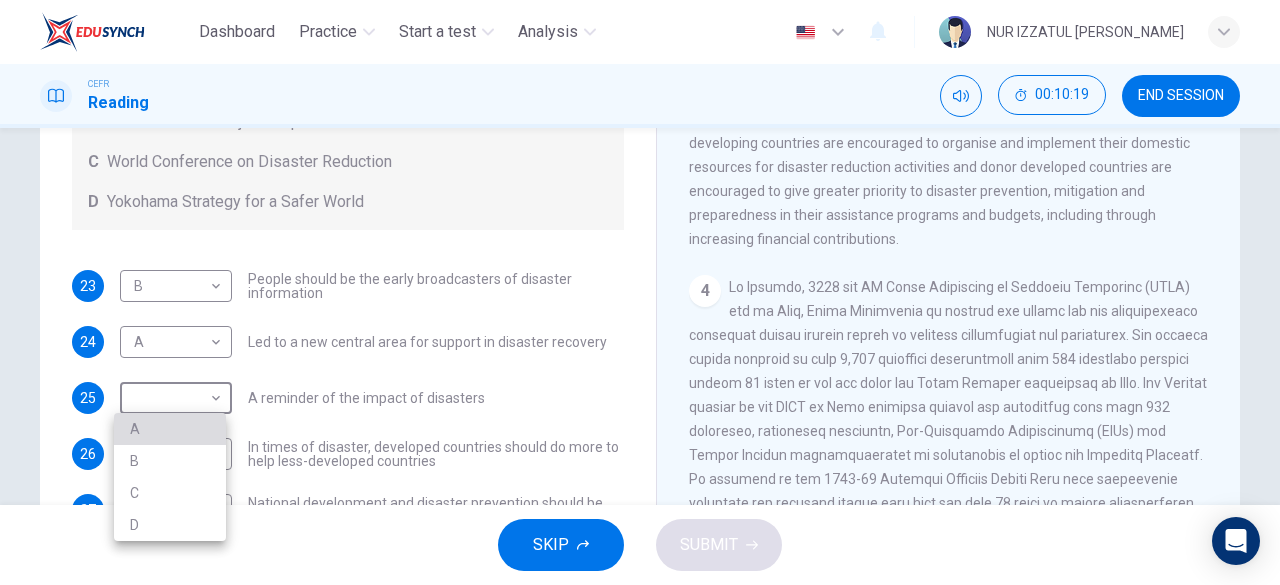 click on "A" at bounding box center [170, 429] 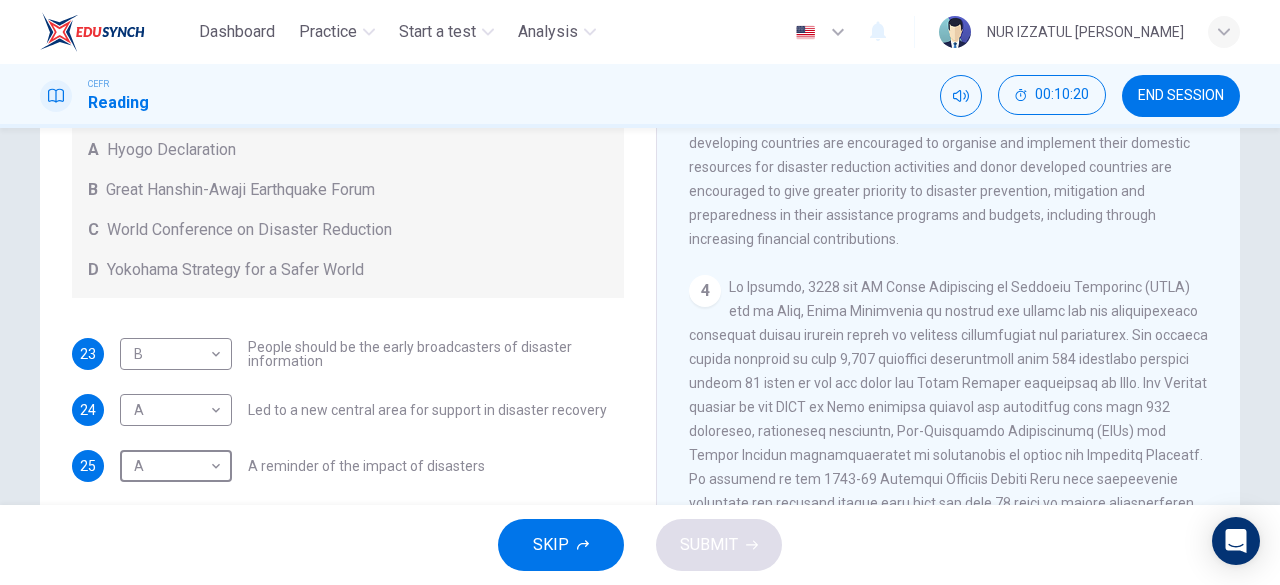 scroll, scrollTop: 136, scrollLeft: 0, axis: vertical 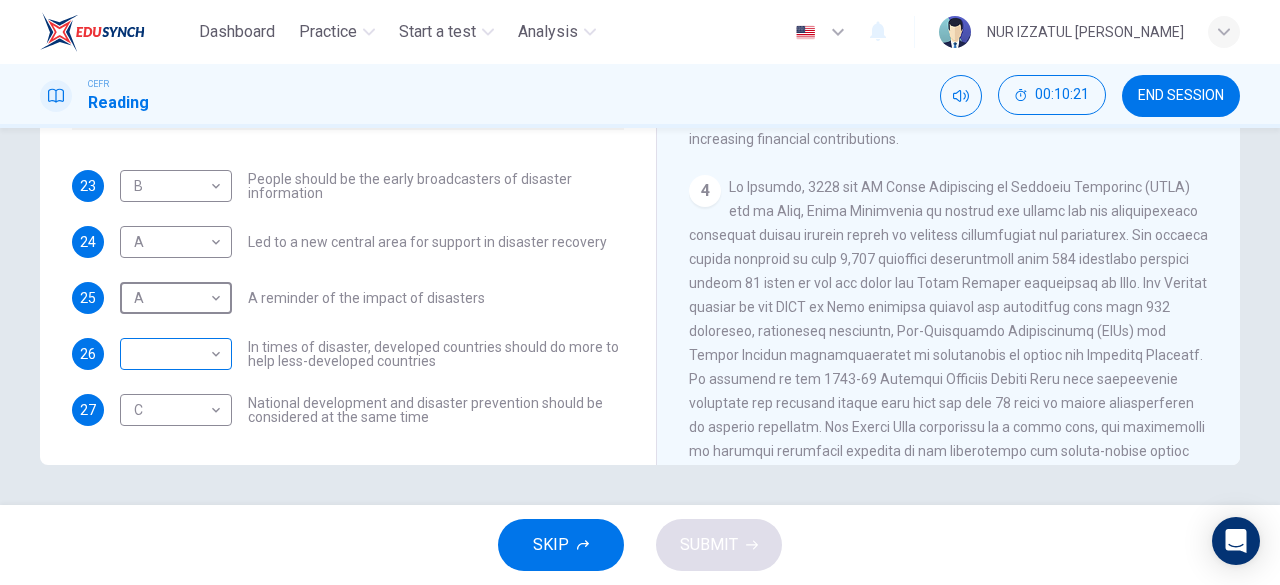 click on "Dashboard Practice Start a test Analysis English en ​ NUR IZZATUL ALIA BINTI RAZALI CEFR Reading 00:10:21 END SESSION Questions 23 - 27 Look at the following statements and the list of disaster control initiatives below.
Match each statement with the correct disaster control initiative,  A-D .
Write the correct letter,  A-D , in the boxes below Disaster Control Initiatives A Hyogo Declaration B Great Hanshin-Awaji Earthquake Forum C World Conference on Disaster Reduction D Yokohama Strategy for a Safer World 23 B B ​ People should be the early broadcasters of disaster information 24 A A ​ Led to a new central area for support in disaster recovery 25 A A ​ A reminder of the impact of disasters 26 ​ ​ In times of disaster, developed countries should do more to help less-developed countries 27 C C ​ National development and disaster prevention should be considered at the same time Preparing for the Threat CLICK TO ZOOM Click to Zoom 1 2 3 4 5 6 SKIP SUBMIT Highlight an image Highlight Ask AI" at bounding box center [640, 292] 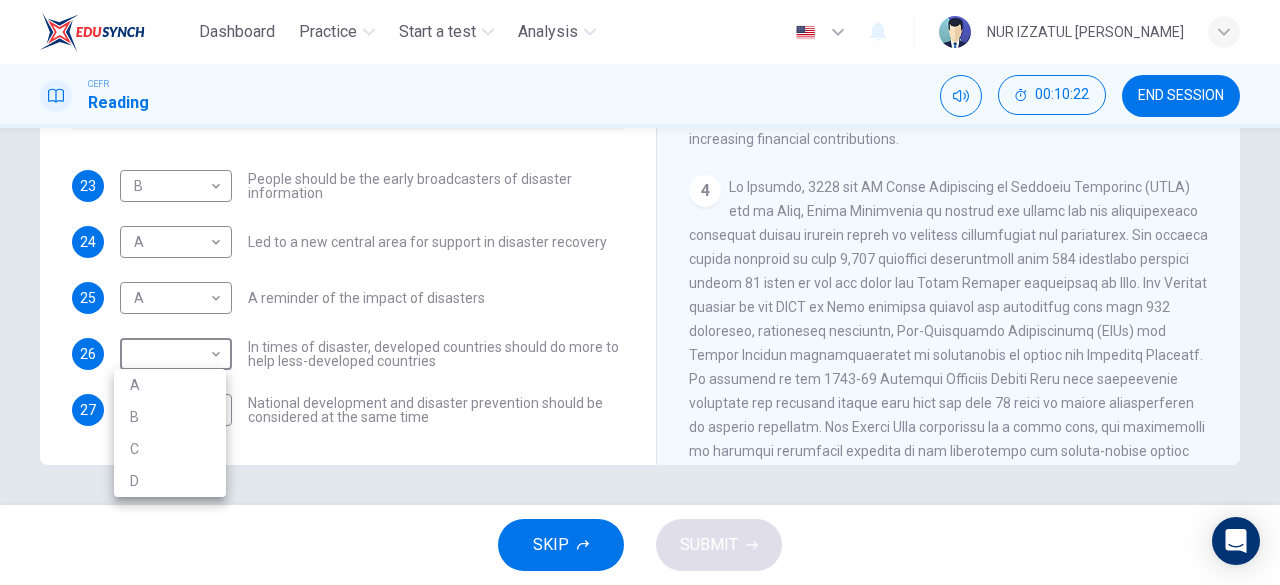 click on "D" at bounding box center [170, 481] 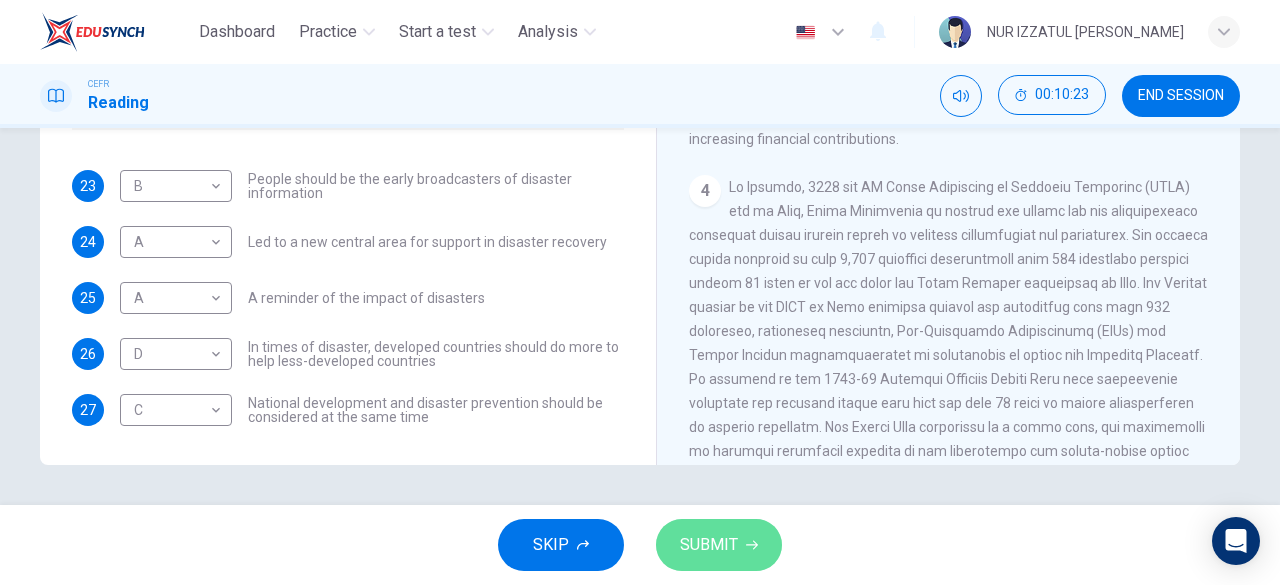 click on "SUBMIT" at bounding box center (709, 545) 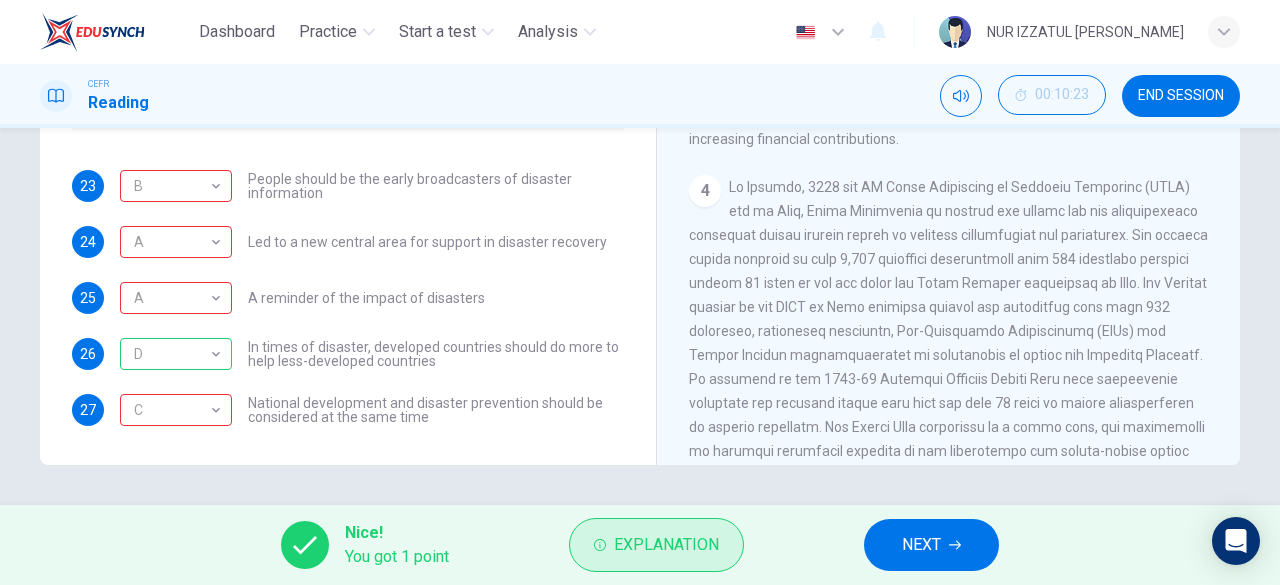 click on "Explanation" at bounding box center (666, 545) 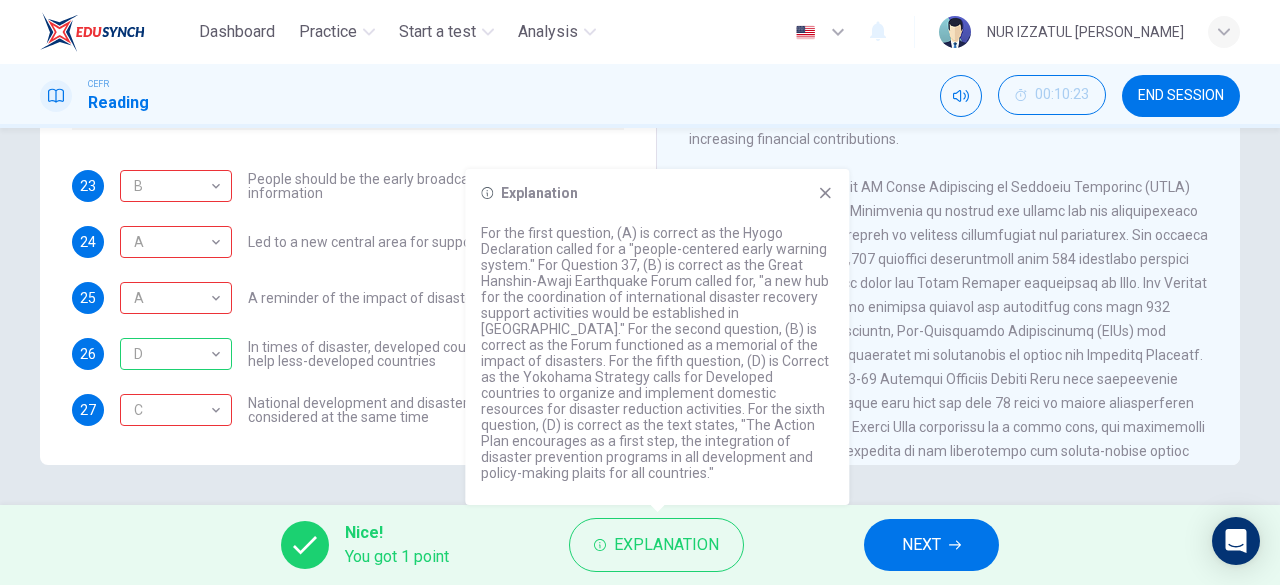 drag, startPoint x: 827, startPoint y: 209, endPoint x: 812, endPoint y: 280, distance: 72.56721 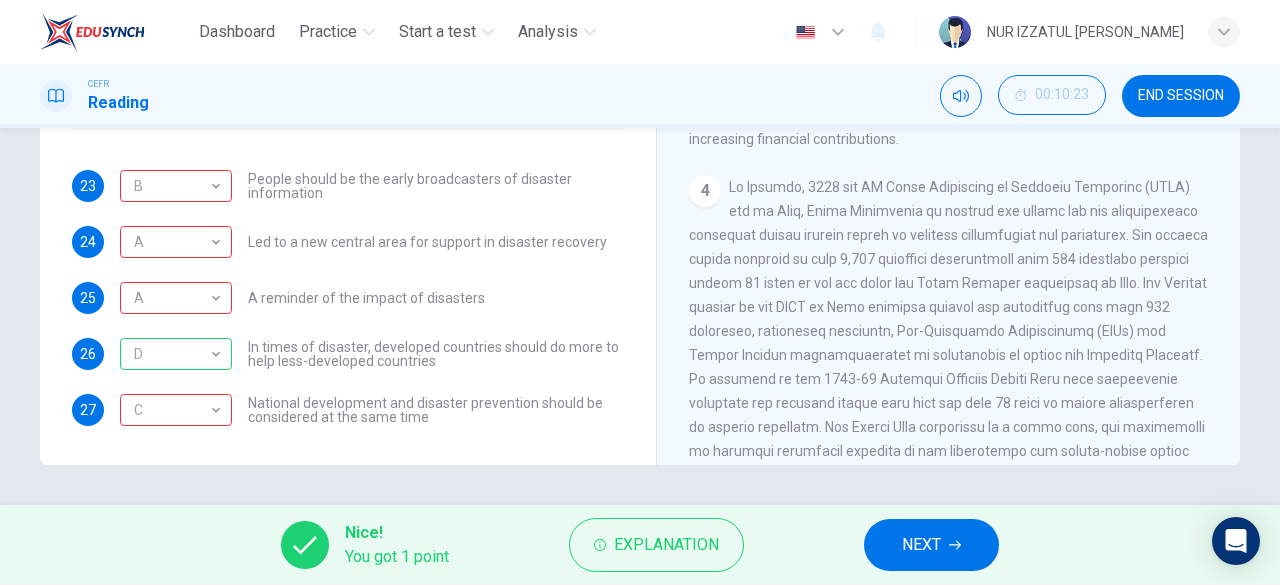 click 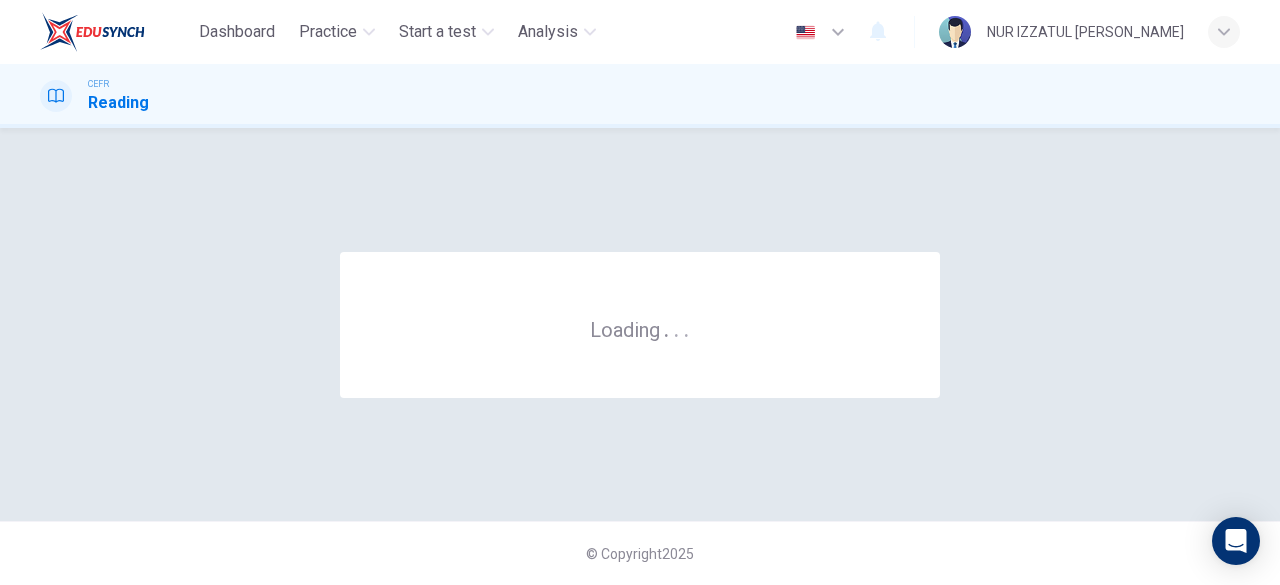 scroll, scrollTop: 0, scrollLeft: 0, axis: both 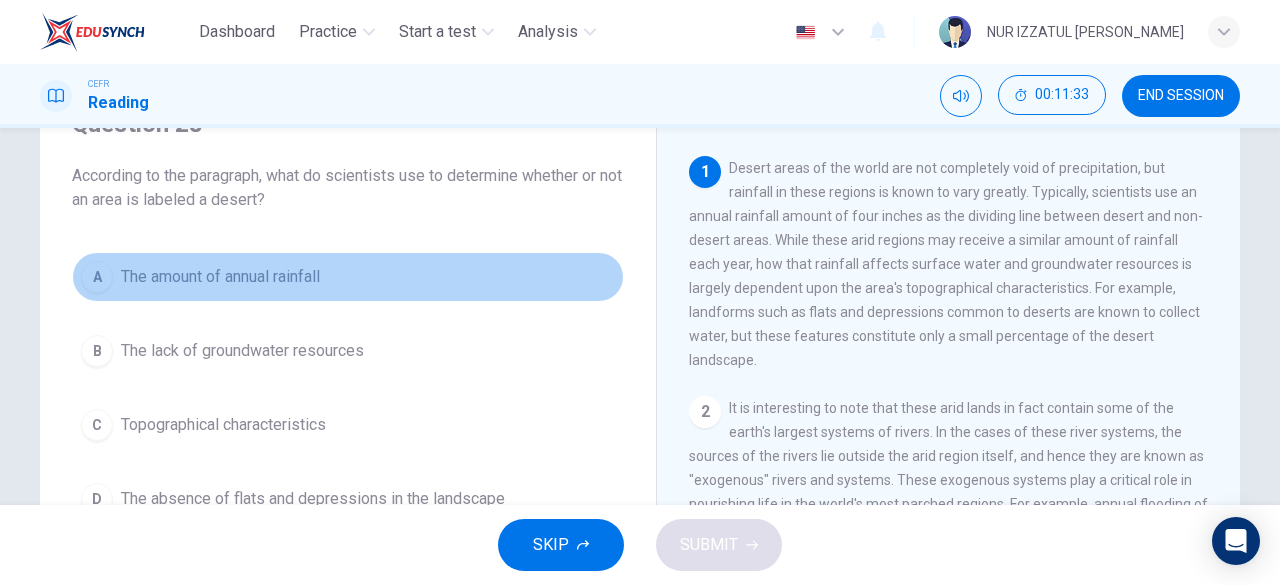 click on "The amount of annual rainfall" at bounding box center (220, 277) 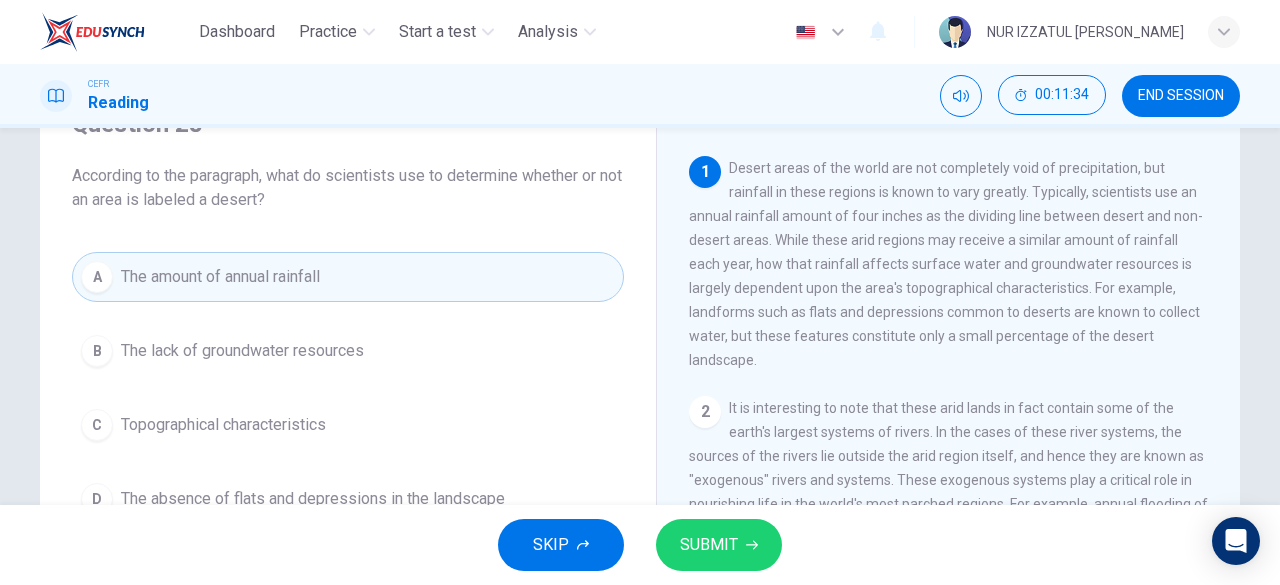 click on "SUBMIT" at bounding box center [719, 545] 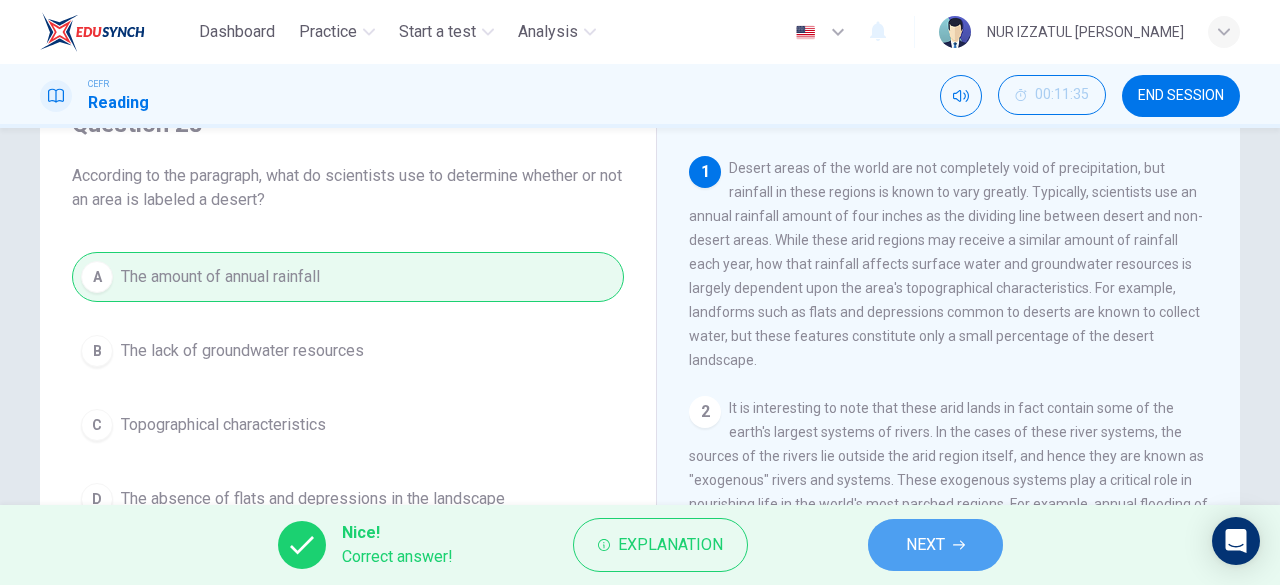 click on "NEXT" at bounding box center (935, 545) 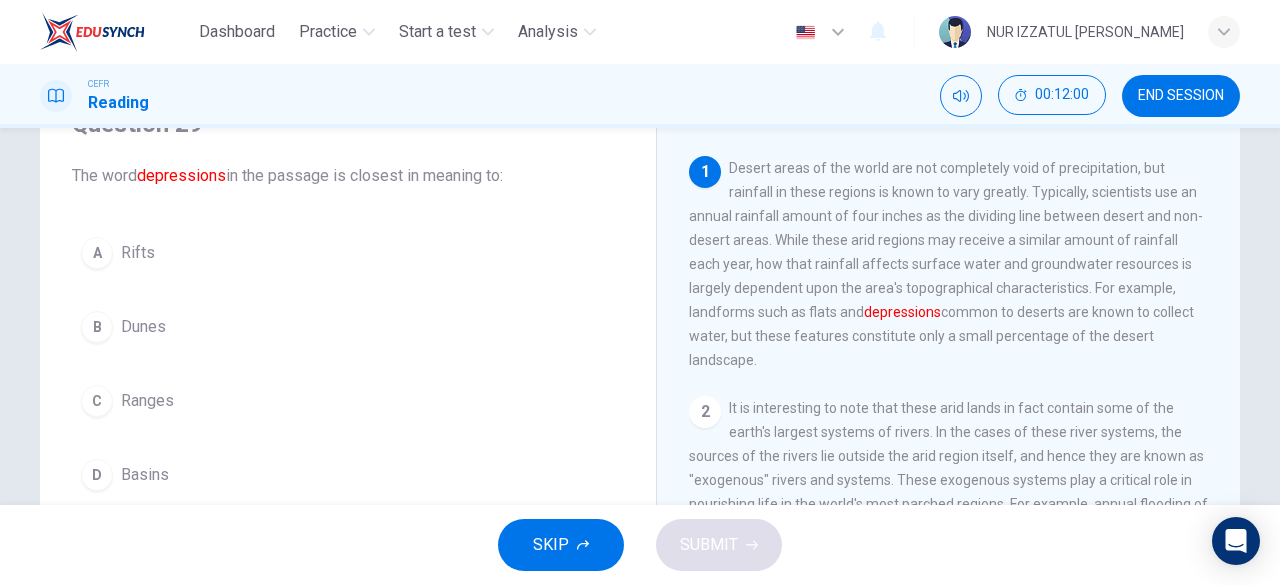 click on "1 Desert areas of the world are not completely void of precipitation, but rainfall in these regions is known to vary greatly. Typically, scientists use an annual rainfall amount of four inches as the dividing line between desert and non-desert areas. While these arid regions may receive a similar amount of rainfall each year, how that rainfall affects surface water and groundwater resources is largely dependent upon the area's topographical characteristics. For example, landforms such as flats and  depressions  common to deserts are known to collect water, but these features constitute only a small percentage of the desert landscape." at bounding box center [949, 264] 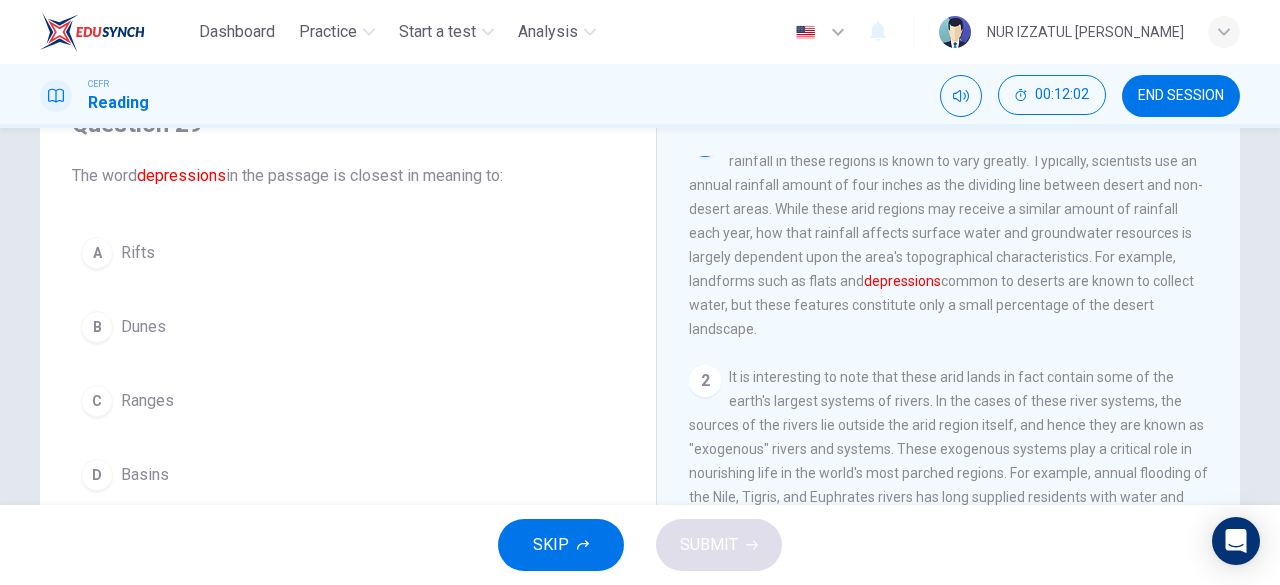 scroll, scrollTop: 0, scrollLeft: 0, axis: both 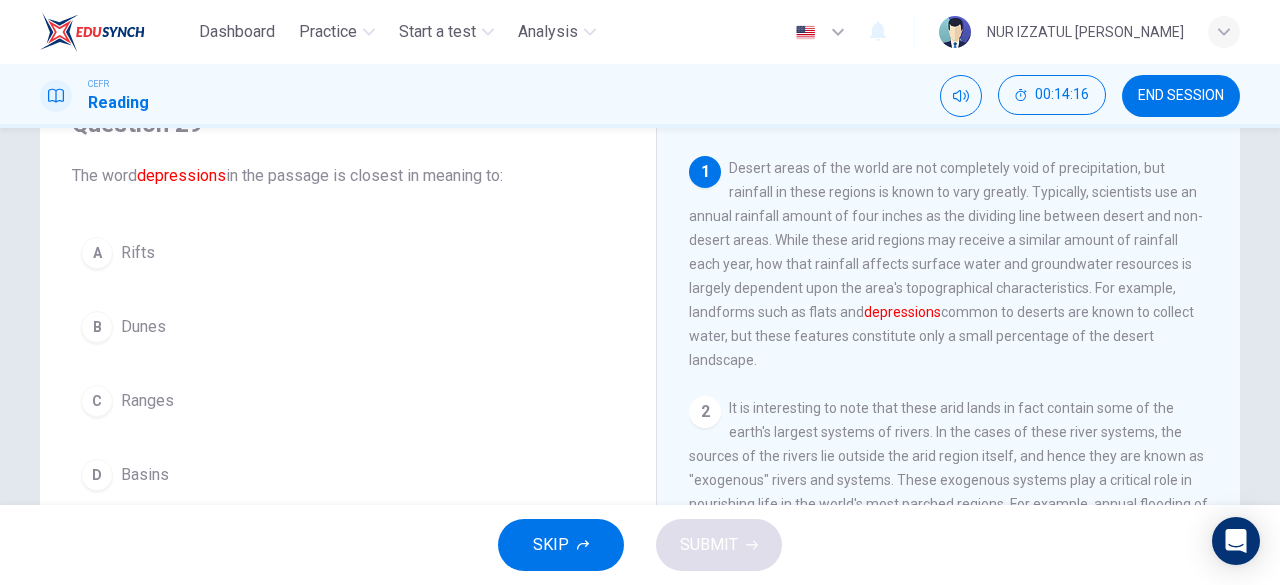 click on "Dunes" at bounding box center (143, 327) 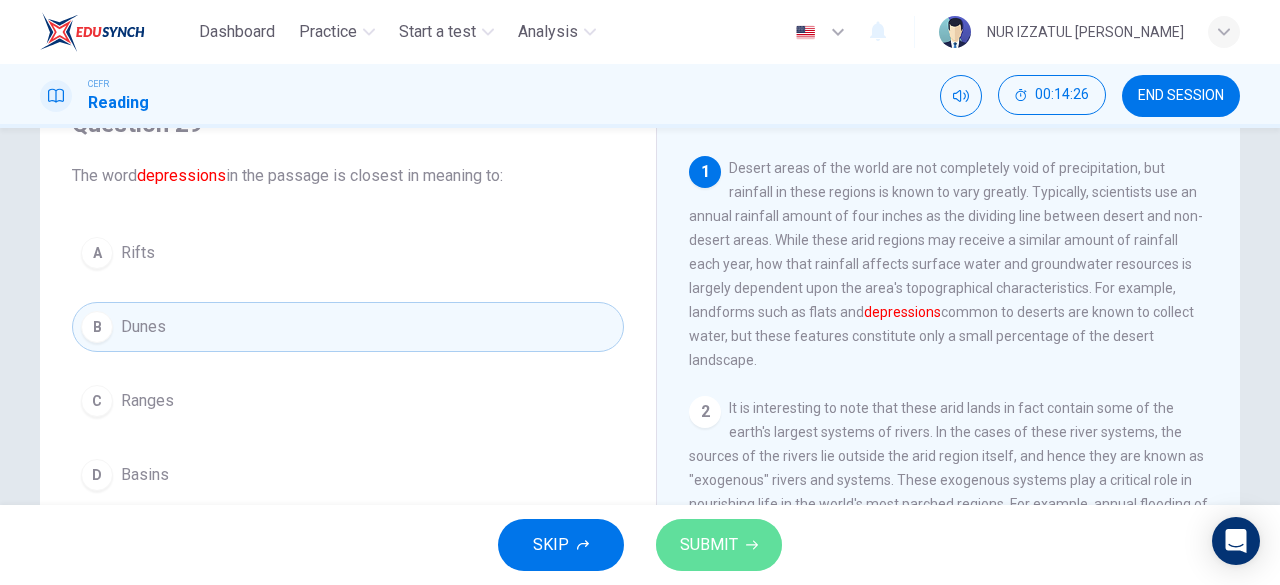 click on "SUBMIT" at bounding box center (709, 545) 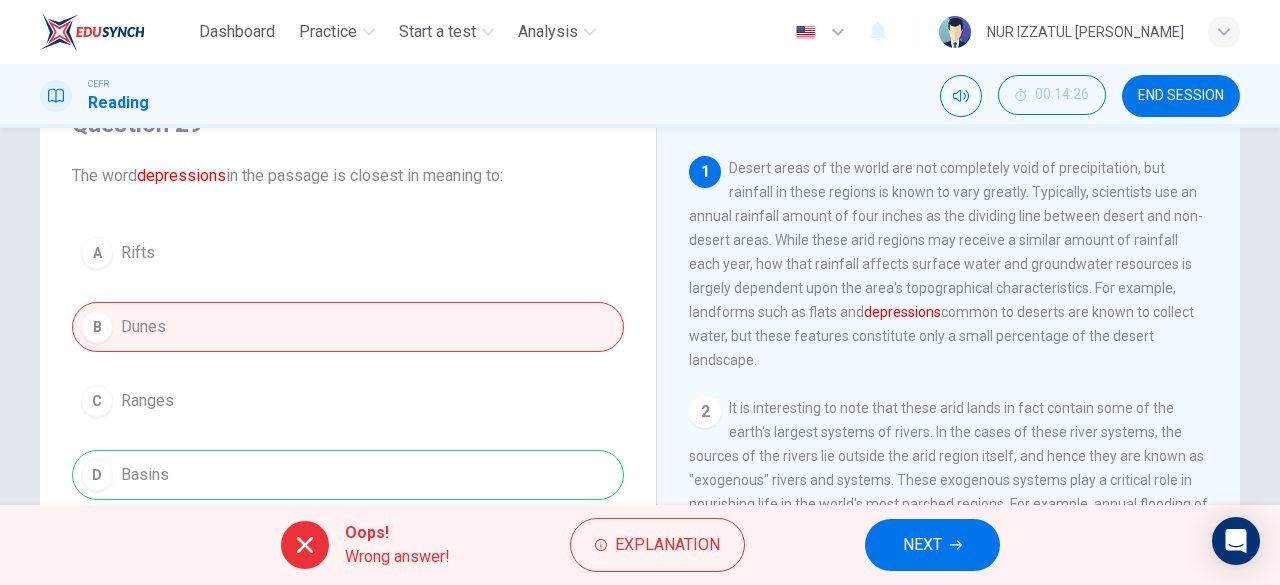 click on "Explanation" at bounding box center [657, 545] 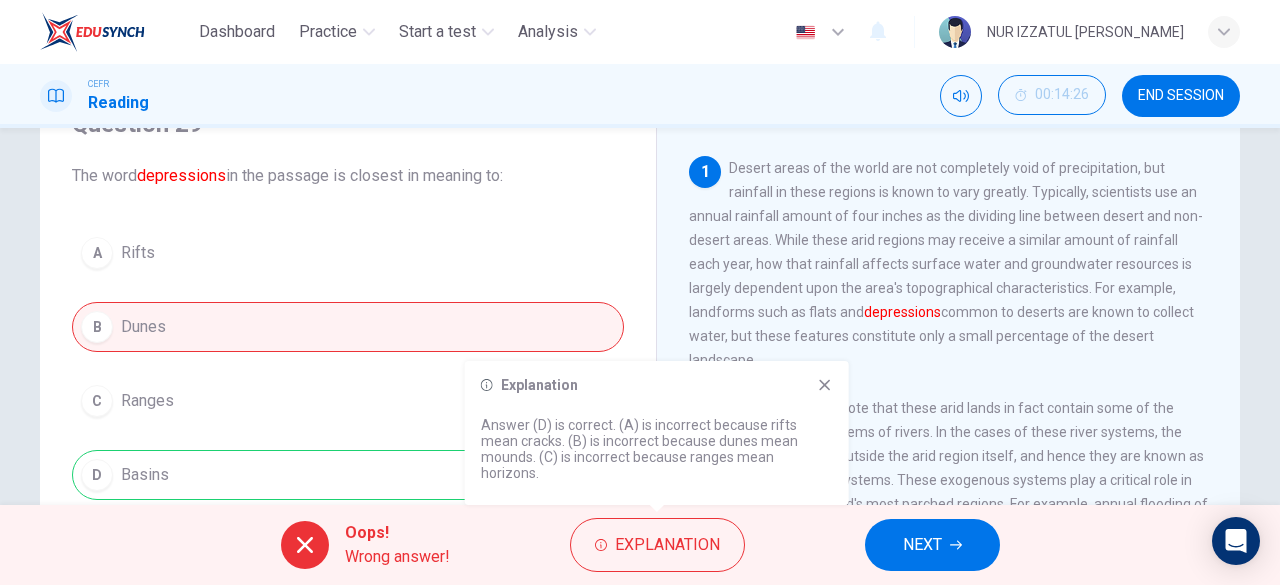click on "NEXT" at bounding box center (922, 545) 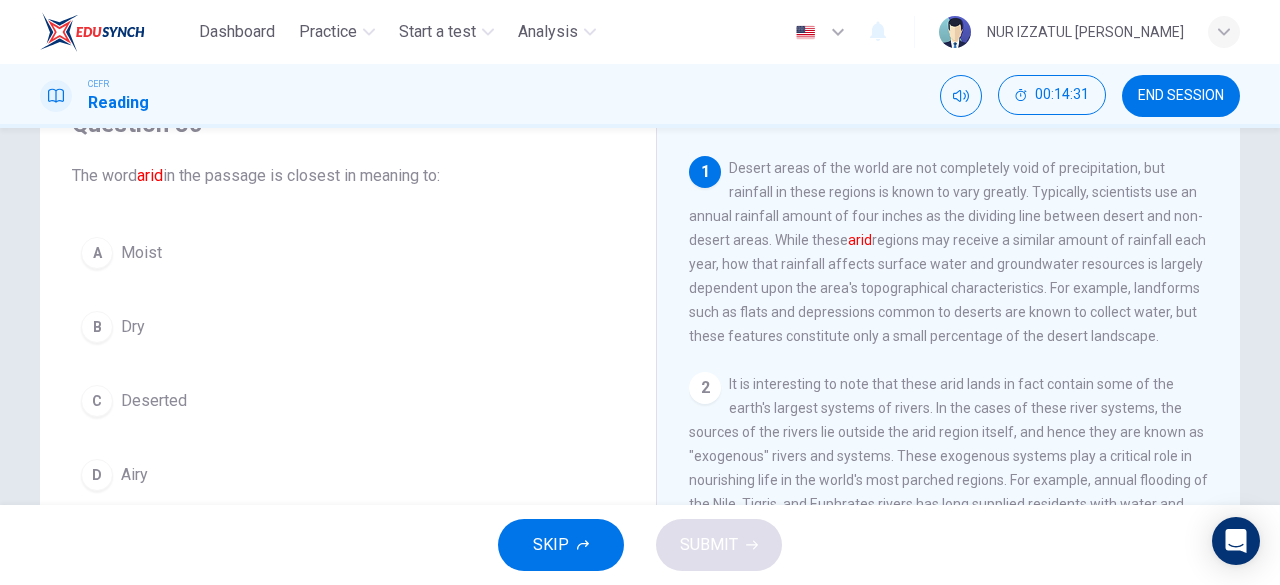 click on "B" at bounding box center [97, 327] 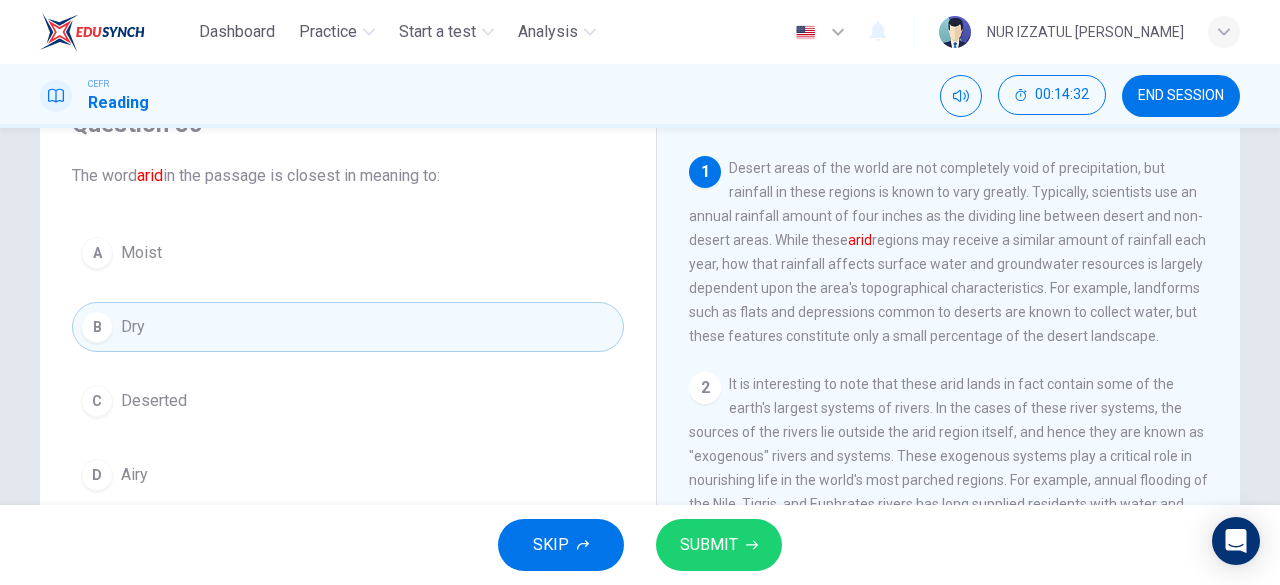 click on "SUBMIT" at bounding box center [709, 545] 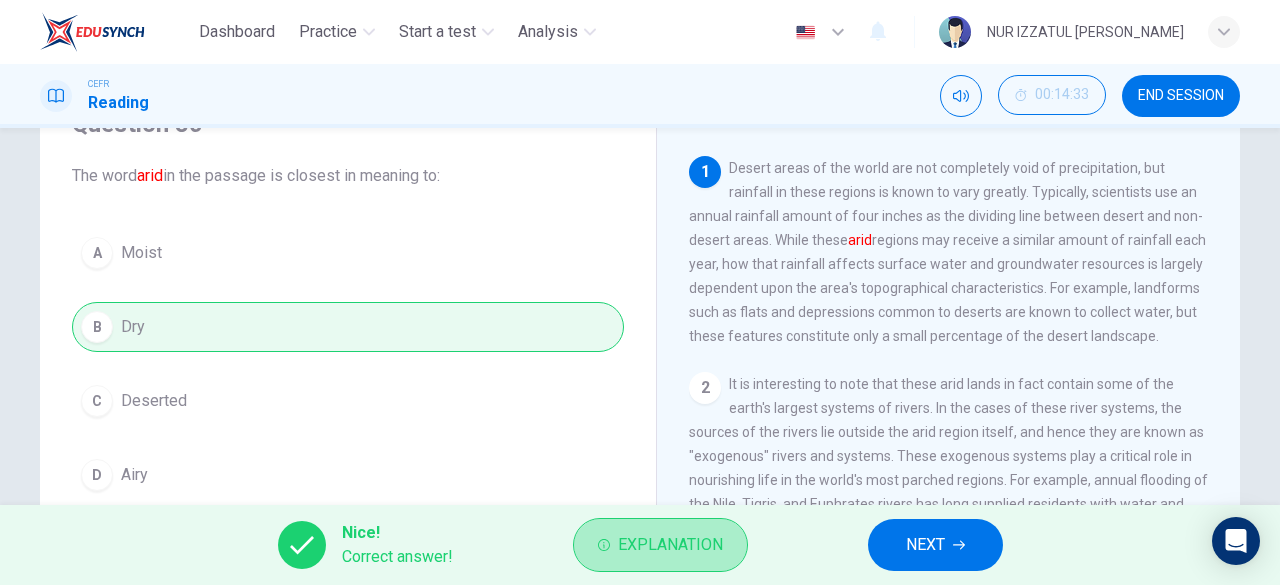click on "Explanation" at bounding box center (670, 545) 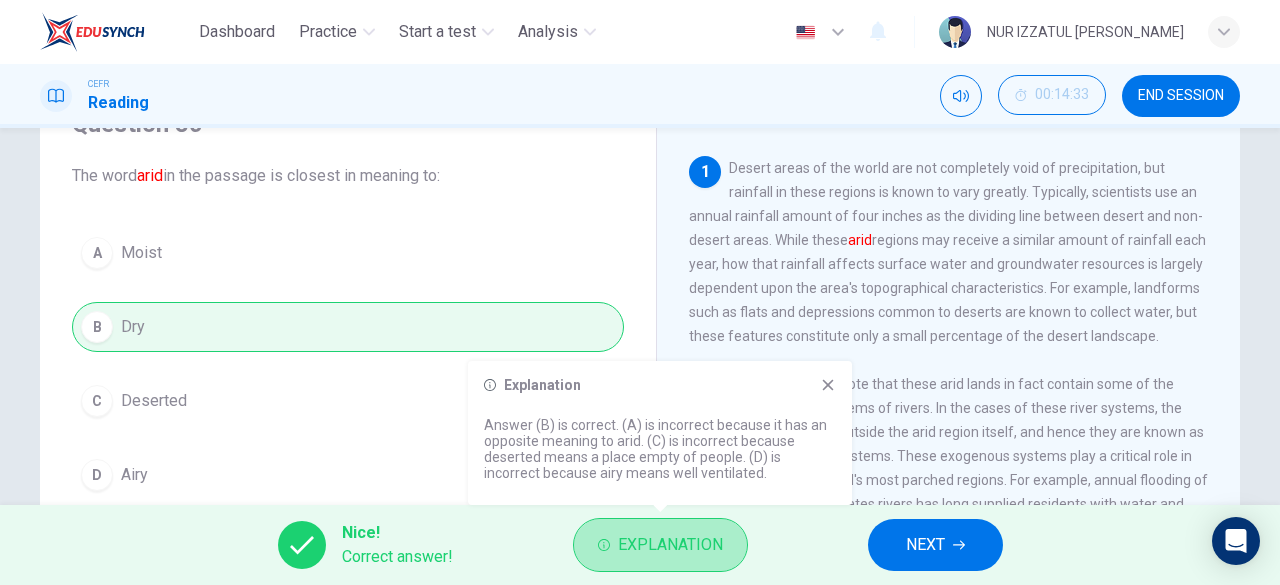 click on "Explanation" at bounding box center (670, 545) 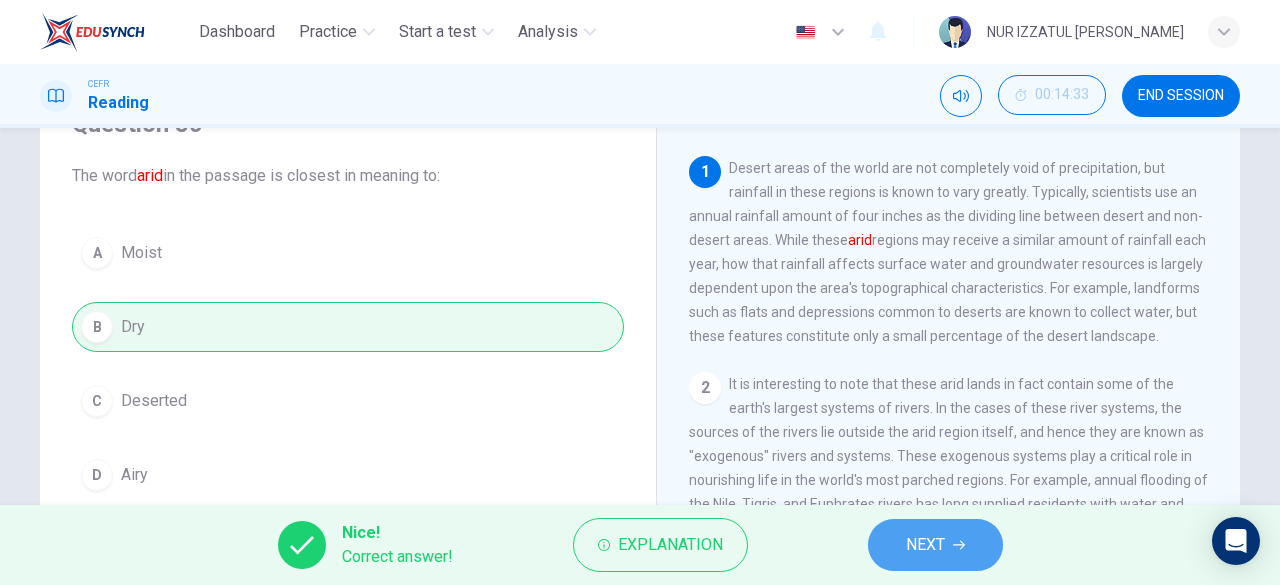 click on "NEXT" at bounding box center [925, 545] 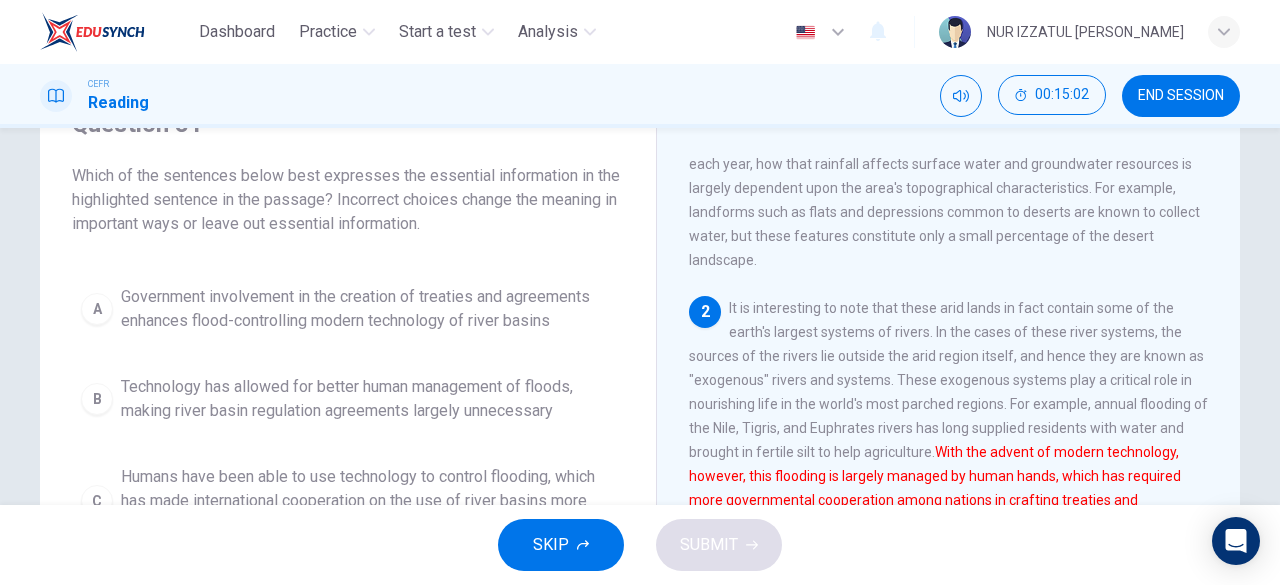 scroll, scrollTop: 200, scrollLeft: 0, axis: vertical 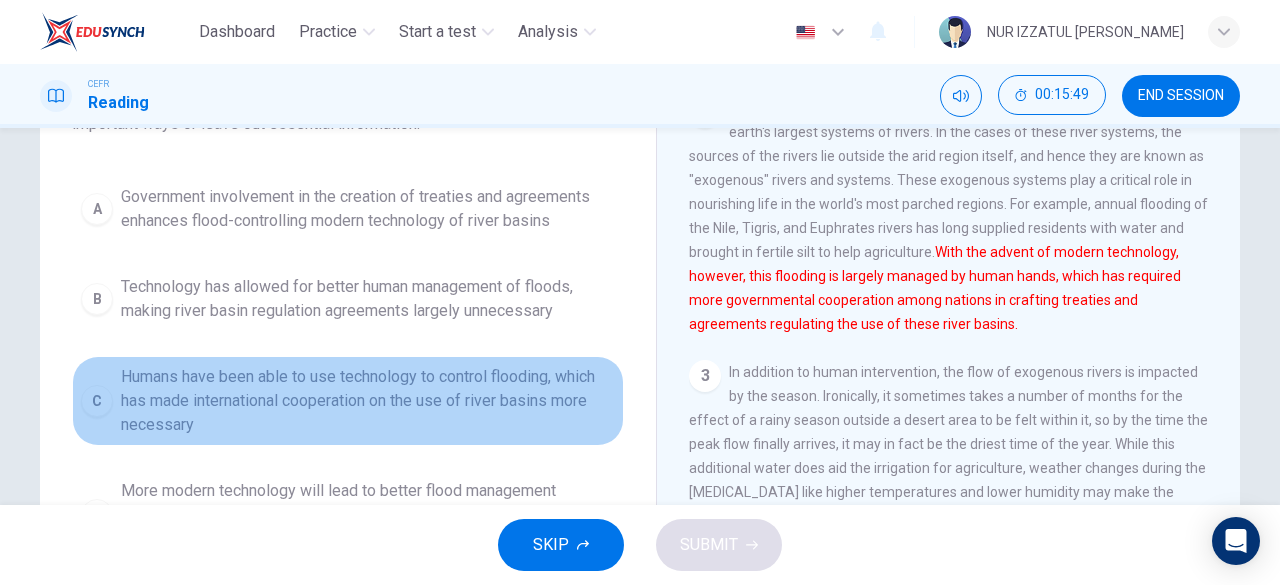 click on "Humans have been able to use technology to control flooding, which has made international cooperation on the use of river basins more necessary" at bounding box center [368, 401] 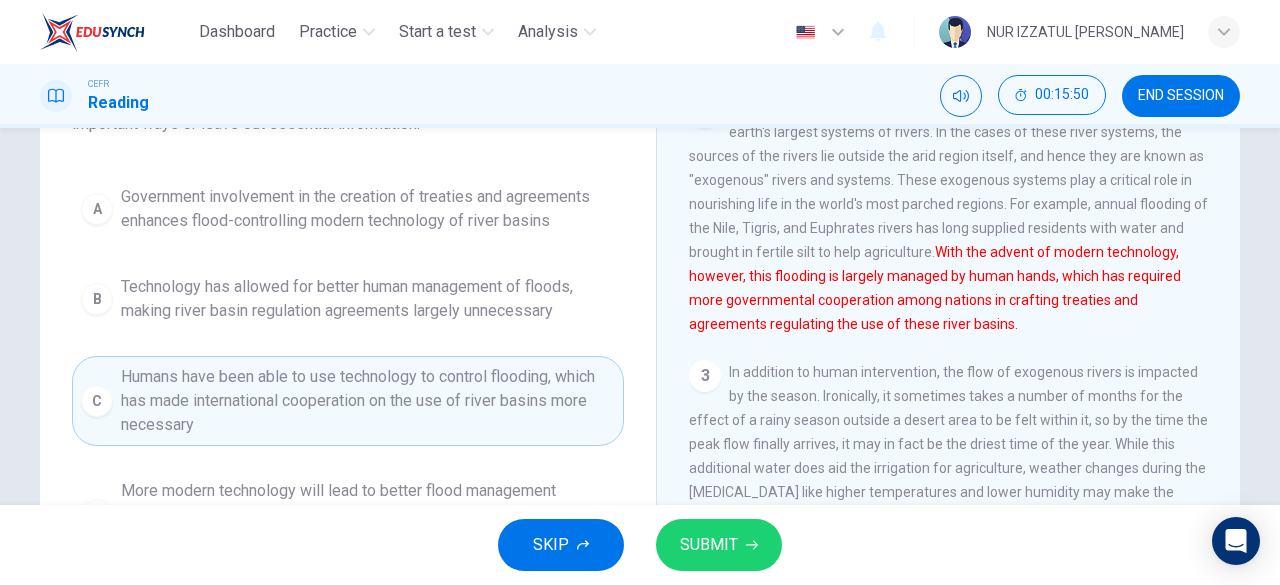 click on "SUBMIT" at bounding box center (709, 545) 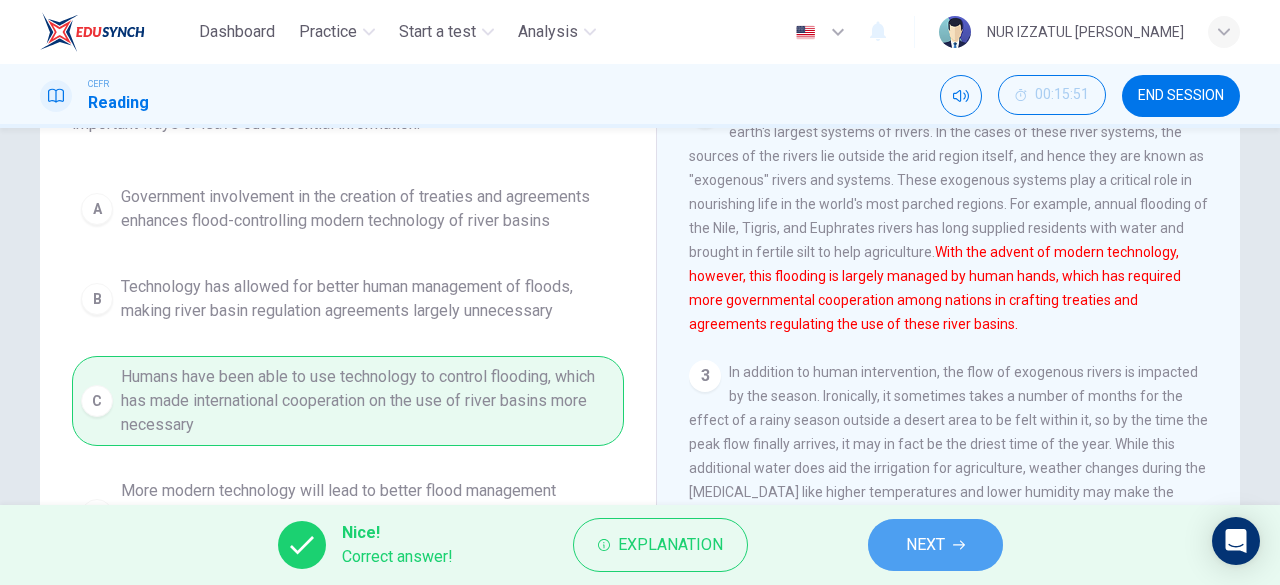 click on "NEXT" at bounding box center [925, 545] 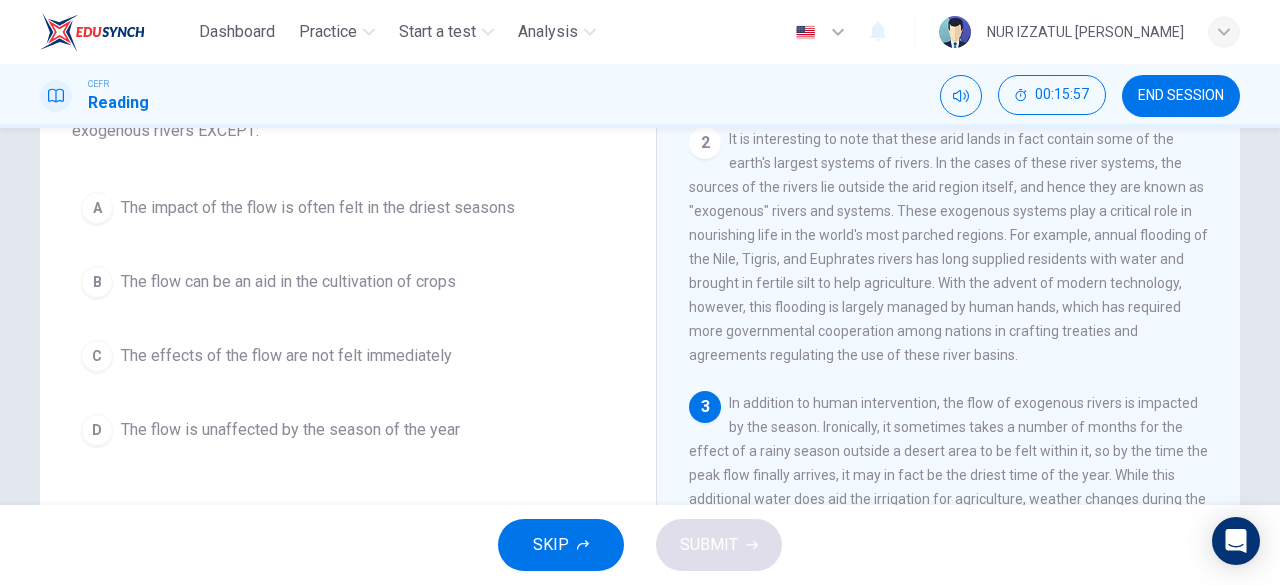 scroll, scrollTop: 200, scrollLeft: 0, axis: vertical 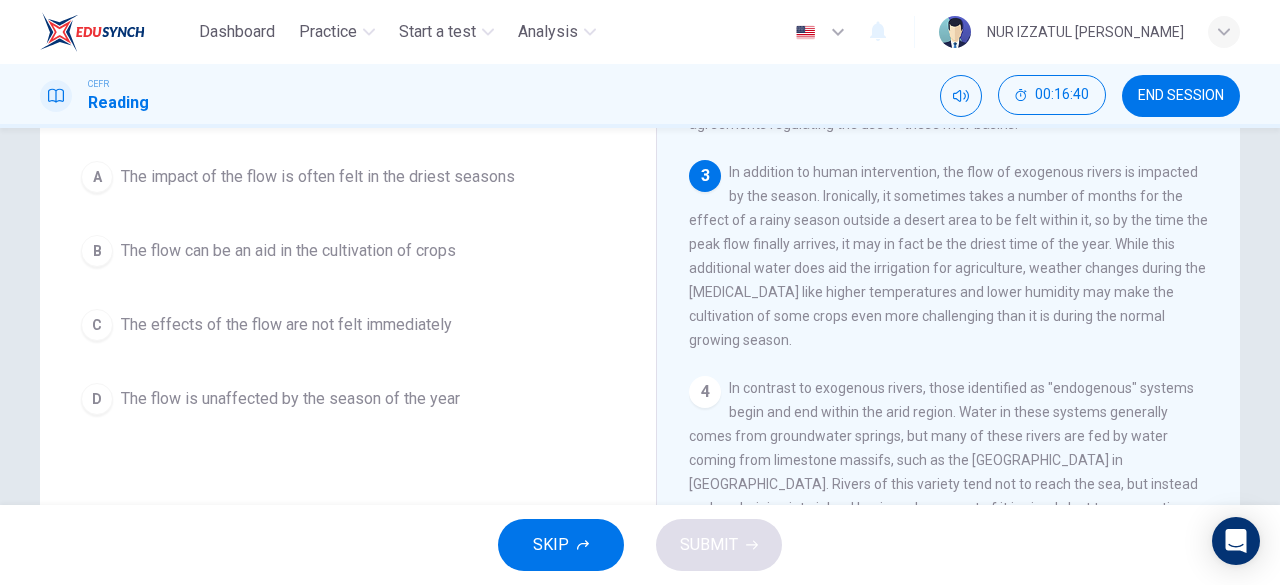 click on "The flow is unaffected by the season of the year" at bounding box center [290, 399] 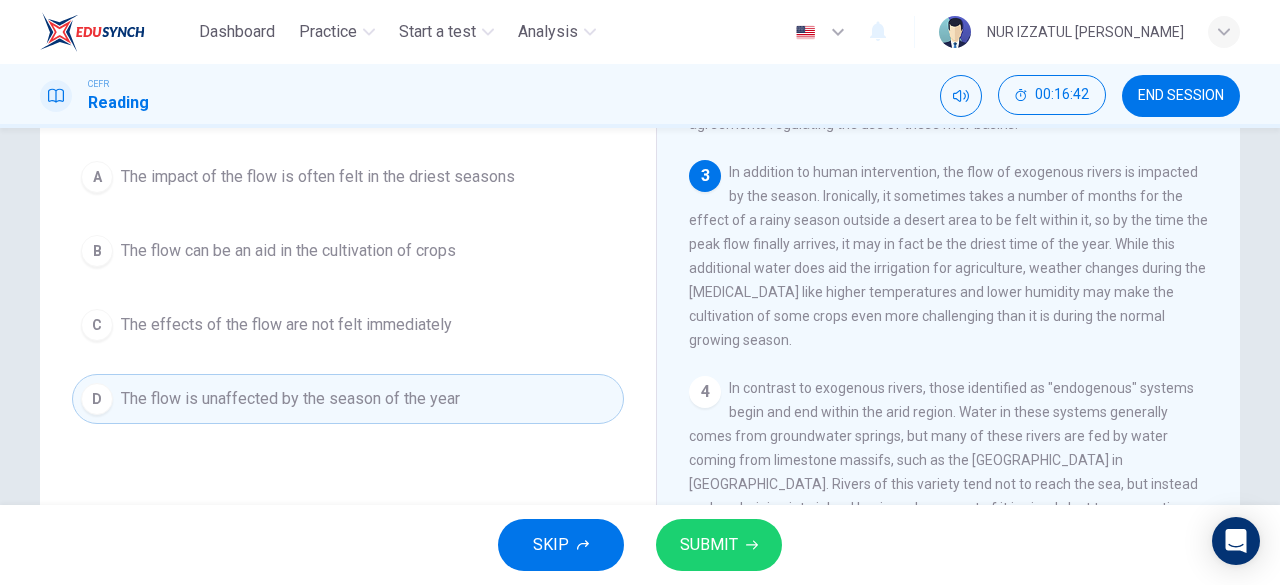 click on "SUBMIT" at bounding box center [709, 545] 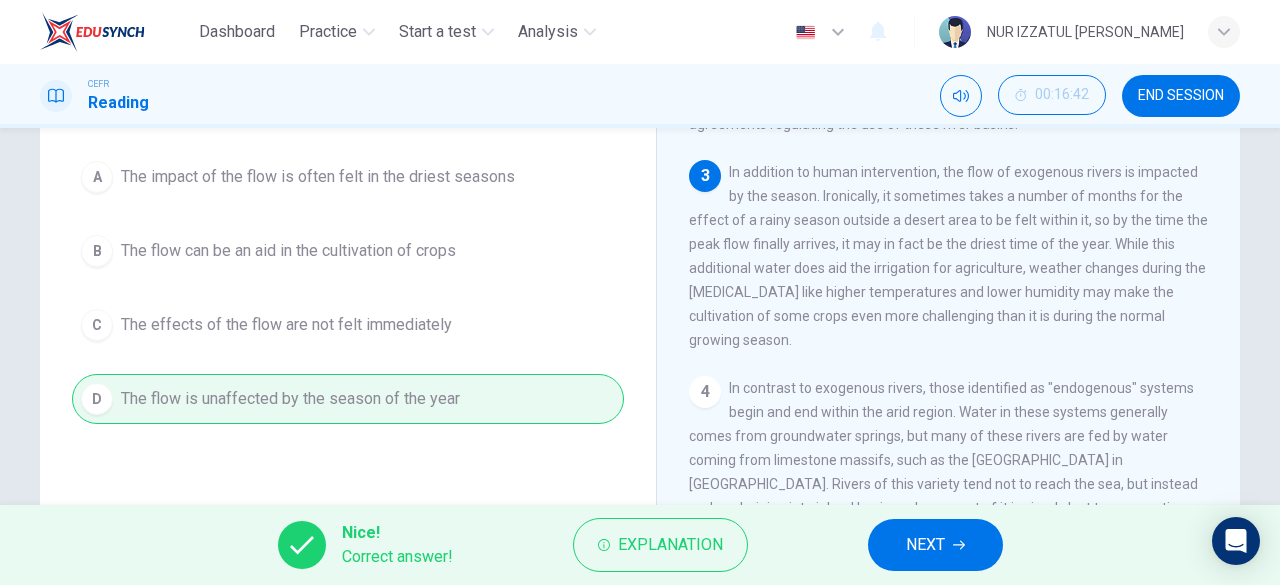 click on "NEXT" at bounding box center [925, 545] 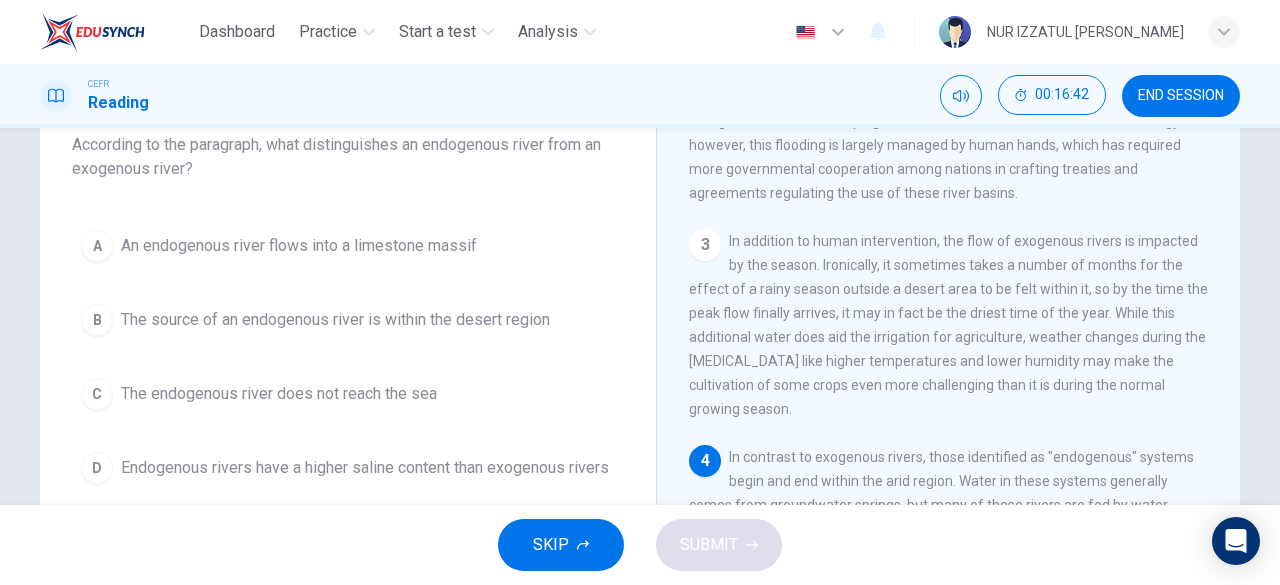 scroll, scrollTop: 100, scrollLeft: 0, axis: vertical 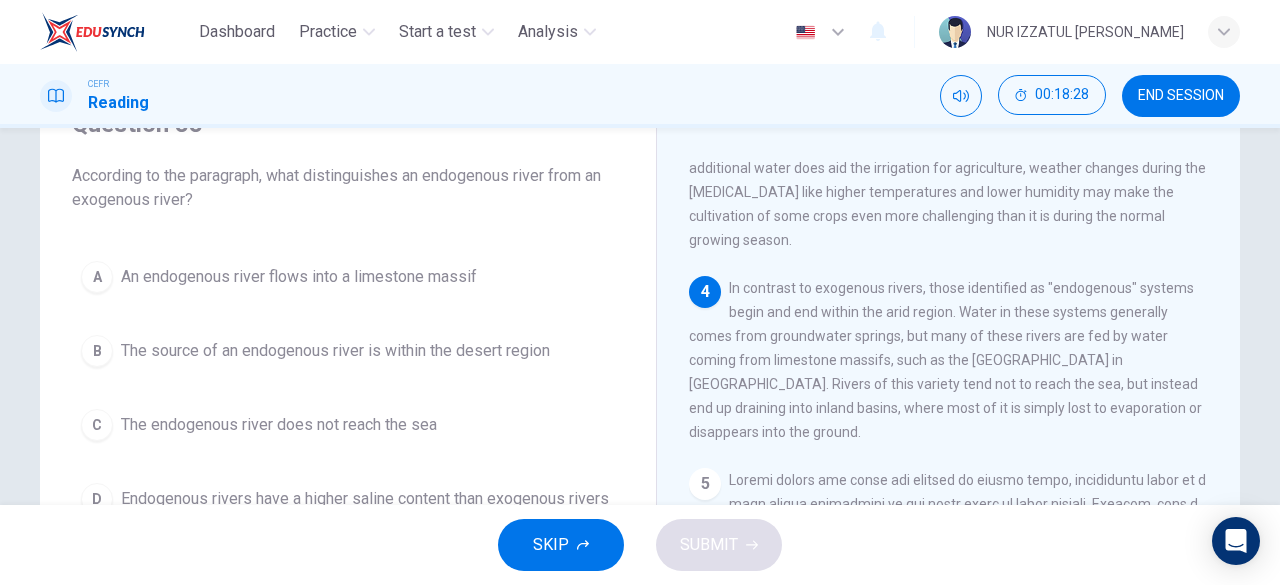 click on "The source of an endogenous river is within the desert region" at bounding box center (335, 351) 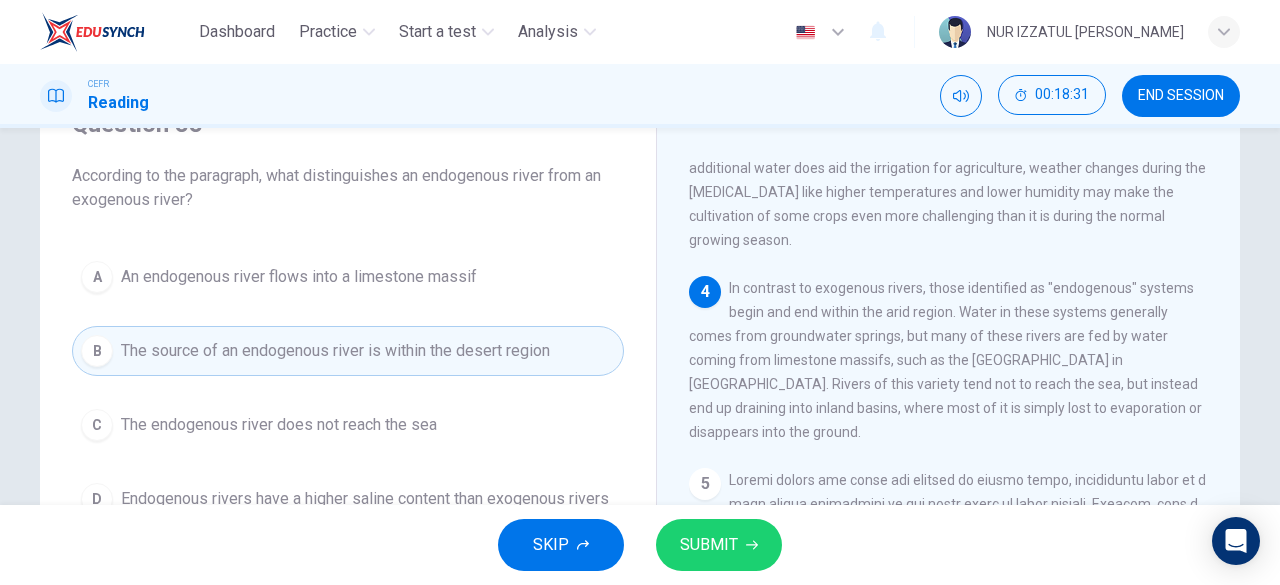click on "SUBMIT" at bounding box center [709, 545] 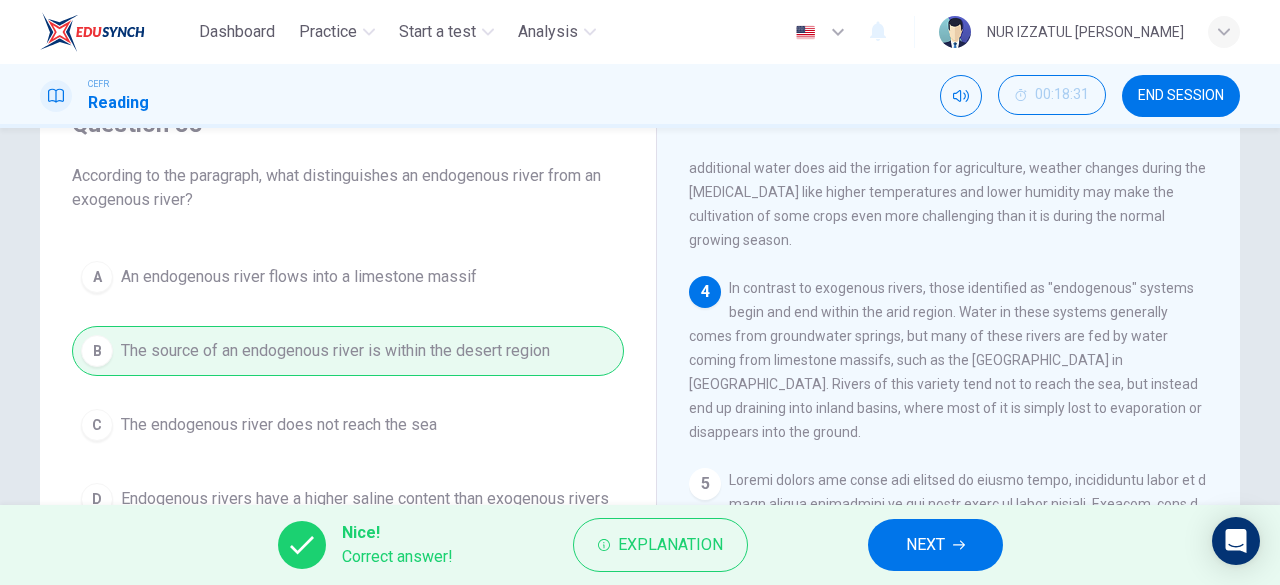click on "NEXT" at bounding box center [925, 545] 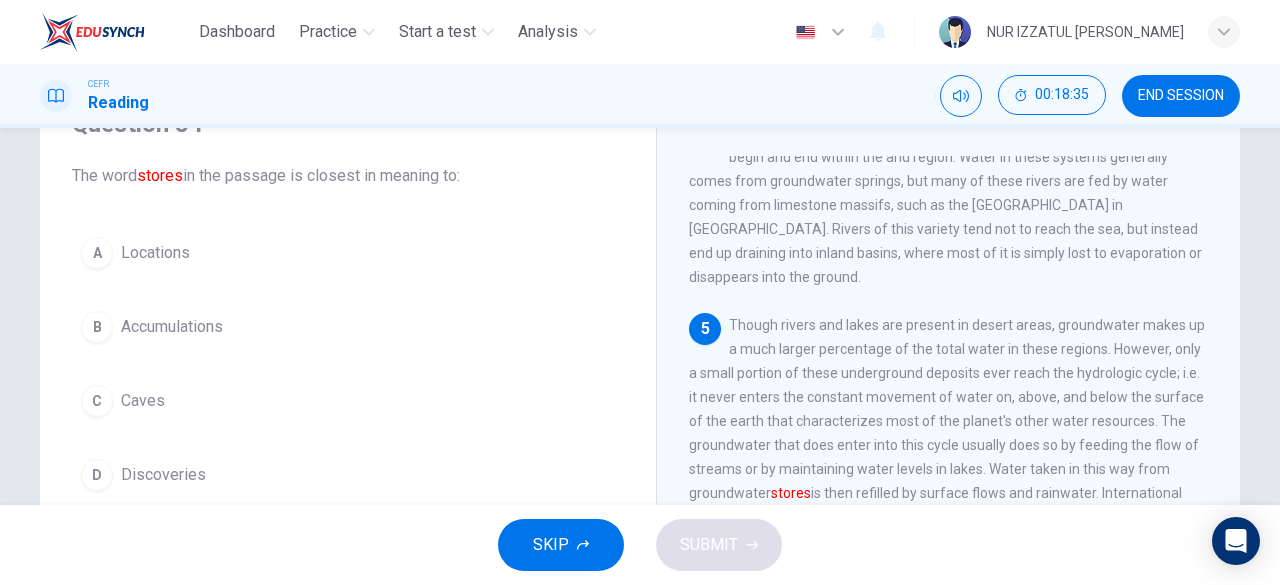 scroll, scrollTop: 900, scrollLeft: 0, axis: vertical 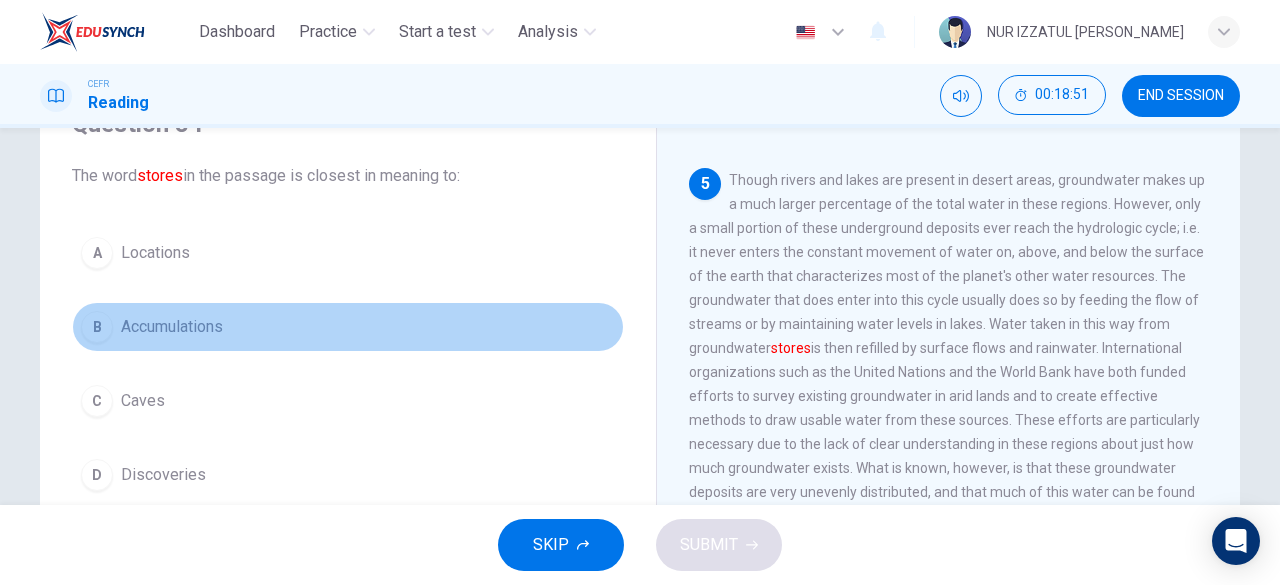 click on "Accumulations" at bounding box center (172, 327) 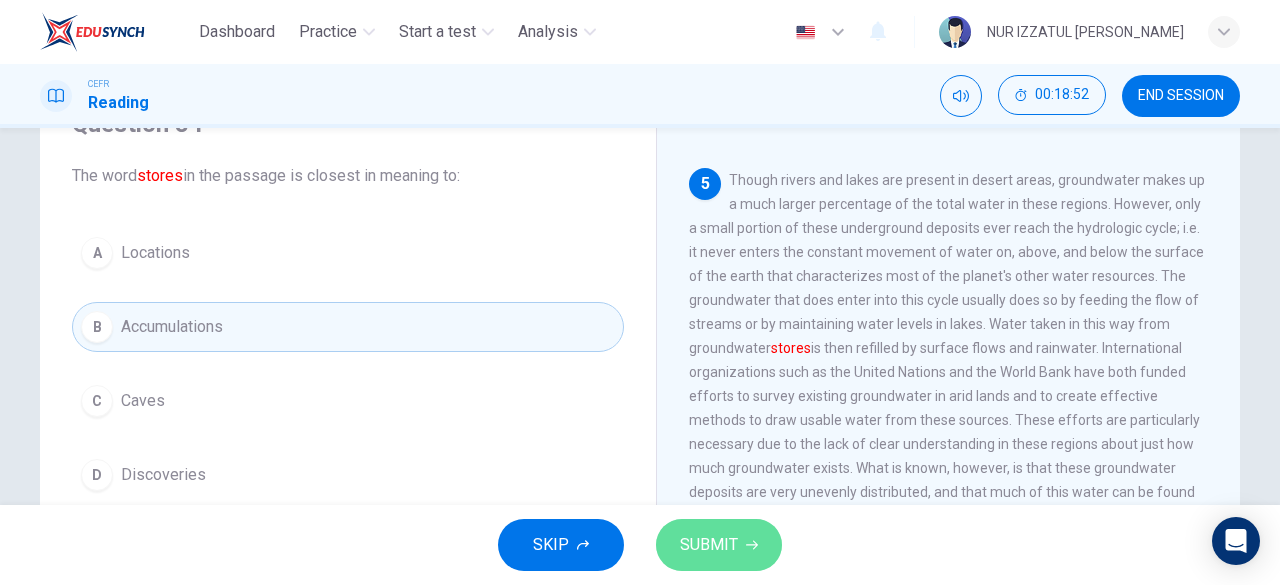 click on "SUBMIT" at bounding box center (709, 545) 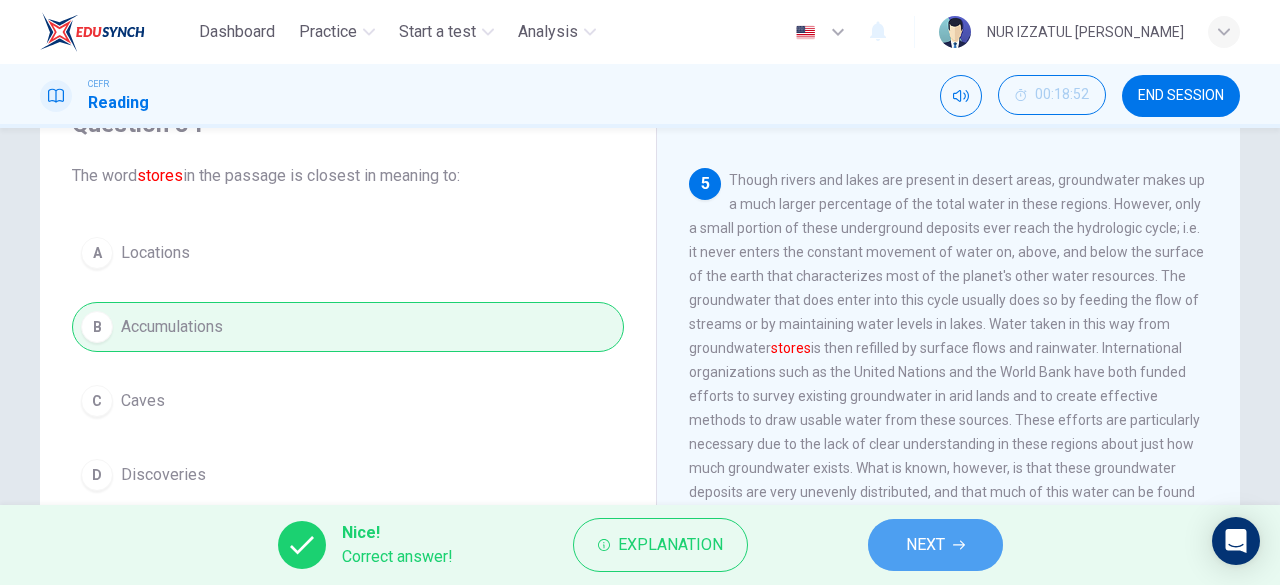 click on "NEXT" at bounding box center [935, 545] 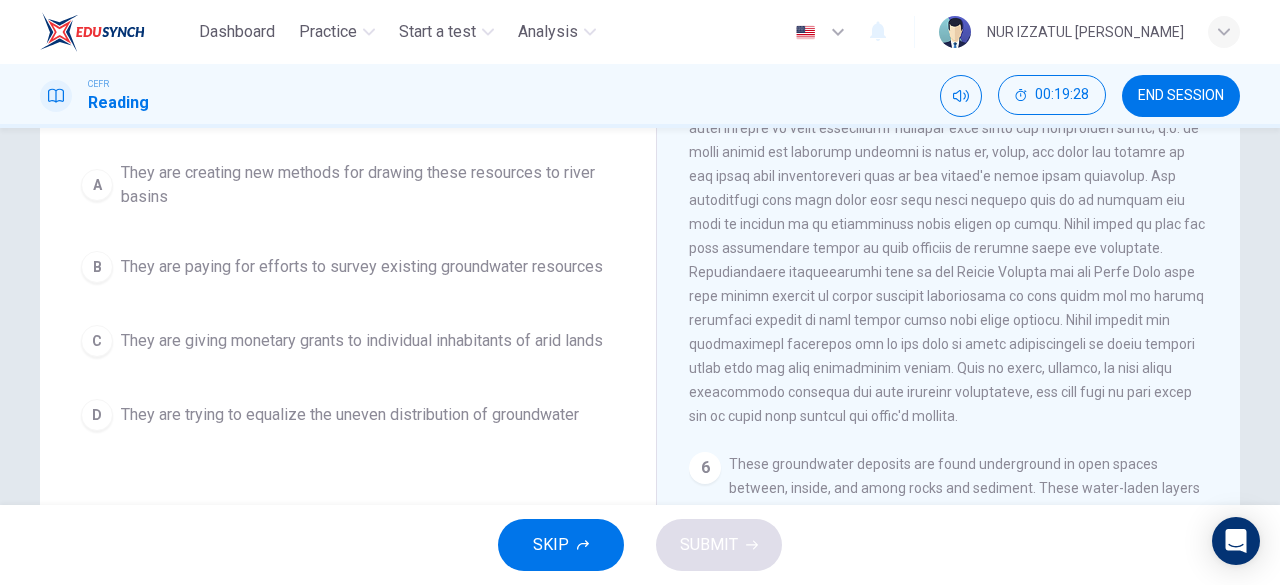 scroll, scrollTop: 100, scrollLeft: 0, axis: vertical 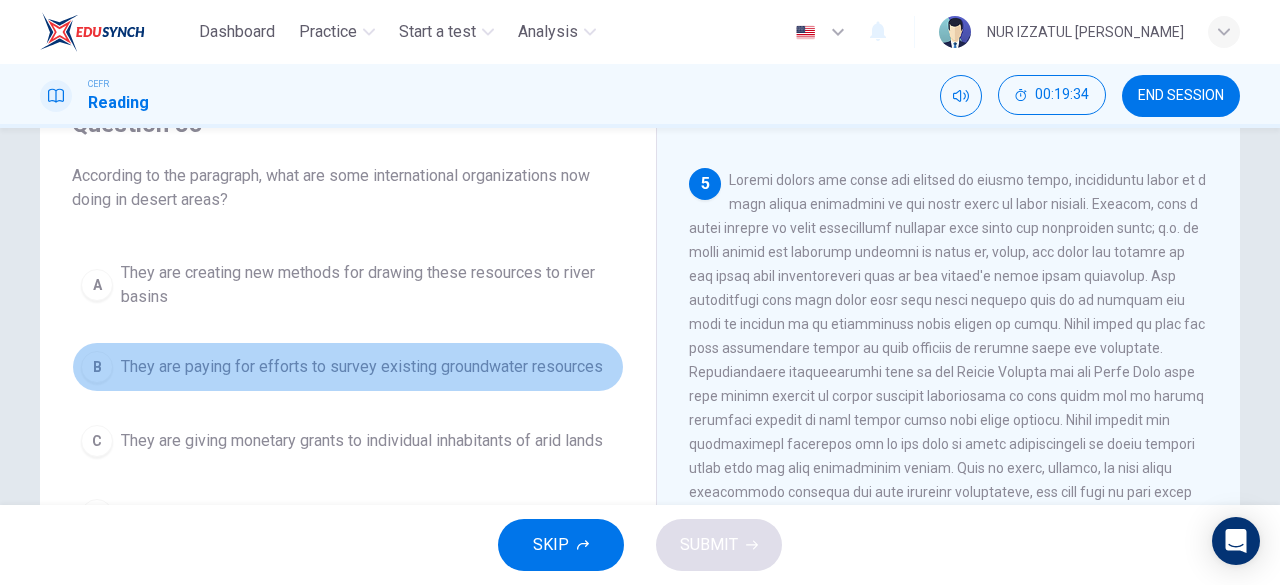 click on "They are paying for efforts to survey existing groundwater resources" at bounding box center [362, 367] 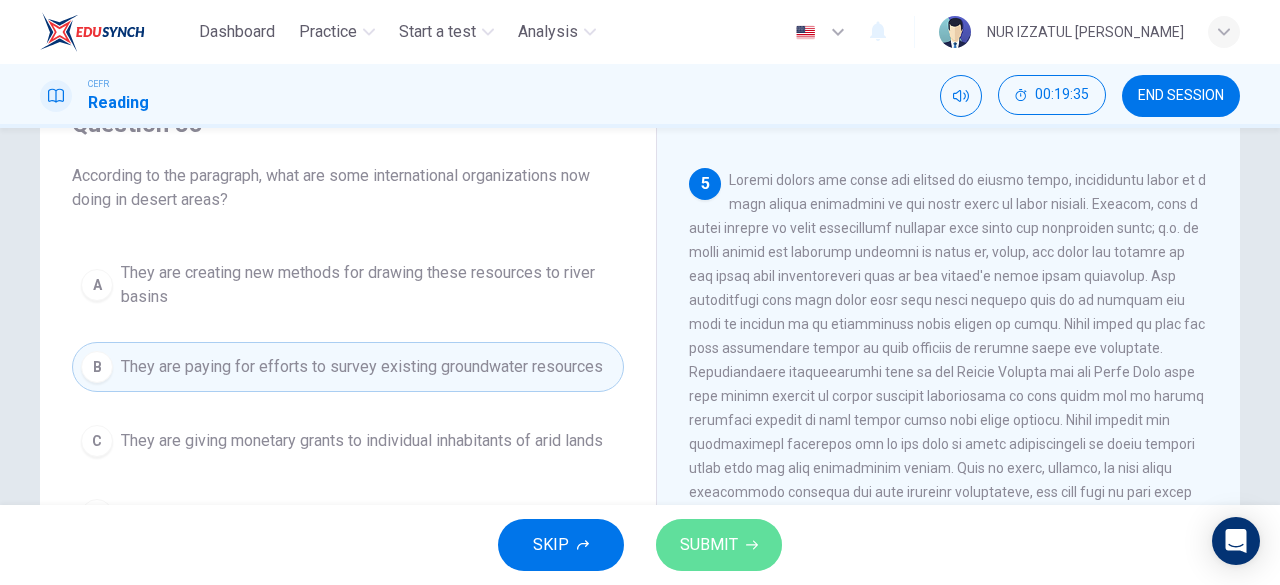 click on "SUBMIT" at bounding box center [719, 545] 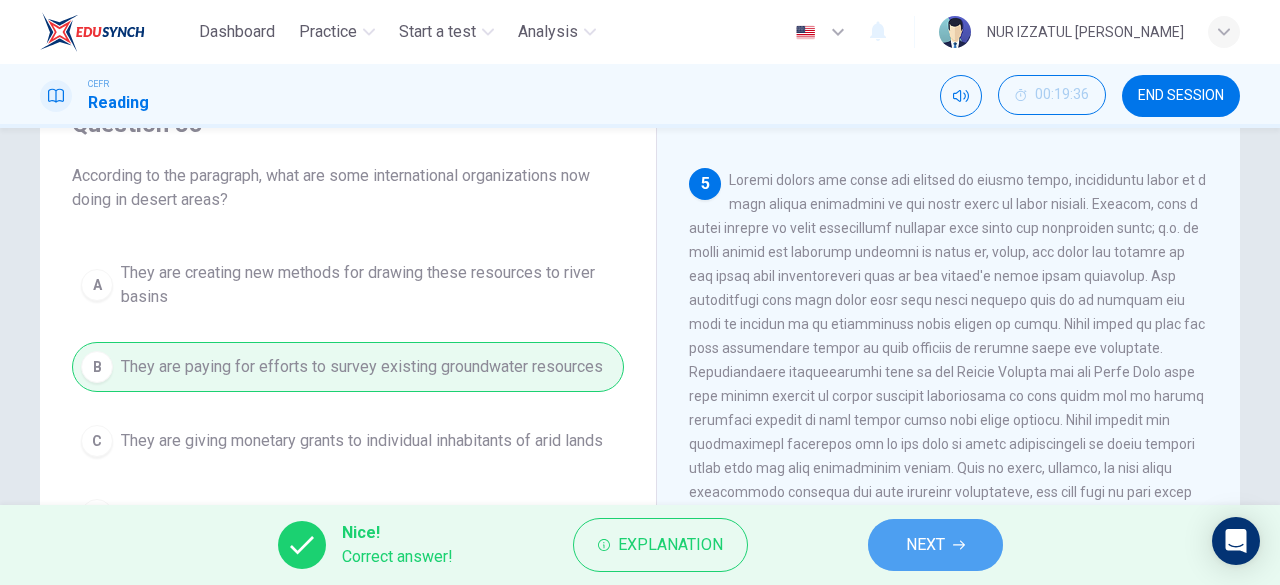 click on "NEXT" at bounding box center [925, 545] 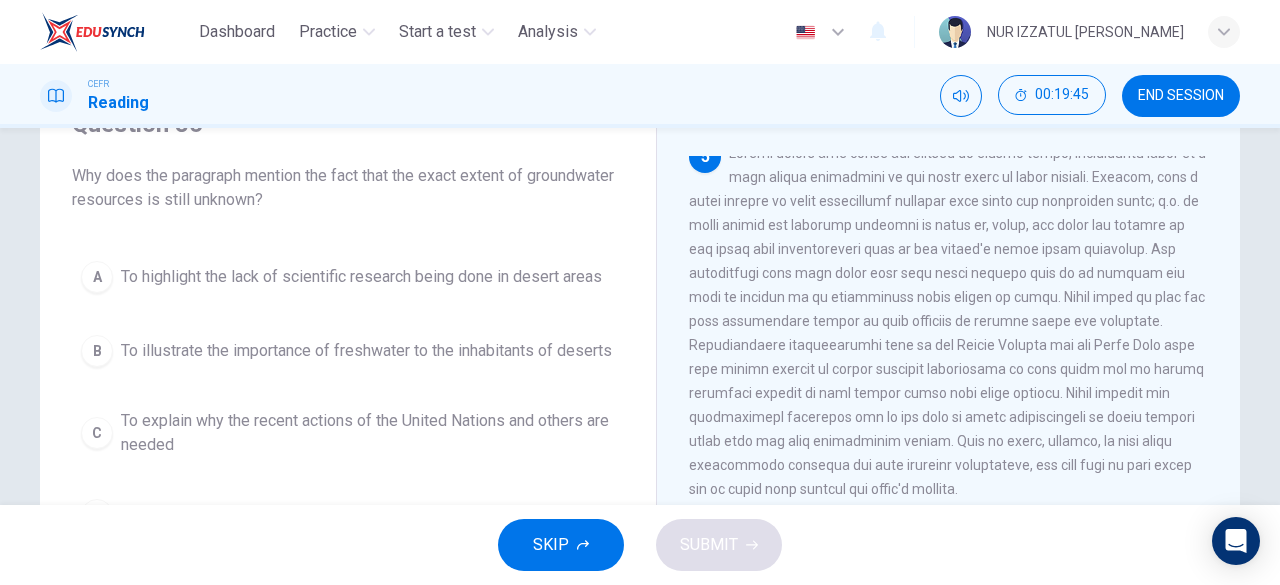 scroll, scrollTop: 942, scrollLeft: 0, axis: vertical 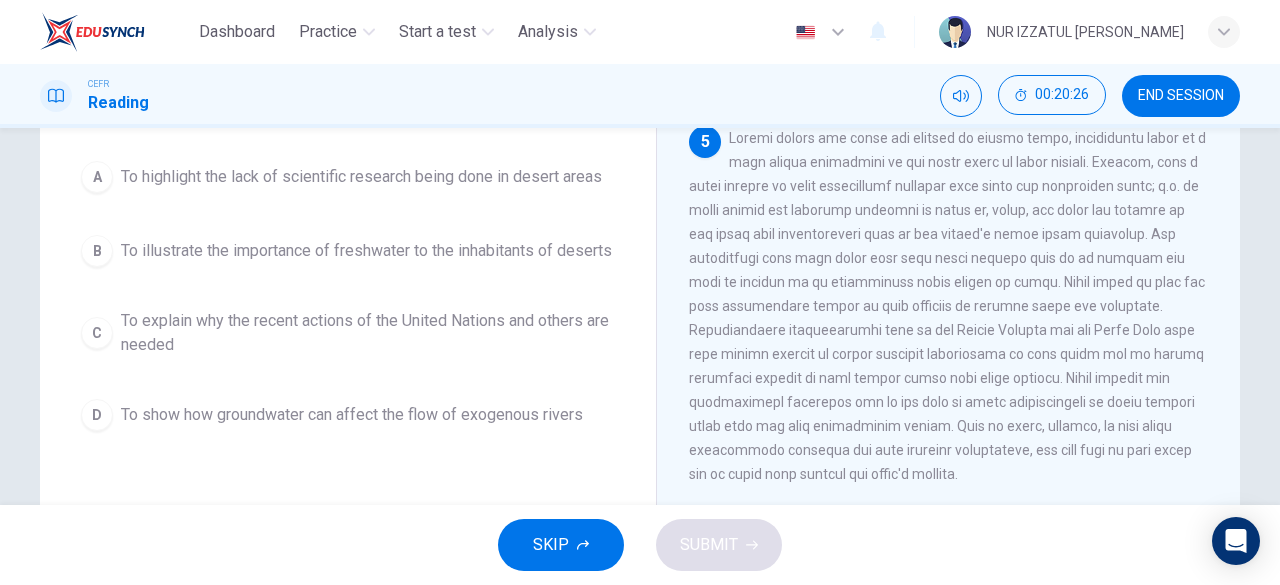 click on "To explain why the recent actions of the United Nations and others are needed" at bounding box center [368, 333] 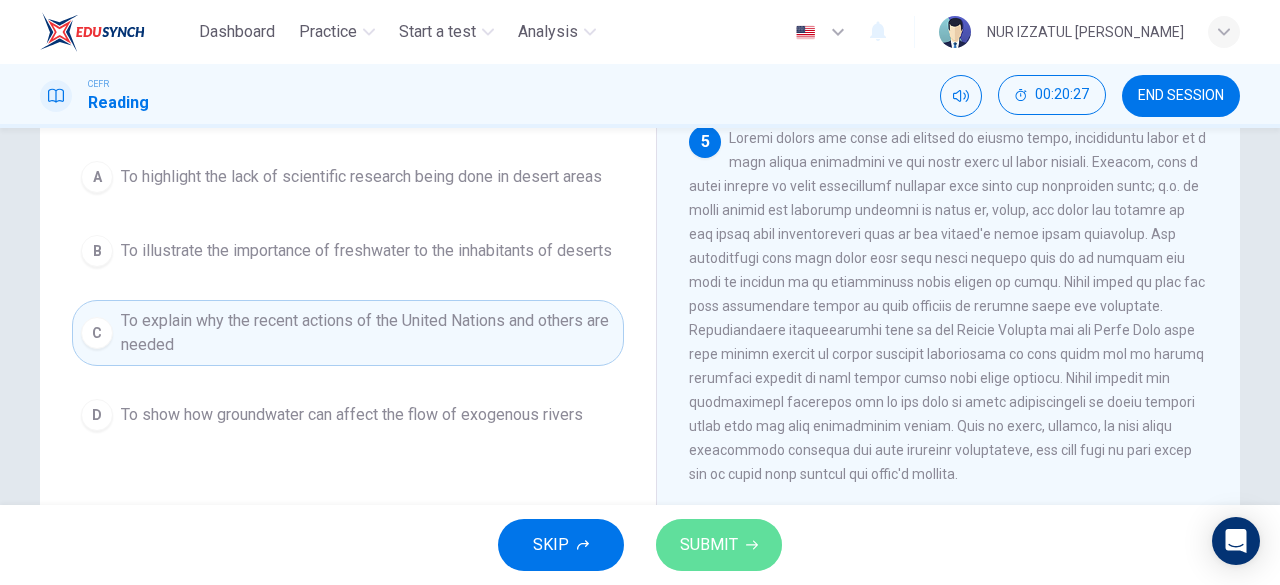 click on "SUBMIT" at bounding box center [709, 545] 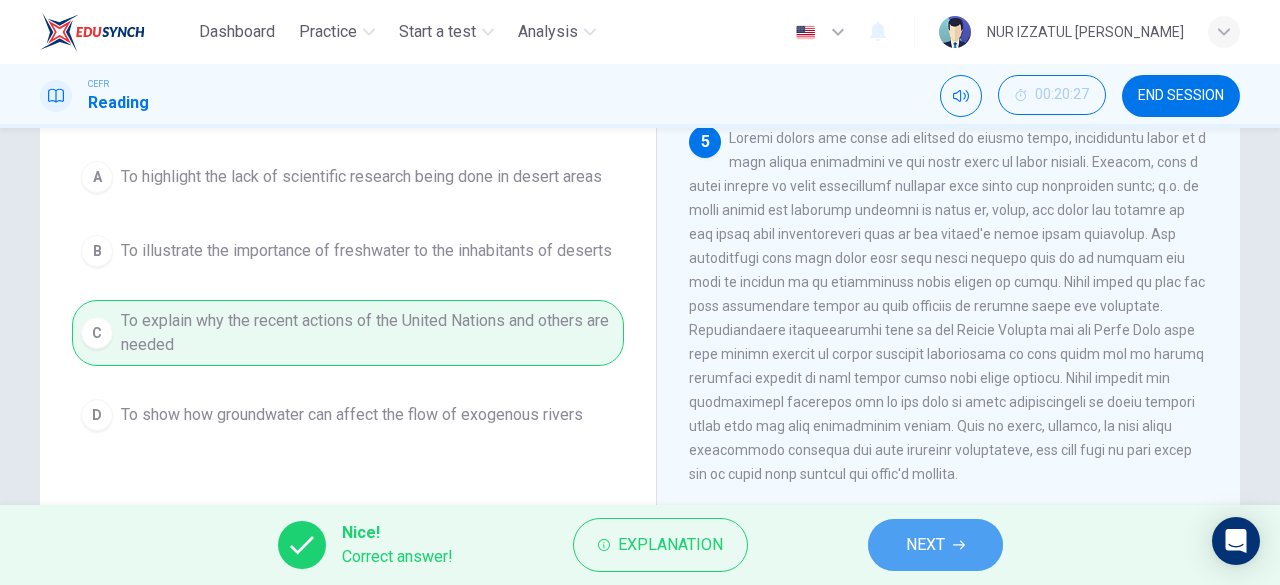 click on "NEXT" at bounding box center [935, 545] 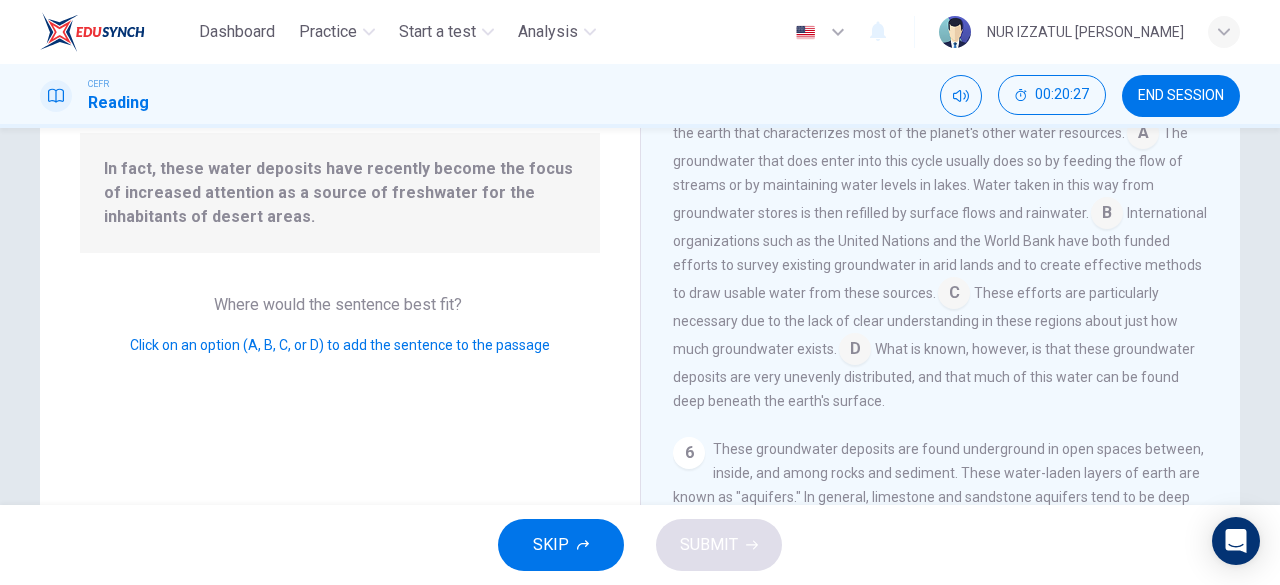 scroll, scrollTop: 878, scrollLeft: 0, axis: vertical 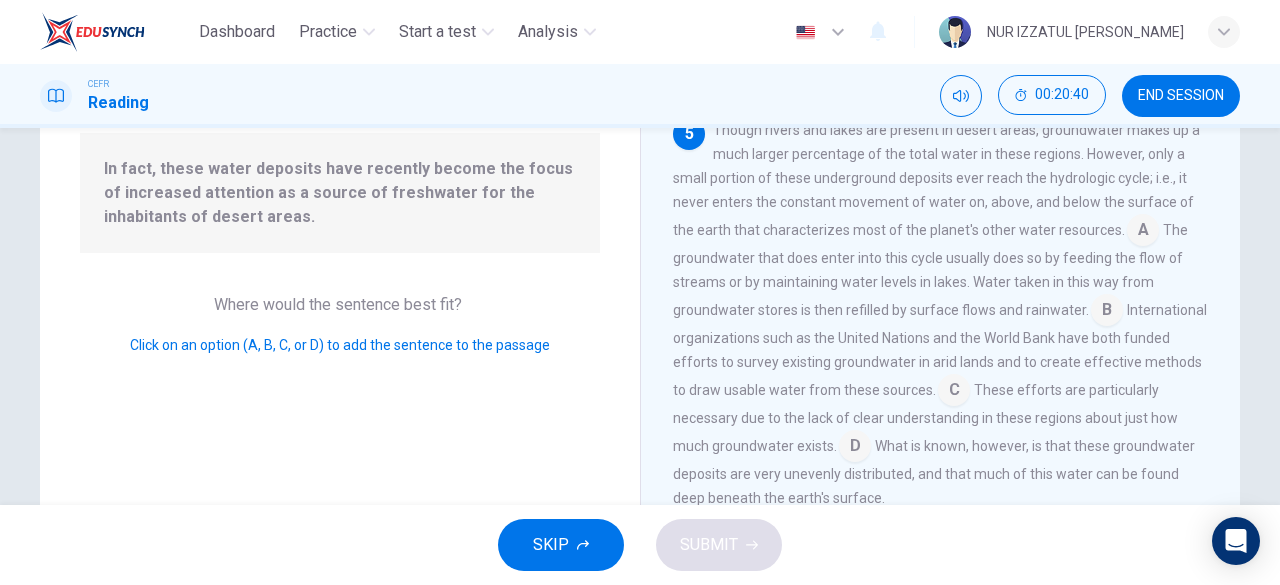 click at bounding box center (1143, 232) 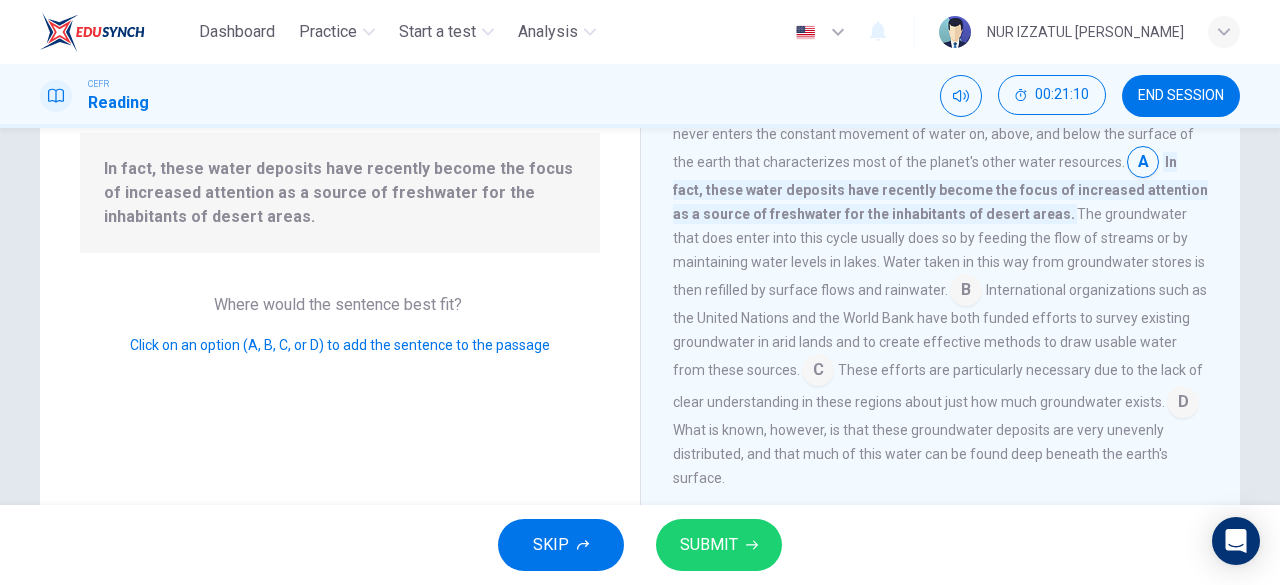 scroll, scrollTop: 878, scrollLeft: 0, axis: vertical 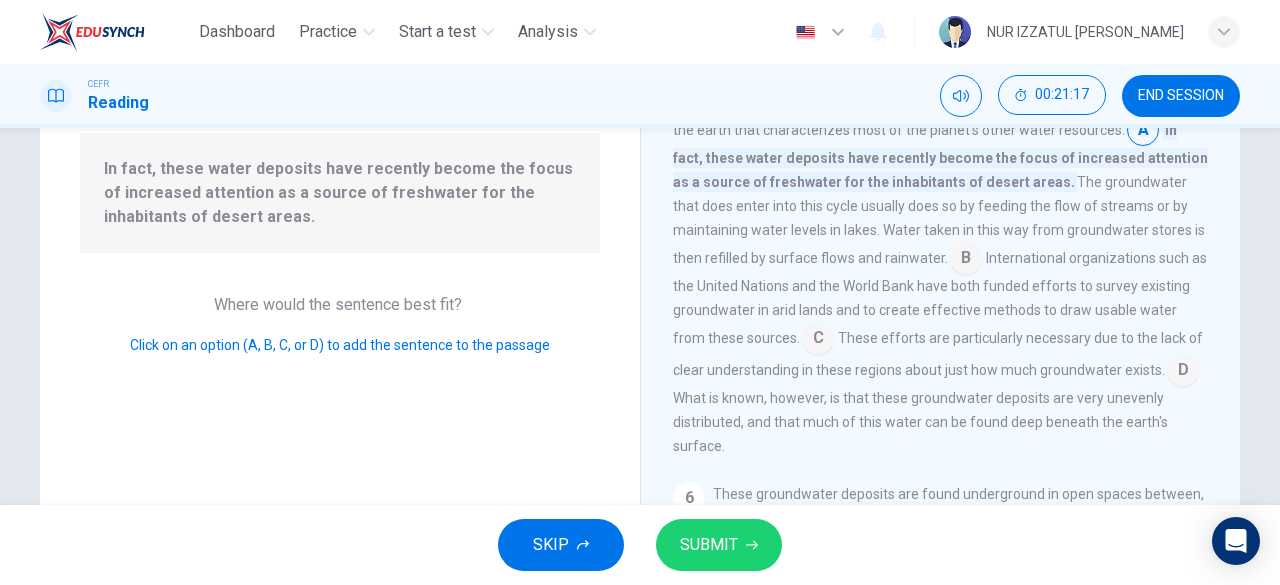 click at bounding box center (966, 260) 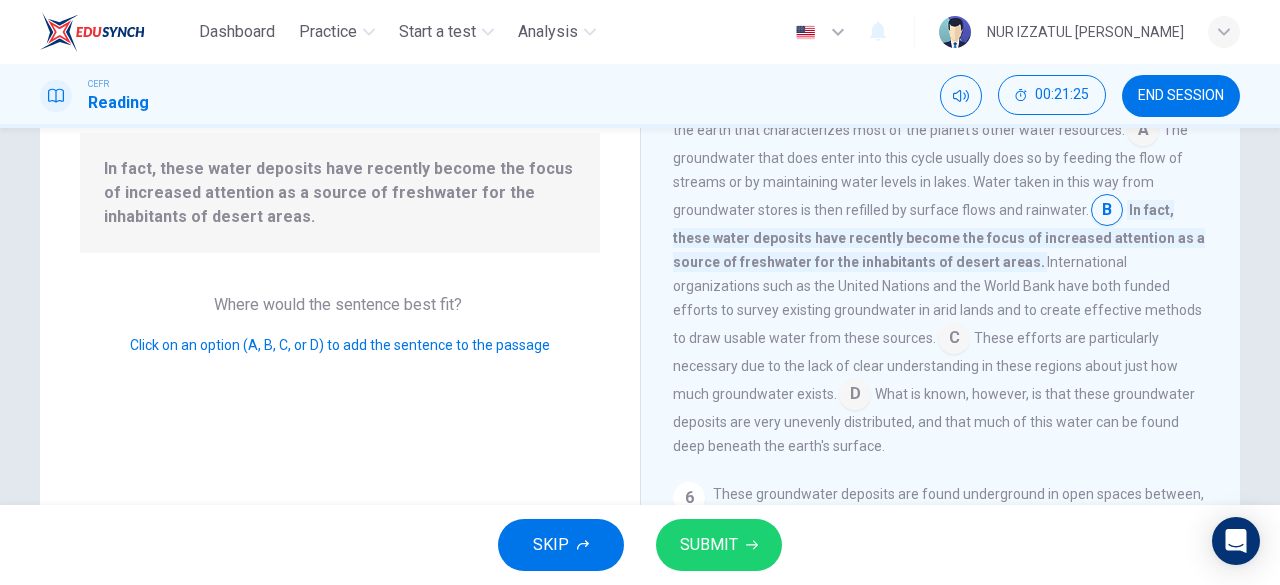 click at bounding box center [954, 340] 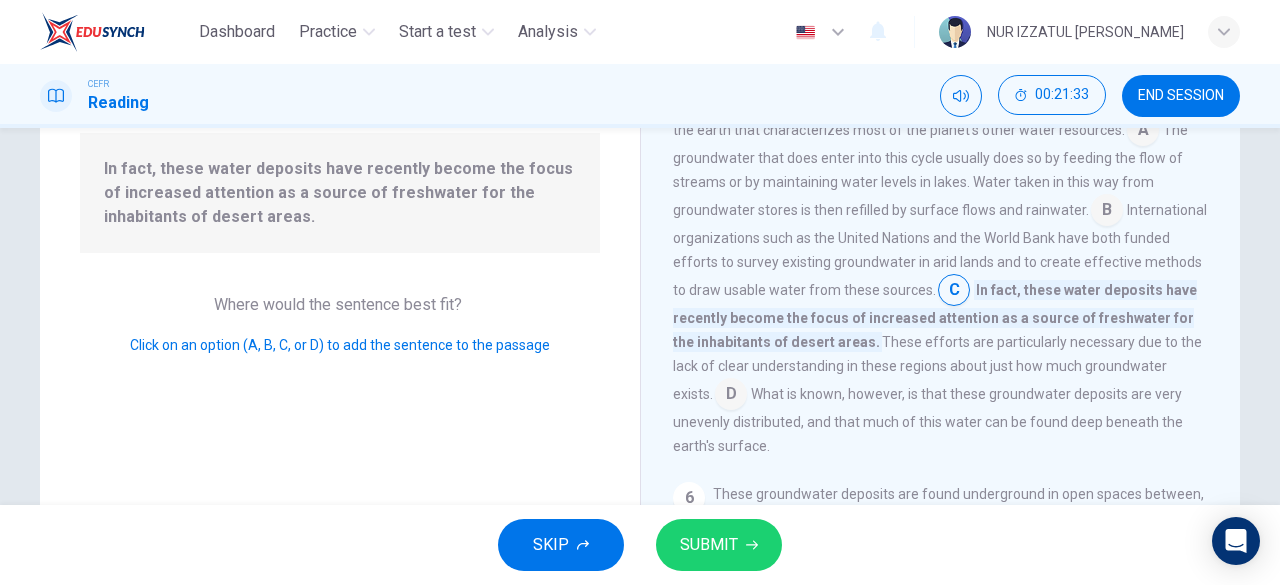 scroll, scrollTop: 678, scrollLeft: 0, axis: vertical 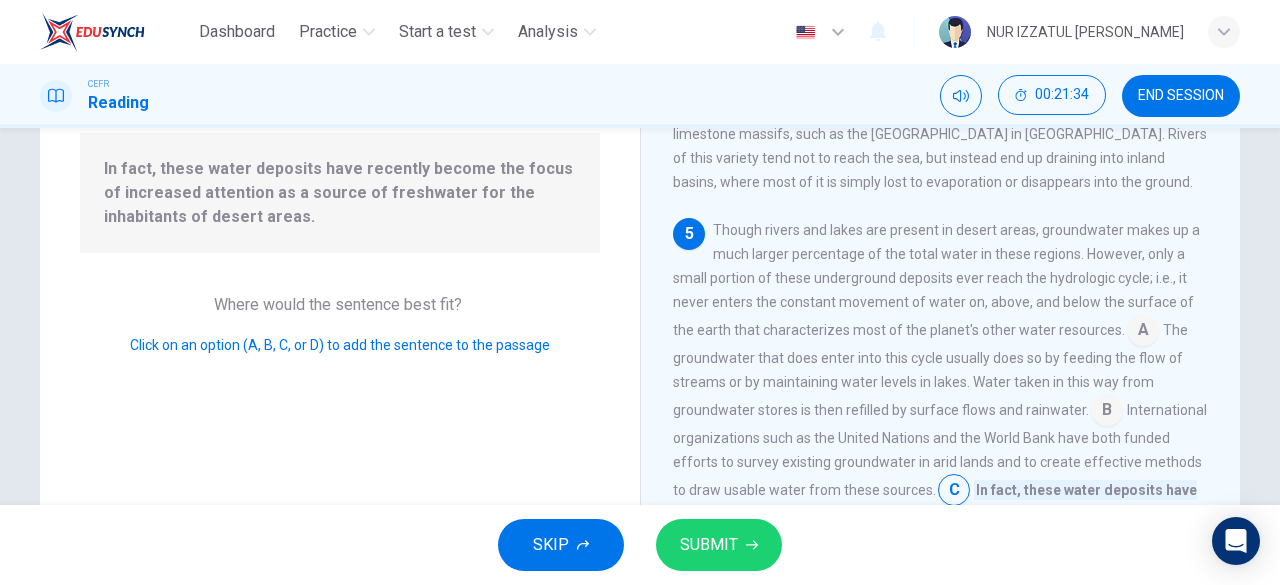 click at bounding box center [1143, 332] 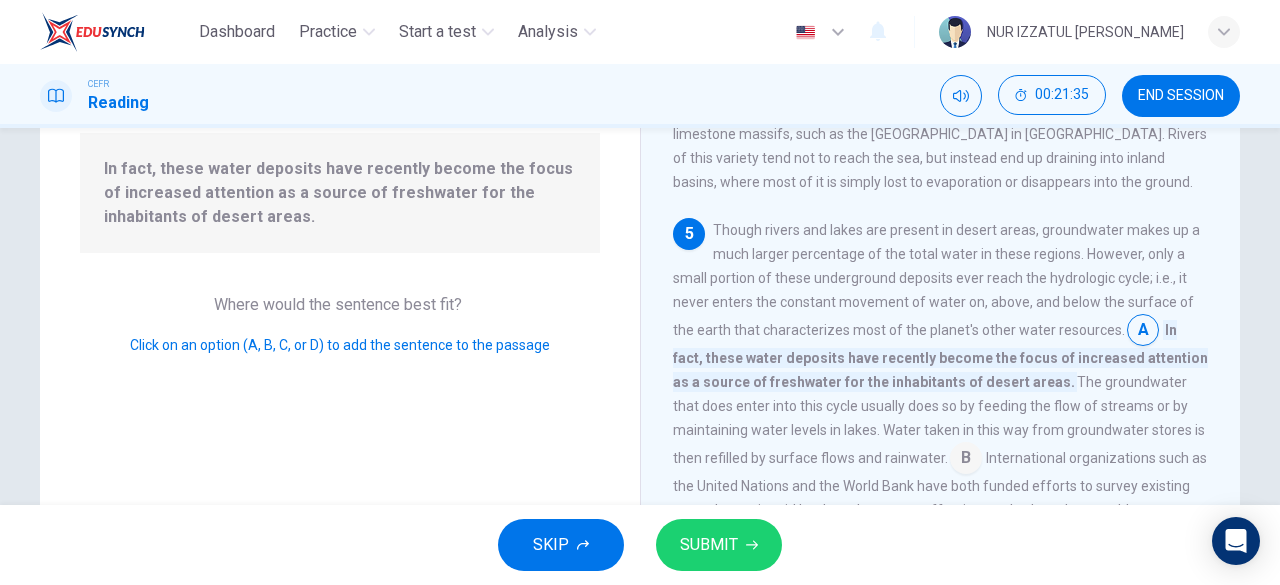 scroll, scrollTop: 778, scrollLeft: 0, axis: vertical 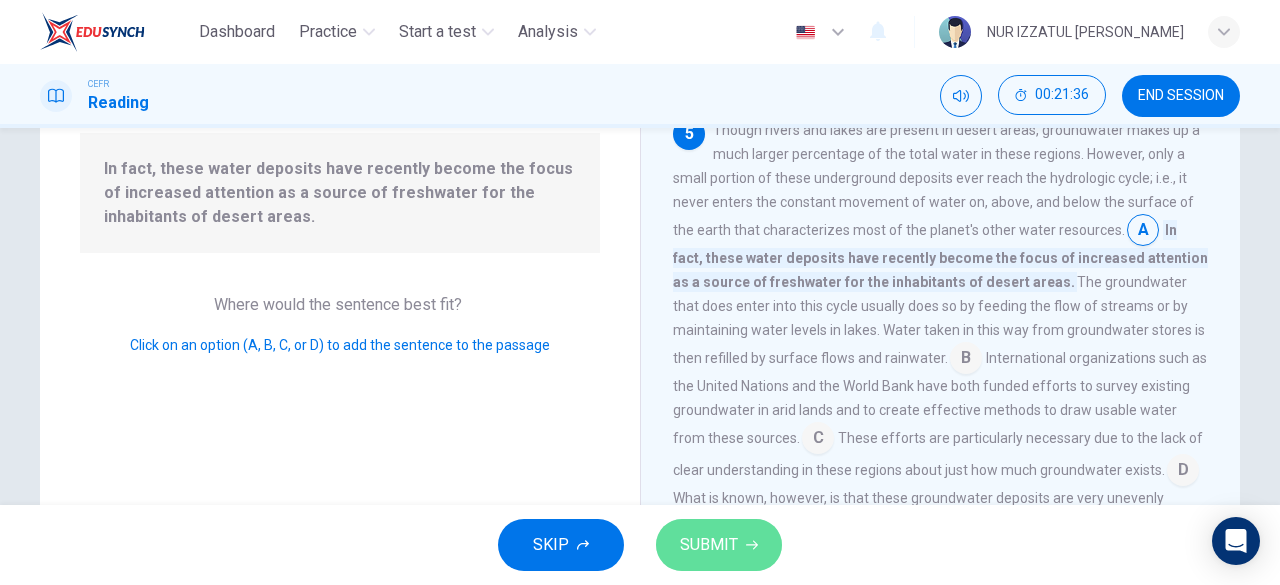 click on "SUBMIT" at bounding box center [719, 545] 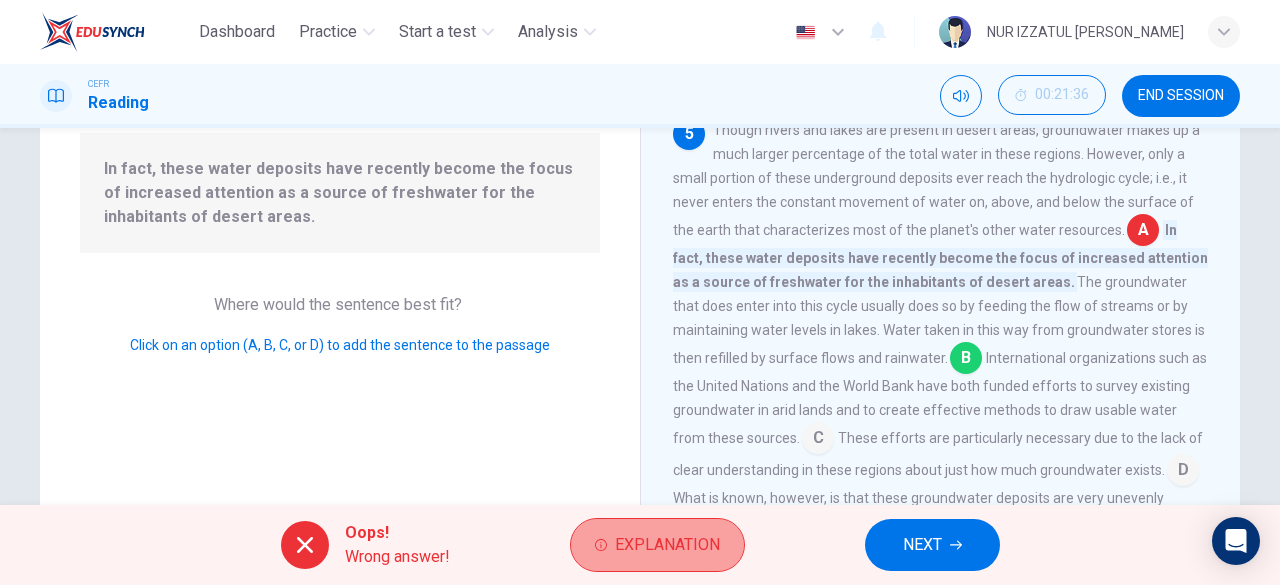 click on "Explanation" at bounding box center (667, 545) 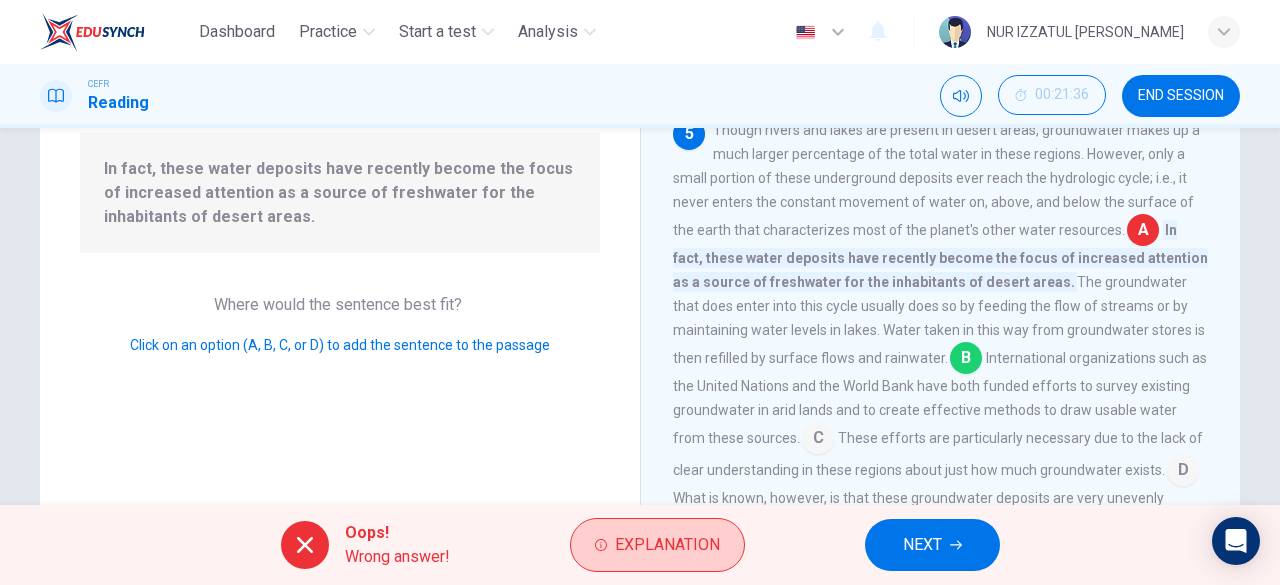 click on "Explanation" at bounding box center [667, 545] 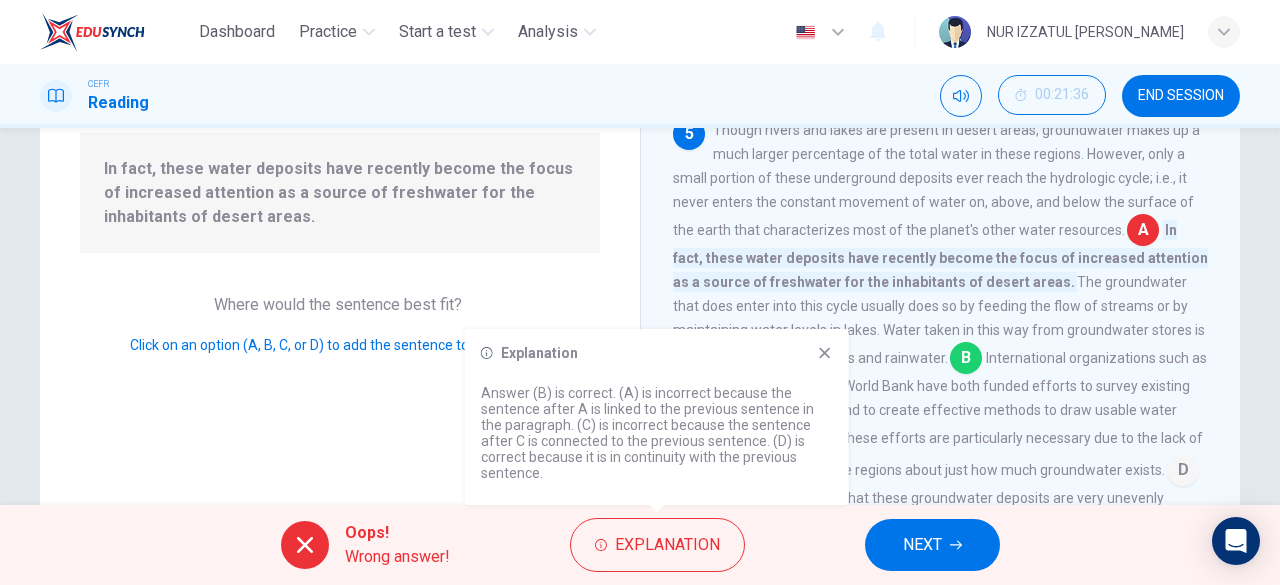 click 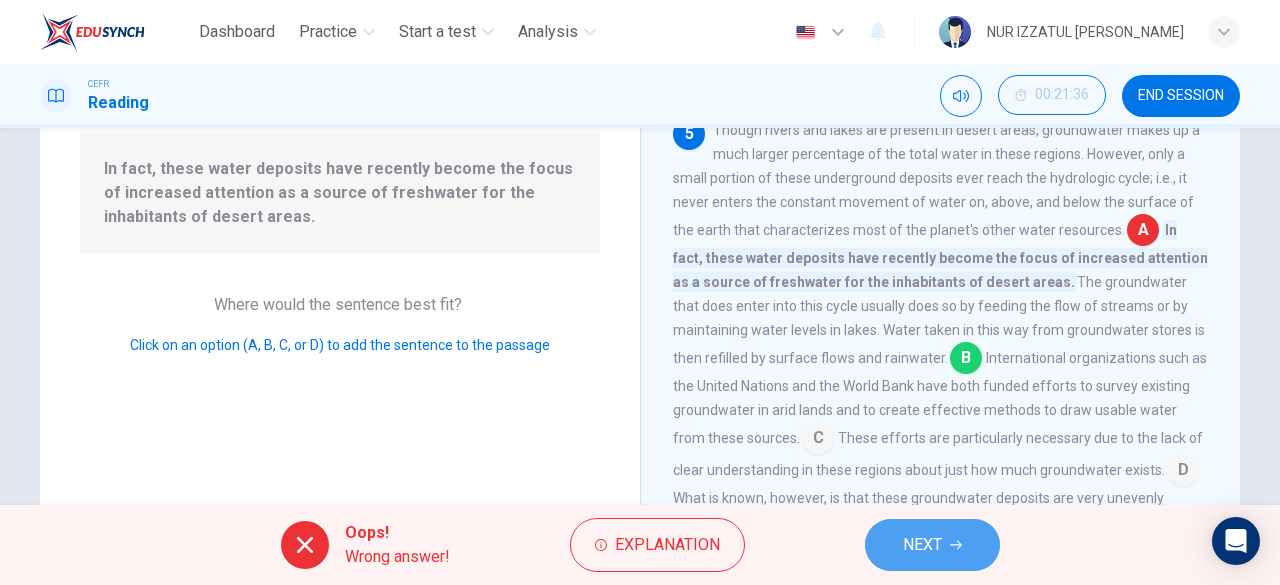 click on "NEXT" at bounding box center [932, 545] 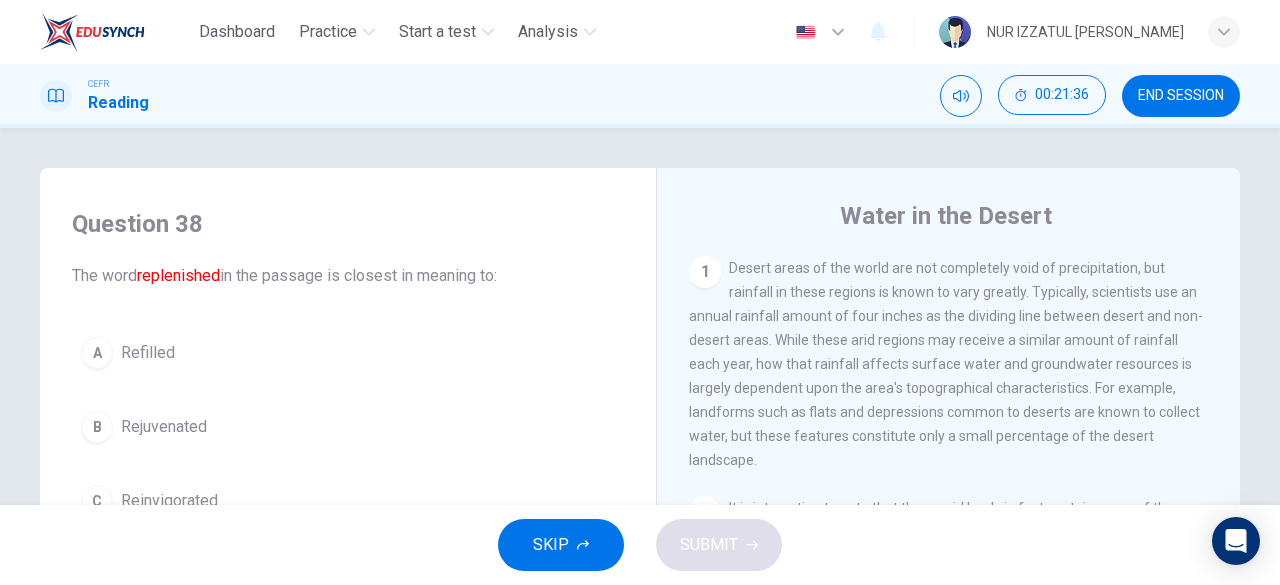 scroll, scrollTop: 0, scrollLeft: 0, axis: both 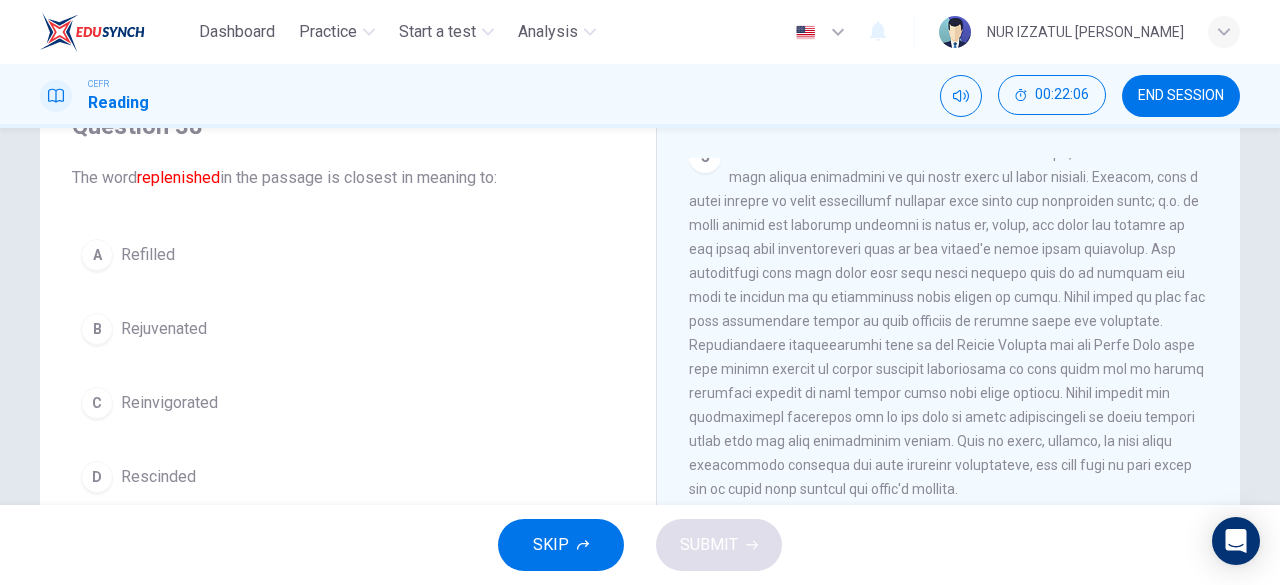 click on "Refilled" at bounding box center [148, 255] 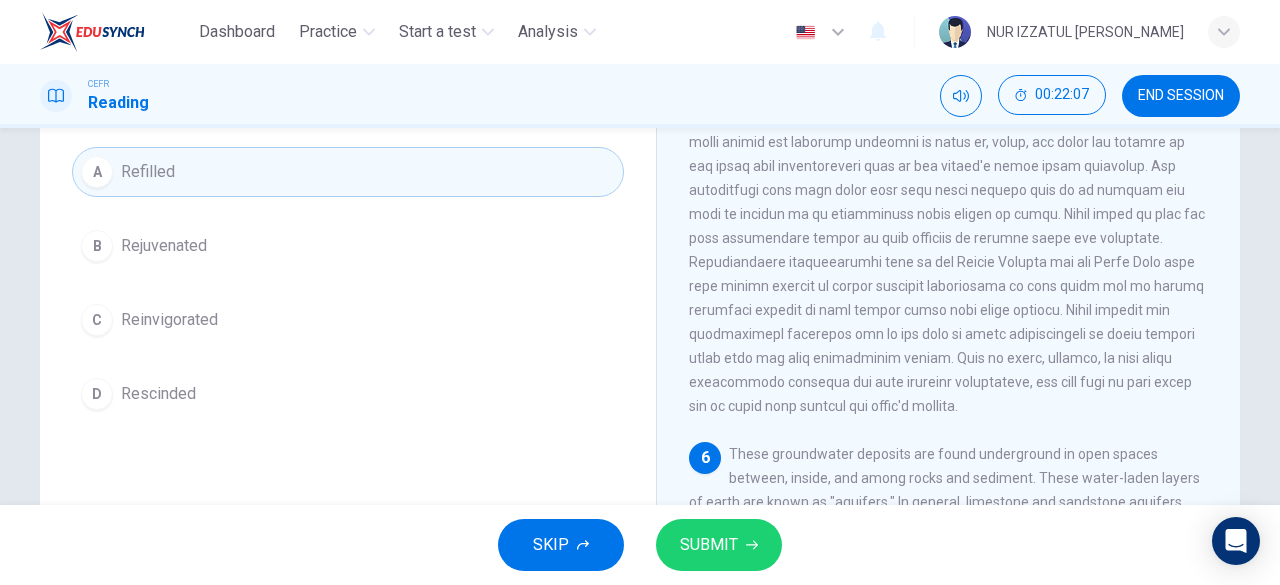 scroll, scrollTop: 298, scrollLeft: 0, axis: vertical 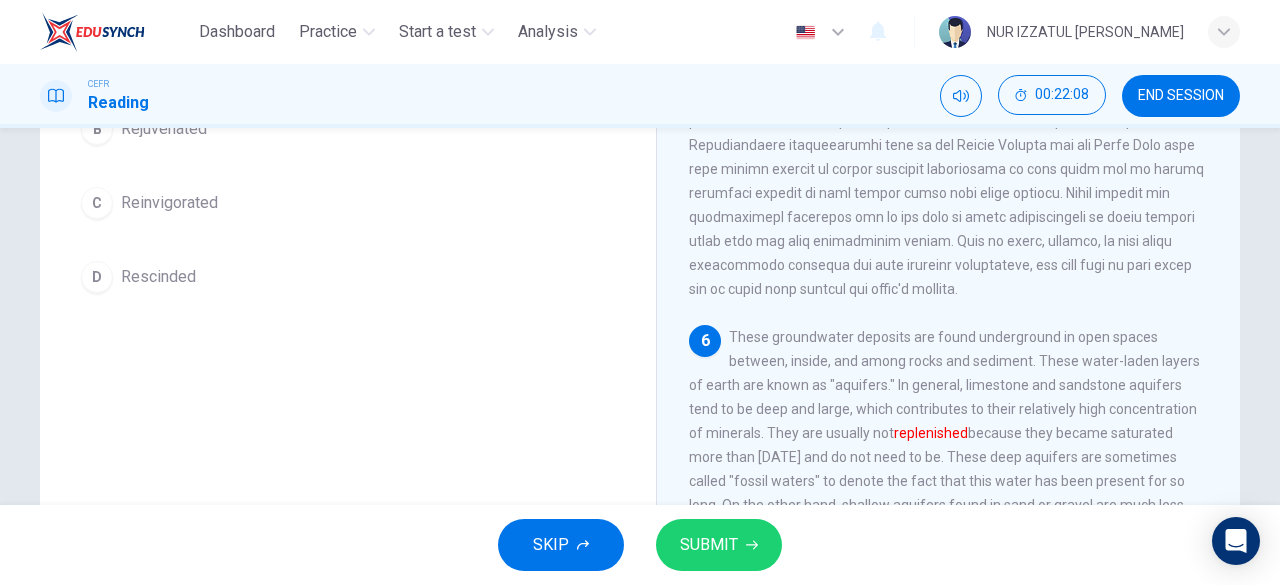 click on "SUBMIT" at bounding box center [709, 545] 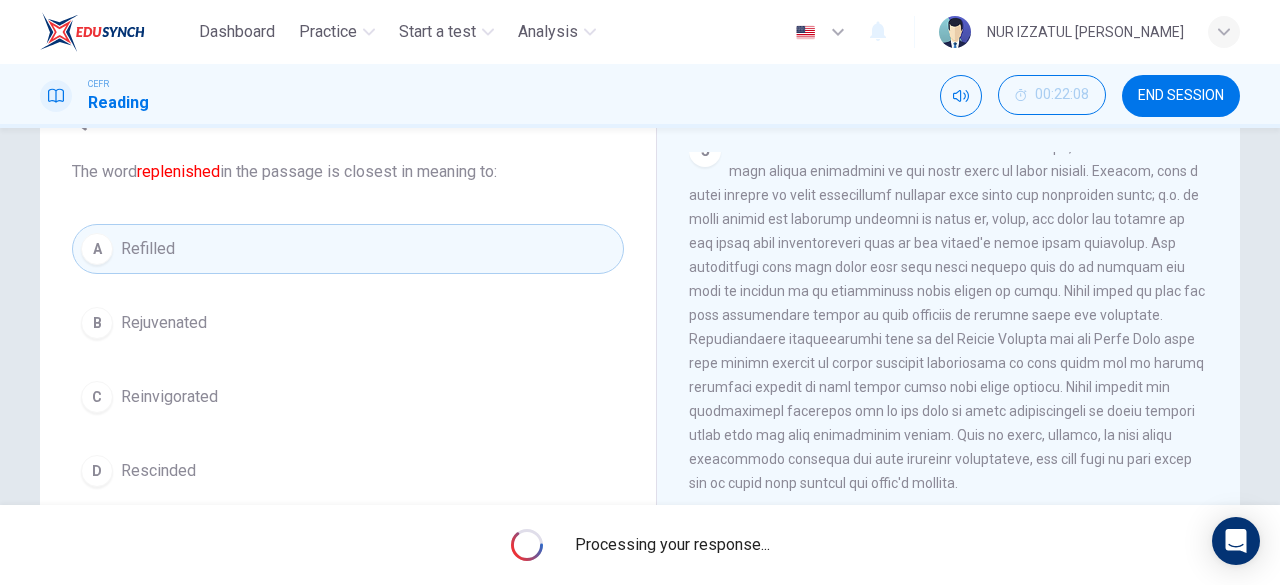 scroll, scrollTop: 98, scrollLeft: 0, axis: vertical 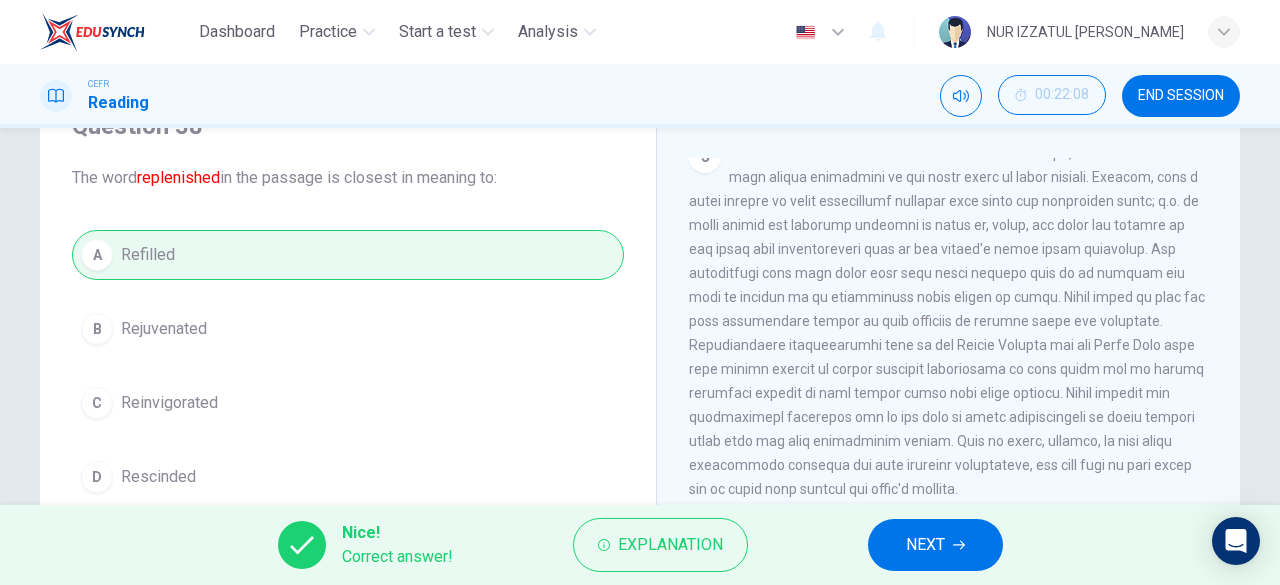 click 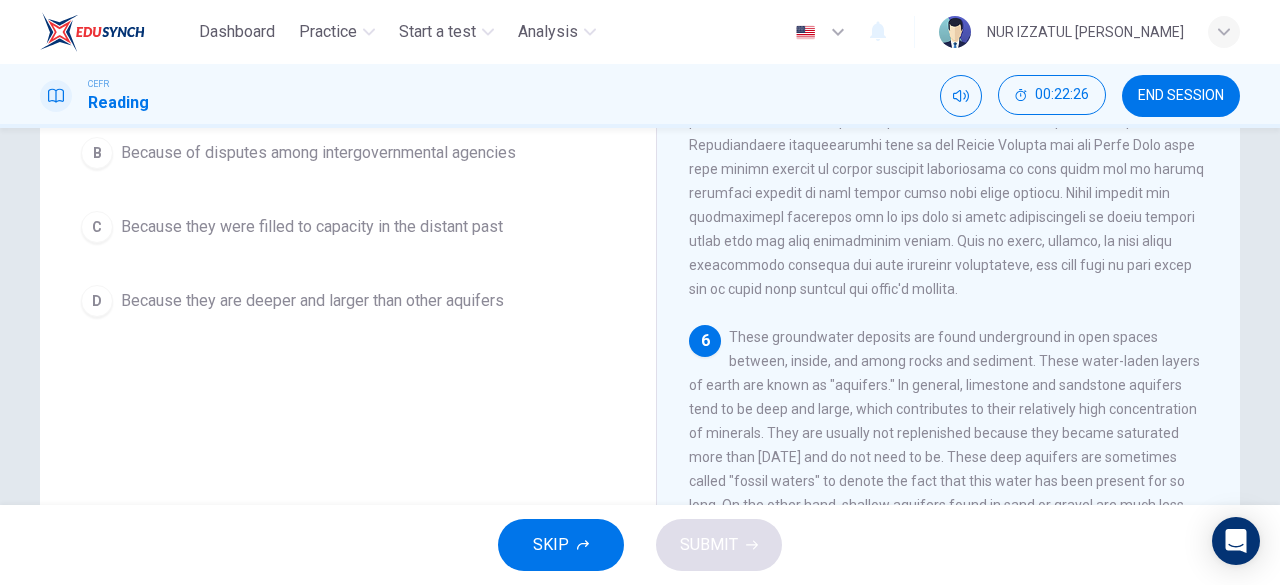 scroll, scrollTop: 198, scrollLeft: 0, axis: vertical 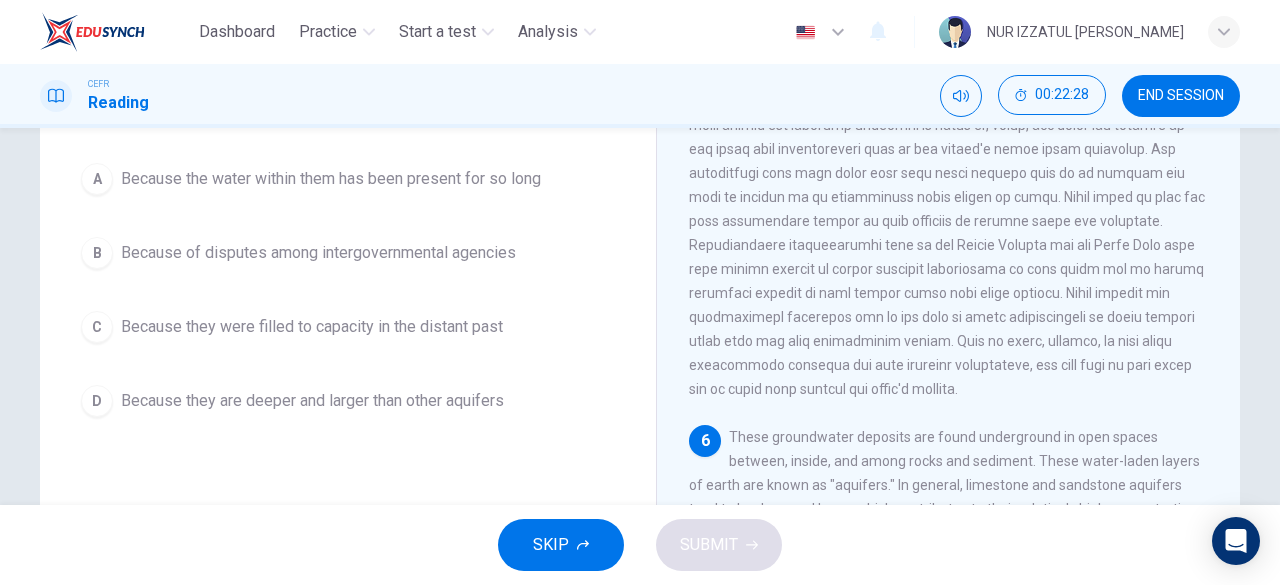 click on "Because they were filled to capacity in the distant past" at bounding box center [312, 327] 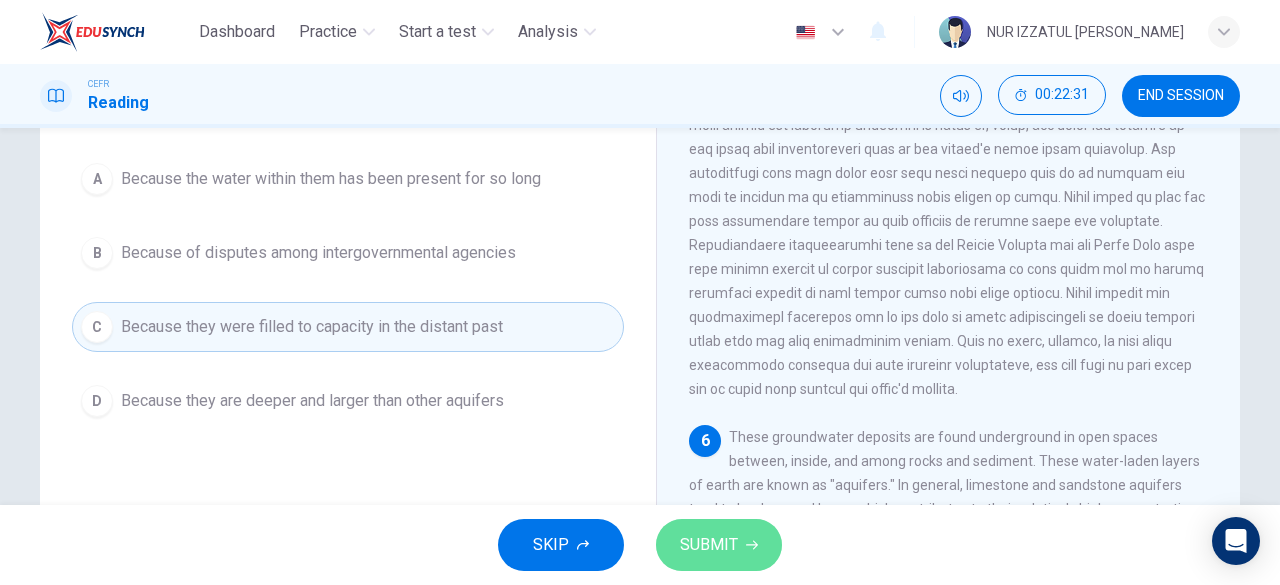 click 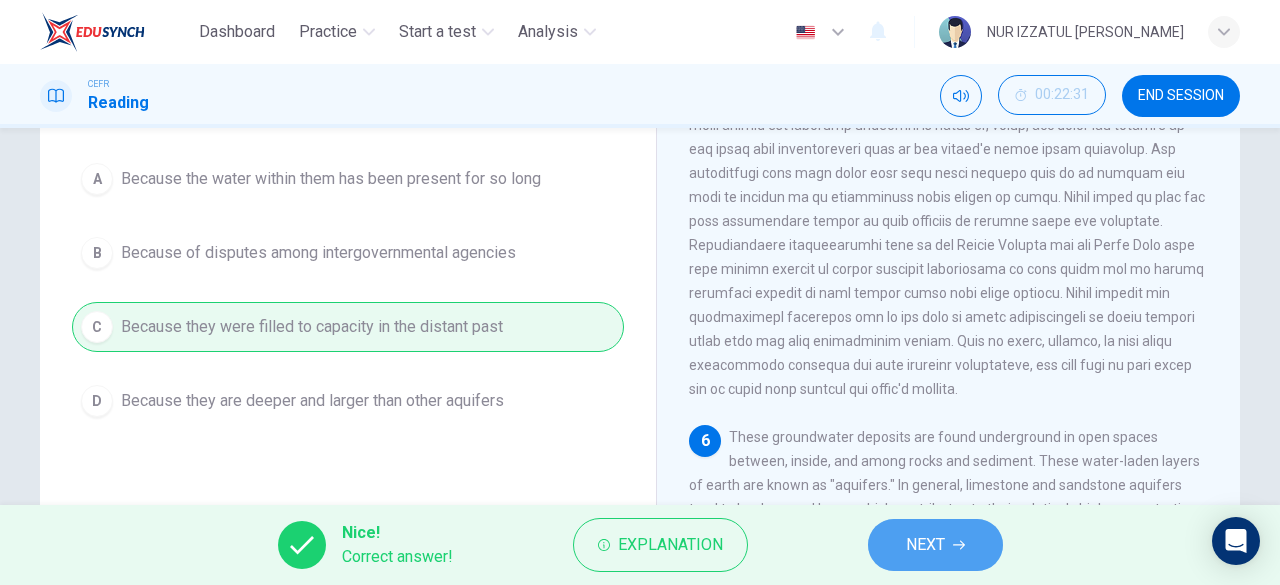 click on "NEXT" at bounding box center (925, 545) 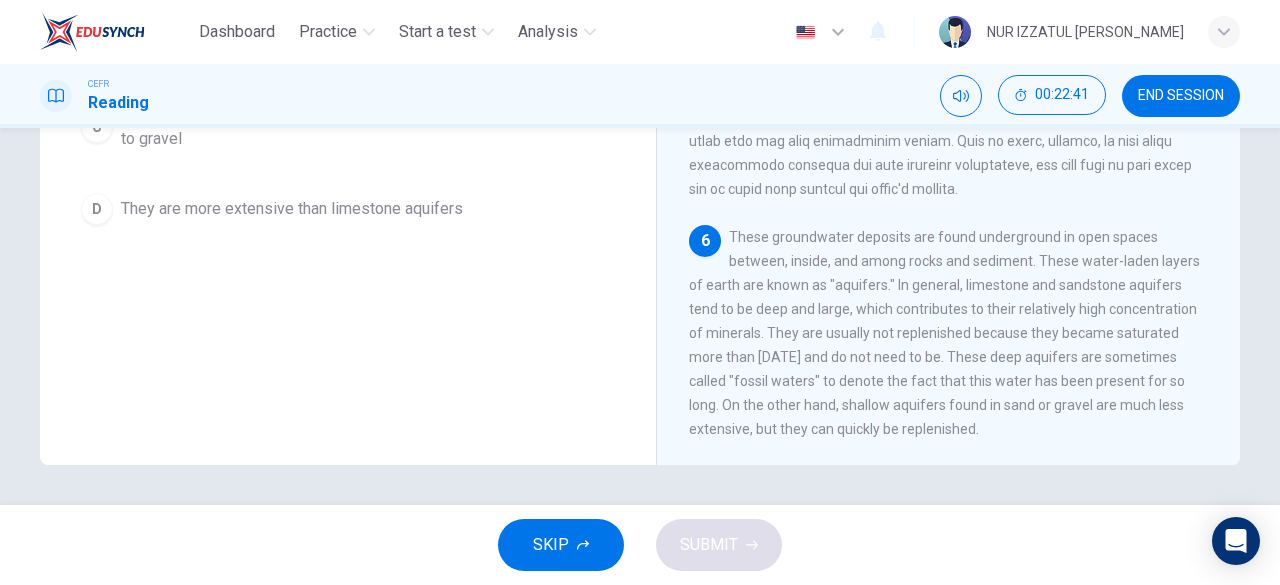 scroll, scrollTop: 298, scrollLeft: 0, axis: vertical 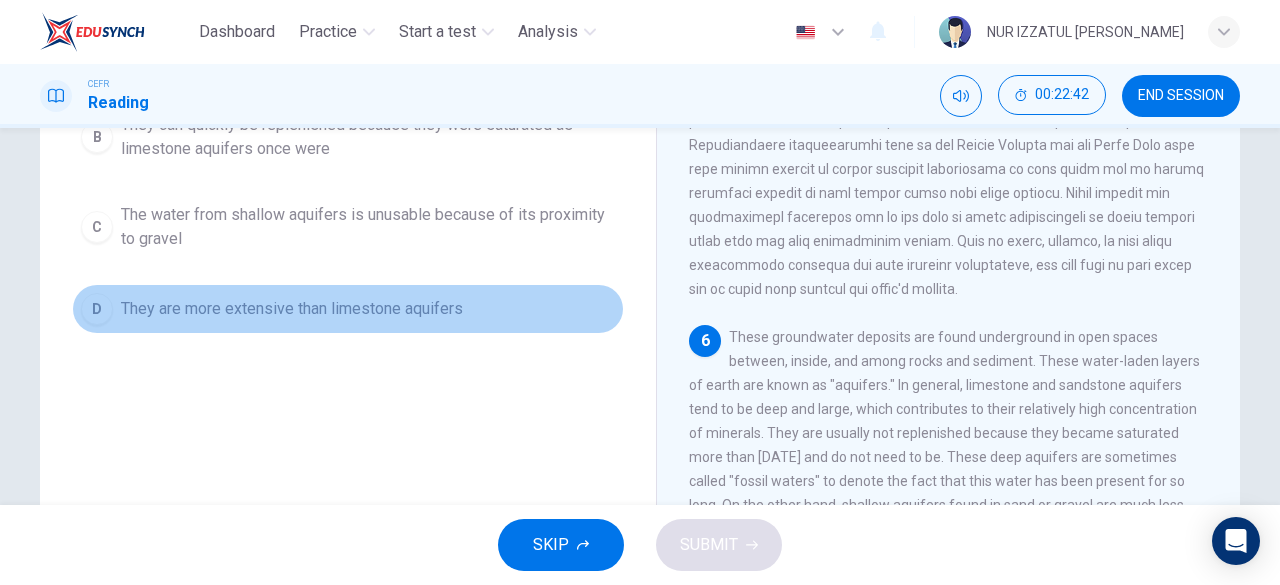 click on "They are more extensive than limestone aquifers" at bounding box center (292, 309) 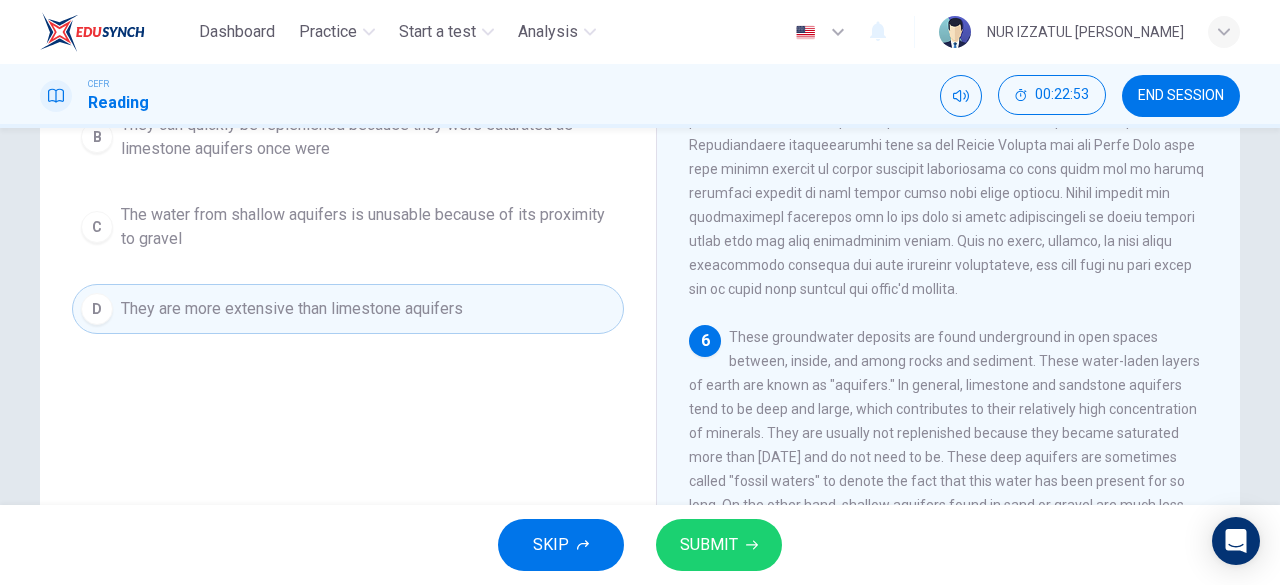 scroll, scrollTop: 198, scrollLeft: 0, axis: vertical 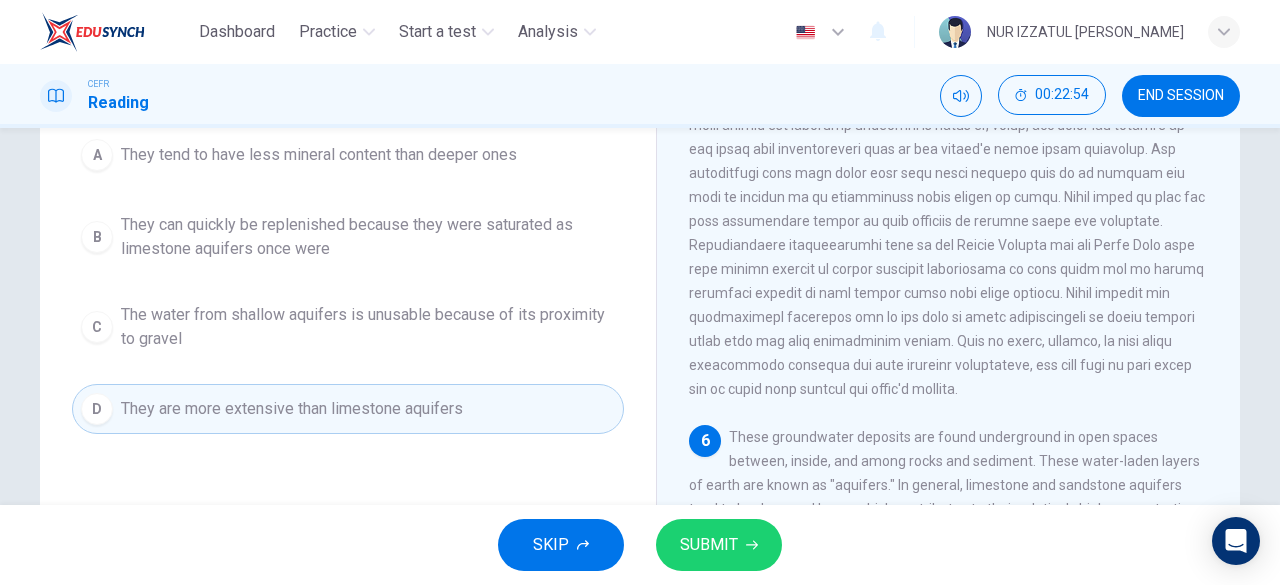 click on "They can quickly be replenished because they were saturated as limestone aquifers once were" at bounding box center (368, 237) 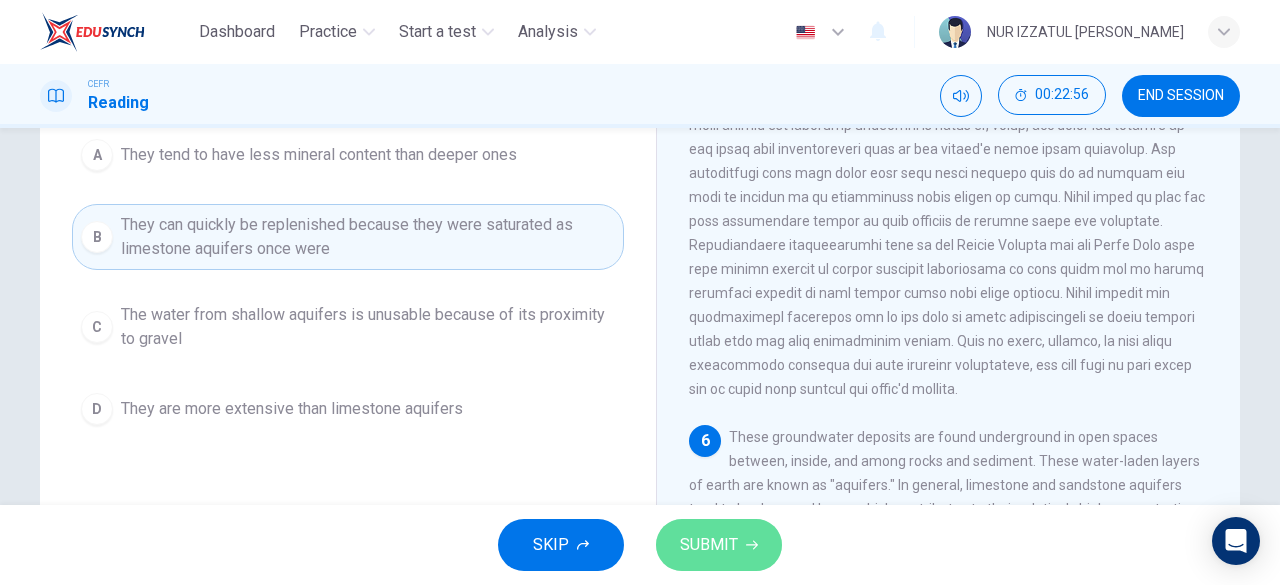 click on "SUBMIT" at bounding box center (709, 545) 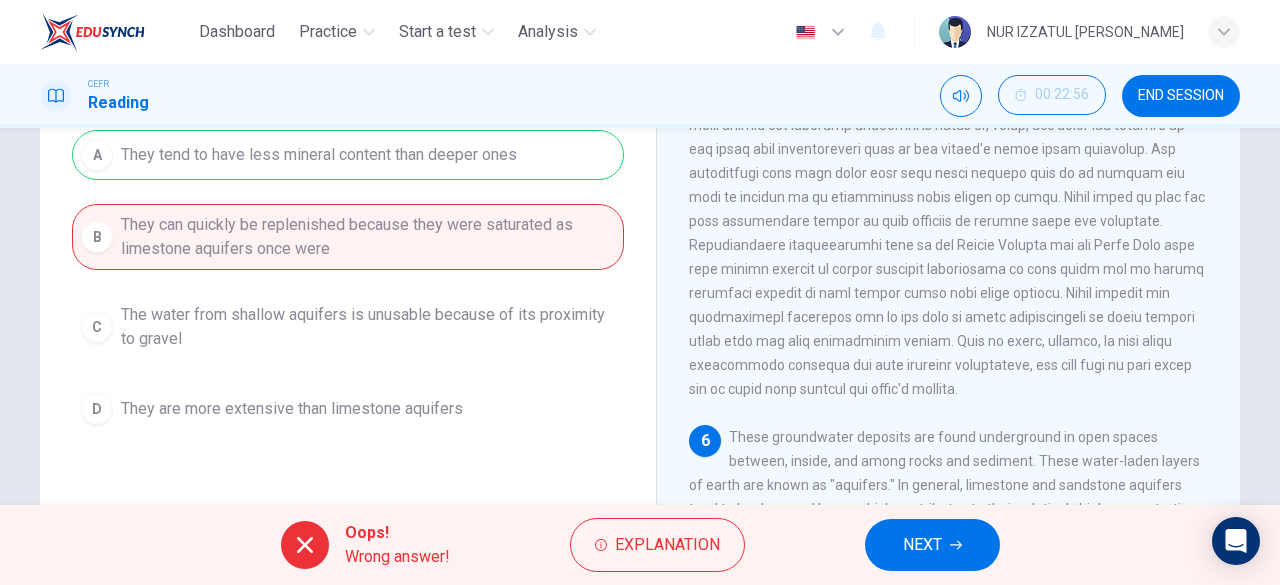 click on "Explanation" at bounding box center (657, 545) 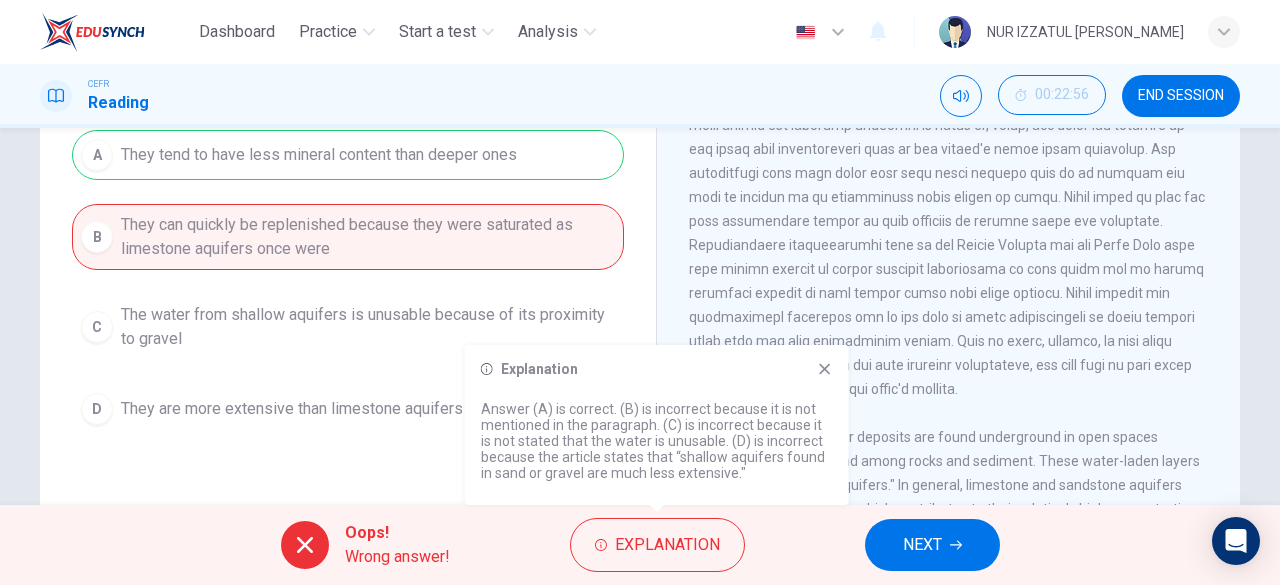 click on "Explanation Answer (A) is correct. (B) is incorrect because it is not mentioned in the paragraph. (C) is incorrect because it is not stated that the water is unusable. (D) is incorrect because the article states that “shallow aquifers found in sand or gravel are much less extensive."" at bounding box center [657, 425] 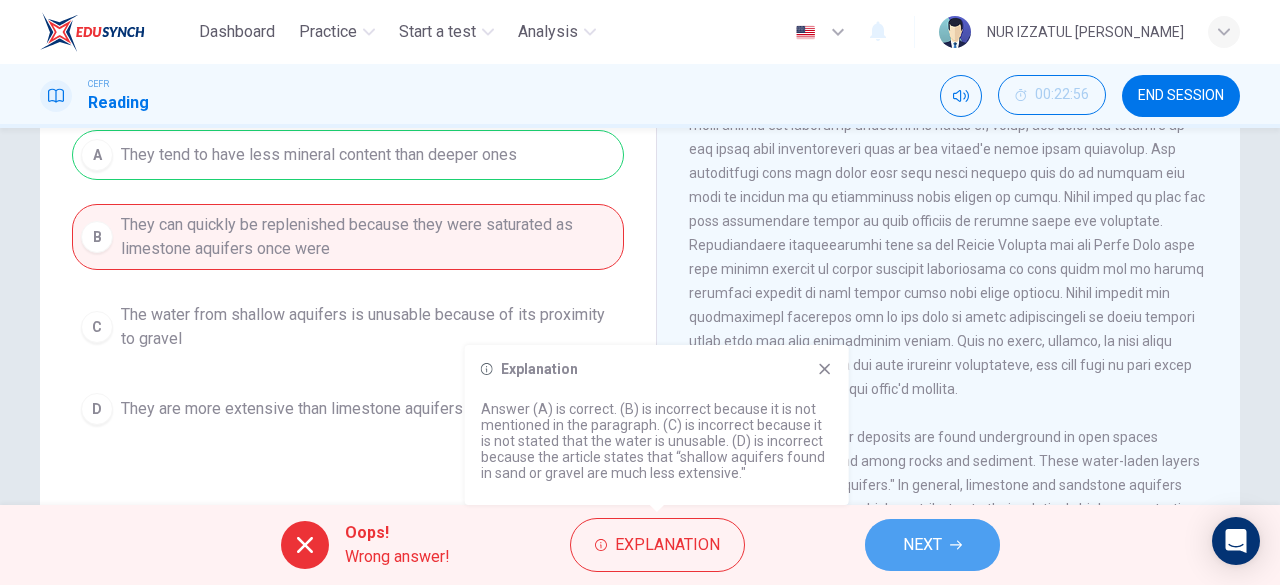 click on "NEXT" at bounding box center [932, 545] 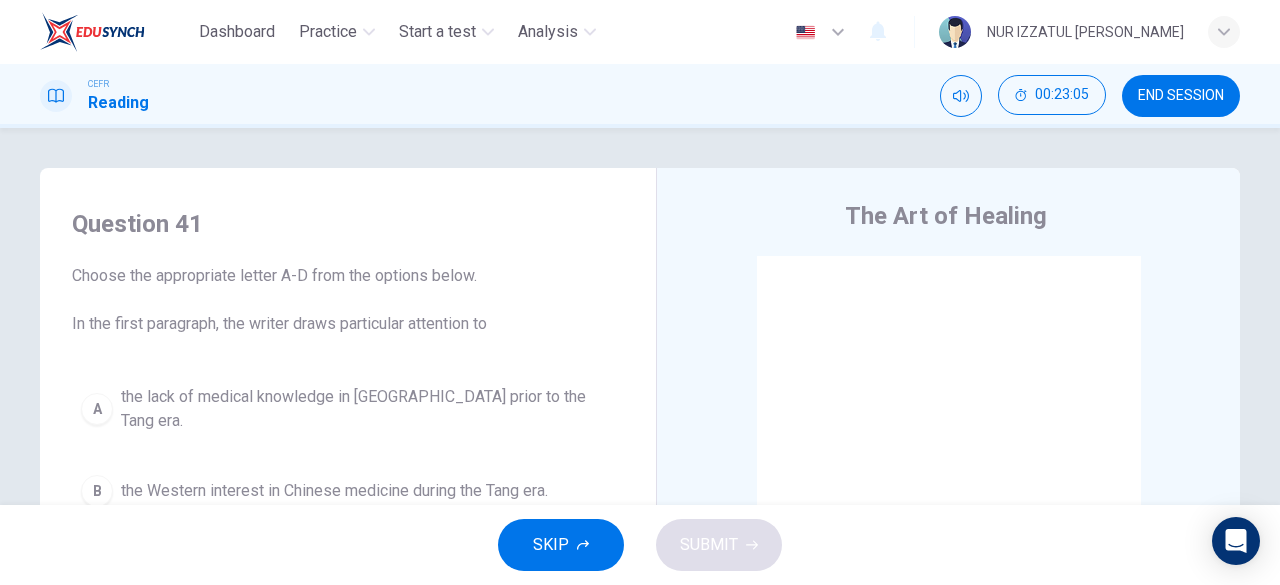 scroll, scrollTop: 398, scrollLeft: 0, axis: vertical 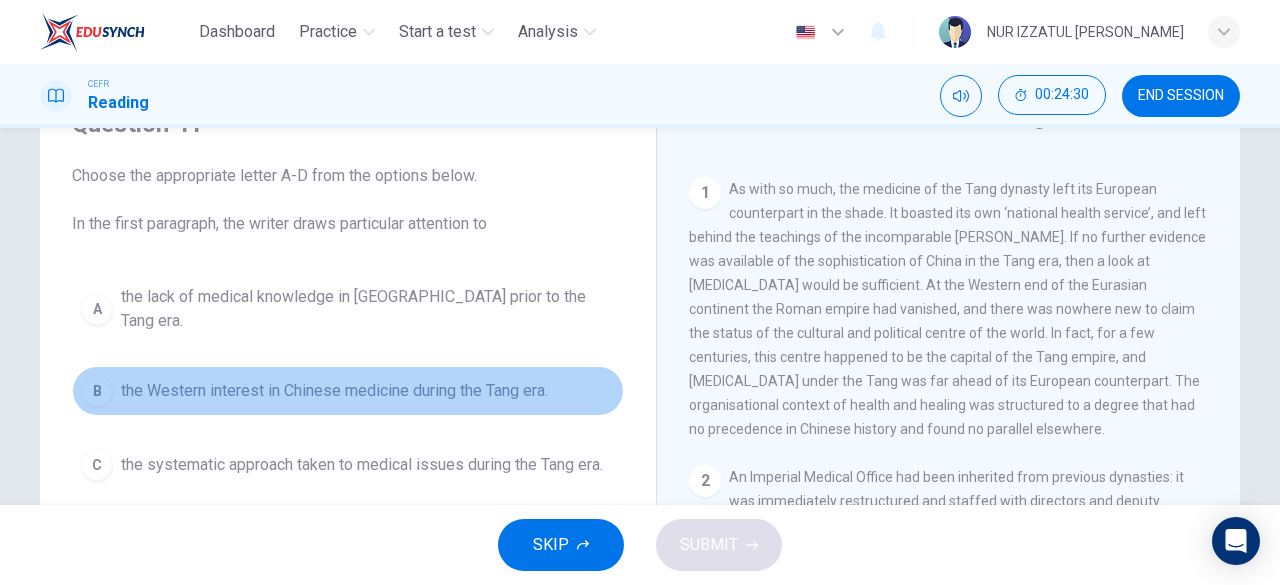 click on "the Western interest in Chinese medicine during the Tang era." at bounding box center [334, 391] 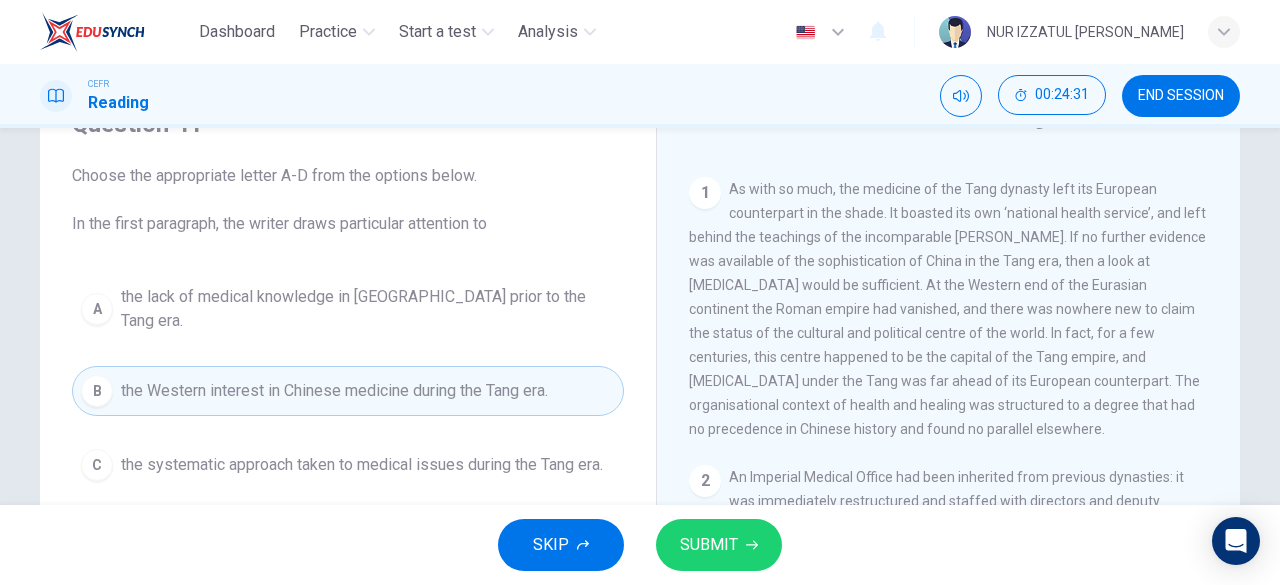 click on "SUBMIT" at bounding box center [709, 545] 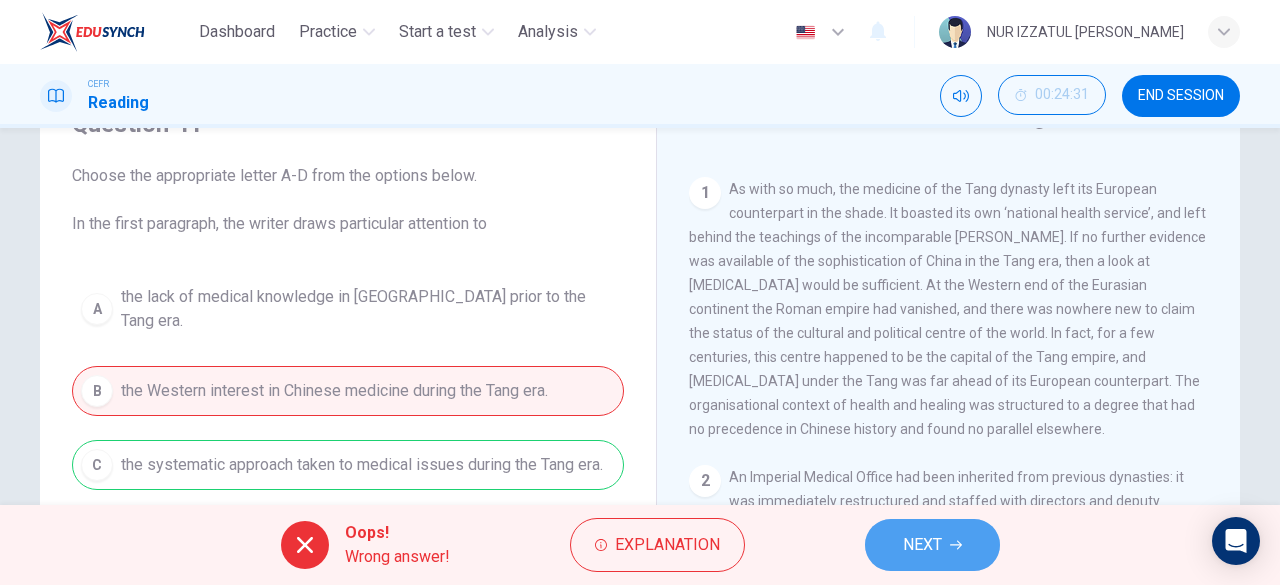 click on "NEXT" at bounding box center [922, 545] 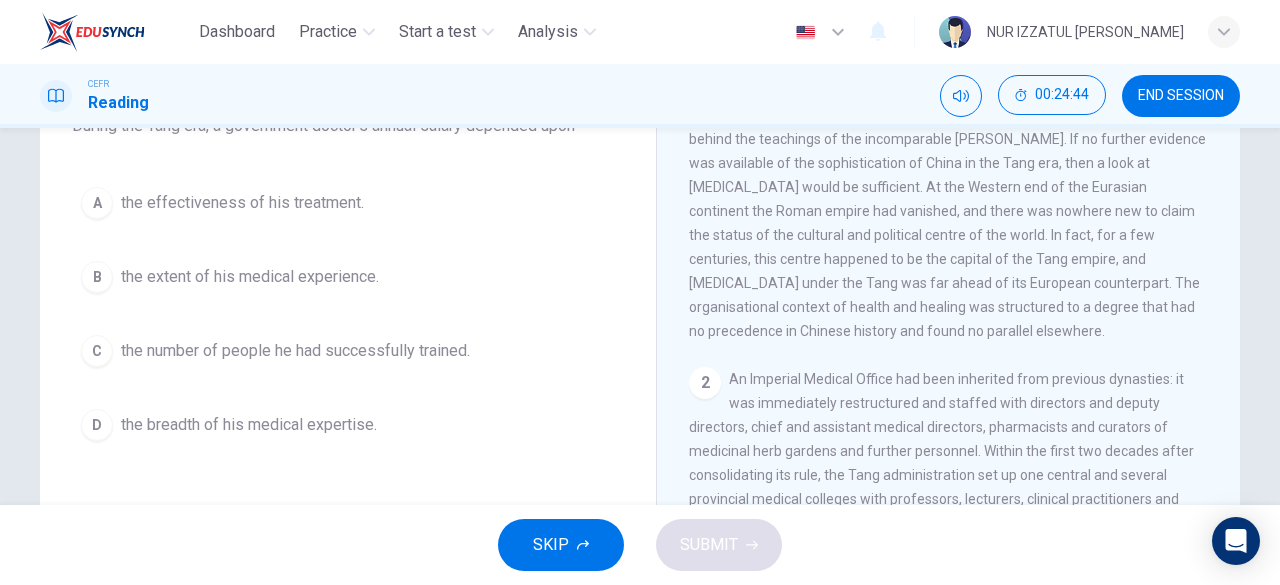 scroll, scrollTop: 98, scrollLeft: 0, axis: vertical 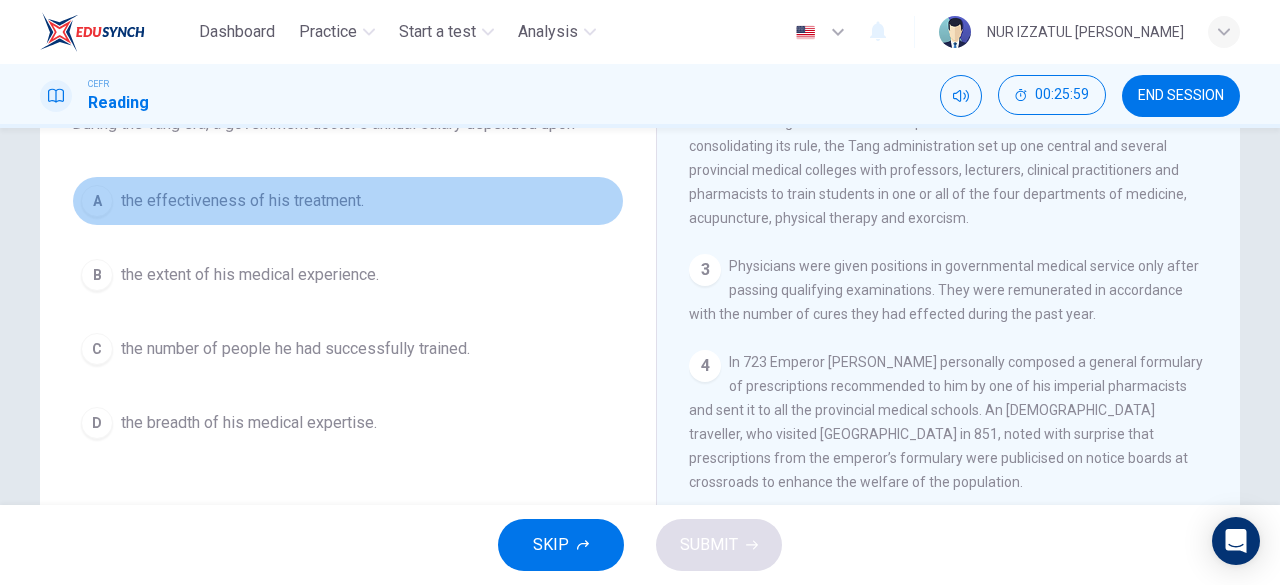 click on "the effectiveness of his treatment." at bounding box center (242, 201) 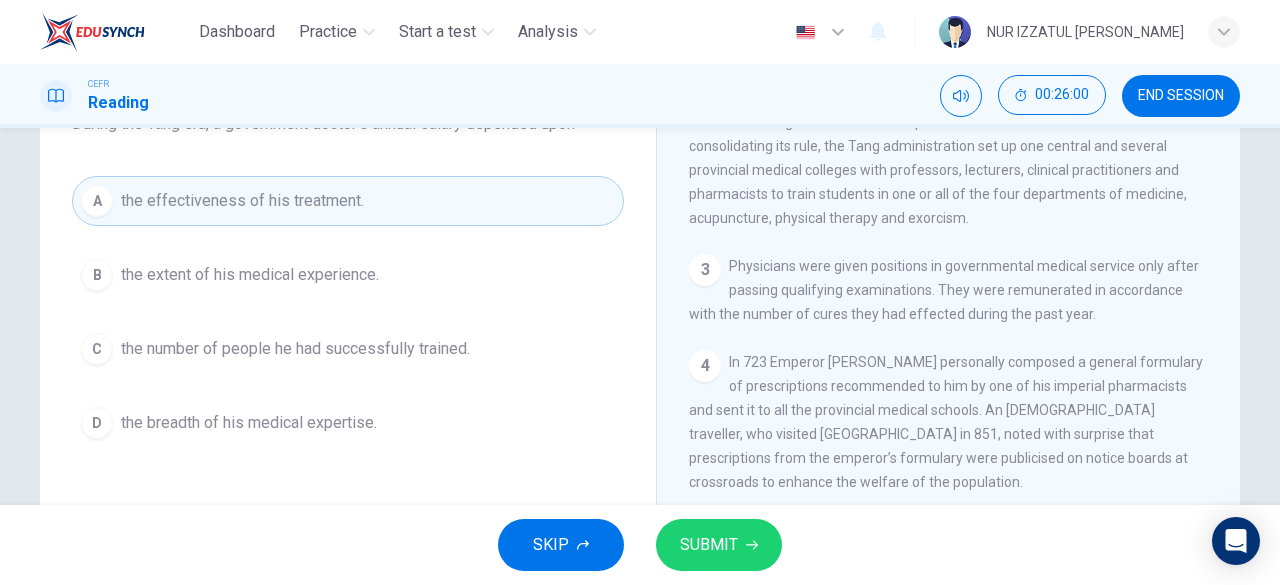 click on "SUBMIT" at bounding box center (709, 545) 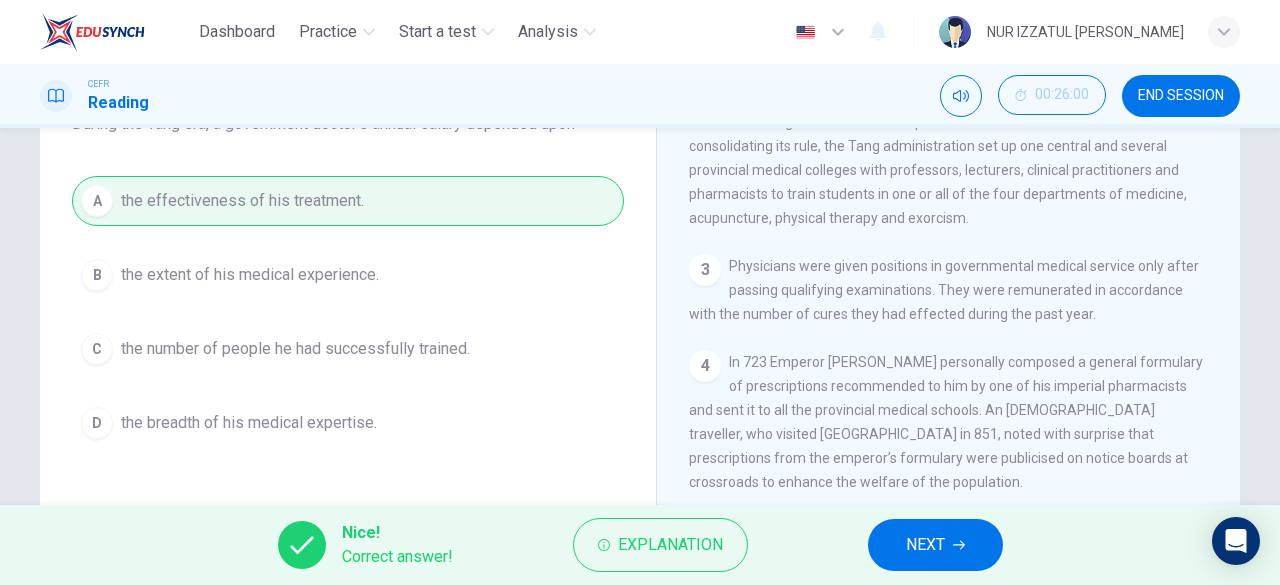 click on "NEXT" at bounding box center [925, 545] 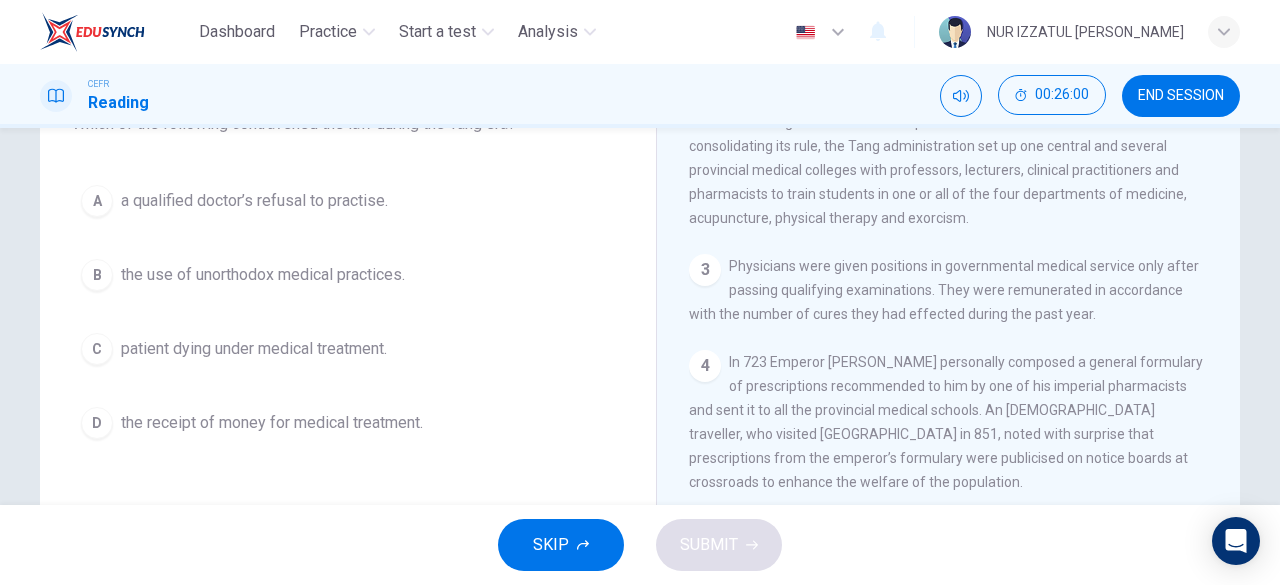 scroll, scrollTop: 100, scrollLeft: 0, axis: vertical 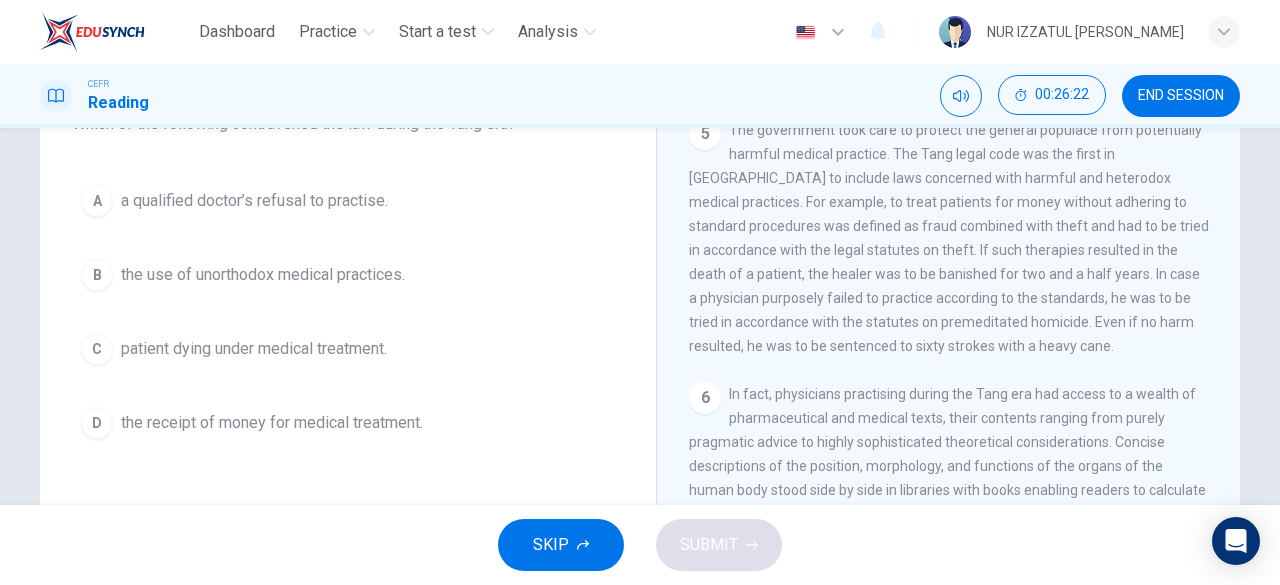 click on "the use of unorthodox medical practices." at bounding box center [263, 275] 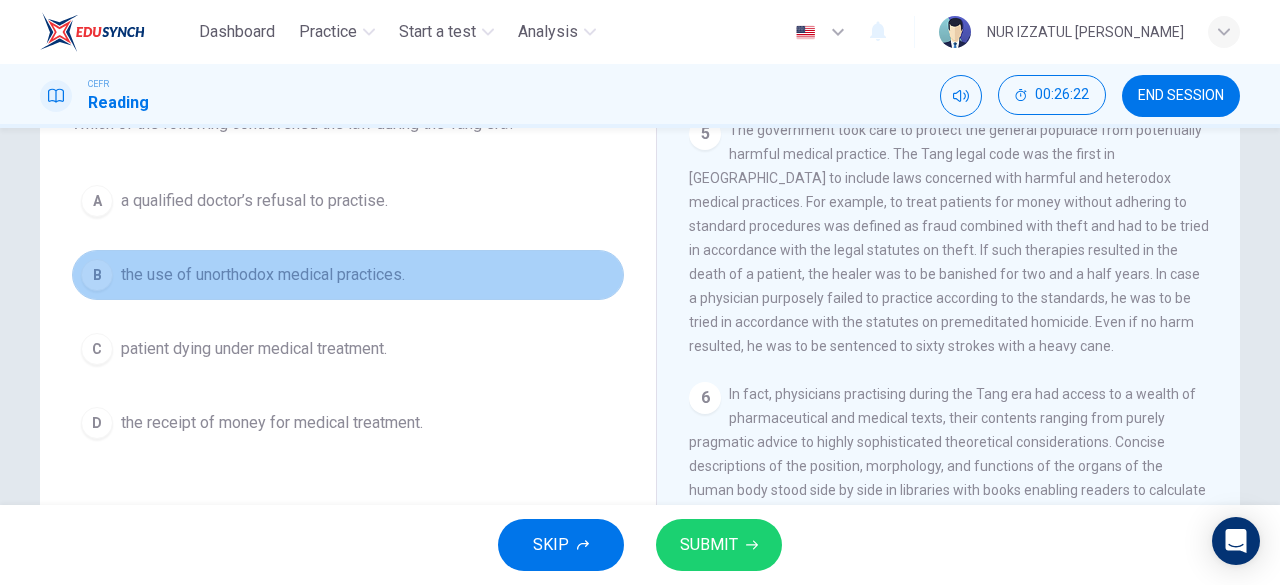 click on "the use of unorthodox medical practices." at bounding box center (263, 275) 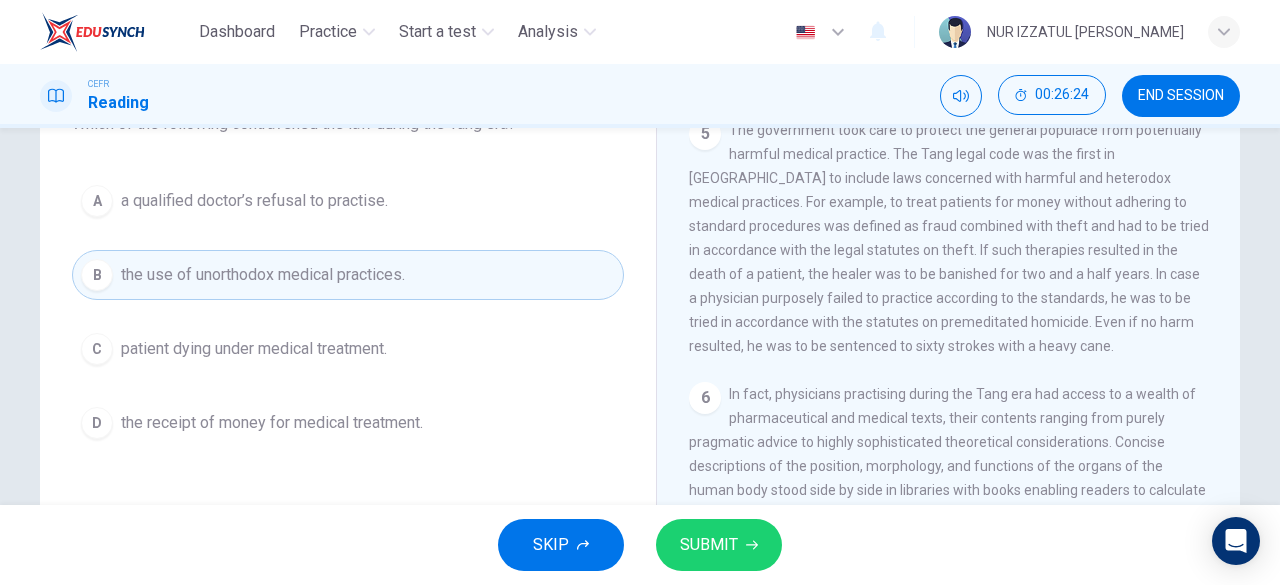click on "SUBMIT" at bounding box center [709, 545] 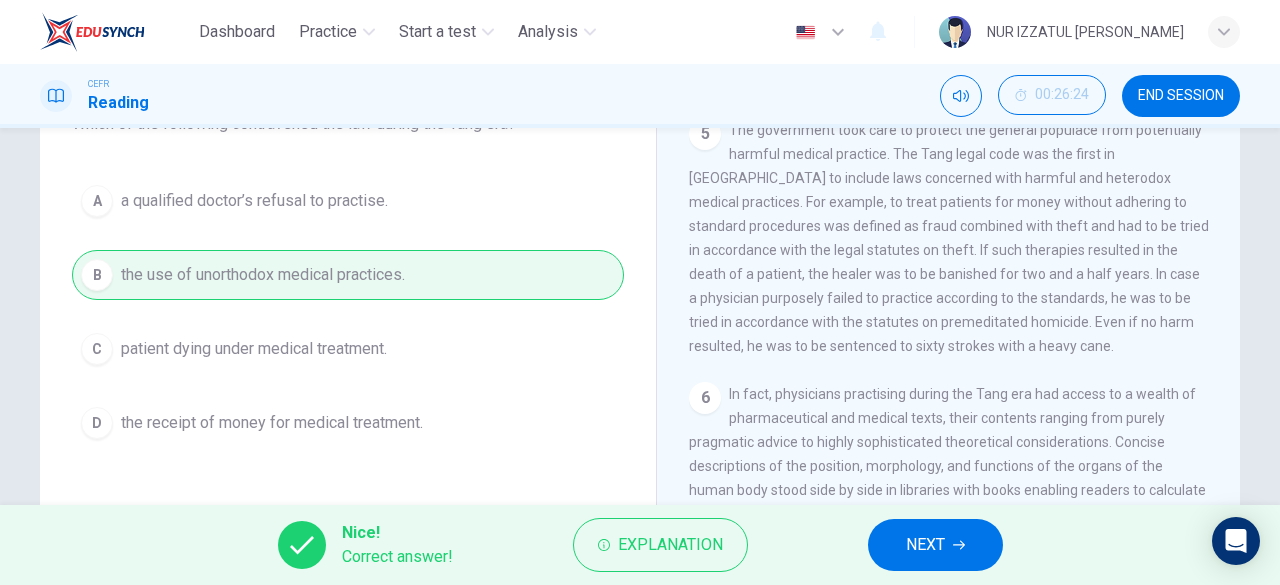 click on "NEXT" at bounding box center [935, 545] 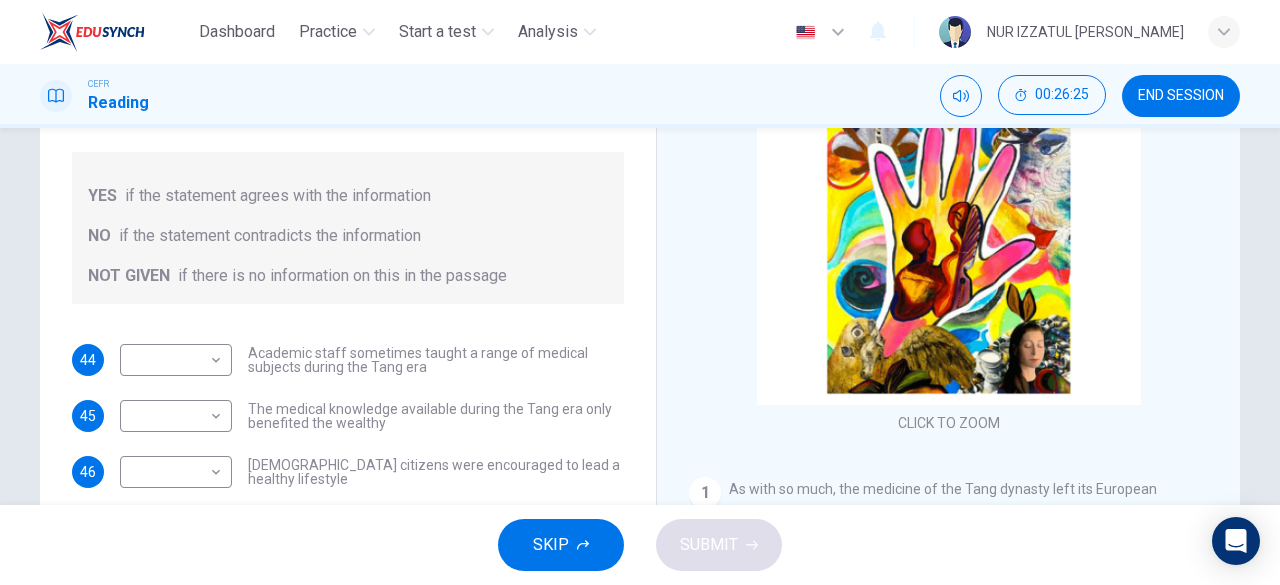 scroll, scrollTop: 100, scrollLeft: 0, axis: vertical 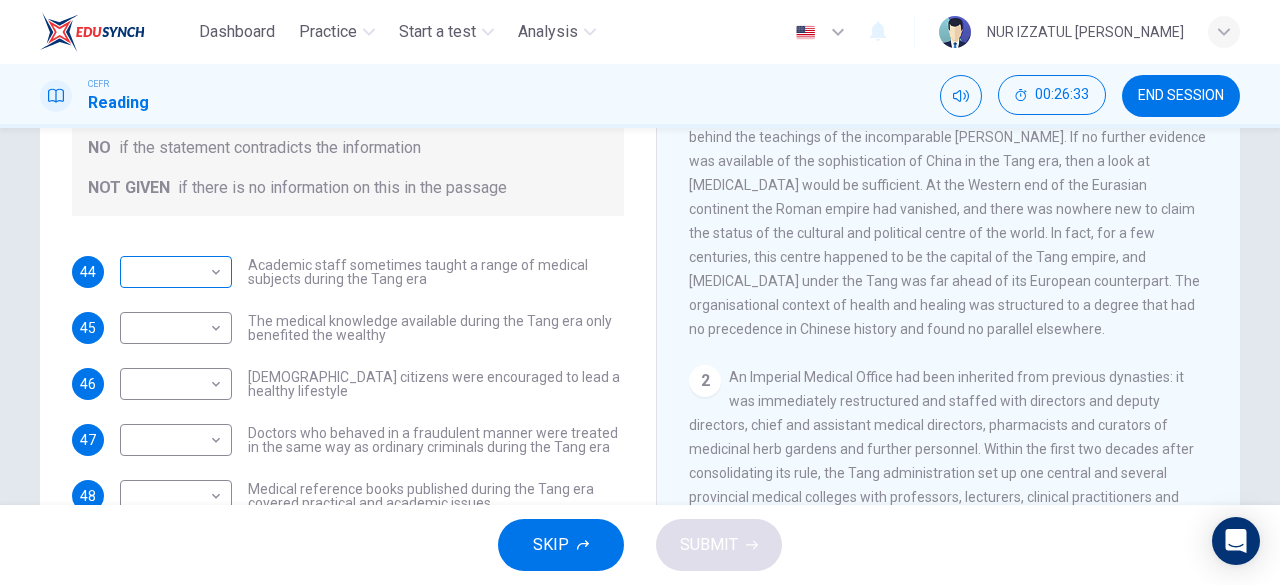 click on "Dashboard Practice Start a test Analysis English en ​ NUR IZZATUL ALIA BINTI RAZALI CEFR Reading 00:26:33 END SESSION Questions 44 - 50 Do the following statements agree with the information given in the Reading Passage?
In the boxes below on your answer sheet write: YES if the statement agrees with the information NO if the statement contradicts the information NOT GIVEN if there is no information on this in the passage 44 ​ ​ Academic staff sometimes taught a range of medical subjects during the Tang era 45 ​ ​ The medical knowledge available during the Tang era only benefited the wealthy 46 ​ ​ Tang citizens were encouraged to lead a healthy lifestyle 47 ​ ​ Doctors who behaved in a fraudulent manner were treated in the same way as ordinary criminals during the Tang era 48 ​ ​ Medical reference books published during the Tang era covered practical and academic issues 49 ​ ​ Waitai Miyao contained medical data from the Tang era 50 ​ ​ The Art of Healing CLICK TO ZOOM 1 2 3 4 5" at bounding box center [640, 292] 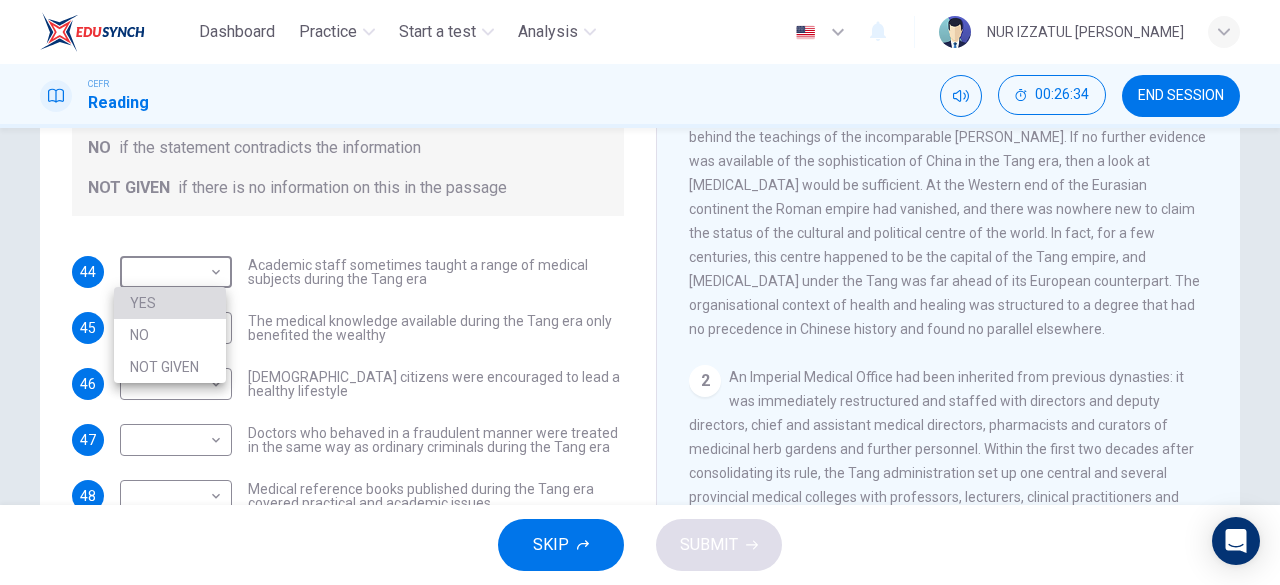 click on "YES" at bounding box center [170, 303] 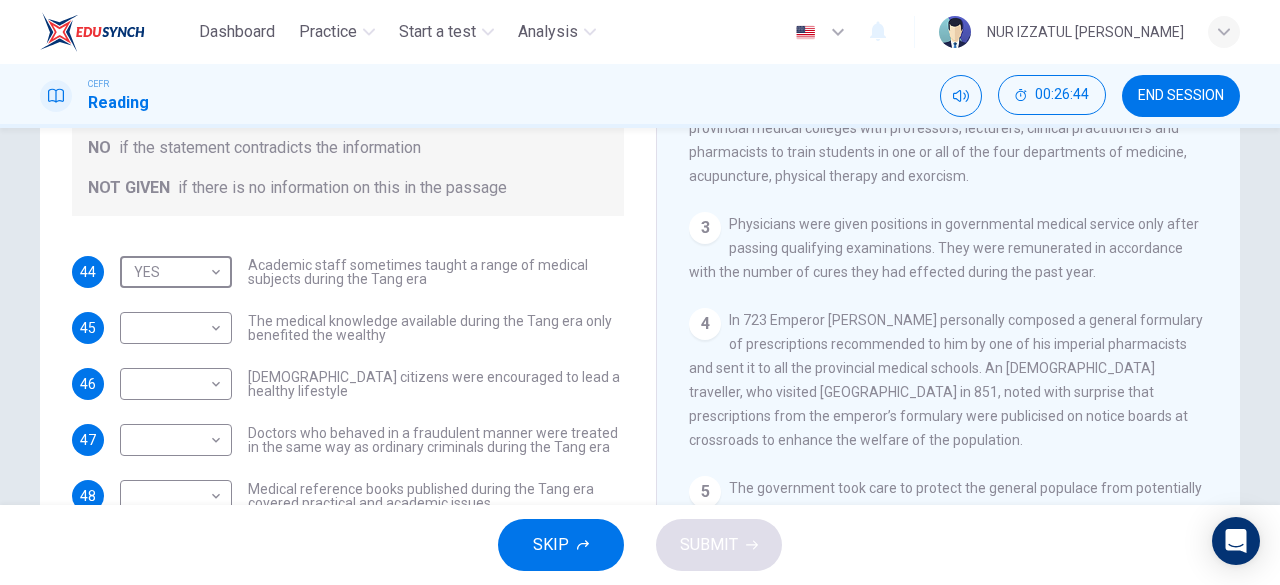 scroll, scrollTop: 800, scrollLeft: 0, axis: vertical 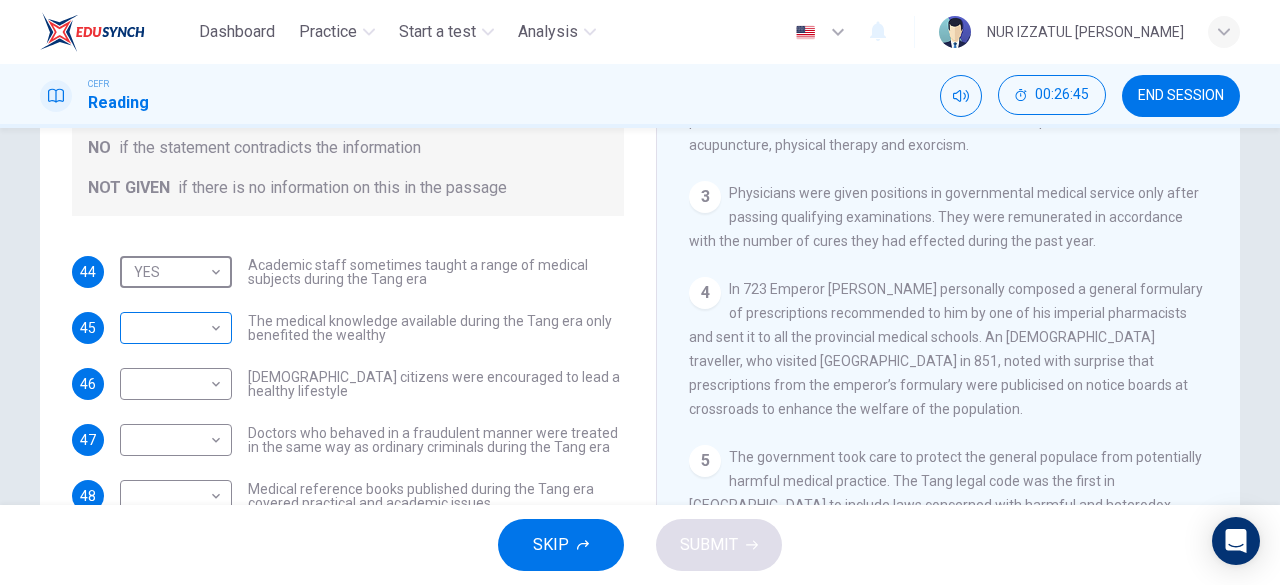 click on "Dashboard Practice Start a test Analysis English en ​ NUR IZZATUL ALIA BINTI RAZALI CEFR Reading 00:26:45 END SESSION Questions 44 - 50 Do the following statements agree with the information given in the Reading Passage?
In the boxes below on your answer sheet write: YES if the statement agrees with the information NO if the statement contradicts the information NOT GIVEN if there is no information on this in the passage 44 YES YES ​ Academic staff sometimes taught a range of medical subjects during the Tang era 45 ​ ​ The medical knowledge available during the Tang era only benefited the wealthy 46 ​ ​ Tang citizens were encouraged to lead a healthy lifestyle 47 ​ ​ Doctors who behaved in a fraudulent manner were treated in the same way as ordinary criminals during the Tang era 48 ​ ​ Medical reference books published during the Tang era covered practical and academic issues 49 ​ ​ Waitai Miyao contained medical data from the Tang era 50 ​ ​ The Art of Healing CLICK TO ZOOM 1 2 3" at bounding box center (640, 292) 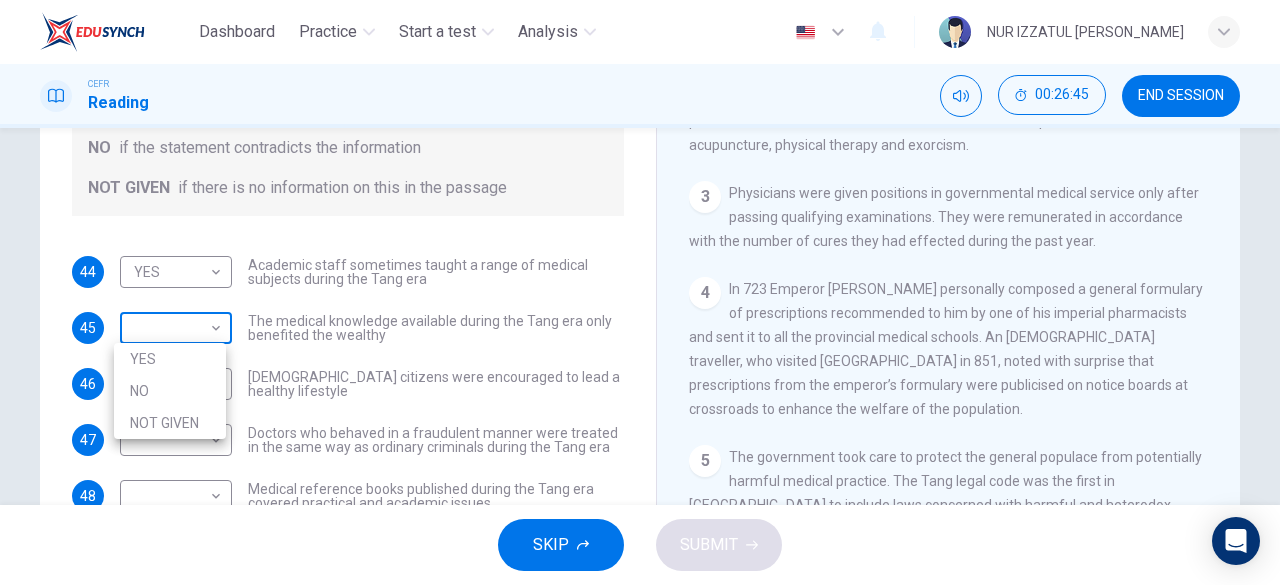 drag, startPoint x: 174, startPoint y: 325, endPoint x: 182, endPoint y: 336, distance: 13.601471 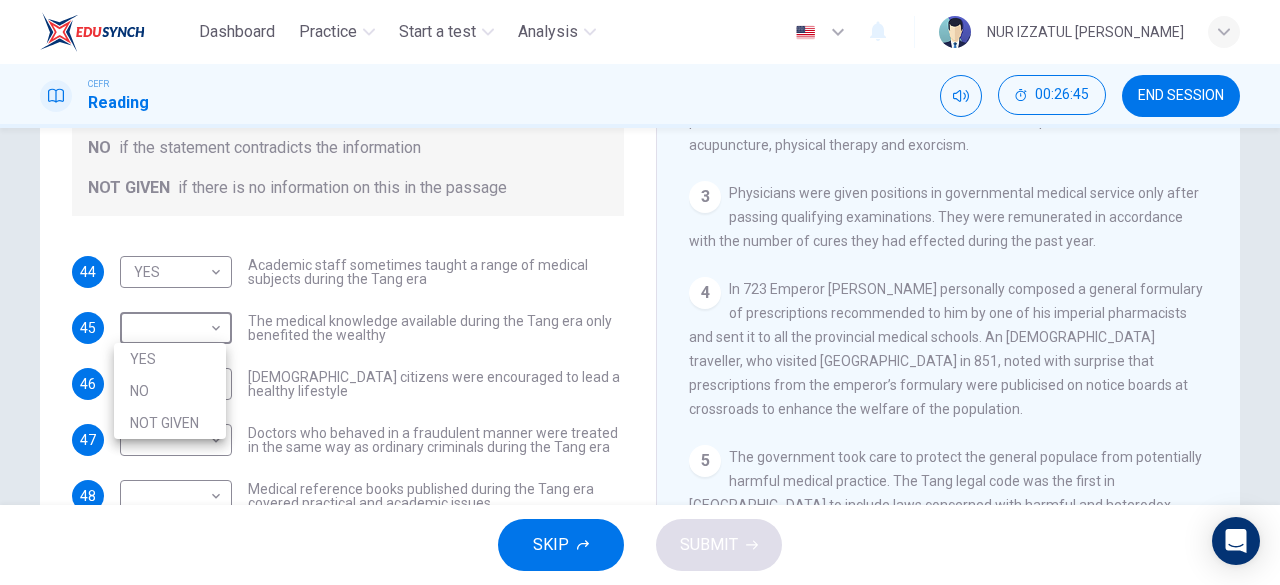 click at bounding box center [640, 292] 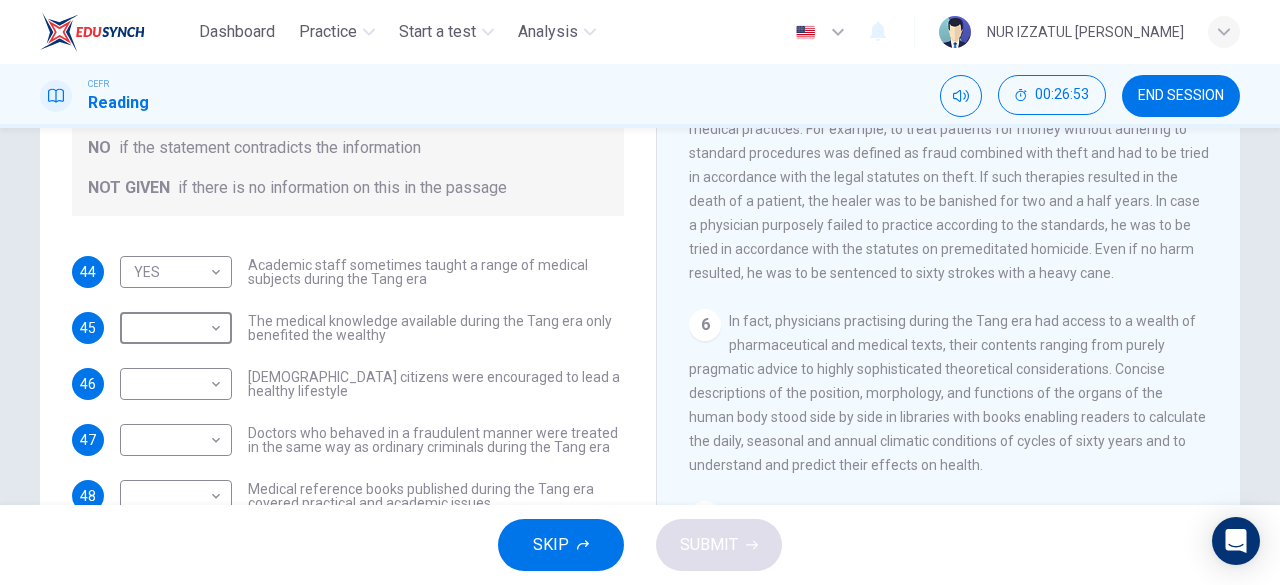 scroll, scrollTop: 1300, scrollLeft: 0, axis: vertical 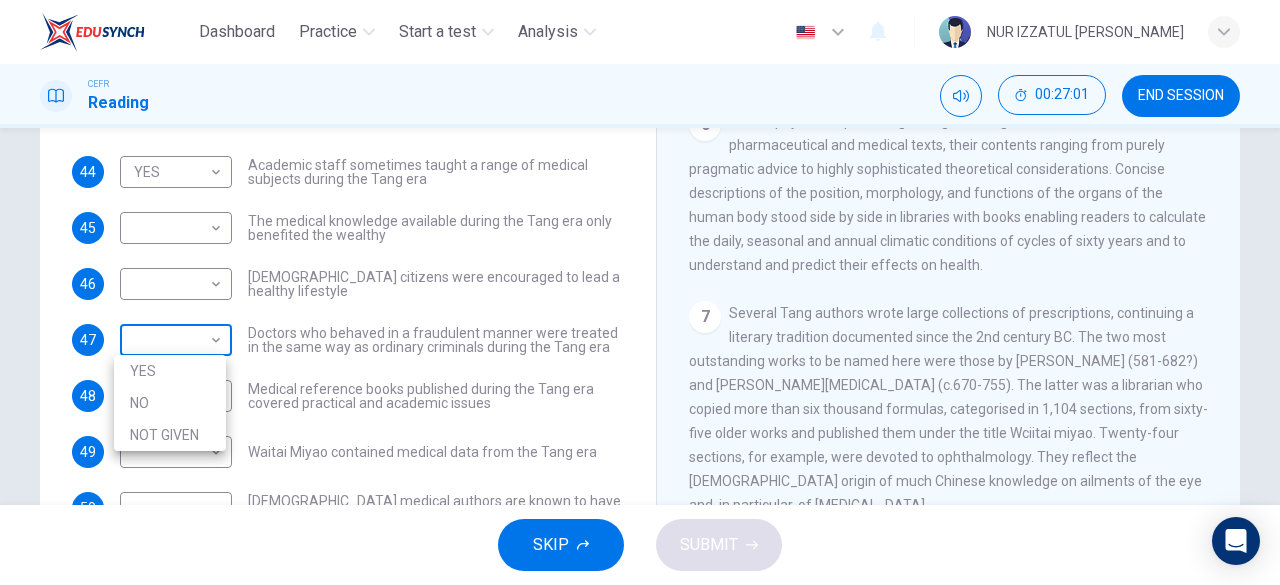 click on "Dashboard Practice Start a test Analysis English en ​ NUR IZZATUL ALIA BINTI RAZALI CEFR Reading 00:27:01 END SESSION Questions 44 - 50 Do the following statements agree with the information given in the Reading Passage?
In the boxes below on your answer sheet write: YES if the statement agrees with the information NO if the statement contradicts the information NOT GIVEN if there is no information on this in the passage 44 YES YES ​ Academic staff sometimes taught a range of medical subjects during the Tang era 45 ​ ​ The medical knowledge available during the Tang era only benefited the wealthy 46 ​ ​ Tang citizens were encouraged to lead a healthy lifestyle 47 ​ ​ Doctors who behaved in a fraudulent manner were treated in the same way as ordinary criminals during the Tang era 48 ​ ​ Medical reference books published during the Tang era covered practical and academic issues 49 ​ ​ Waitai Miyao contained medical data from the Tang era 50 ​ ​ The Art of Healing CLICK TO ZOOM 1 2 3" at bounding box center (640, 292) 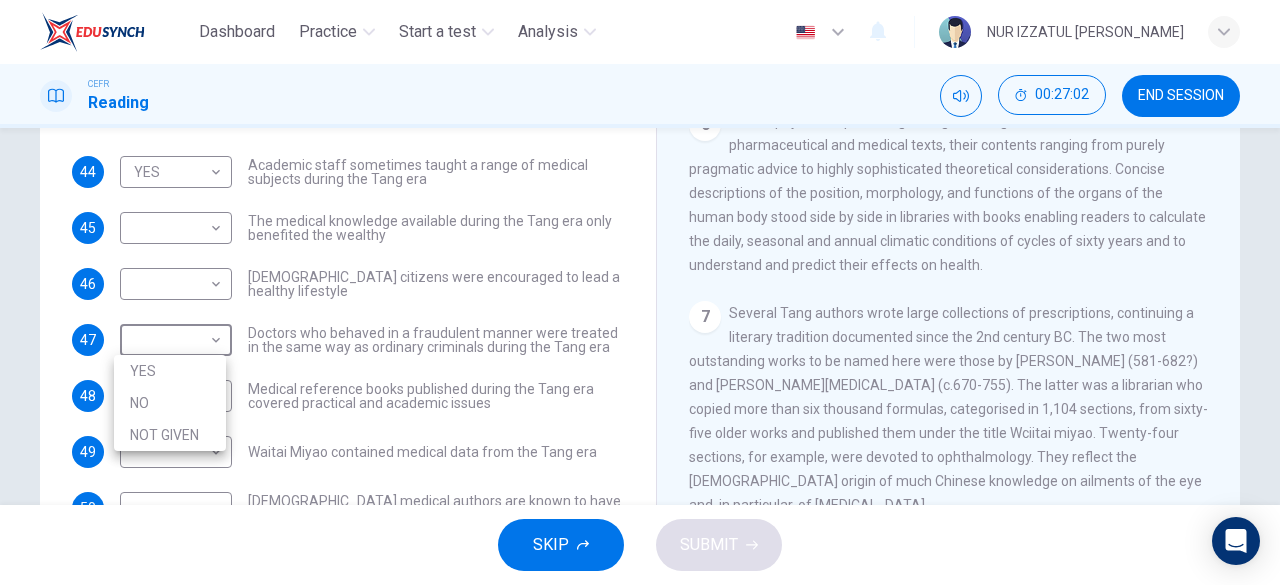 click on "YES" at bounding box center (170, 371) 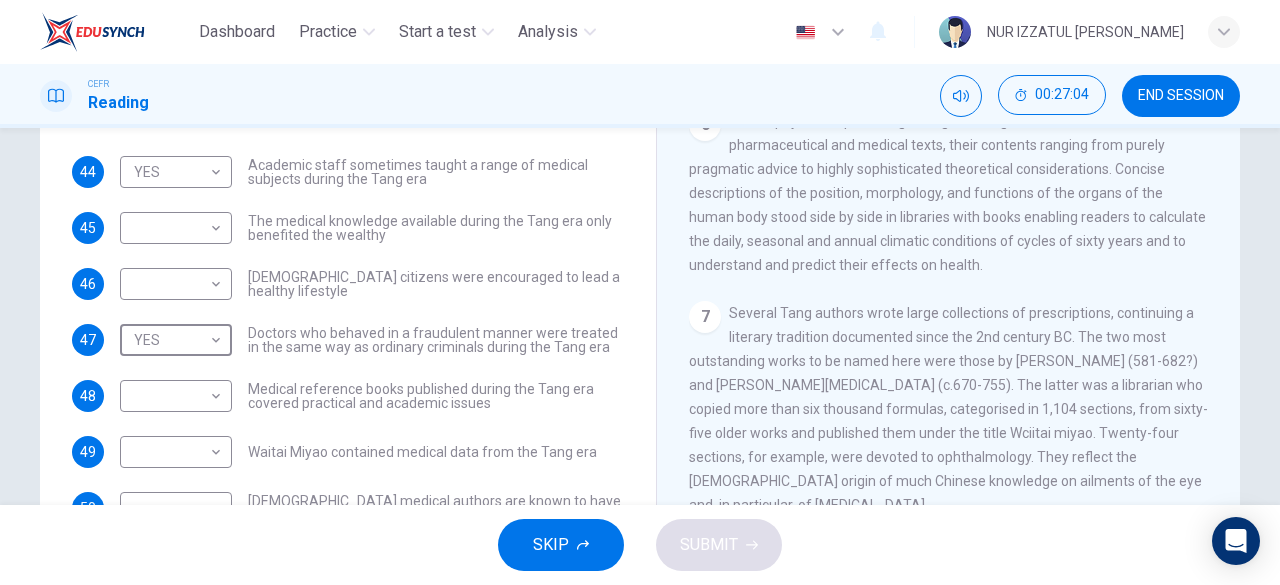 scroll, scrollTop: 398, scrollLeft: 0, axis: vertical 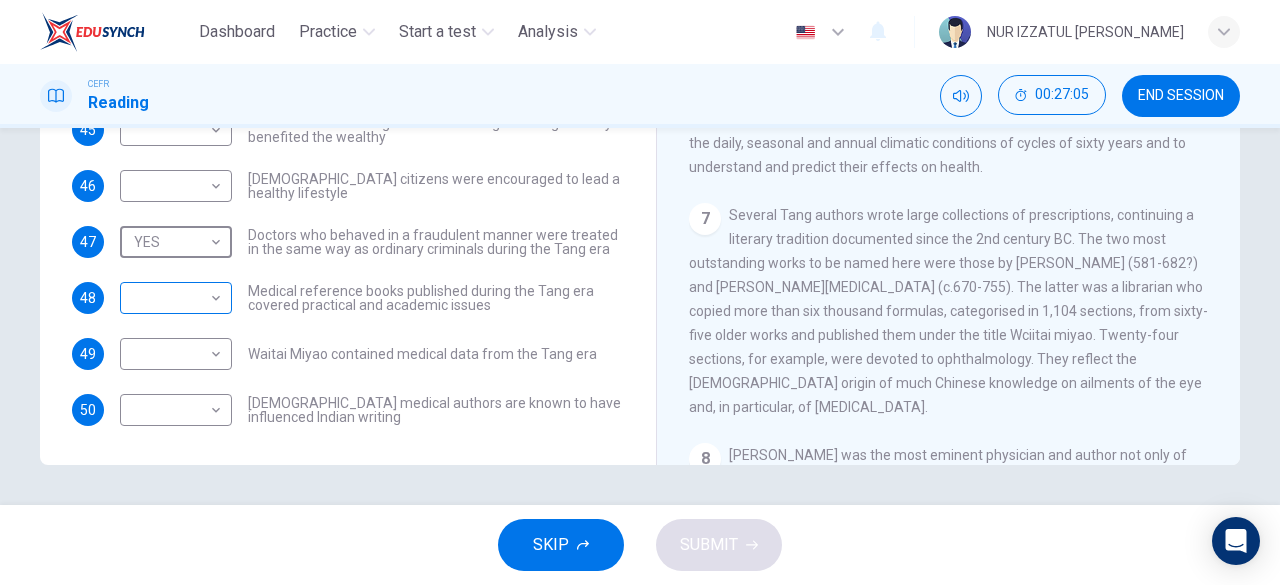 click on "Dashboard Practice Start a test Analysis English en ​ NUR IZZATUL ALIA BINTI RAZALI CEFR Reading 00:27:05 END SESSION Questions 44 - 50 Do the following statements agree with the information given in the Reading Passage?
In the boxes below on your answer sheet write: YES if the statement agrees with the information NO if the statement contradicts the information NOT GIVEN if there is no information on this in the passage 44 YES YES ​ Academic staff sometimes taught a range of medical subjects during the Tang era 45 ​ ​ The medical knowledge available during the Tang era only benefited the wealthy 46 ​ ​ Tang citizens were encouraged to lead a healthy lifestyle 47 YES YES ​ Doctors who behaved in a fraudulent manner were treated in the same way as ordinary criminals during the Tang era 48 ​ ​ Medical reference books published during the Tang era covered practical and academic issues 49 ​ ​ Waitai Miyao contained medical data from the Tang era 50 ​ ​ The Art of Healing CLICK TO ZOOM 1" at bounding box center [640, 292] 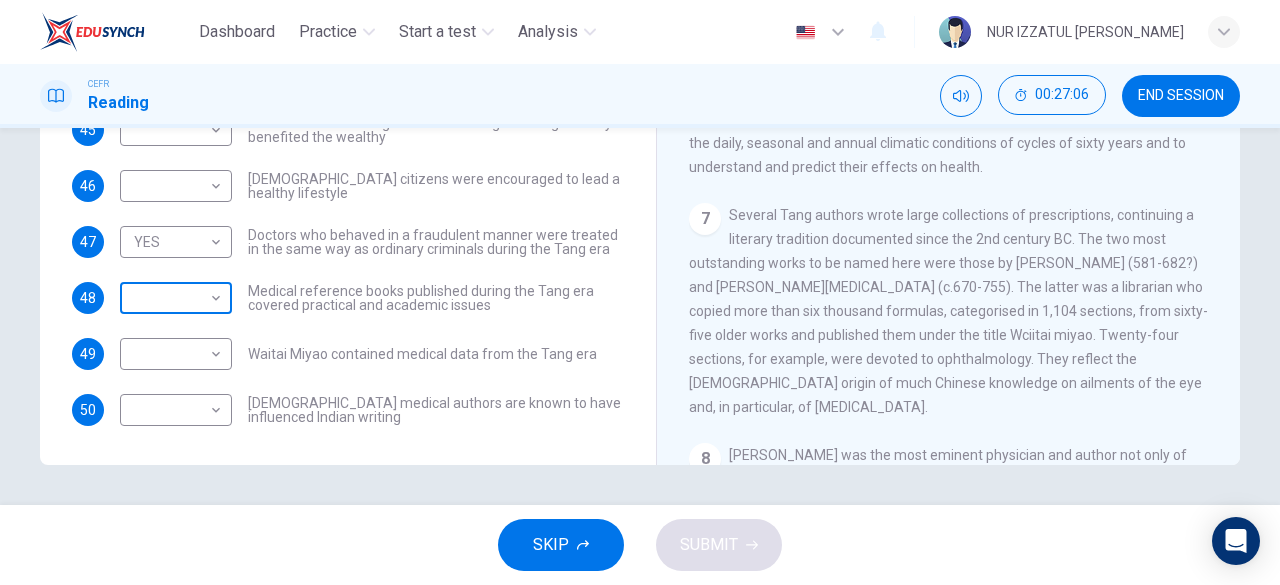 click on "Dashboard Practice Start a test Analysis English en ​ NUR IZZATUL ALIA BINTI RAZALI CEFR Reading 00:27:06 END SESSION Questions 44 - 50 Do the following statements agree with the information given in the Reading Passage?
In the boxes below on your answer sheet write: YES if the statement agrees with the information NO if the statement contradicts the information NOT GIVEN if there is no information on this in the passage 44 YES YES ​ Academic staff sometimes taught a range of medical subjects during the Tang era 45 ​ ​ The medical knowledge available during the Tang era only benefited the wealthy 46 ​ ​ Tang citizens were encouraged to lead a healthy lifestyle 47 YES YES ​ Doctors who behaved in a fraudulent manner were treated in the same way as ordinary criminals during the Tang era 48 ​ ​ Medical reference books published during the Tang era covered practical and academic issues 49 ​ ​ Waitai Miyao contained medical data from the Tang era 50 ​ ​ The Art of Healing CLICK TO ZOOM 1" at bounding box center (640, 292) 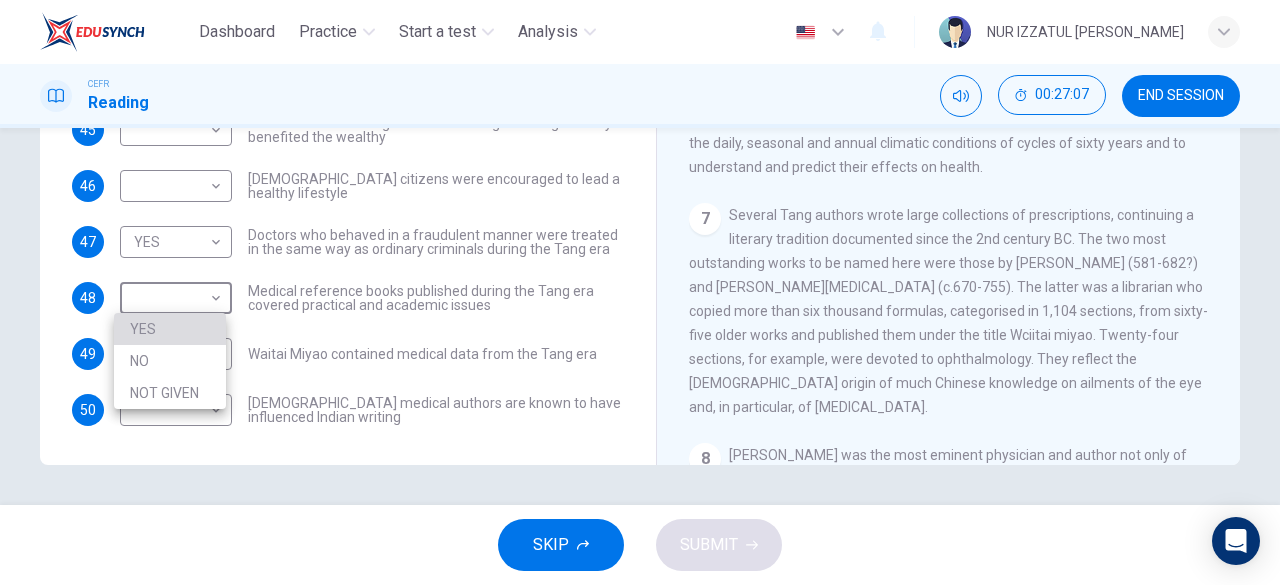 click on "YES" at bounding box center [170, 329] 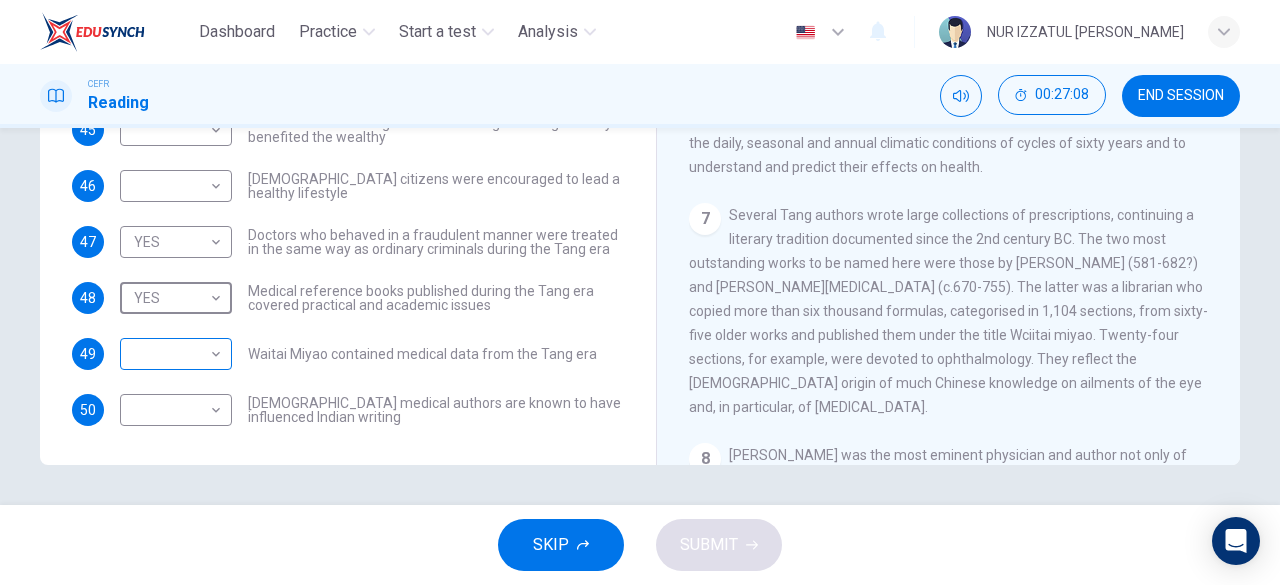click on "Dashboard Practice Start a test Analysis English en ​ NUR IZZATUL ALIA BINTI RAZALI CEFR Reading 00:27:08 END SESSION Questions 44 - 50 Do the following statements agree with the information given in the Reading Passage?
In the boxes below on your answer sheet write: YES if the statement agrees with the information NO if the statement contradicts the information NOT GIVEN if there is no information on this in the passage 44 YES YES ​ Academic staff sometimes taught a range of medical subjects during the Tang era 45 ​ ​ The medical knowledge available during the Tang era only benefited the wealthy 46 ​ ​ Tang citizens were encouraged to lead a healthy lifestyle 47 YES YES ​ Doctors who behaved in a fraudulent manner were treated in the same way as ordinary criminals during the Tang era 48 YES YES ​ Medical reference books published during the Tang era covered practical and academic issues 49 ​ ​ Waitai Miyao contained medical data from the Tang era 50 ​ ​ The Art of Healing 1 2 3 4 5 6" at bounding box center (640, 292) 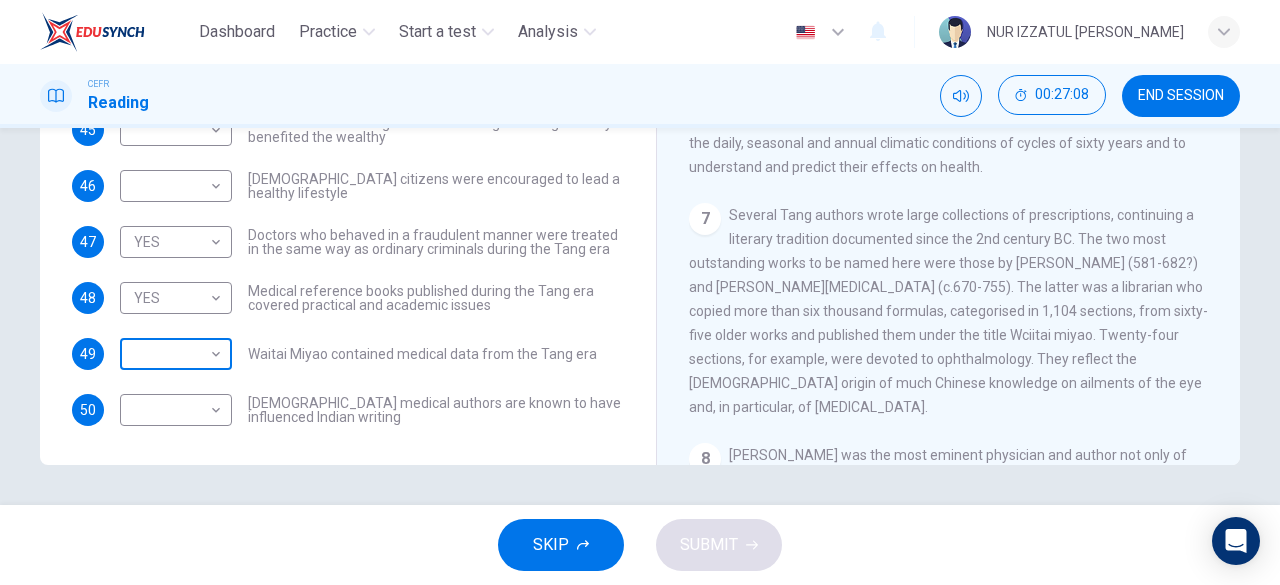click on "Dashboard Practice Start a test Analysis English en ​ NUR IZZATUL ALIA BINTI RAZALI CEFR Reading 00:27:08 END SESSION Questions 44 - 50 Do the following statements agree with the information given in the Reading Passage?
In the boxes below on your answer sheet write: YES if the statement agrees with the information NO if the statement contradicts the information NOT GIVEN if there is no information on this in the passage 44 YES YES ​ Academic staff sometimes taught a range of medical subjects during the Tang era 45 ​ ​ The medical knowledge available during the Tang era only benefited the wealthy 46 ​ ​ Tang citizens were encouraged to lead a healthy lifestyle 47 YES YES ​ Doctors who behaved in a fraudulent manner were treated in the same way as ordinary criminals during the Tang era 48 YES YES ​ Medical reference books published during the Tang era covered practical and academic issues 49 ​ ​ Waitai Miyao contained medical data from the Tang era 50 ​ ​ The Art of Healing 1 2 3 4 5 6" at bounding box center (640, 292) 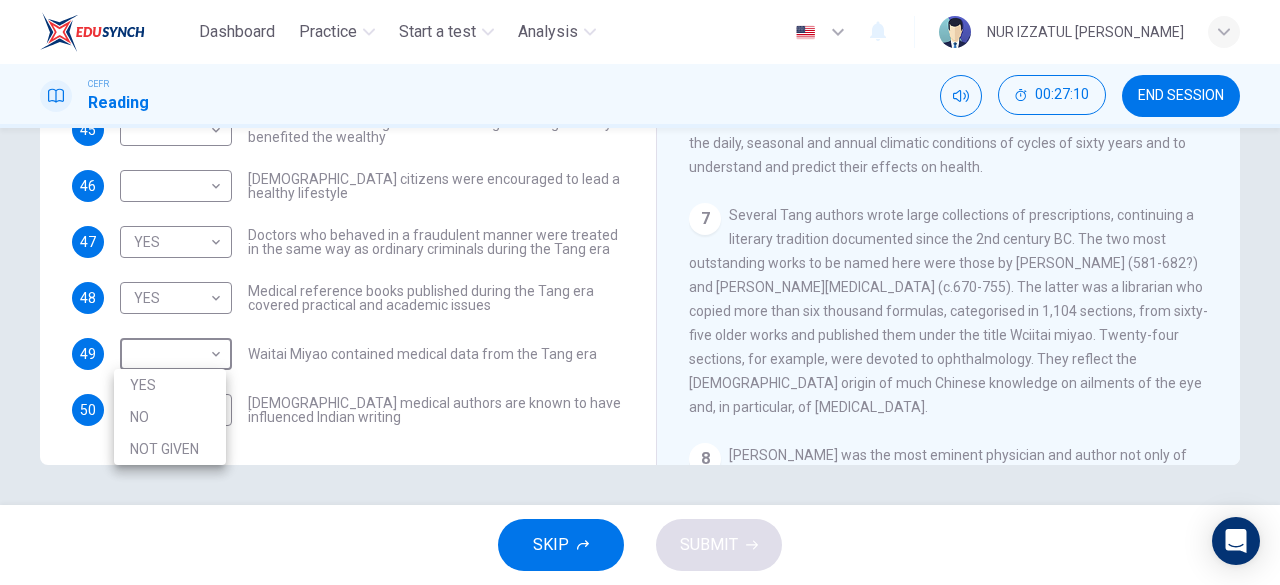 click on "NOT GIVEN" at bounding box center (170, 449) 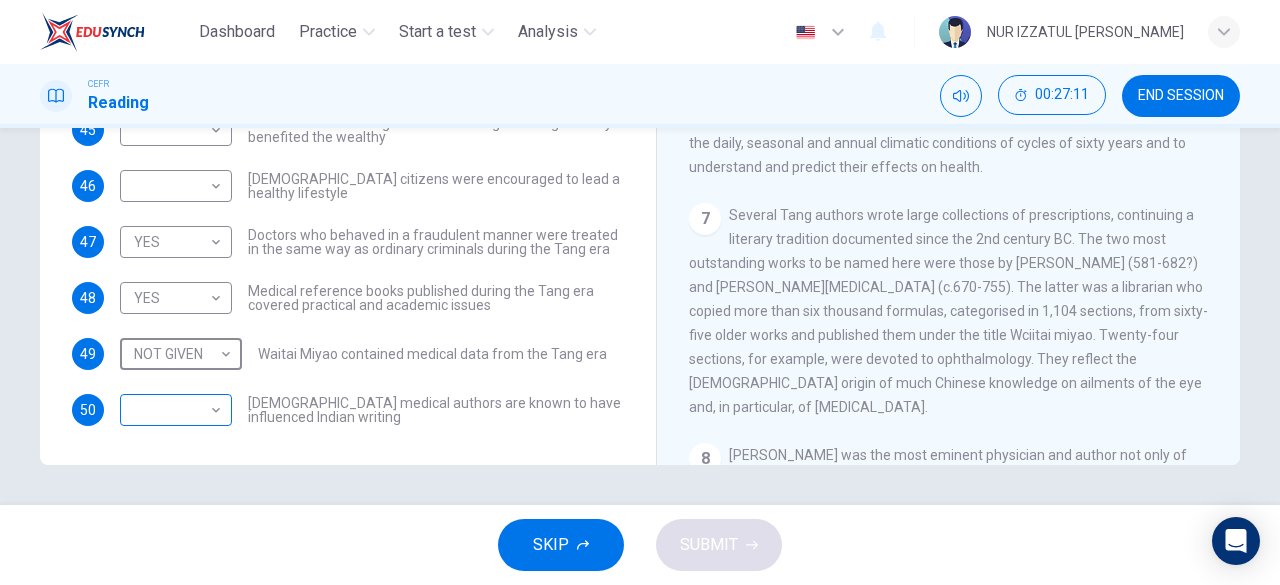 click on "Dashboard Practice Start a test Analysis English en ​ NUR IZZATUL ALIA BINTI RAZALI CEFR Reading 00:27:11 END SESSION Questions 44 - 50 Do the following statements agree with the information given in the Reading Passage?
In the boxes below on your answer sheet write: YES if the statement agrees with the information NO if the statement contradicts the information NOT GIVEN if there is no information on this in the passage 44 YES YES ​ Academic staff sometimes taught a range of medical subjects during the Tang era 45 ​ ​ The medical knowledge available during the Tang era only benefited the wealthy 46 ​ ​ Tang citizens were encouraged to lead a healthy lifestyle 47 YES YES ​ Doctors who behaved in a fraudulent manner were treated in the same way as ordinary criminals during the Tang era 48 YES YES ​ Medical reference books published during the Tang era covered practical and academic issues 49 NOT GIVEN NOT GIVEN ​ Waitai Miyao contained medical data from the Tang era 50 ​ ​ CLICK TO ZOOM" at bounding box center (640, 292) 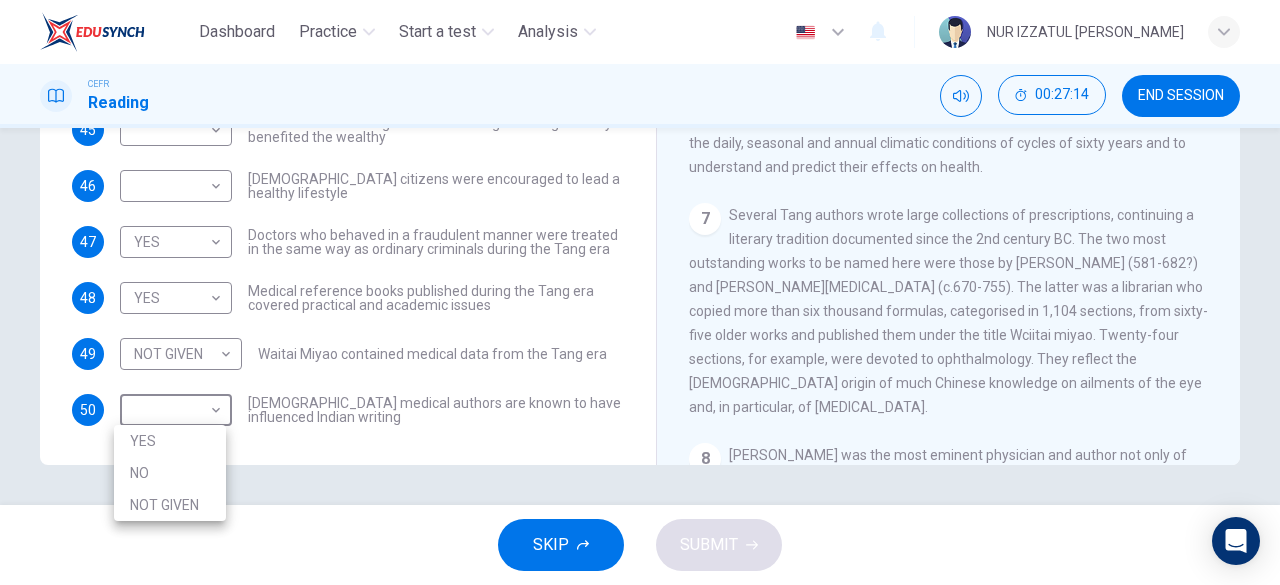 click at bounding box center [640, 292] 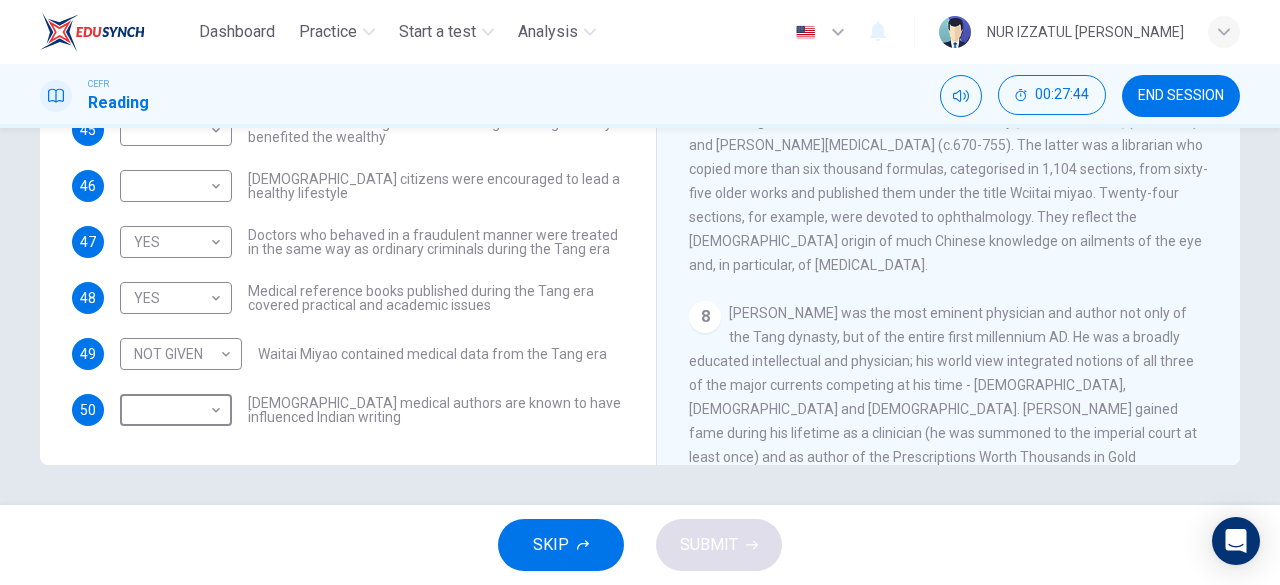 scroll, scrollTop: 1427, scrollLeft: 0, axis: vertical 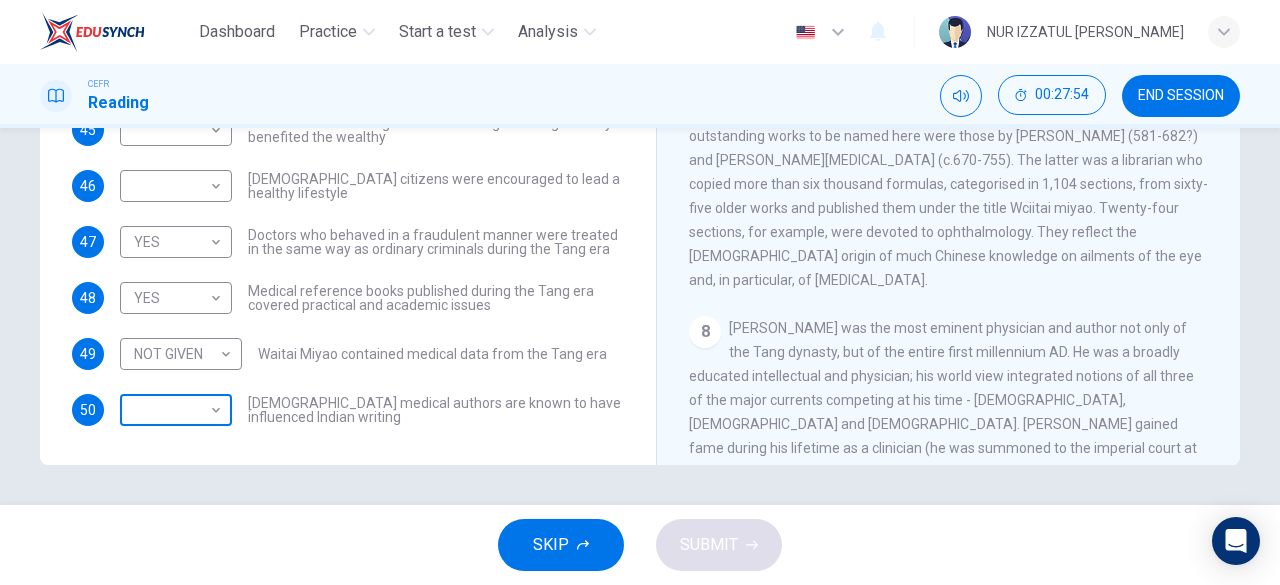 click on "Dashboard Practice Start a test Analysis English en ​ NUR IZZATUL ALIA BINTI RAZALI CEFR Reading 00:27:54 END SESSION Questions 44 - 50 Do the following statements agree with the information given in the Reading Passage?
In the boxes below on your answer sheet write: YES if the statement agrees with the information NO if the statement contradicts the information NOT GIVEN if there is no information on this in the passage 44 YES YES ​ Academic staff sometimes taught a range of medical subjects during the Tang era 45 ​ ​ The medical knowledge available during the Tang era only benefited the wealthy 46 ​ ​ Tang citizens were encouraged to lead a healthy lifestyle 47 YES YES ​ Doctors who behaved in a fraudulent manner were treated in the same way as ordinary criminals during the Tang era 48 YES YES ​ Medical reference books published during the Tang era covered practical and academic issues 49 NOT GIVEN NOT GIVEN ​ Waitai Miyao contained medical data from the Tang era 50 ​ ​ CLICK TO ZOOM" at bounding box center [640, 292] 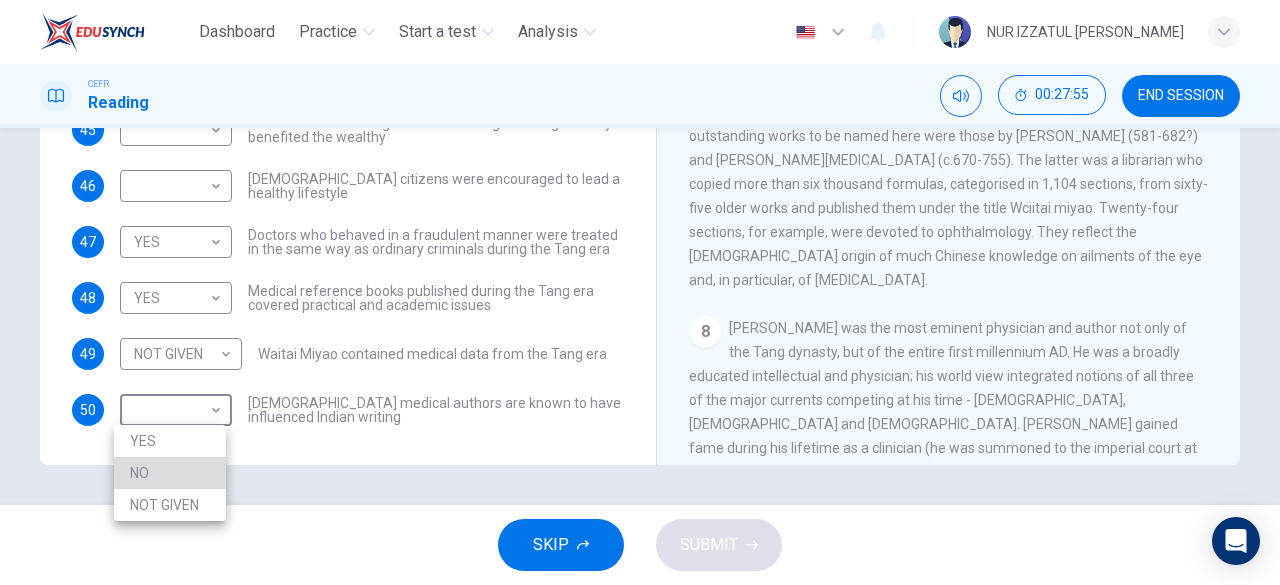 click on "NO" at bounding box center (170, 473) 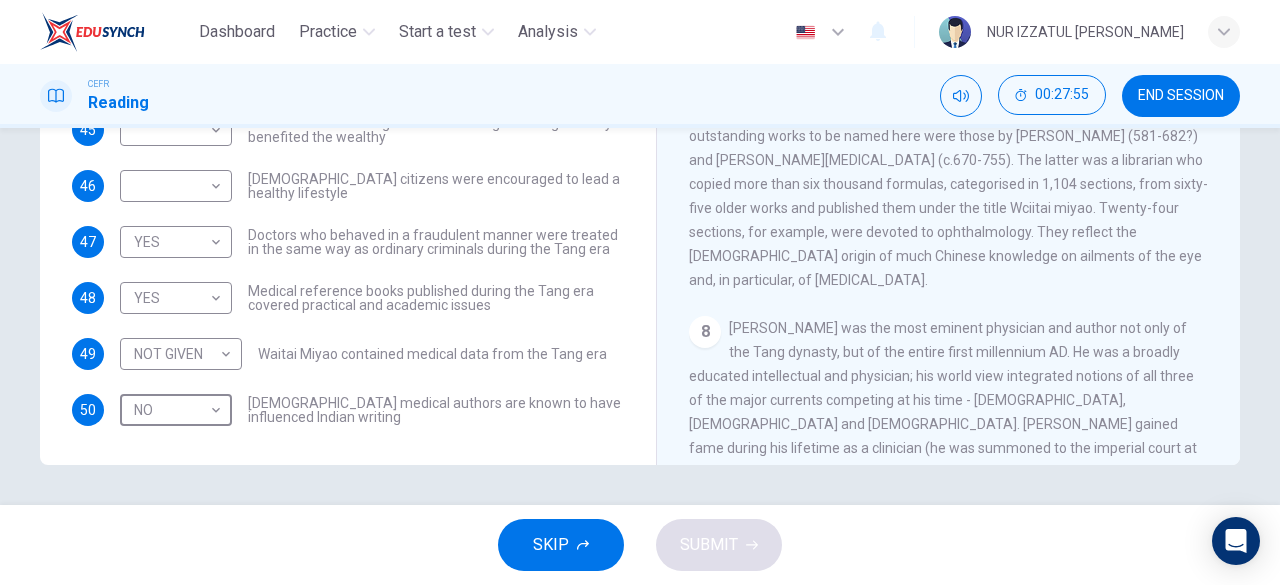 scroll, scrollTop: 0, scrollLeft: 0, axis: both 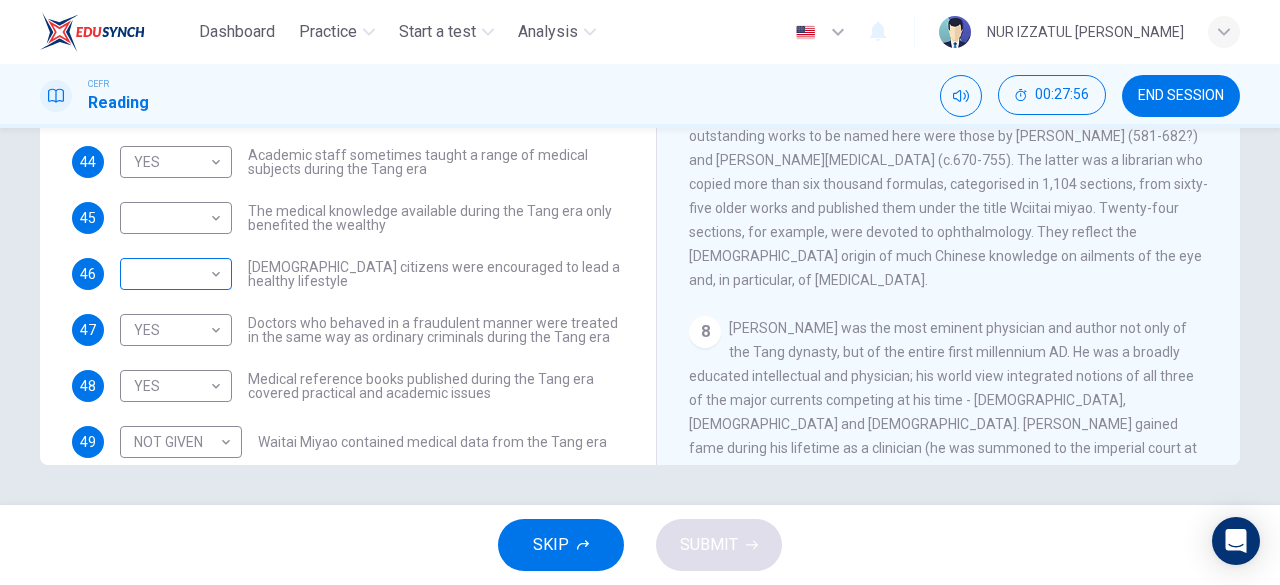 click on "Dashboard Practice Start a test Analysis English en ​ NUR IZZATUL ALIA BINTI RAZALI CEFR Reading 00:27:56 END SESSION Questions 44 - 50 Do the following statements agree with the information given in the Reading Passage?
In the boxes below on your answer sheet write: YES if the statement agrees with the information NO if the statement contradicts the information NOT GIVEN if there is no information on this in the passage 44 YES YES ​ Academic staff sometimes taught a range of medical subjects during the Tang era 45 ​ ​ The medical knowledge available during the Tang era only benefited the wealthy 46 ​ ​ Tang citizens were encouraged to lead a healthy lifestyle 47 YES YES ​ Doctors who behaved in a fraudulent manner were treated in the same way as ordinary criminals during the Tang era 48 YES YES ​ Medical reference books published during the Tang era covered practical and academic issues 49 NOT GIVEN NOT GIVEN ​ Waitai Miyao contained medical data from the Tang era 50 NO NO ​ 1 2 3 4 5 6" at bounding box center (640, 292) 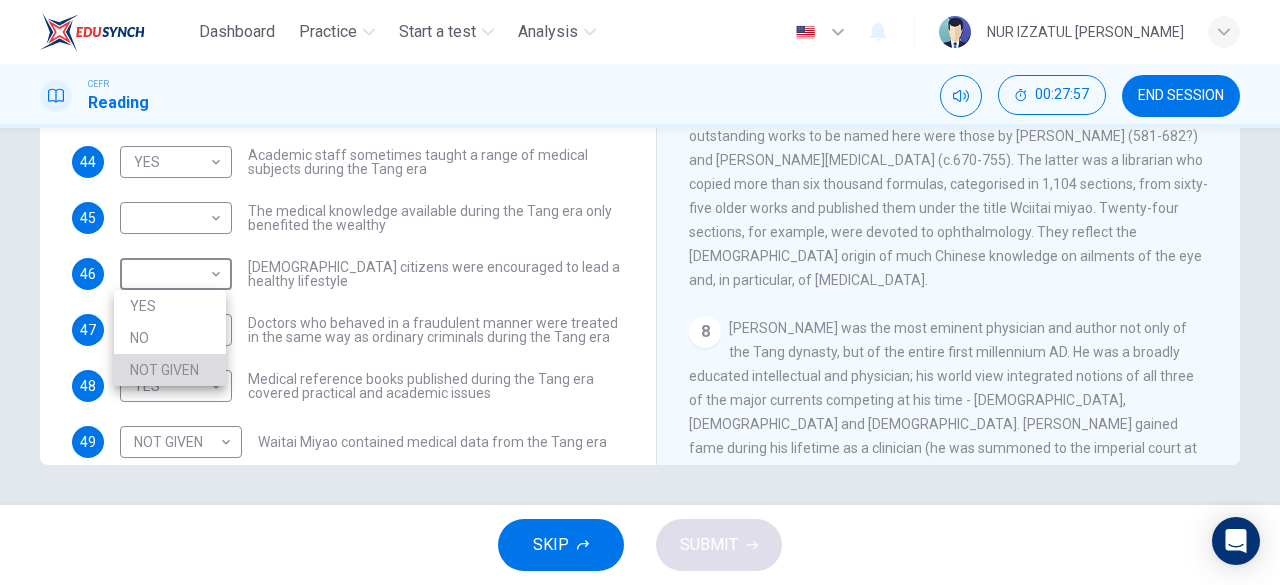 click on "NOT GIVEN" at bounding box center [170, 370] 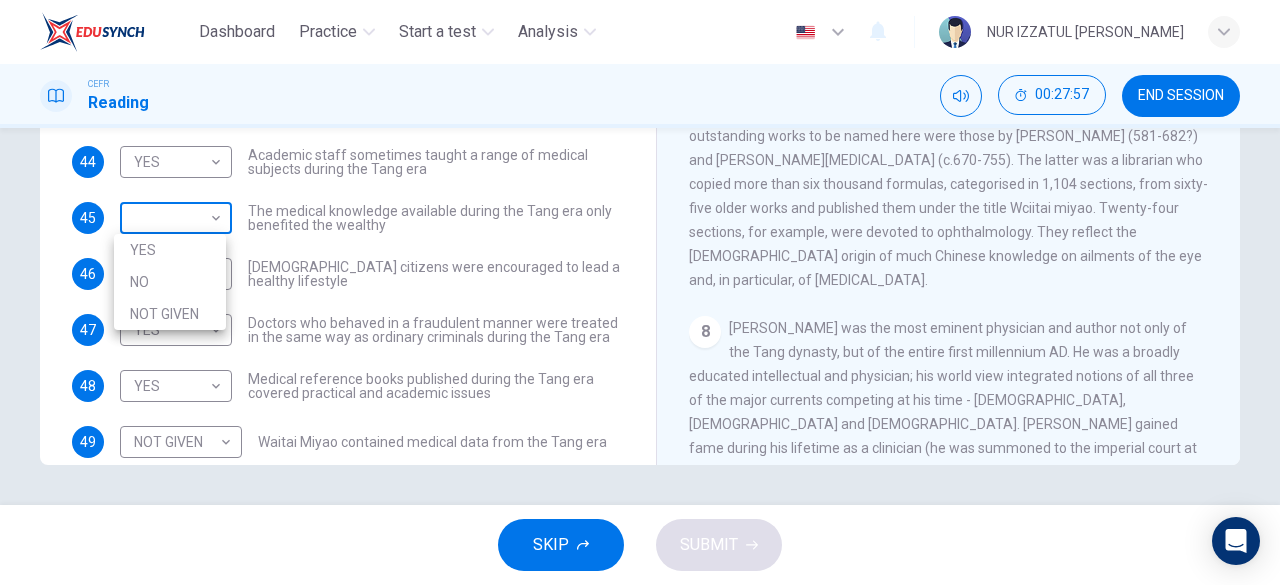 click on "Dashboard Practice Start a test Analysis English en ​ NUR IZZATUL ALIA BINTI RAZALI CEFR Reading 00:27:57 END SESSION Questions 44 - 50 Do the following statements agree with the information given in the Reading Passage?
In the boxes below on your answer sheet write: YES if the statement agrees with the information NO if the statement contradicts the information NOT GIVEN if there is no information on this in the passage 44 YES YES ​ Academic staff sometimes taught a range of medical subjects during the Tang era 45 ​ ​ The medical knowledge available during the Tang era only benefited the wealthy 46 NOT GIVEN NOT GIVEN ​ Tang citizens were encouraged to lead a healthy lifestyle 47 YES YES ​ Doctors who behaved in a fraudulent manner were treated in the same way as ordinary criminals during the Tang era 48 YES YES ​ Medical reference books published during the Tang era covered practical and academic issues 49 NOT GIVEN NOT GIVEN ​ Waitai Miyao contained medical data from the Tang era 50 NO NO" at bounding box center (640, 292) 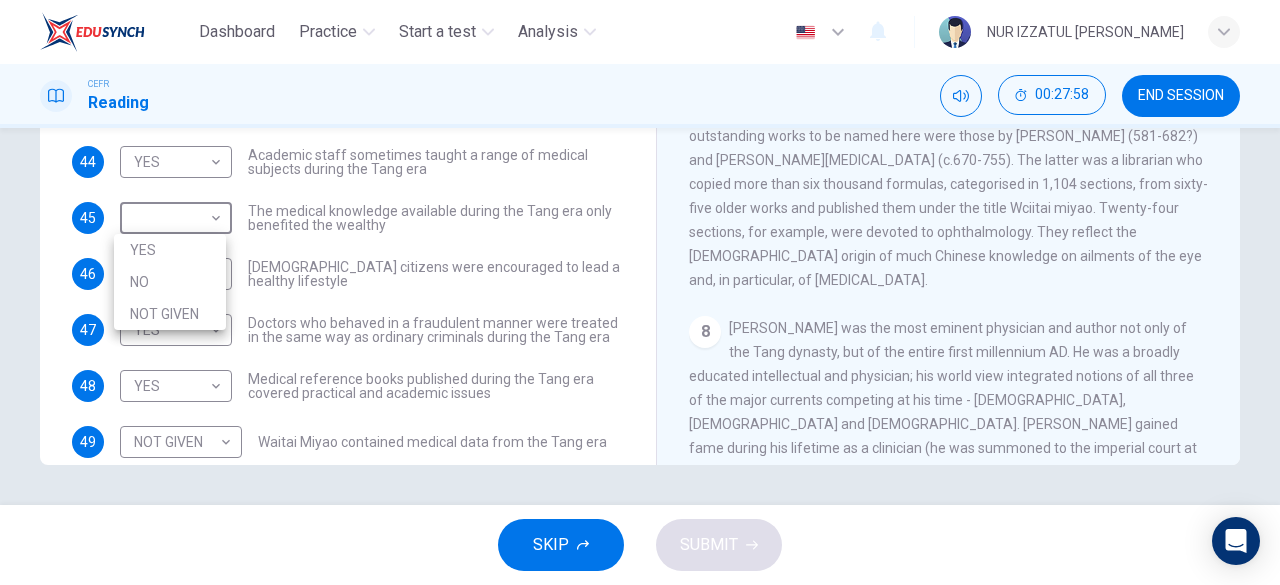 click on "NO" at bounding box center [170, 282] 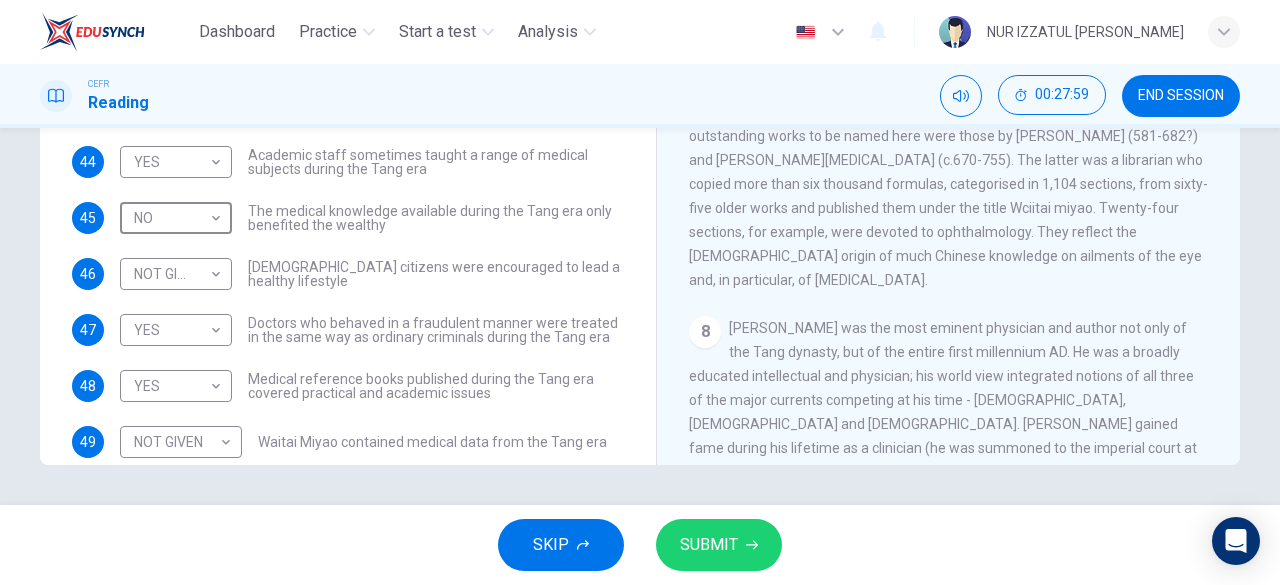click on "SUBMIT" at bounding box center (719, 545) 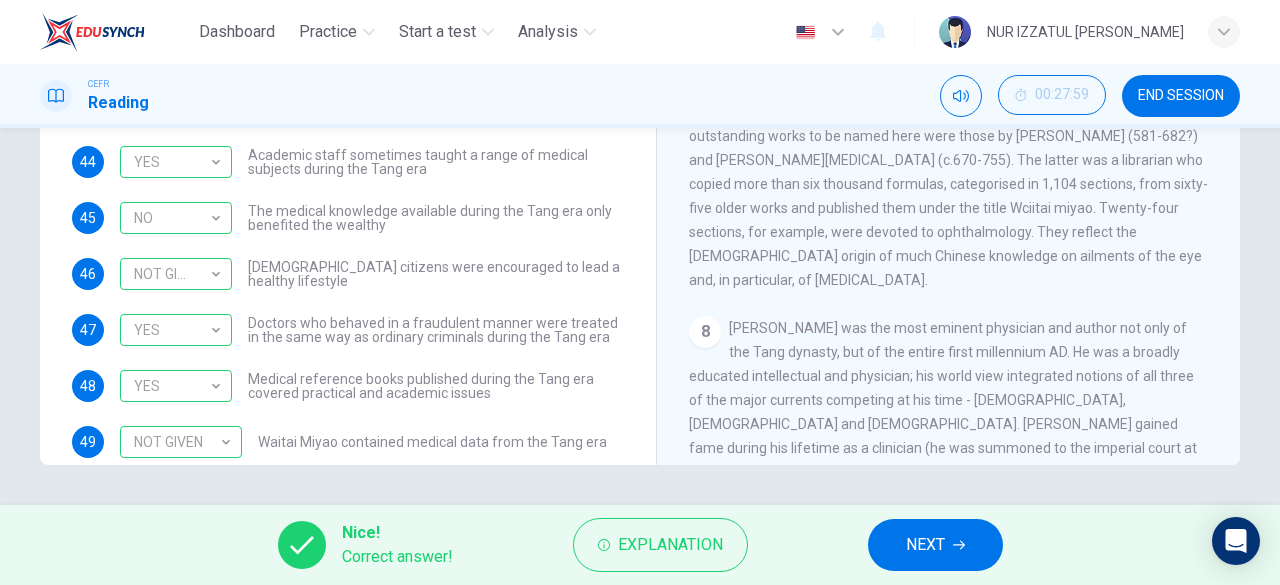 scroll, scrollTop: 88, scrollLeft: 0, axis: vertical 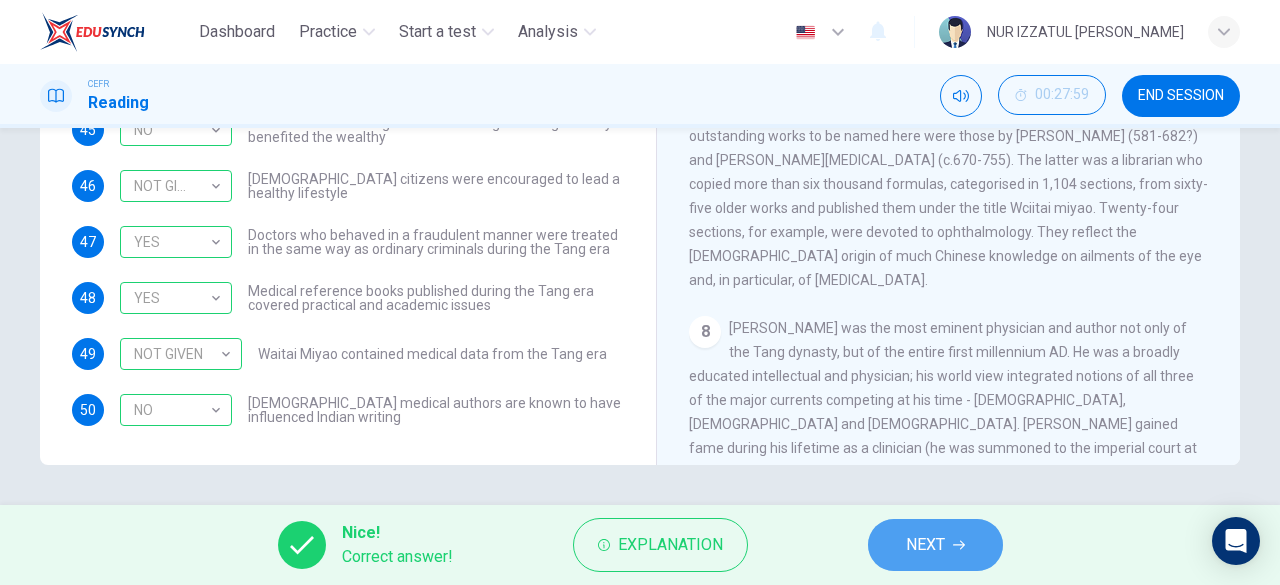 click on "NEXT" at bounding box center [925, 545] 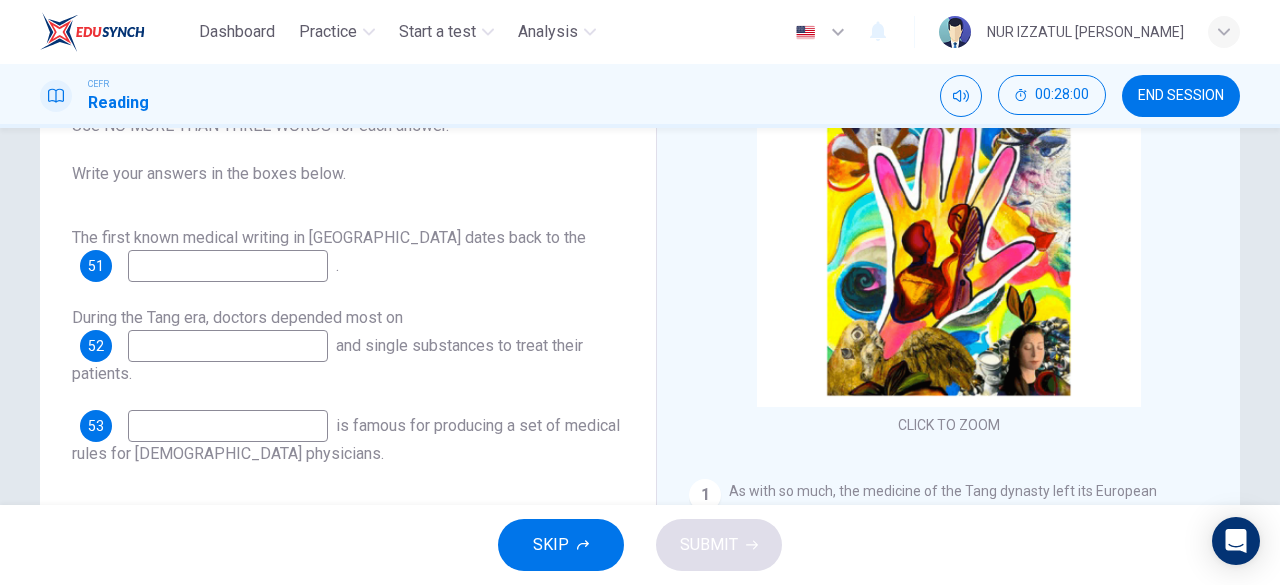 scroll, scrollTop: 98, scrollLeft: 0, axis: vertical 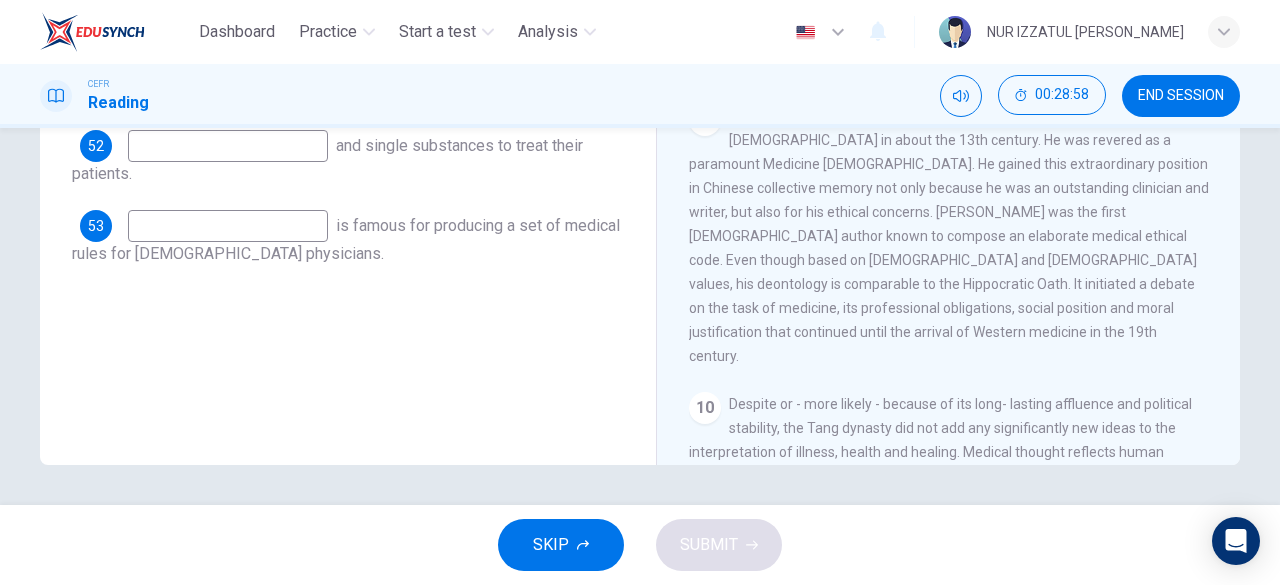 click at bounding box center (228, 226) 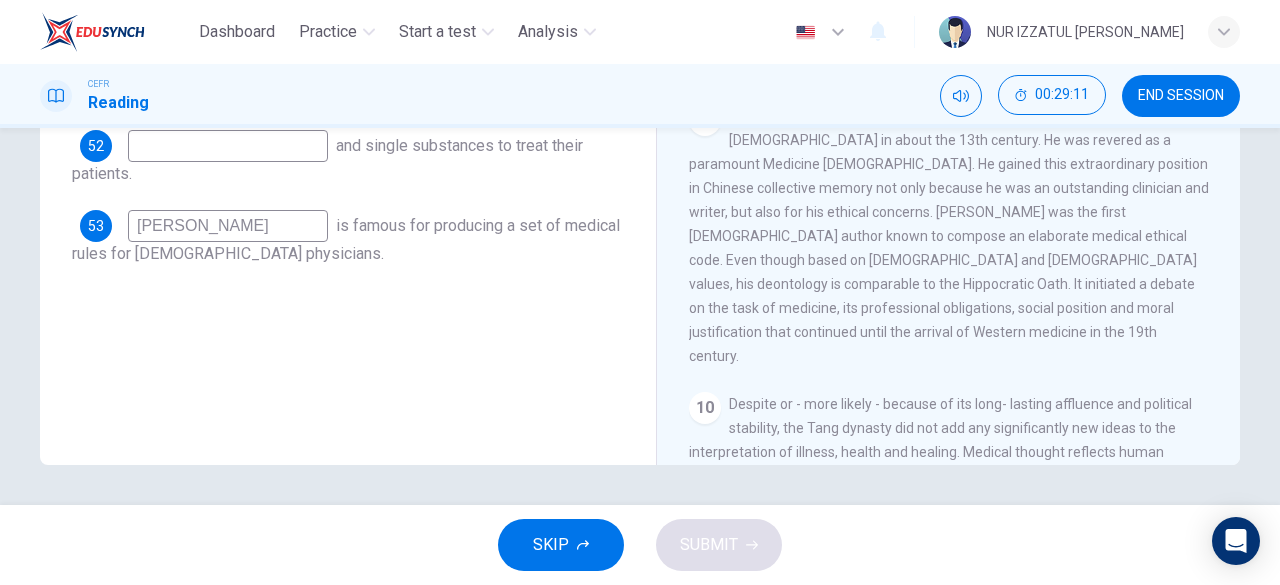 type on "Sun Simiao" 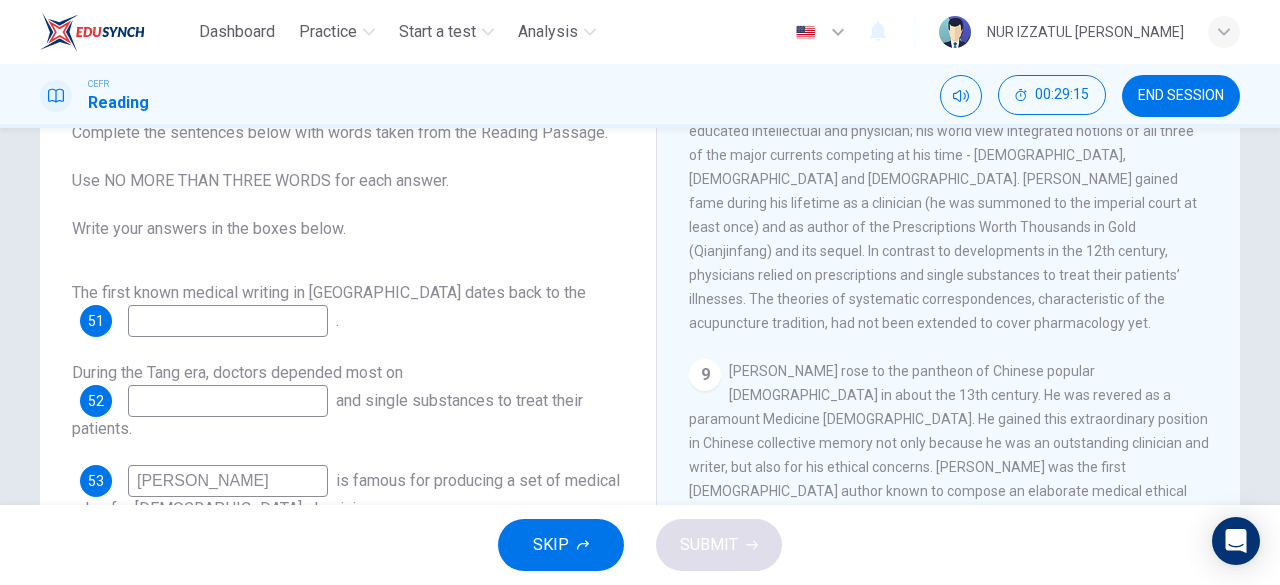 scroll, scrollTop: 98, scrollLeft: 0, axis: vertical 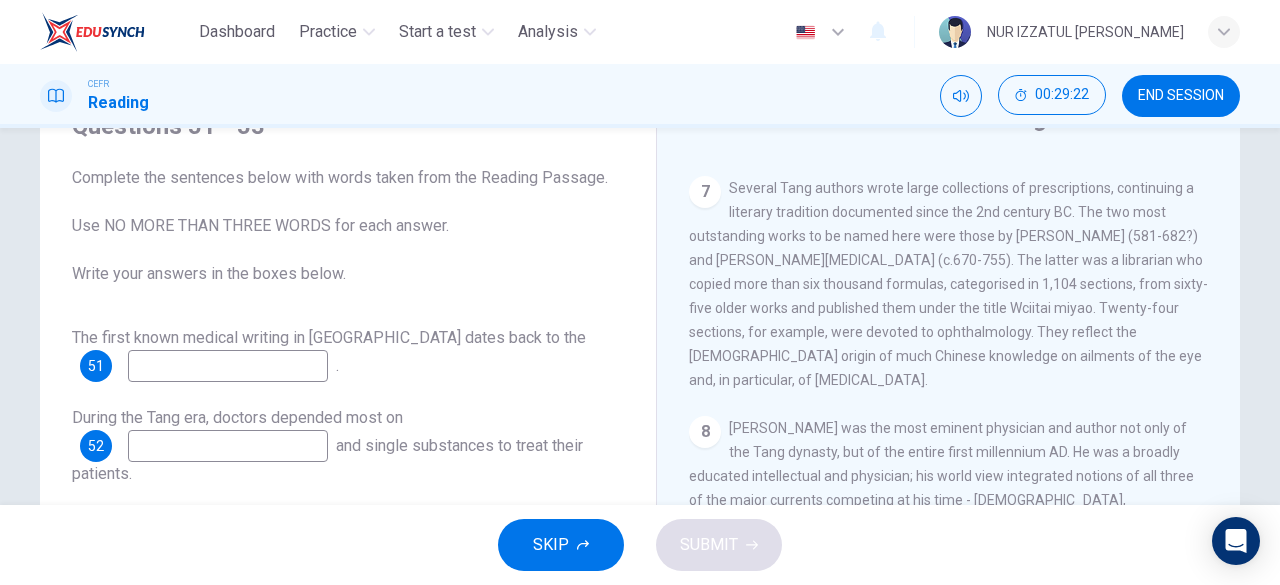 click at bounding box center [228, 366] 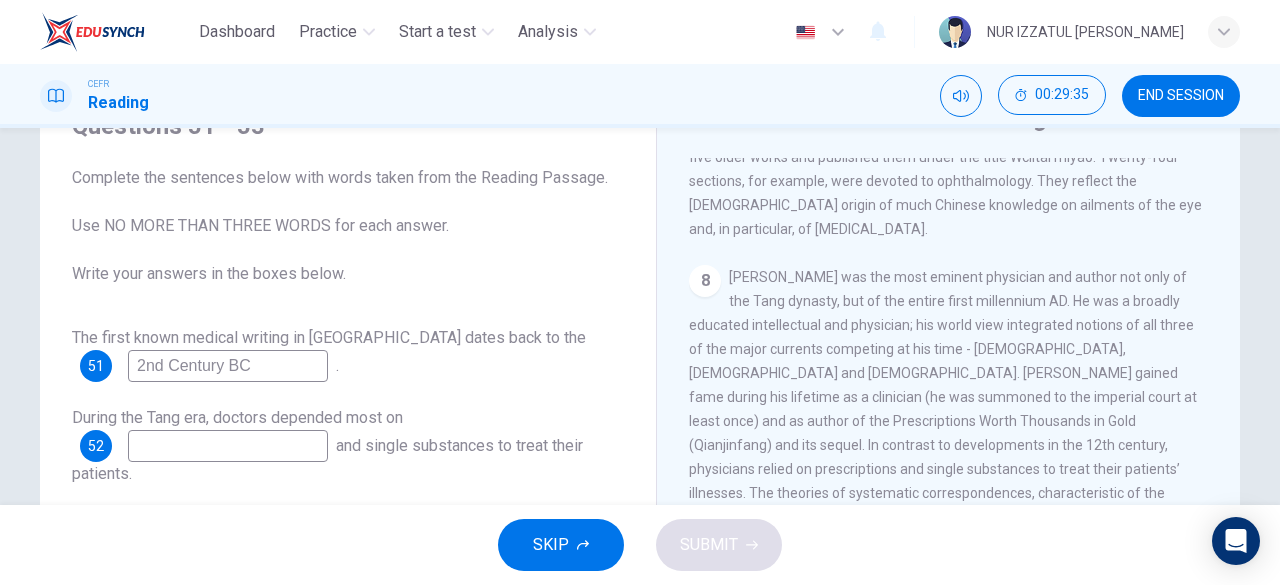 scroll, scrollTop: 1827, scrollLeft: 0, axis: vertical 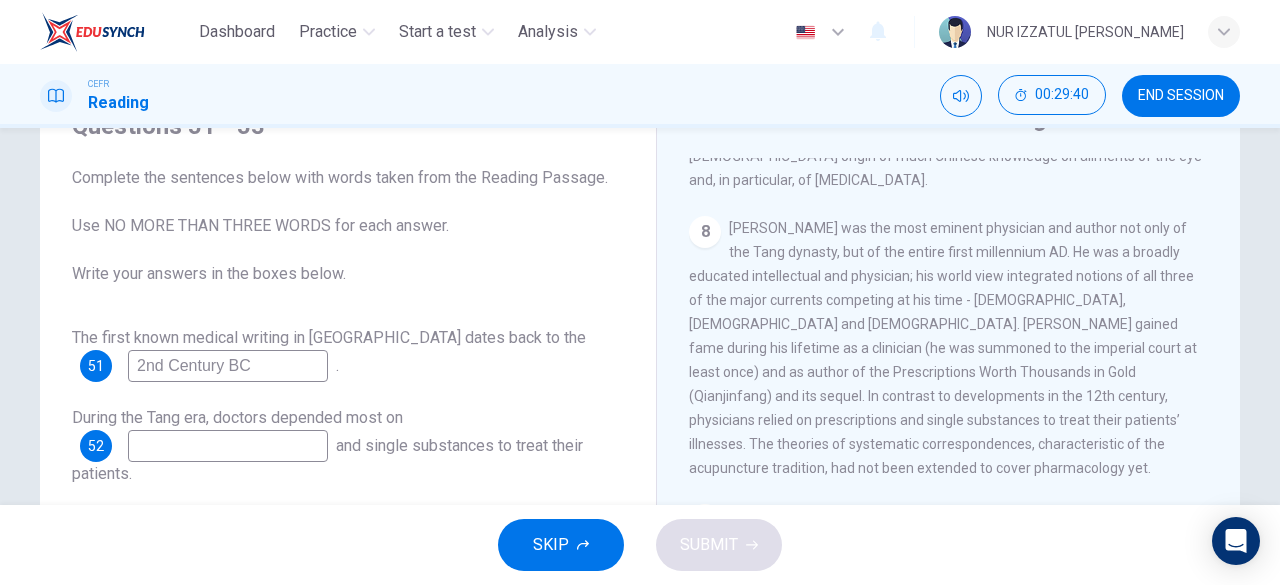type on "2nd Century BC" 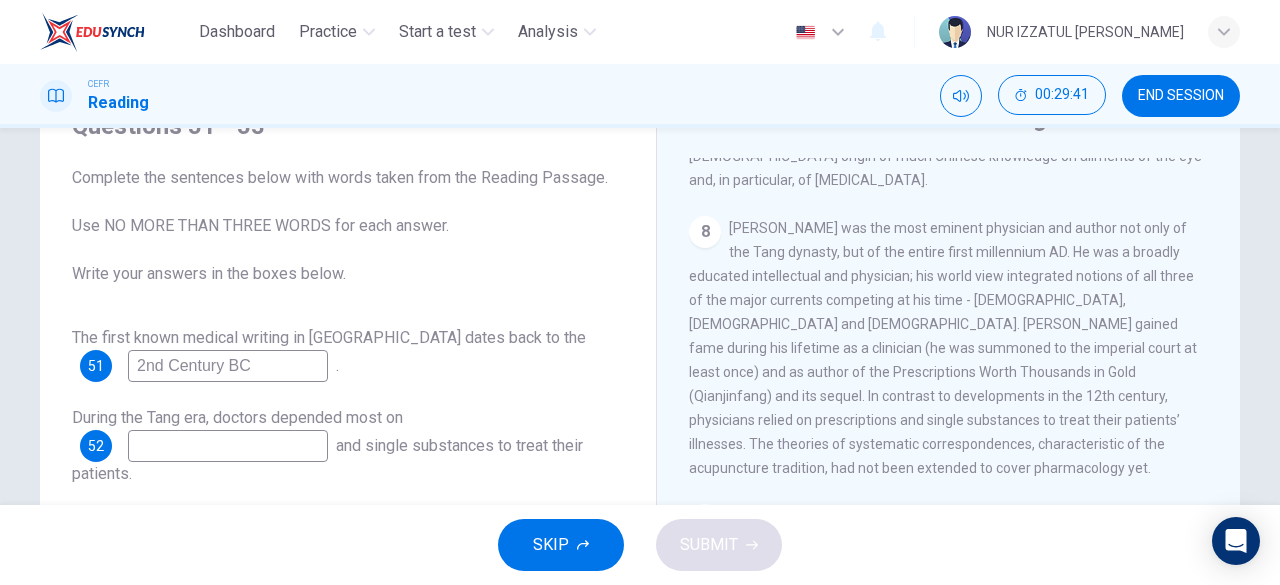 click at bounding box center (228, 446) 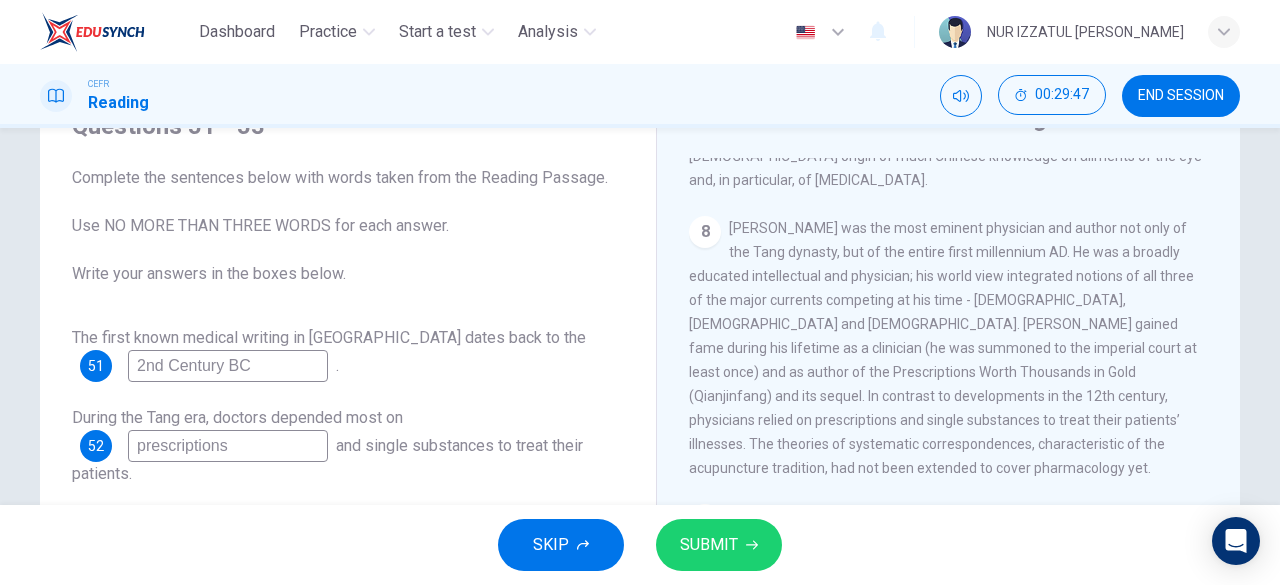 type on "prescriptions" 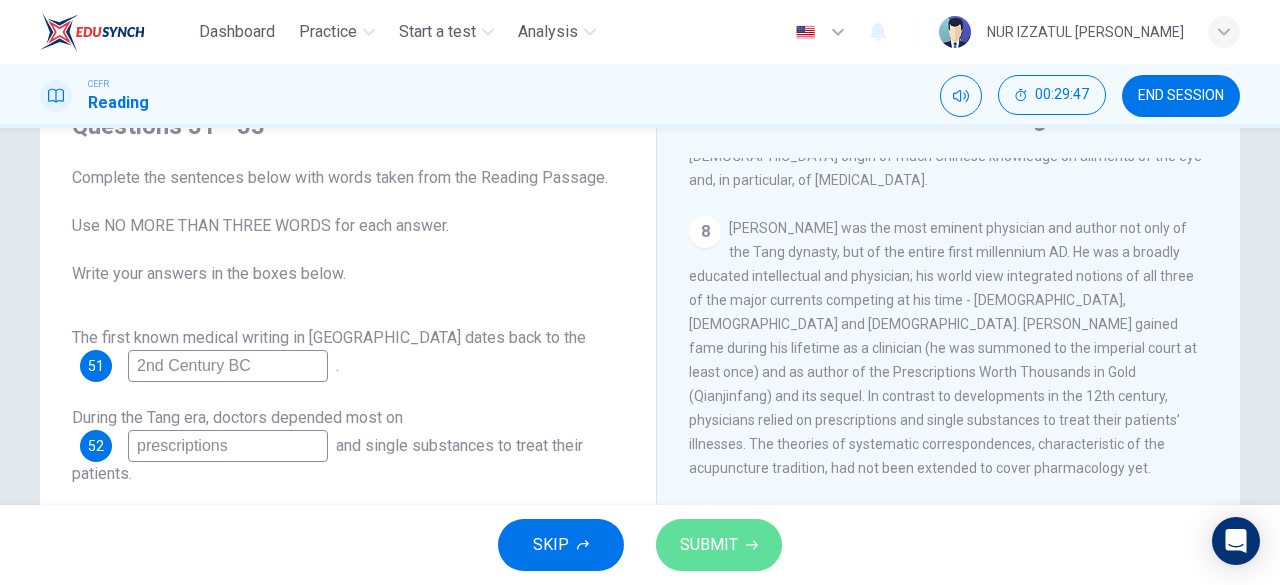 click on "SUBMIT" at bounding box center [709, 545] 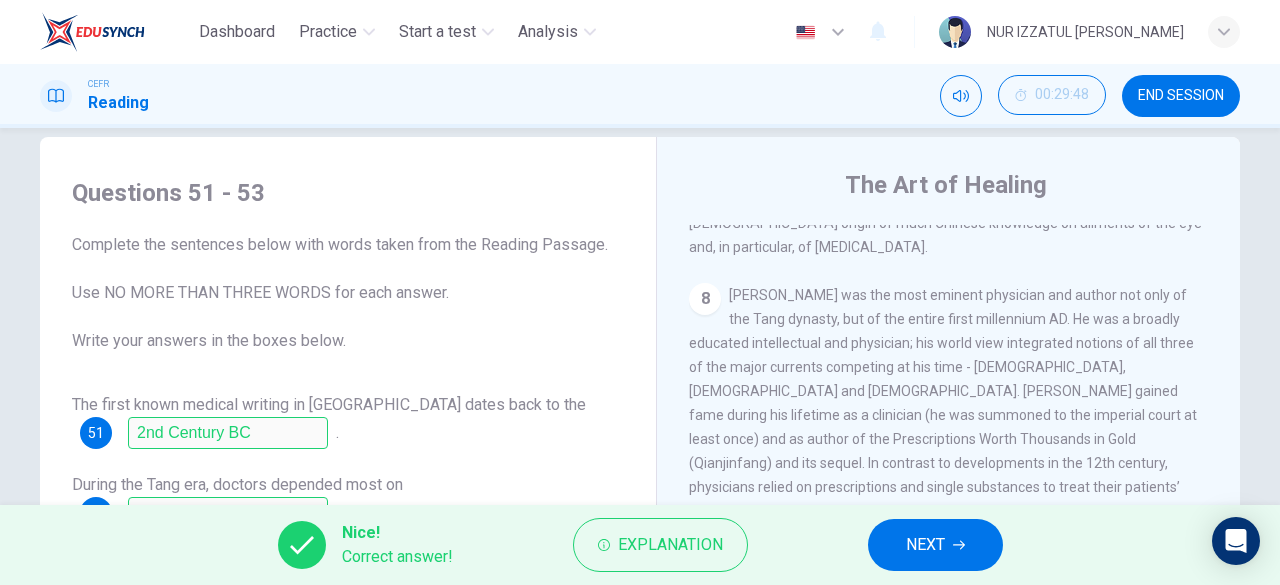 scroll, scrollTop: 0, scrollLeft: 0, axis: both 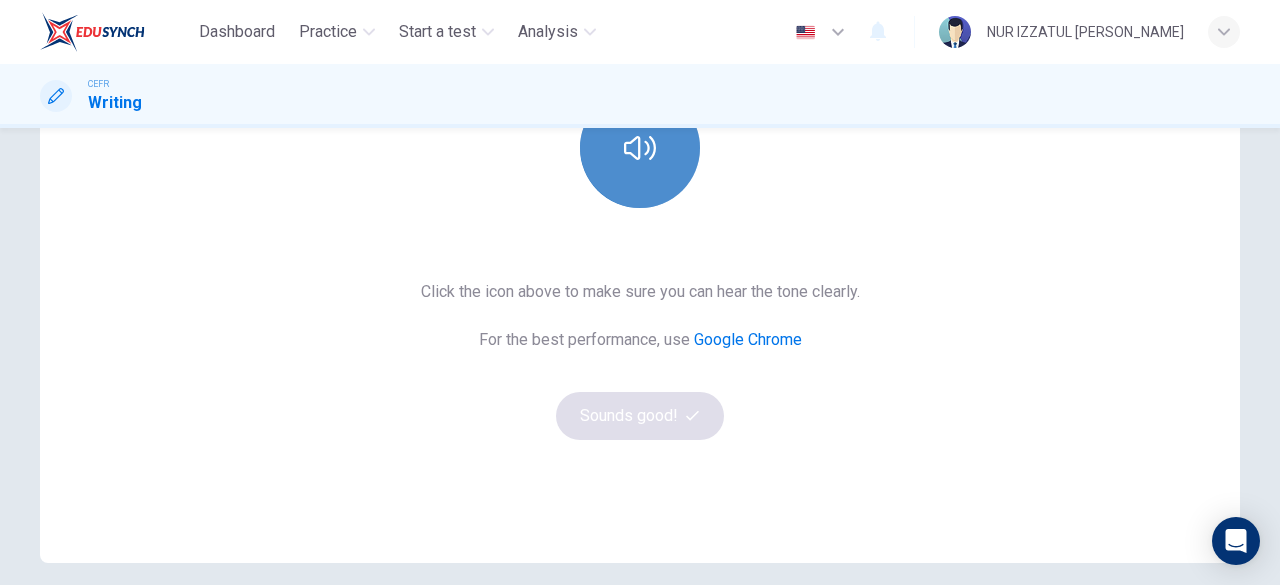 click at bounding box center (640, 148) 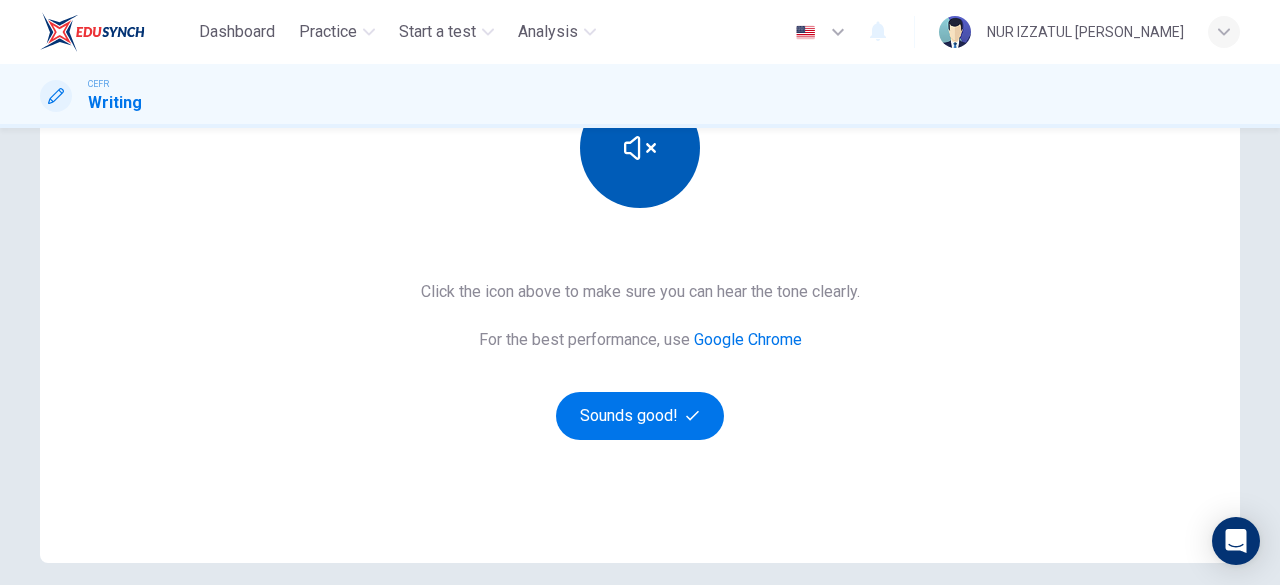 click at bounding box center (640, 148) 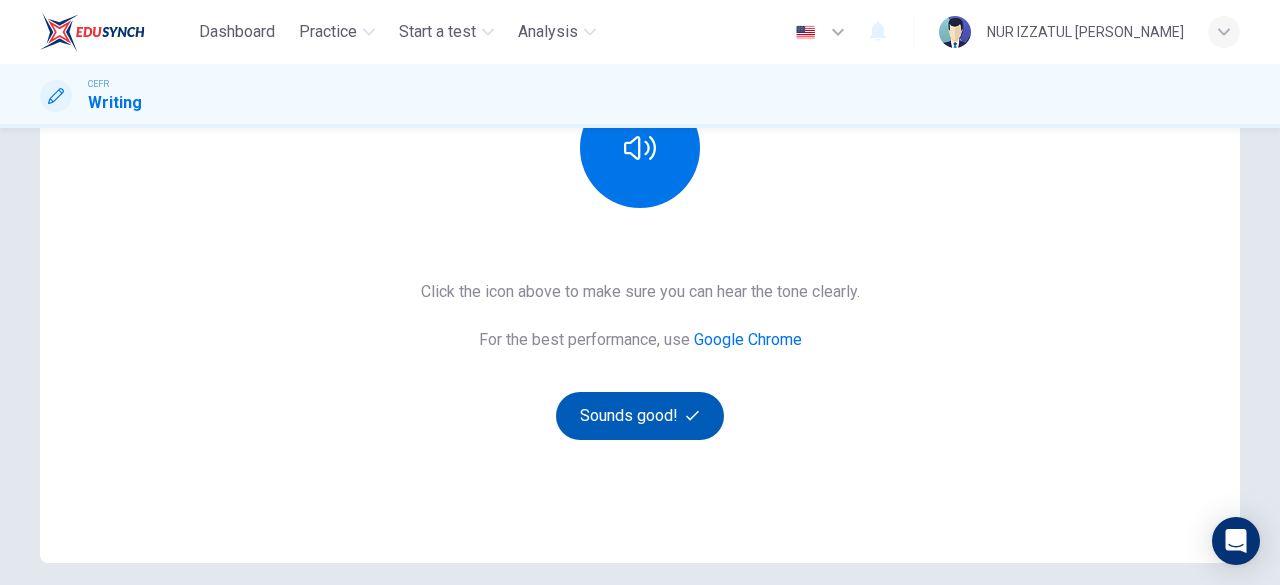 click on "Sounds good!" at bounding box center [640, 416] 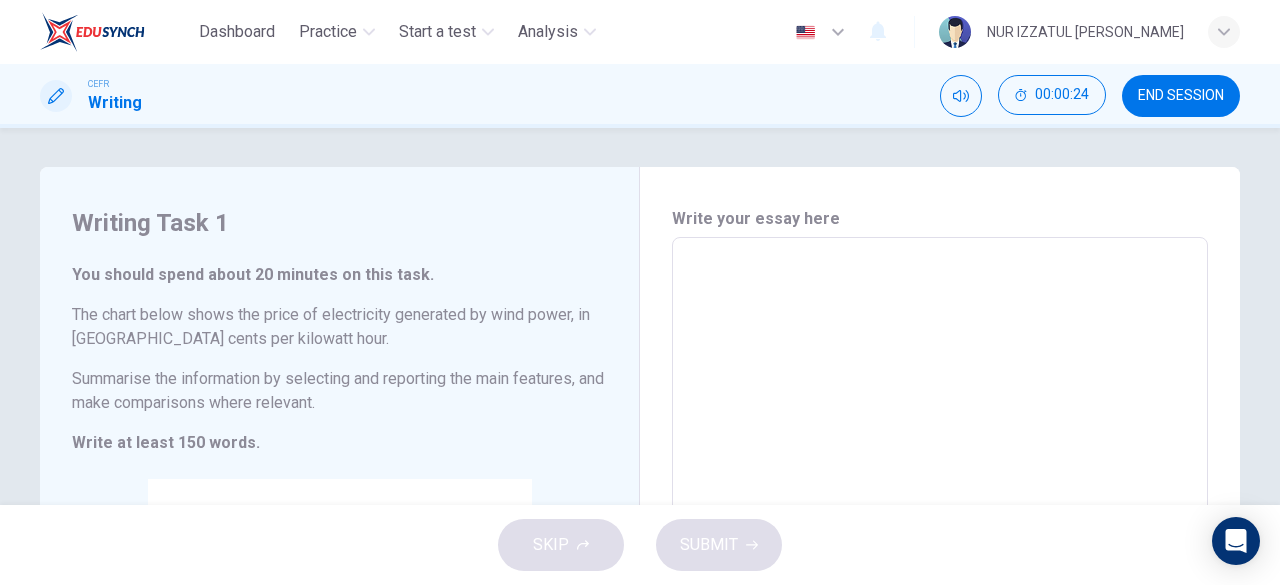 scroll, scrollTop: 0, scrollLeft: 0, axis: both 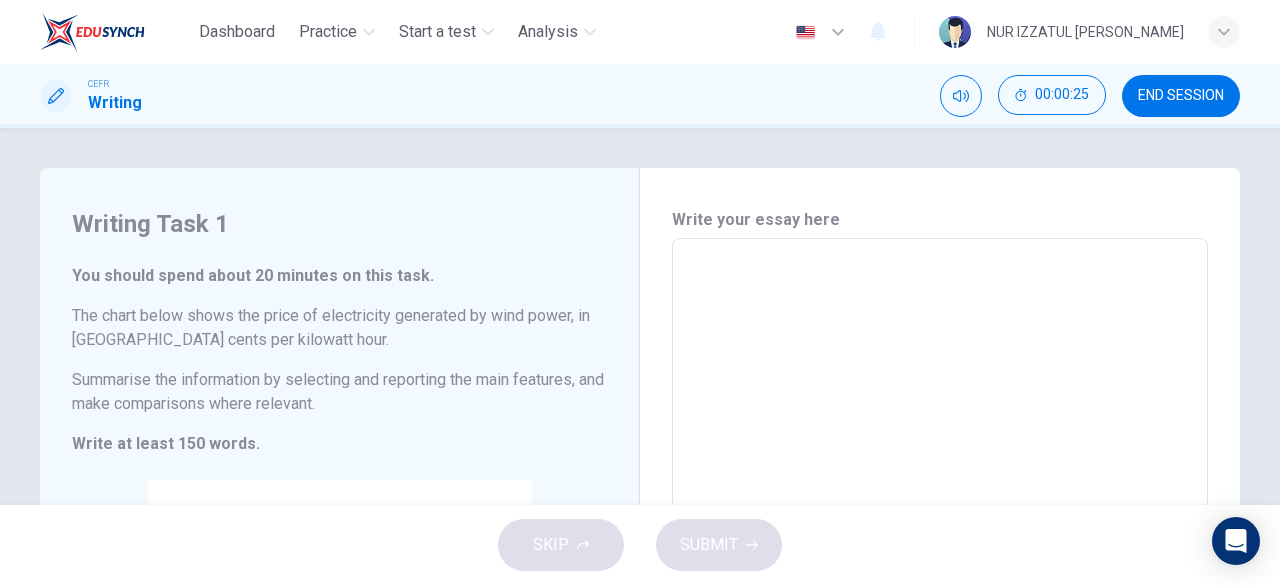click at bounding box center (940, 534) 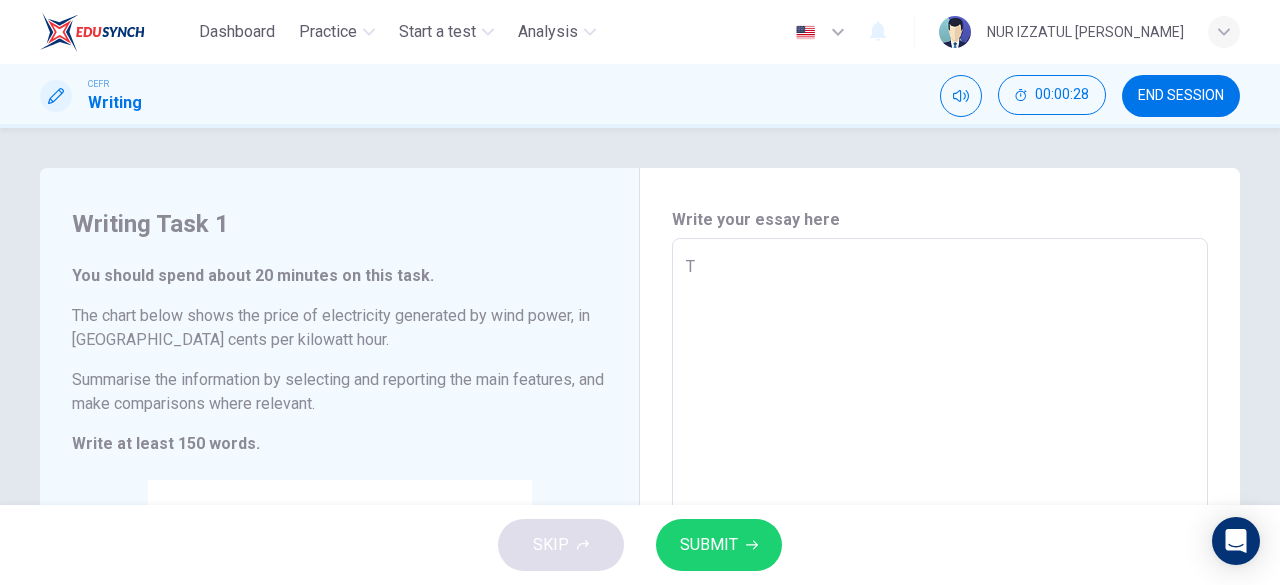 type on "Th" 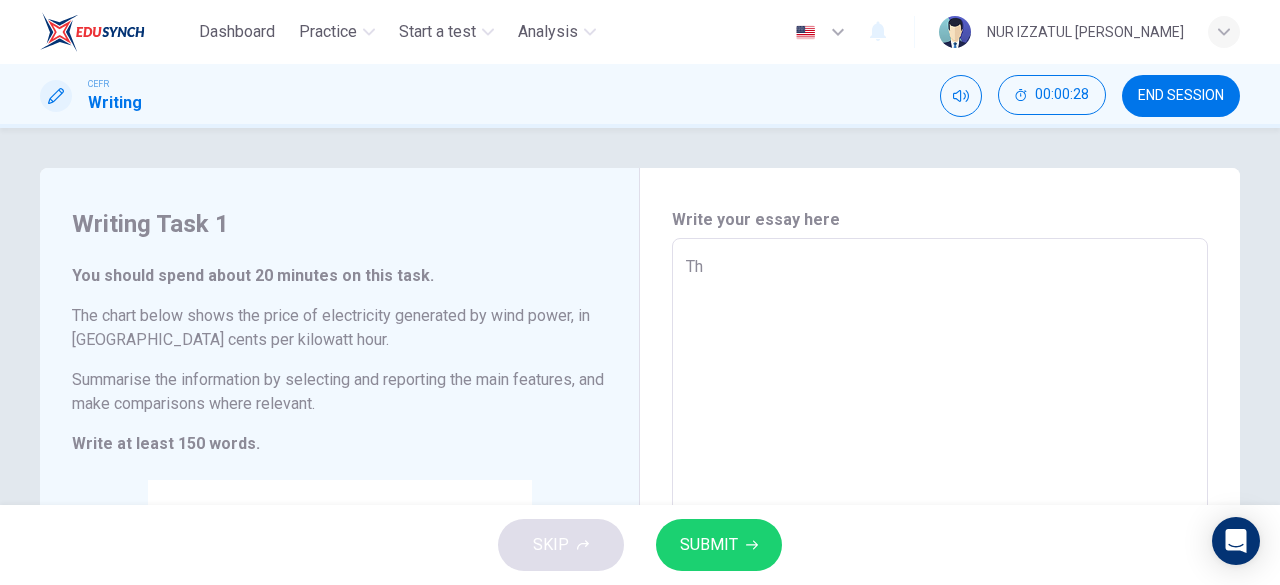 type on "x" 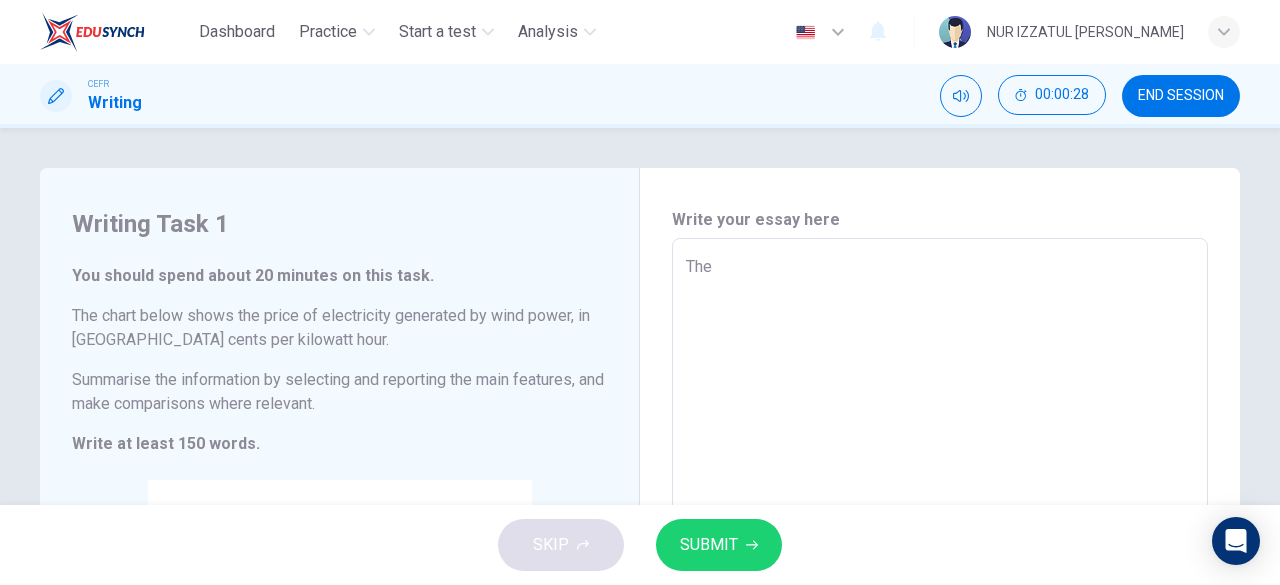 type on "x" 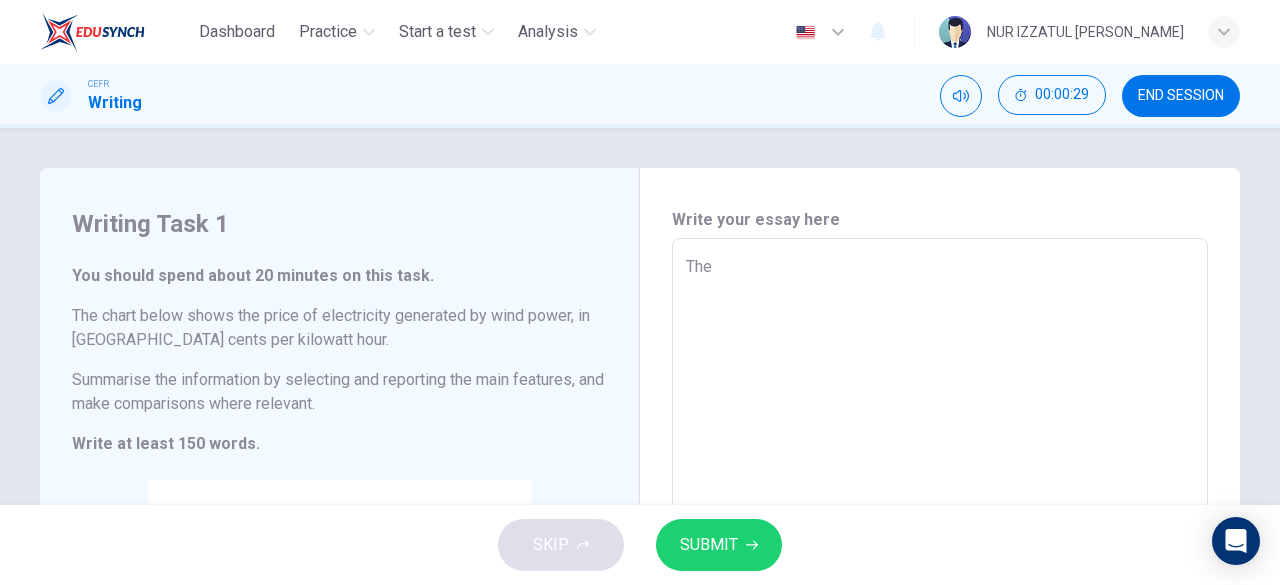type on "The c" 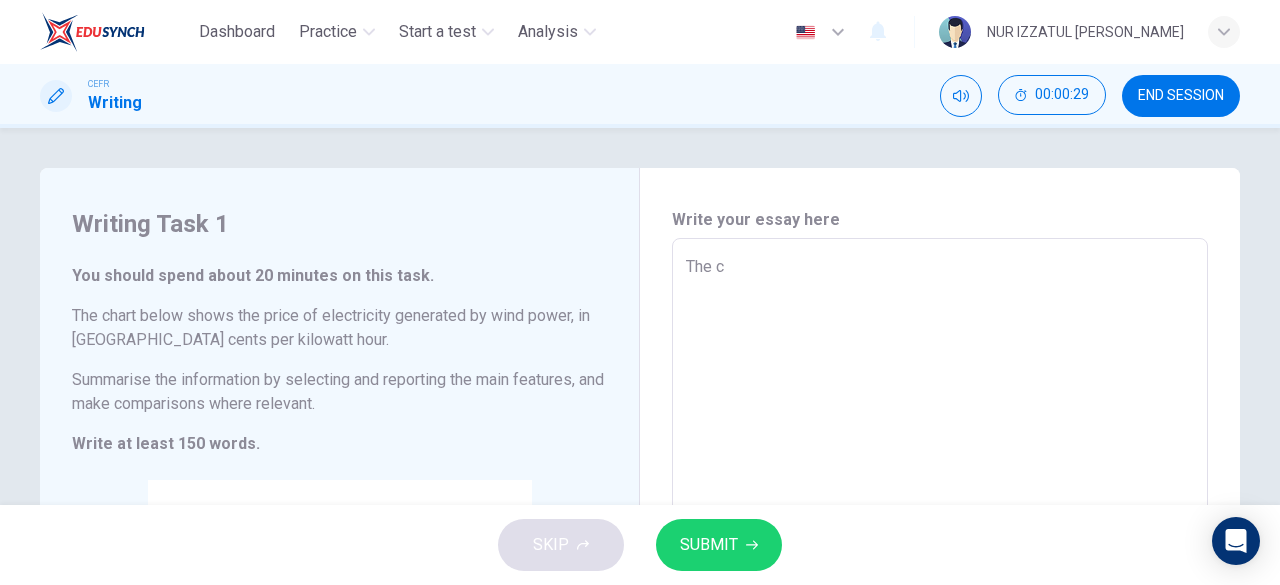type on "x" 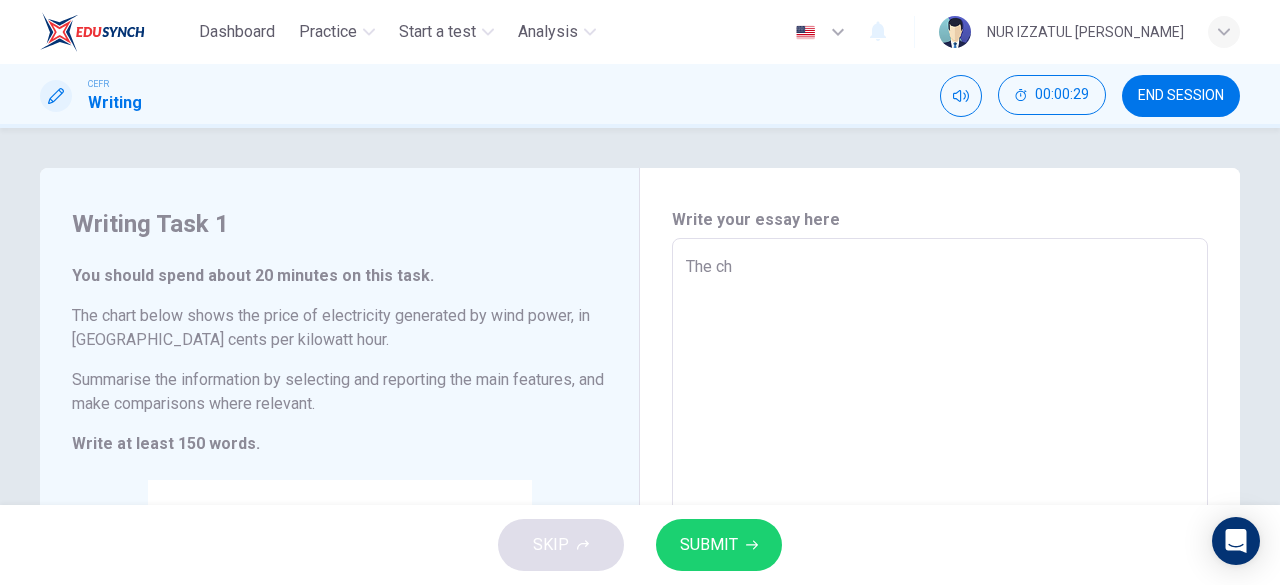 type on "x" 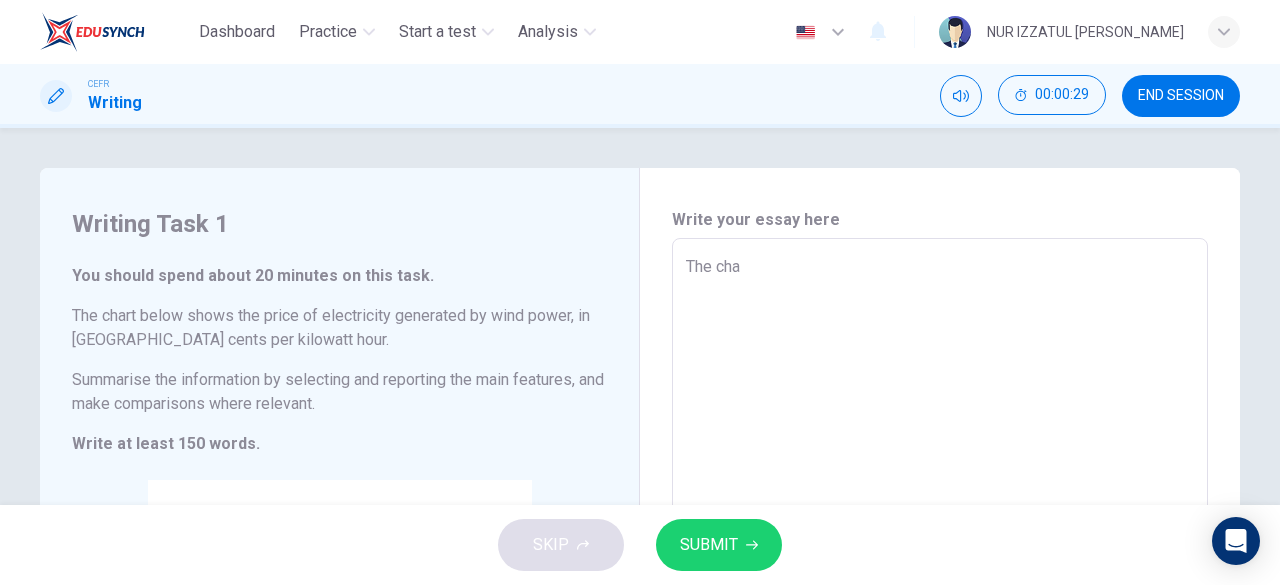type on "x" 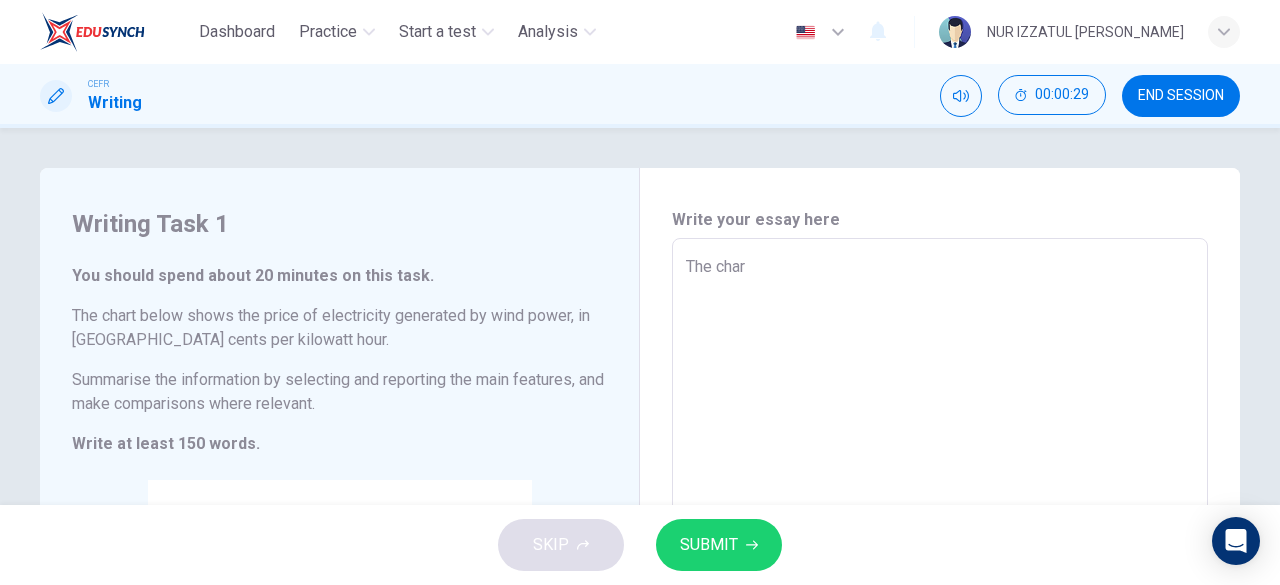 type on "x" 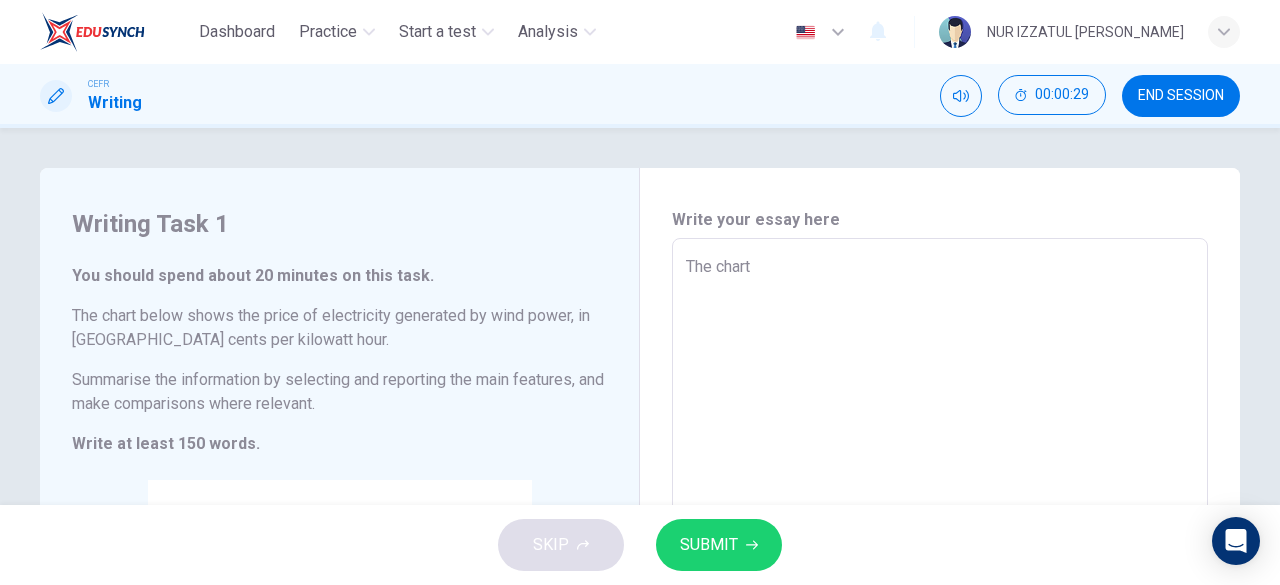 type on "x" 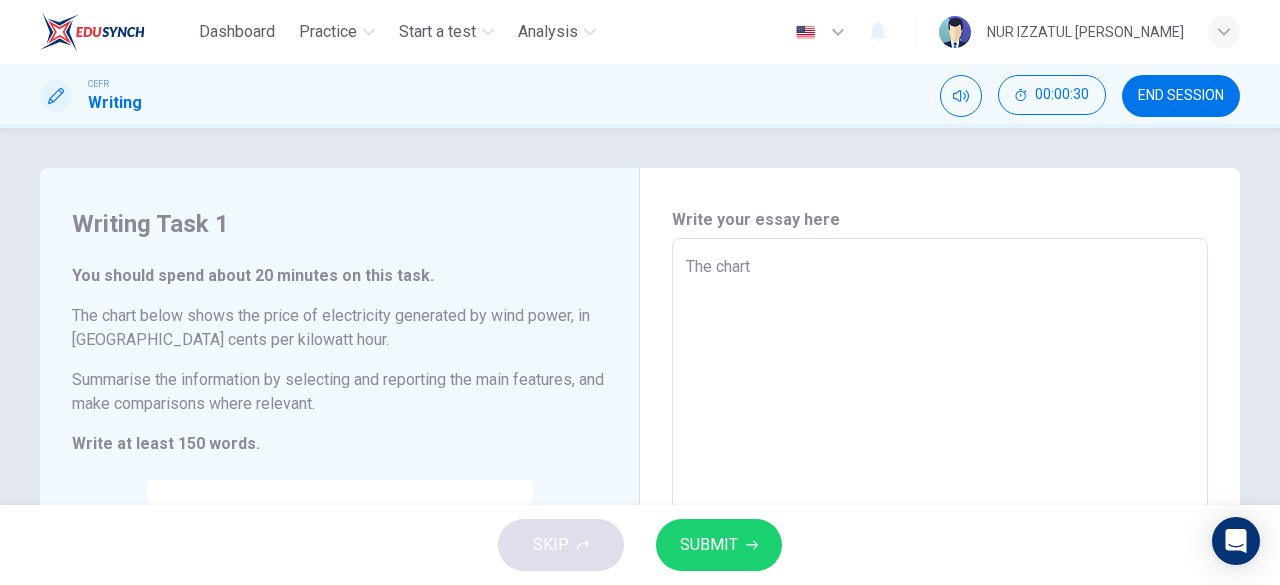 type on "The chart" 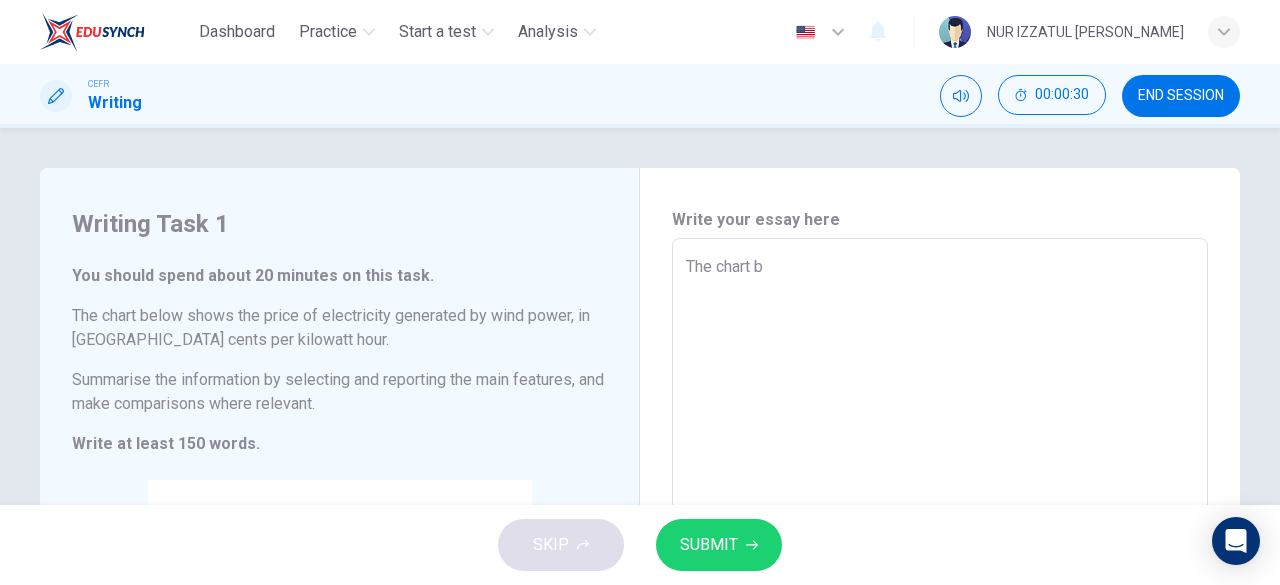 type on "x" 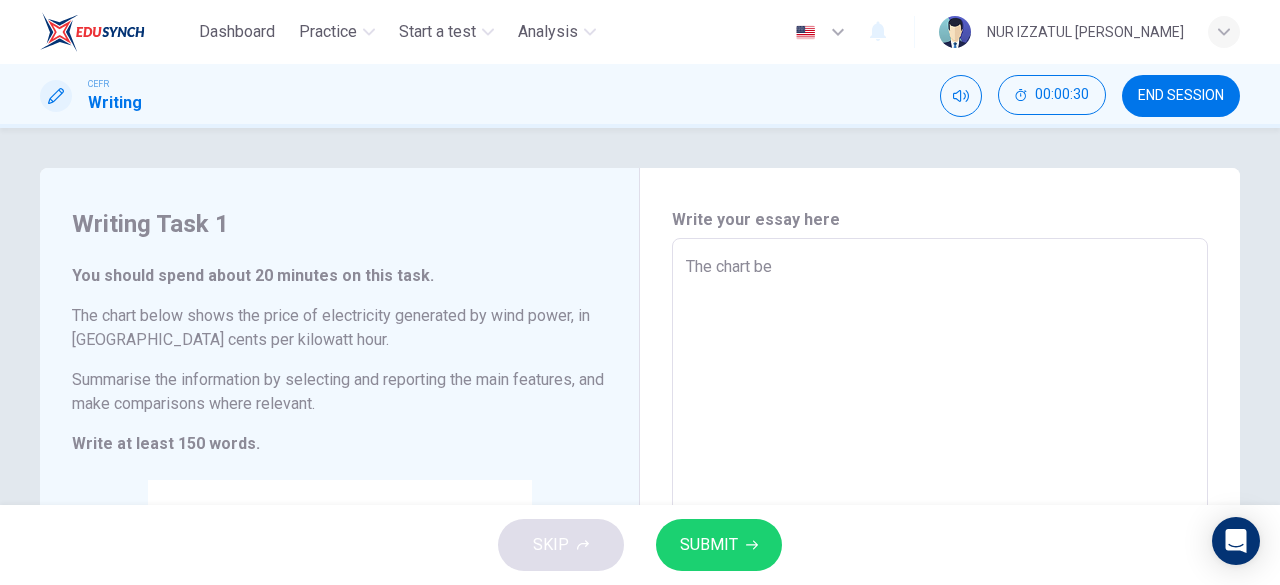 type on "x" 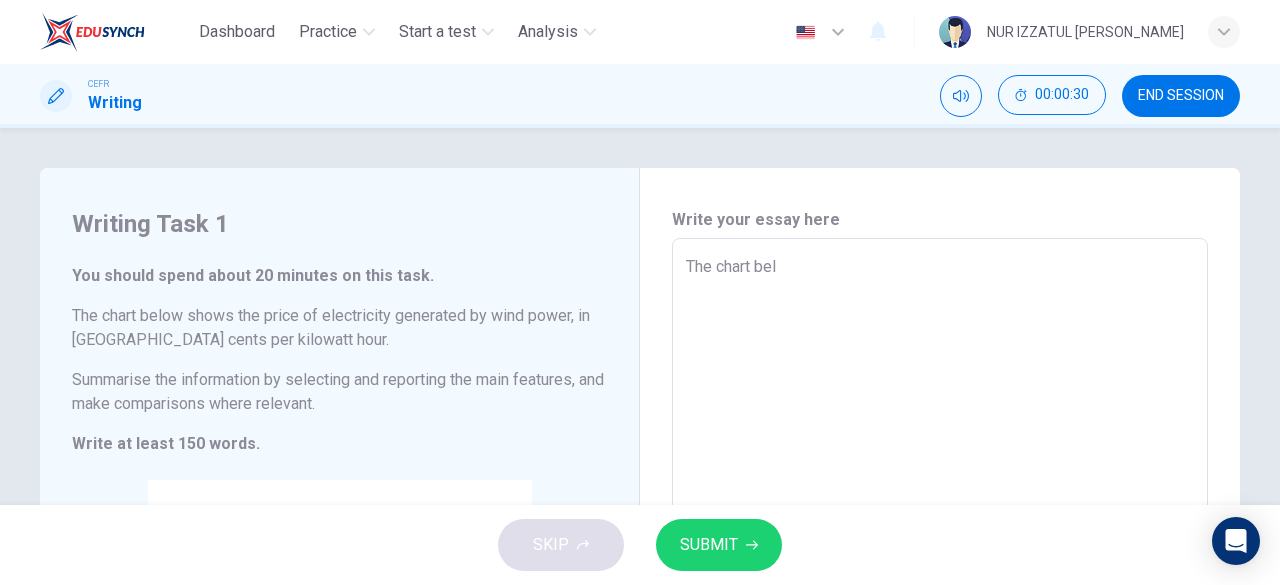 type on "x" 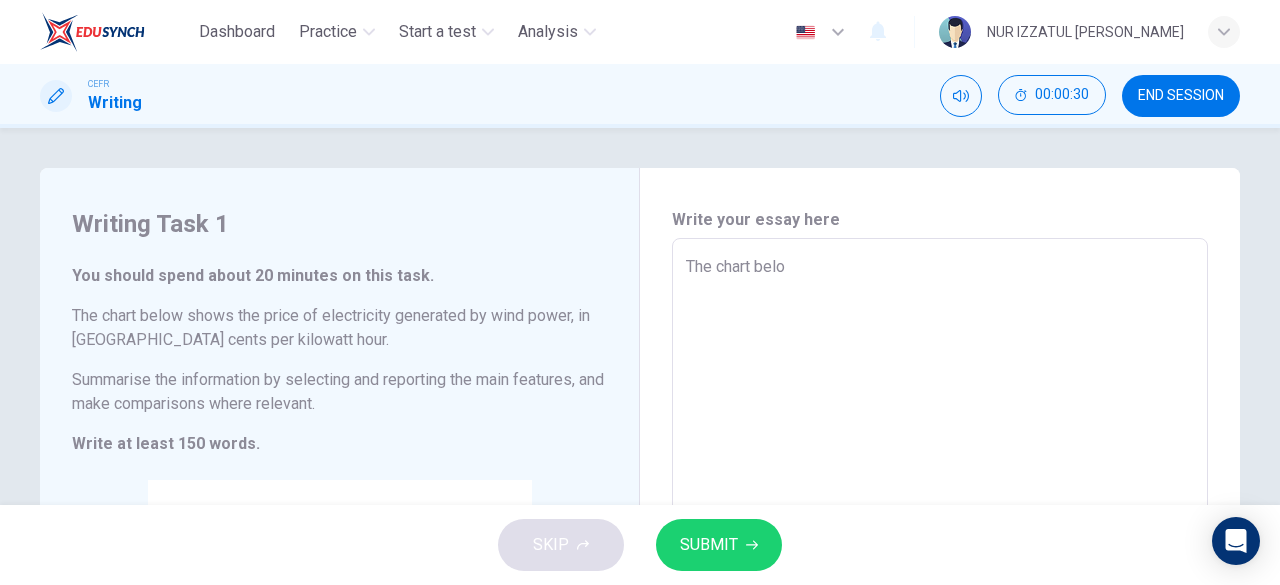 type on "x" 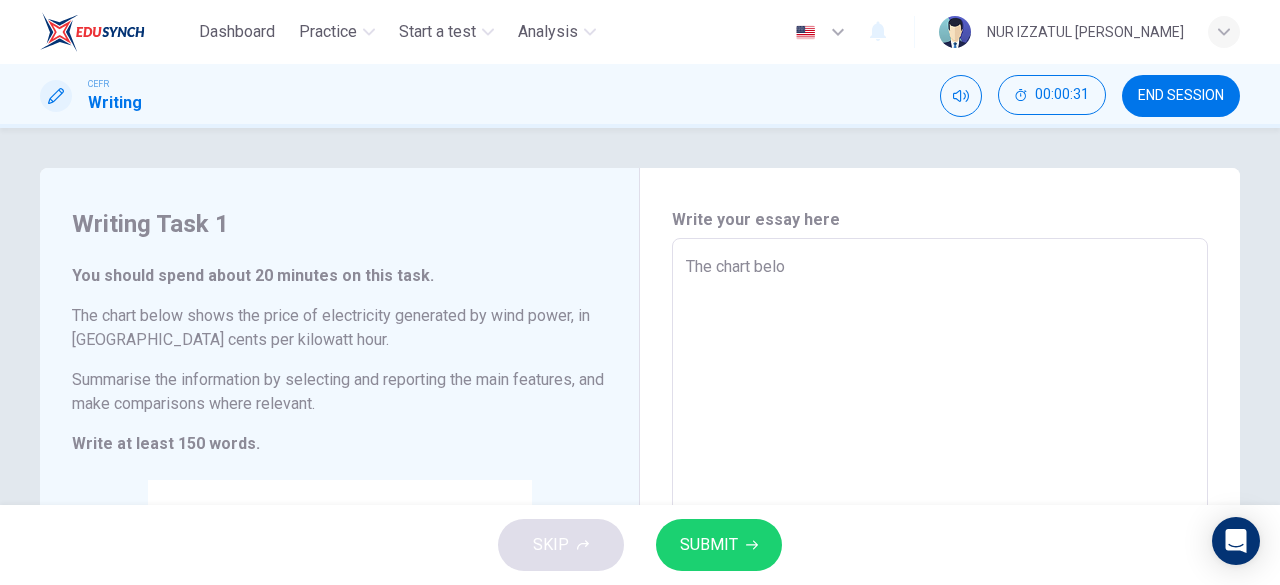 type on "The chart below" 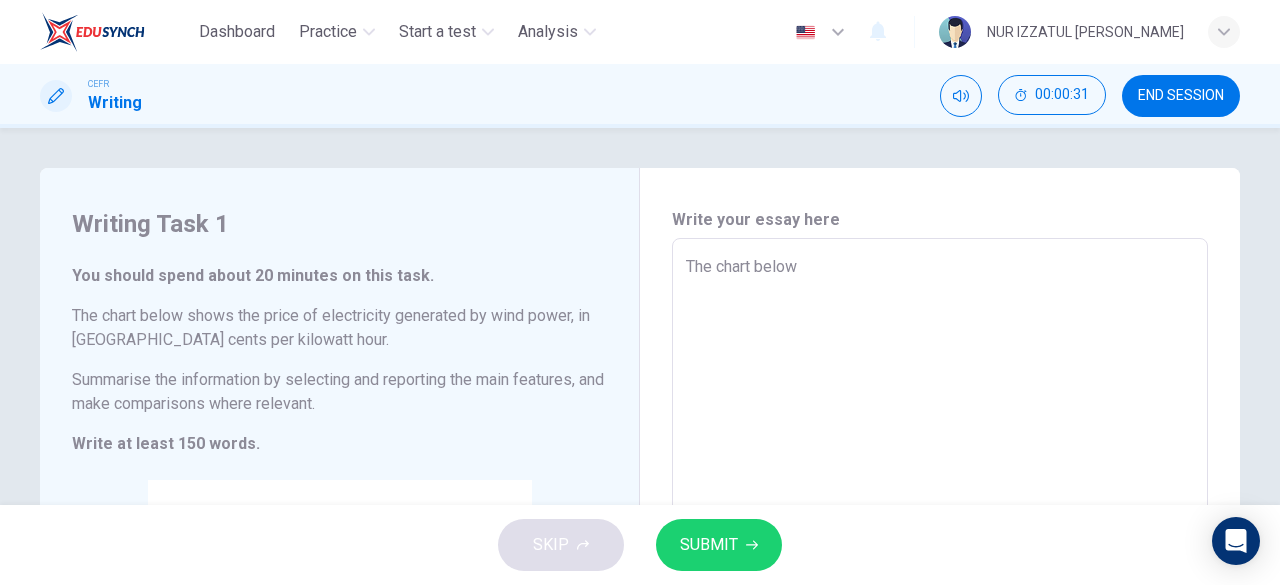 type on "x" 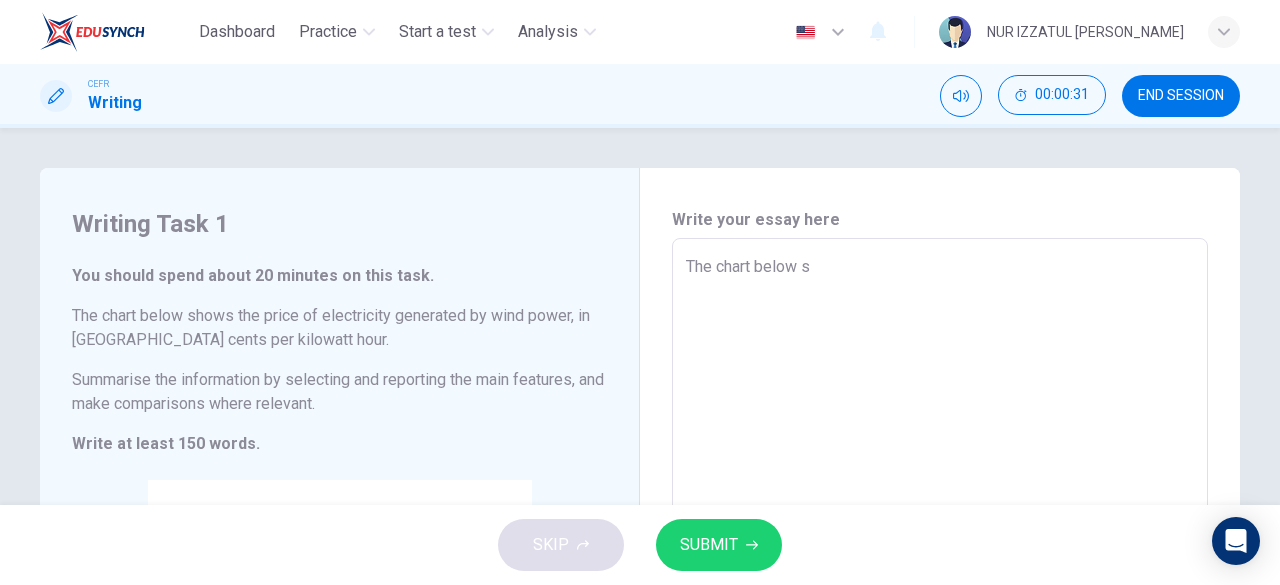 type on "x" 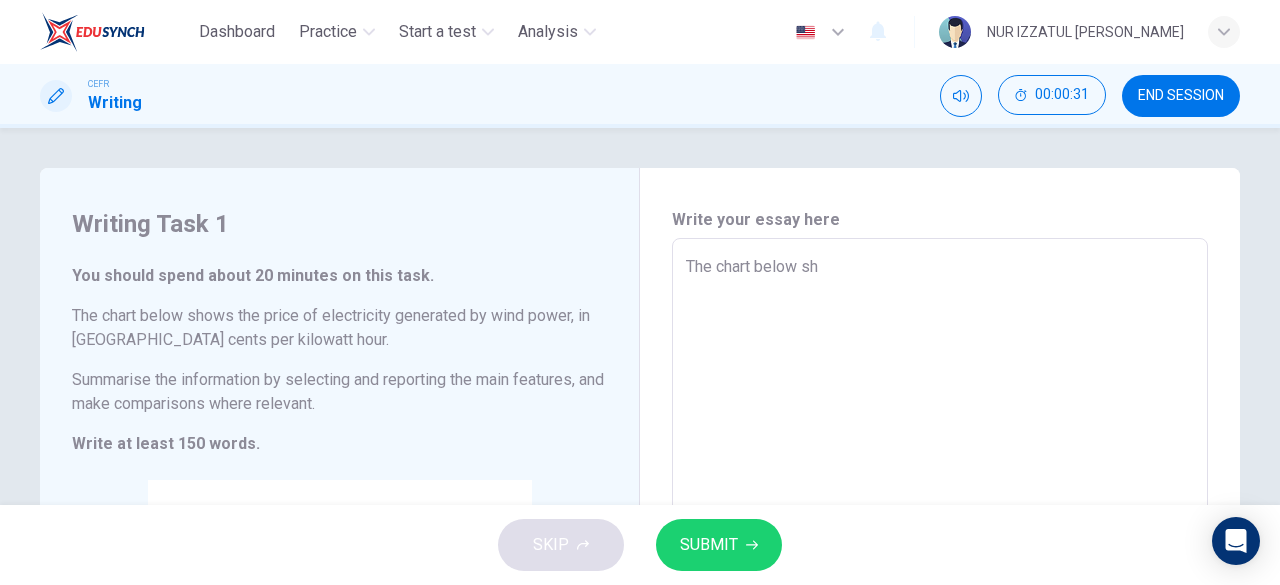 type on "x" 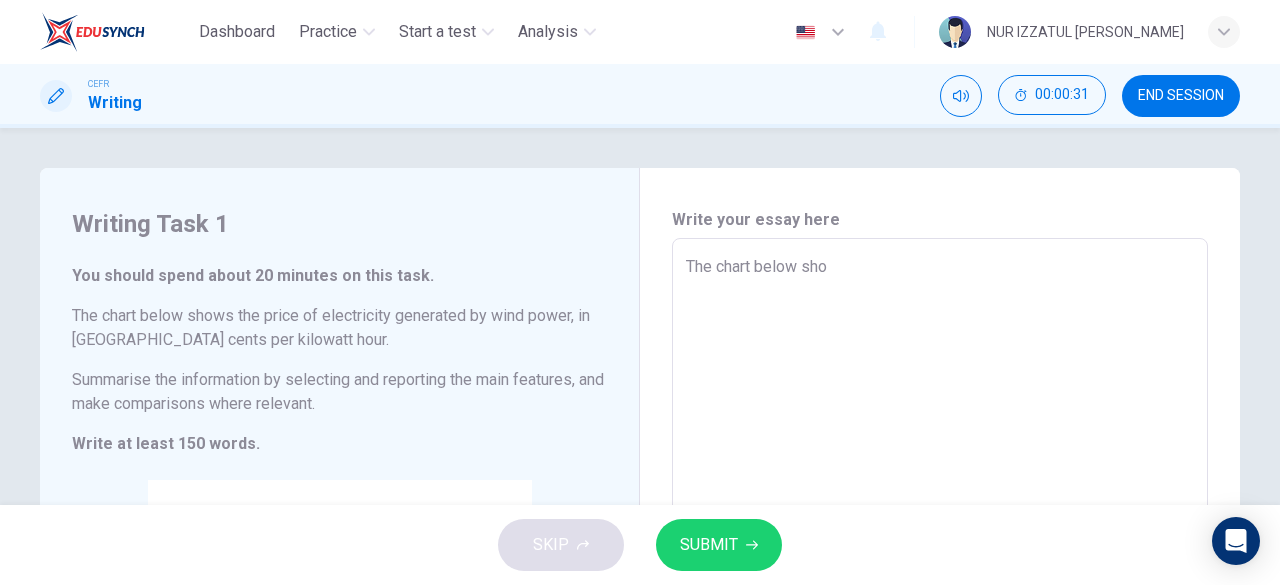 type on "x" 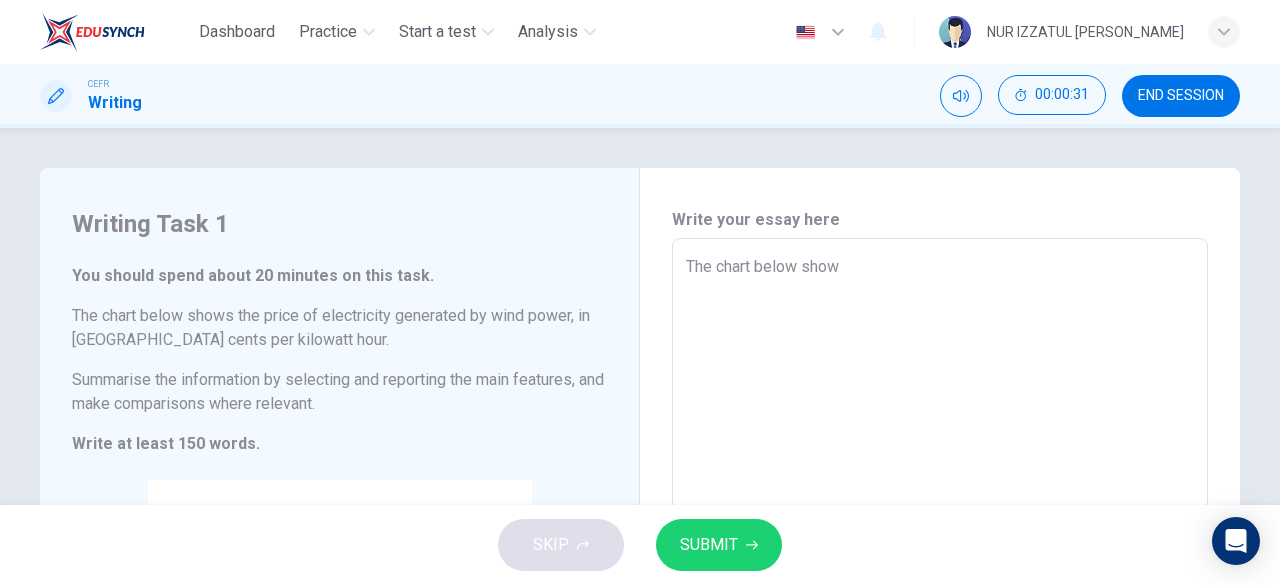 type on "x" 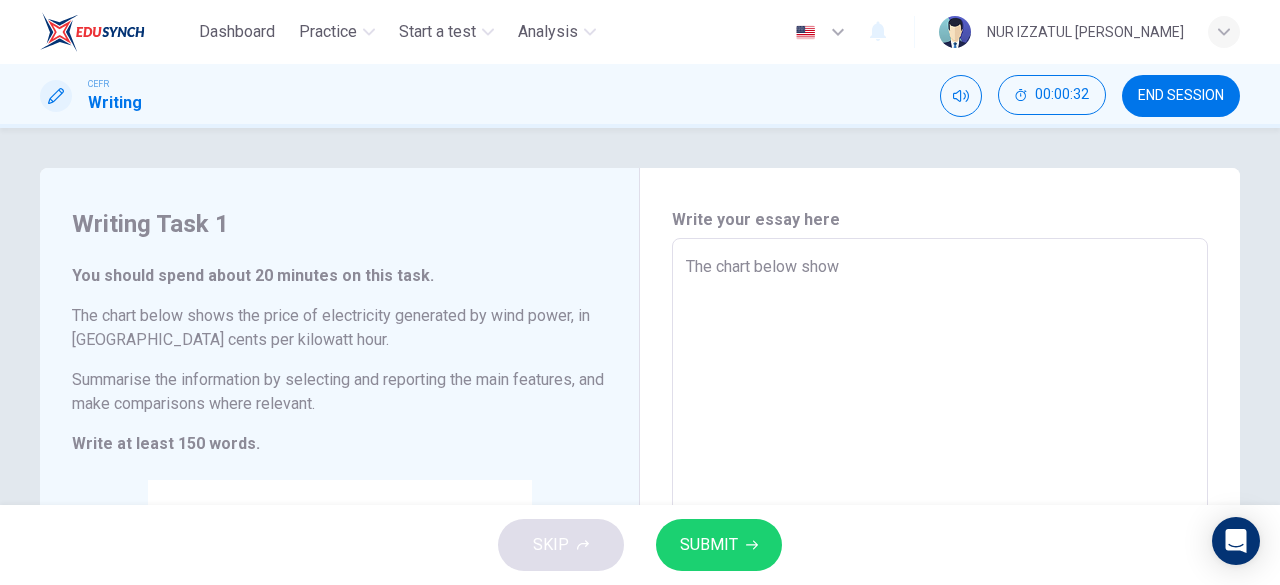 type on "The chart below shows" 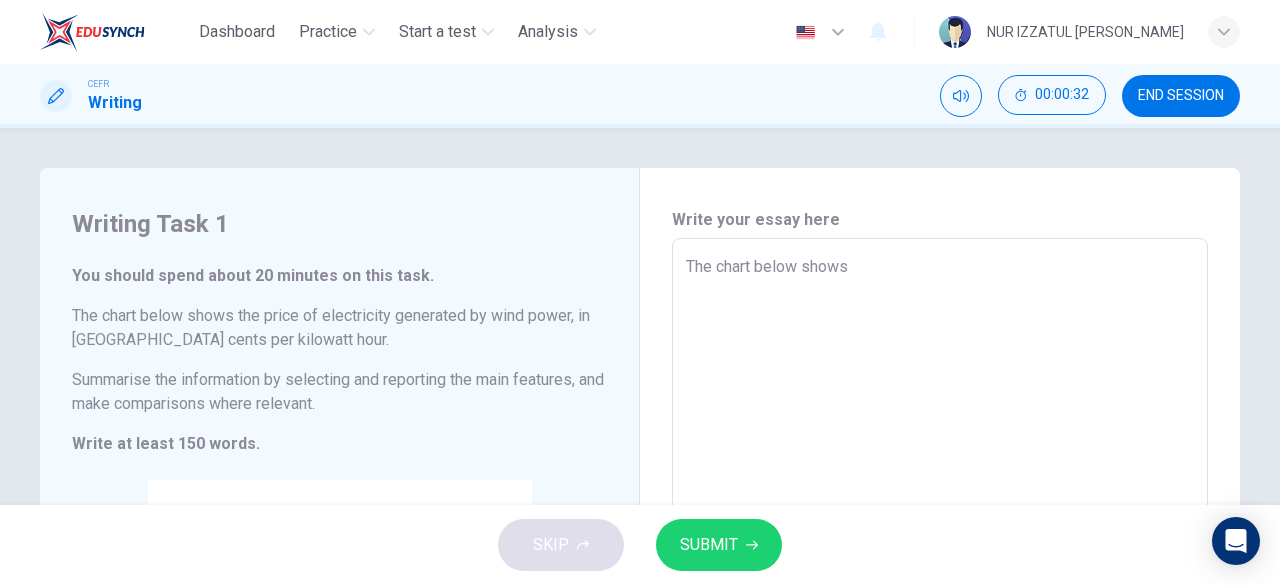 type on "x" 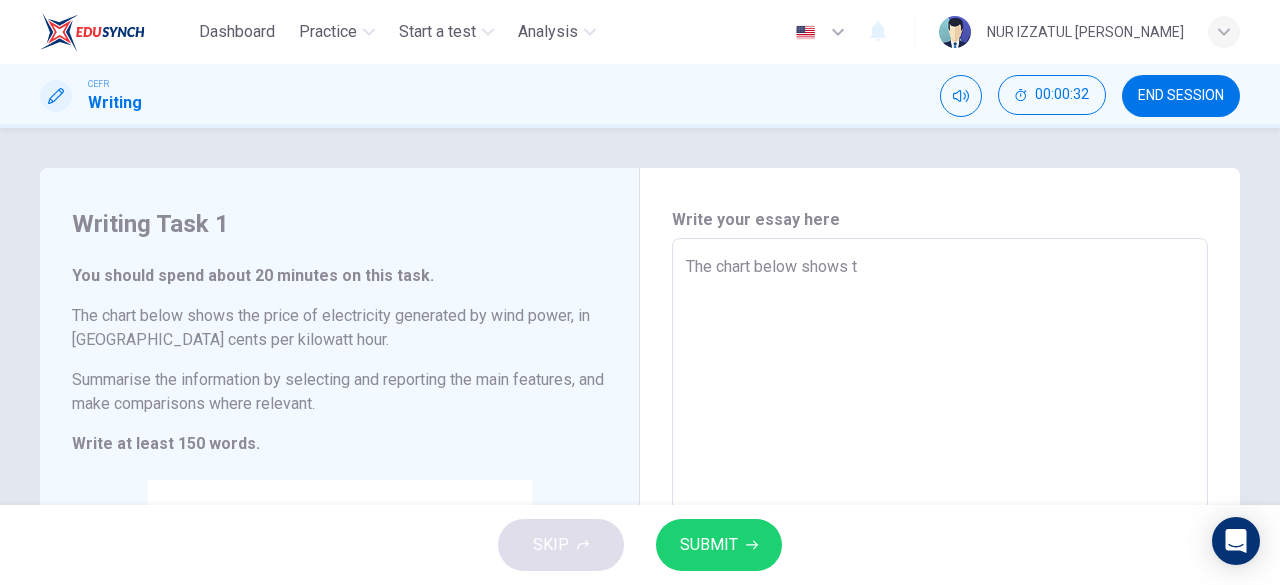 type on "x" 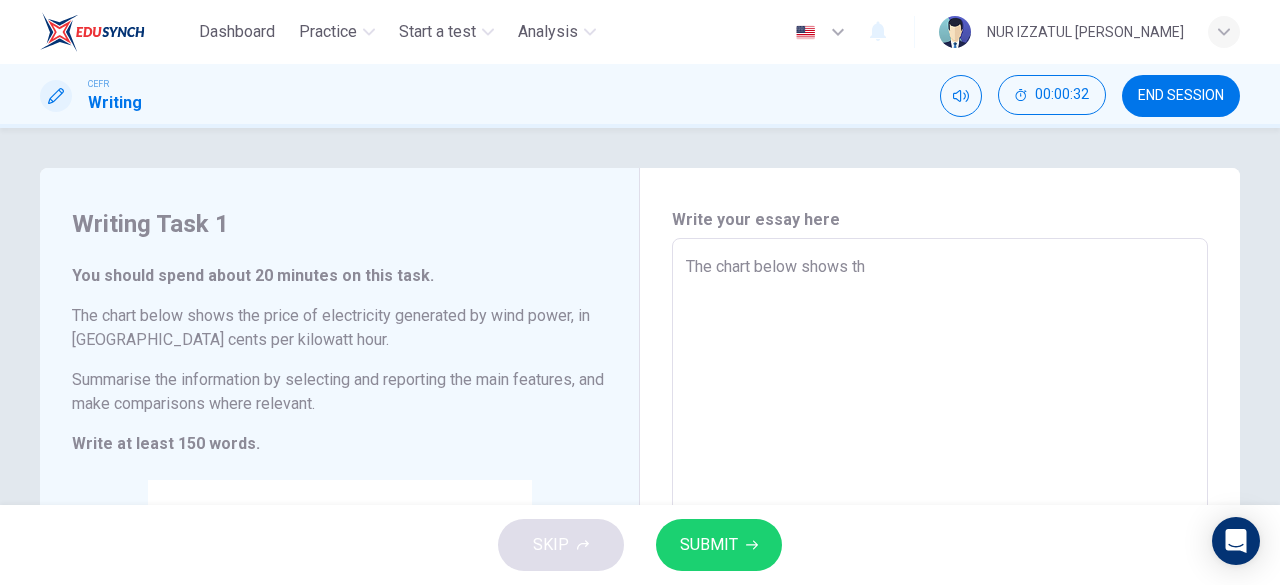 type on "x" 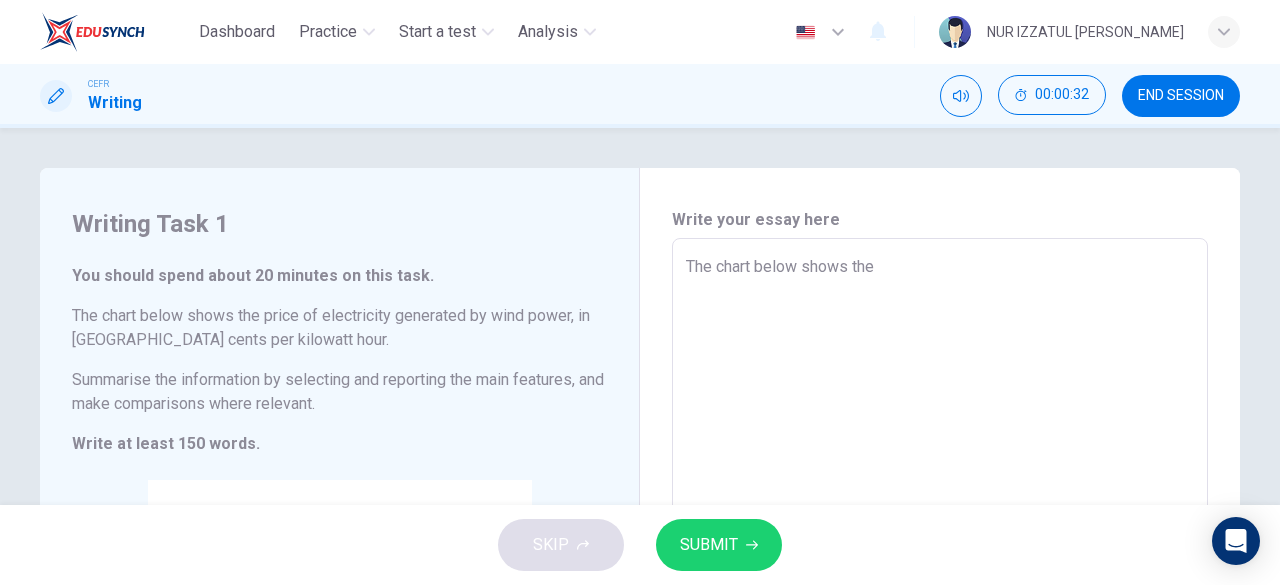 type on "x" 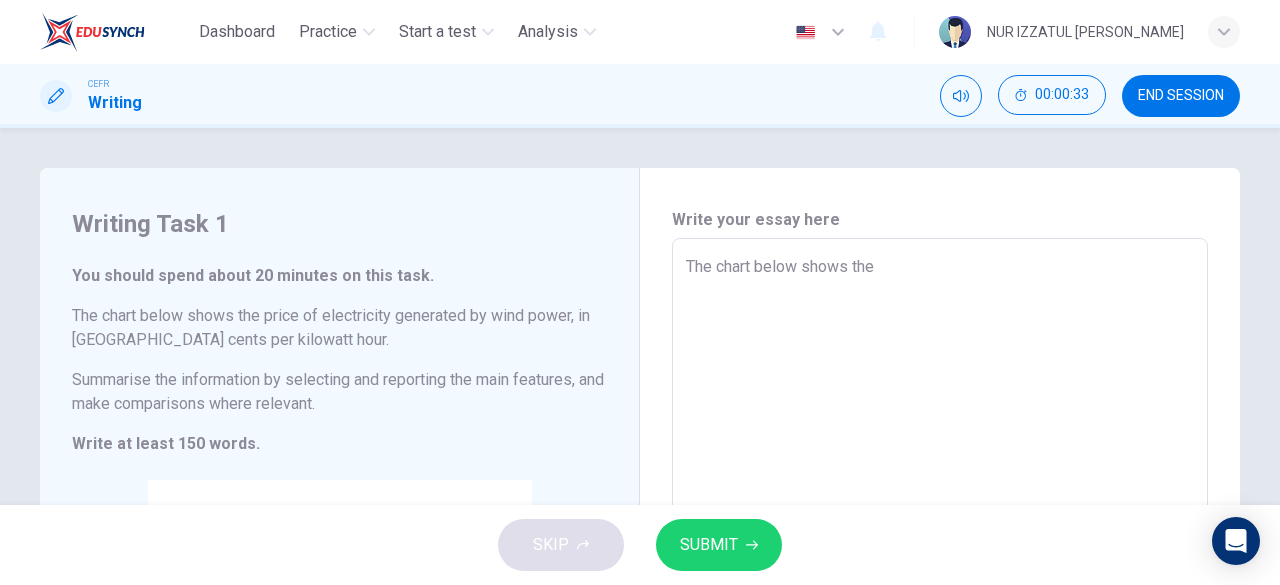 type on "The chart below shows the" 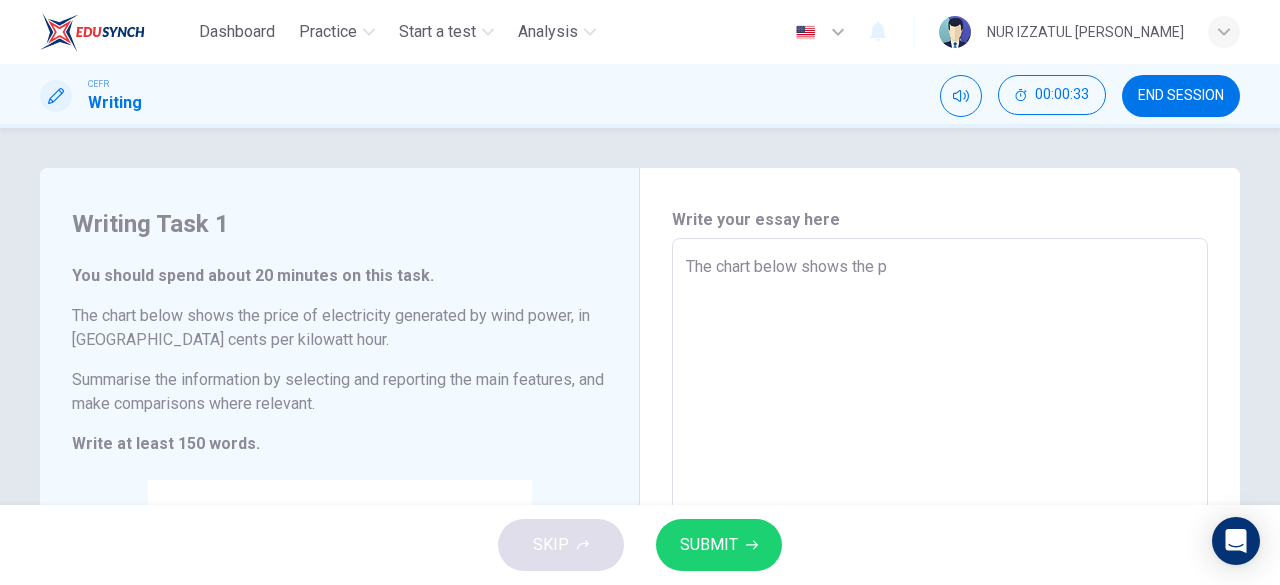 type on "x" 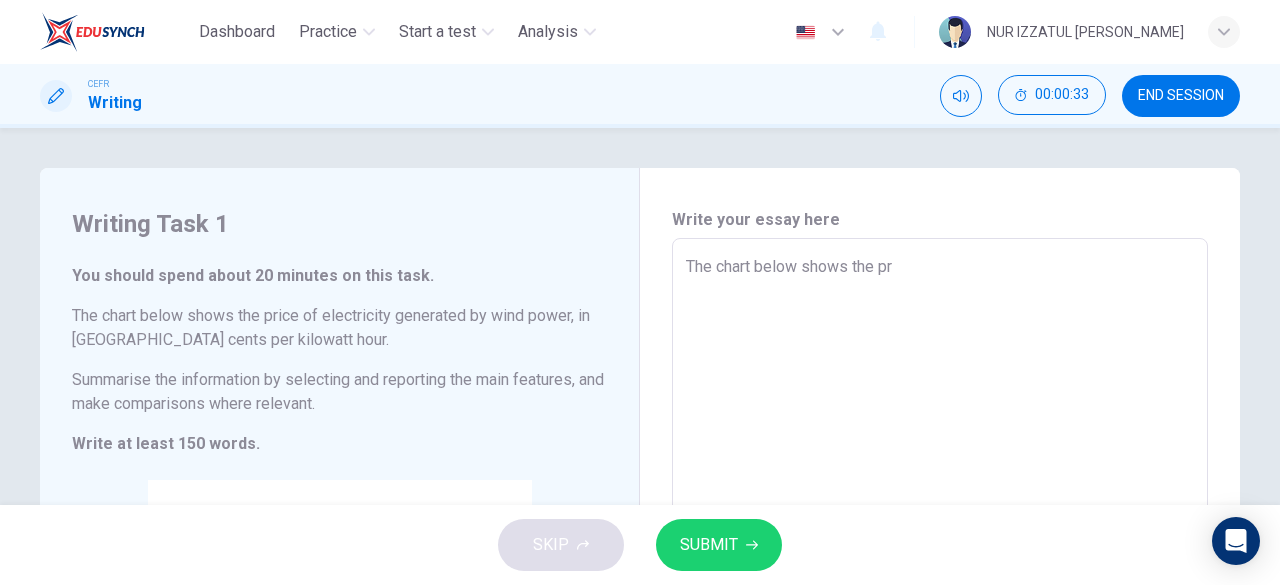 type on "The chart below shows the pri" 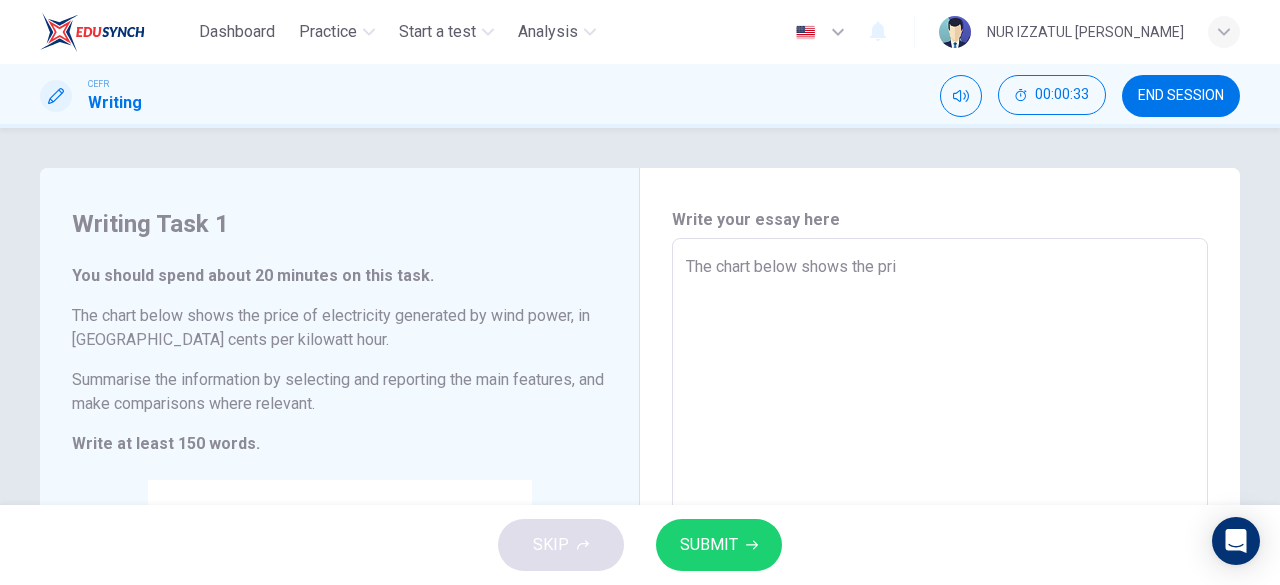 type on "x" 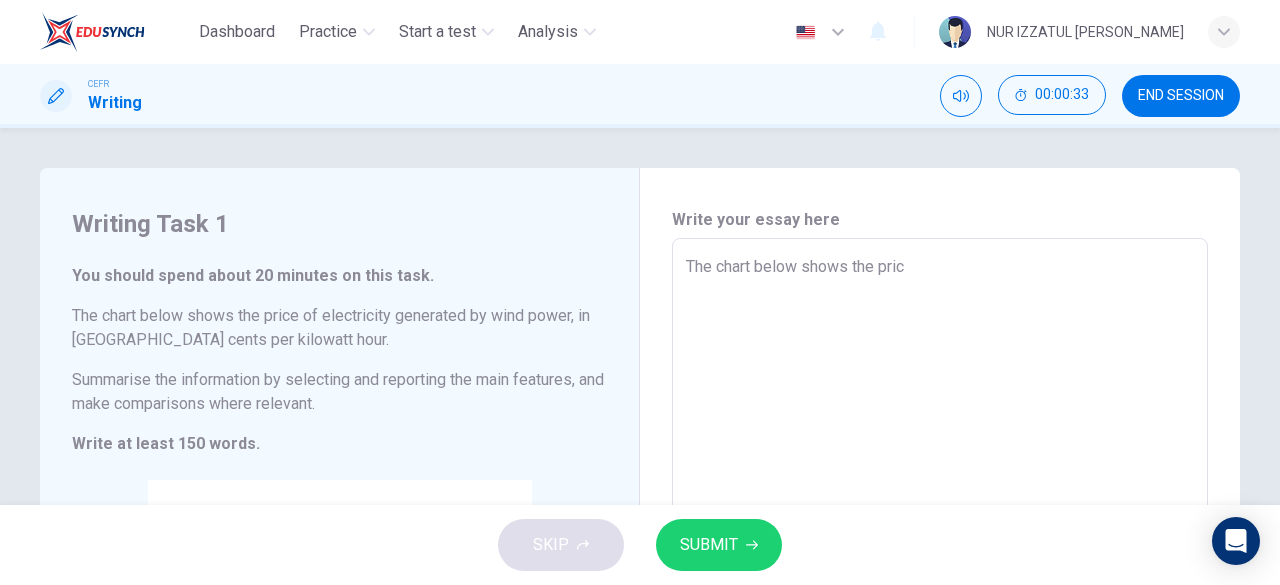 type on "x" 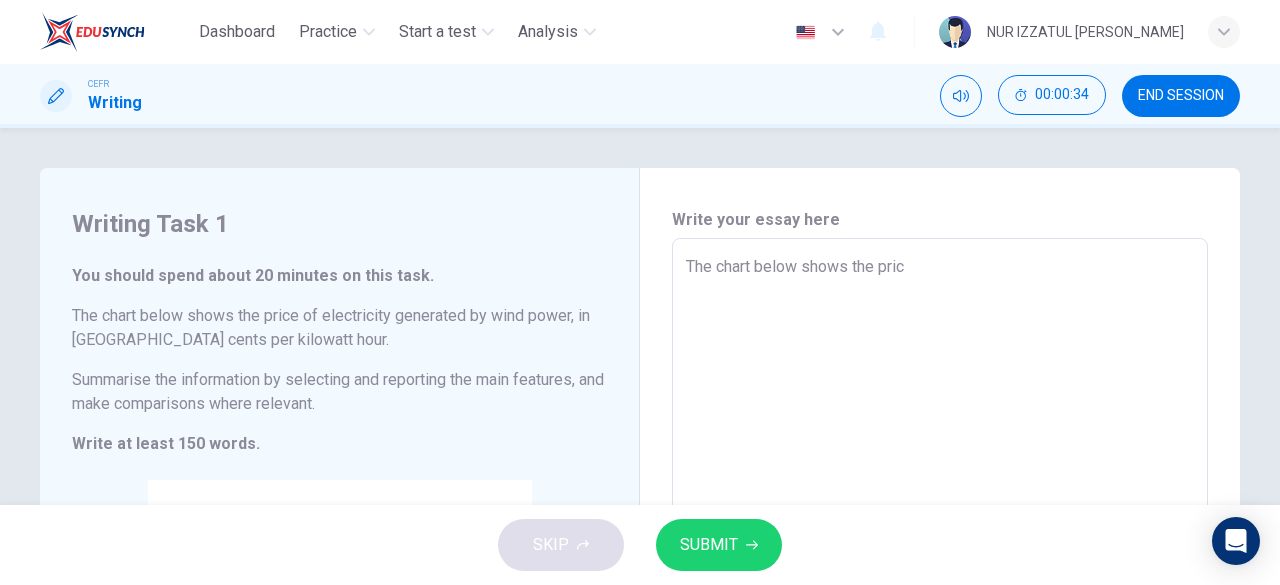 type on "The chart below shows the price" 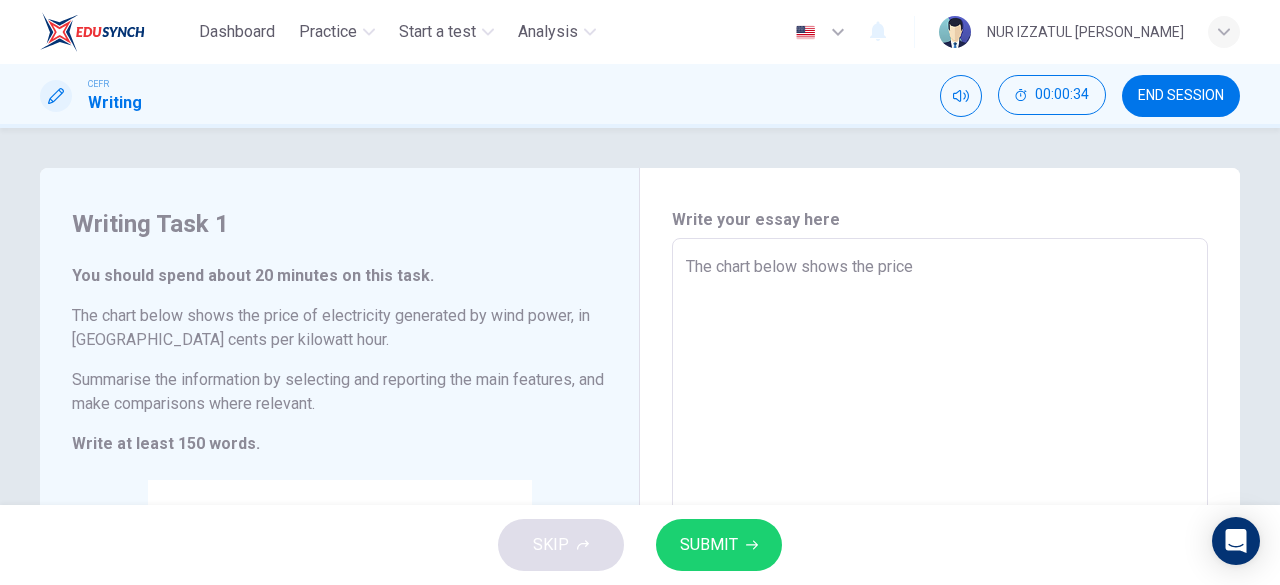 type on "x" 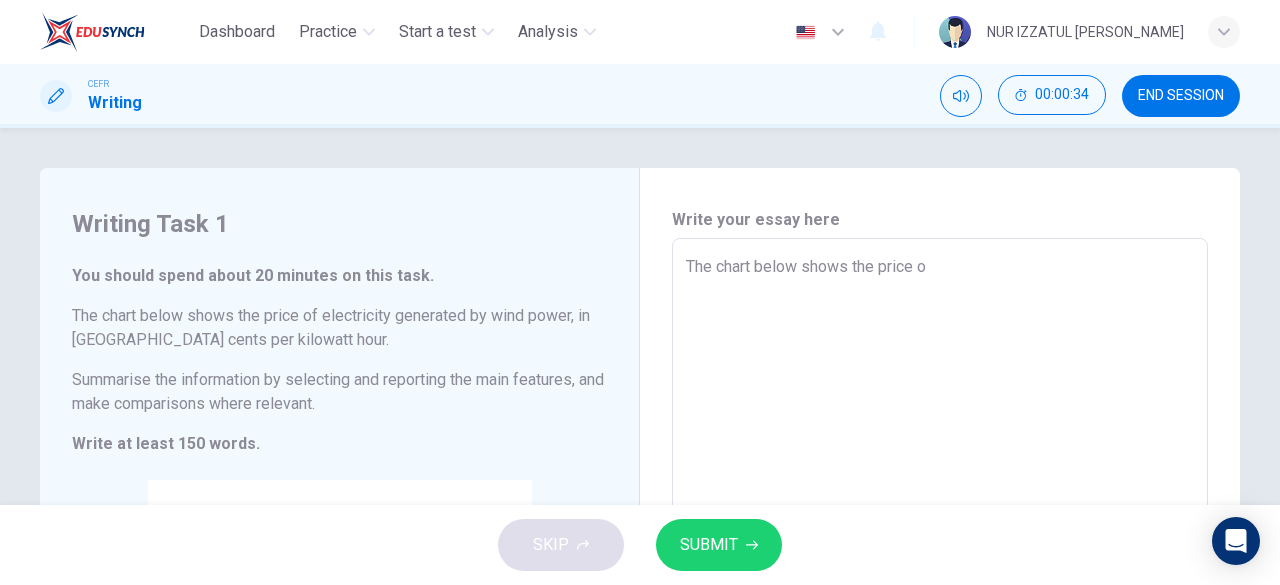type on "x" 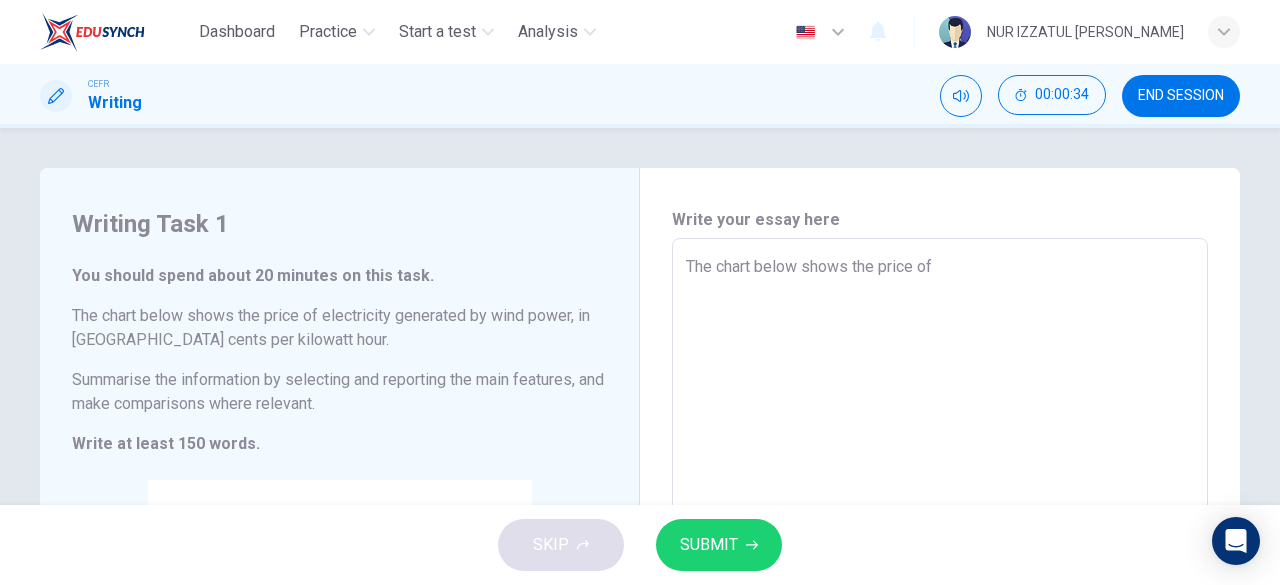 type on "x" 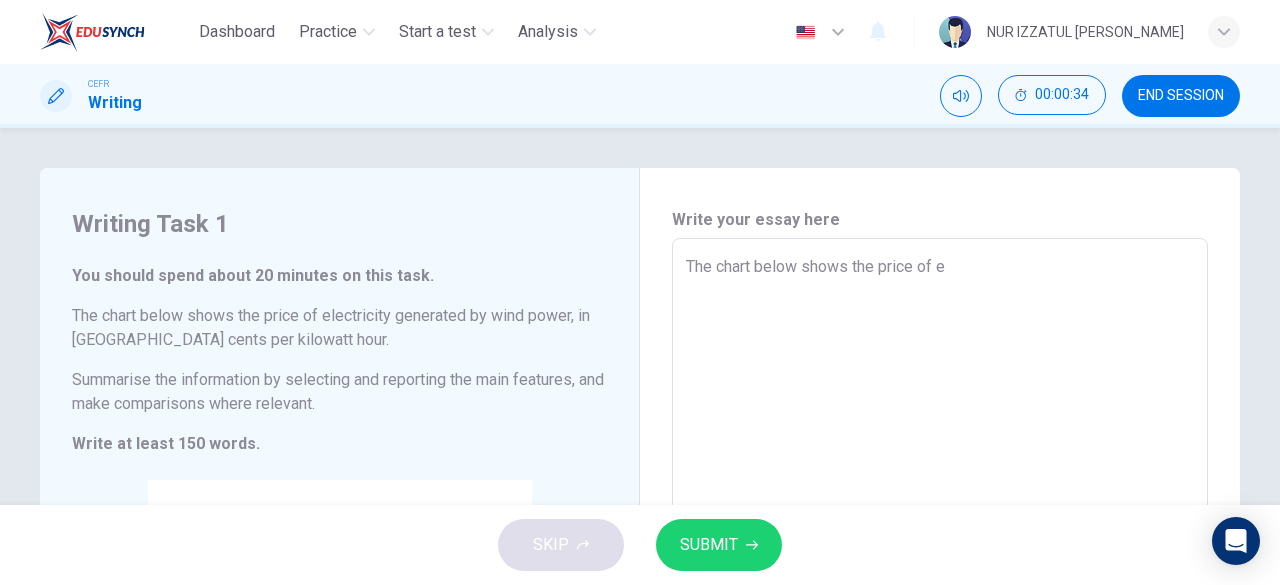 type on "x" 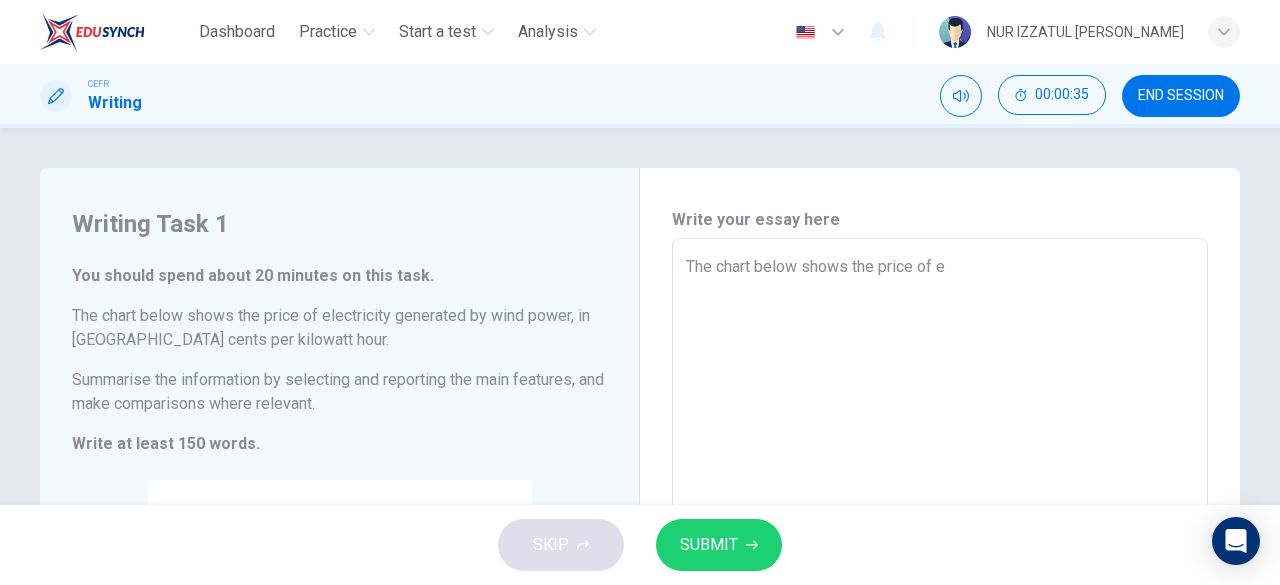 type on "The chart below shows the price of el" 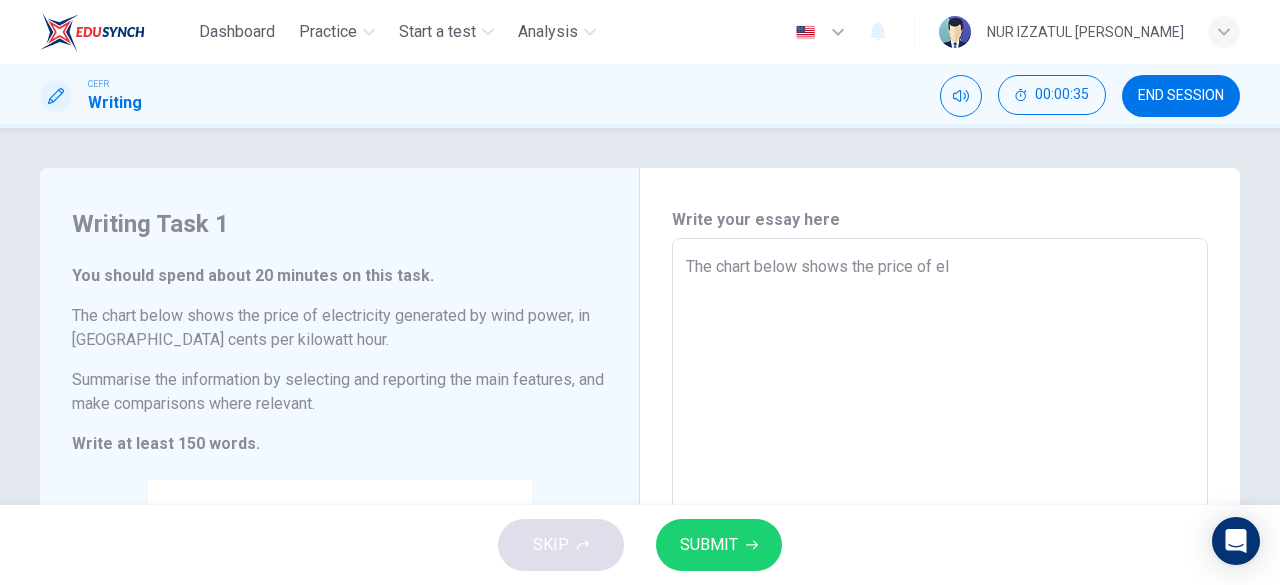 type on "x" 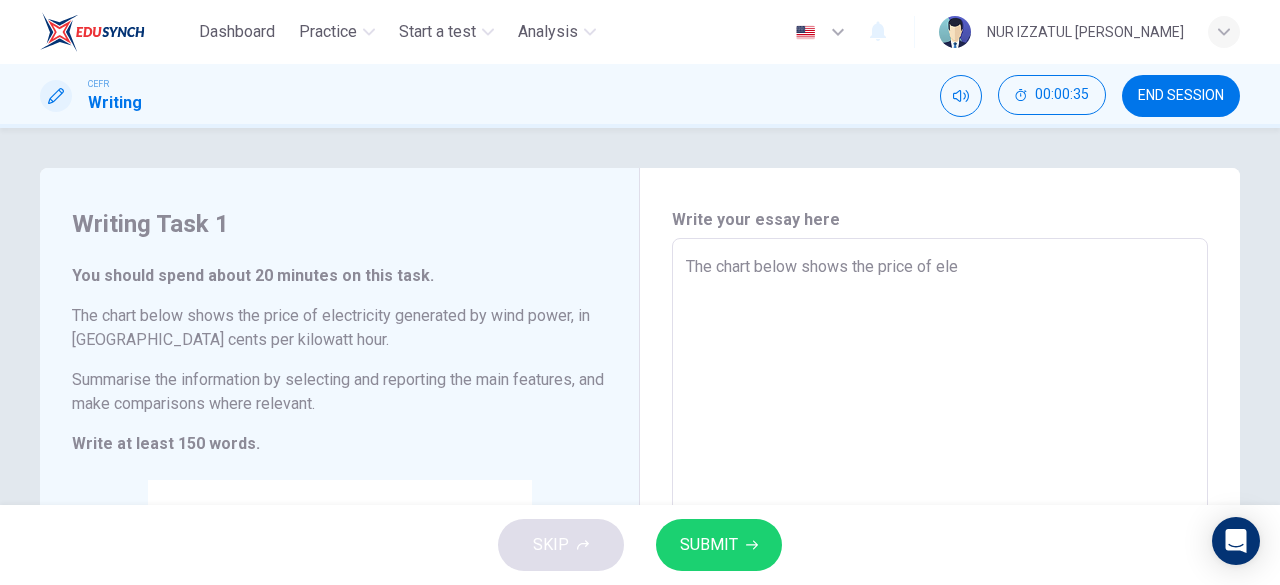type on "x" 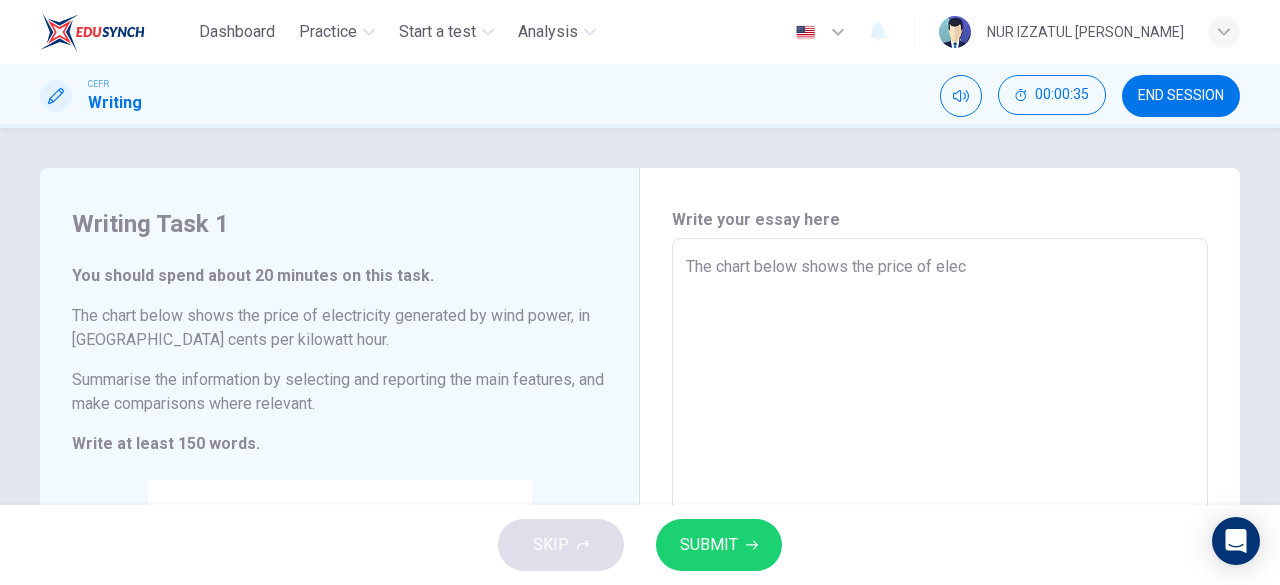 type on "The chart below shows the price of elect" 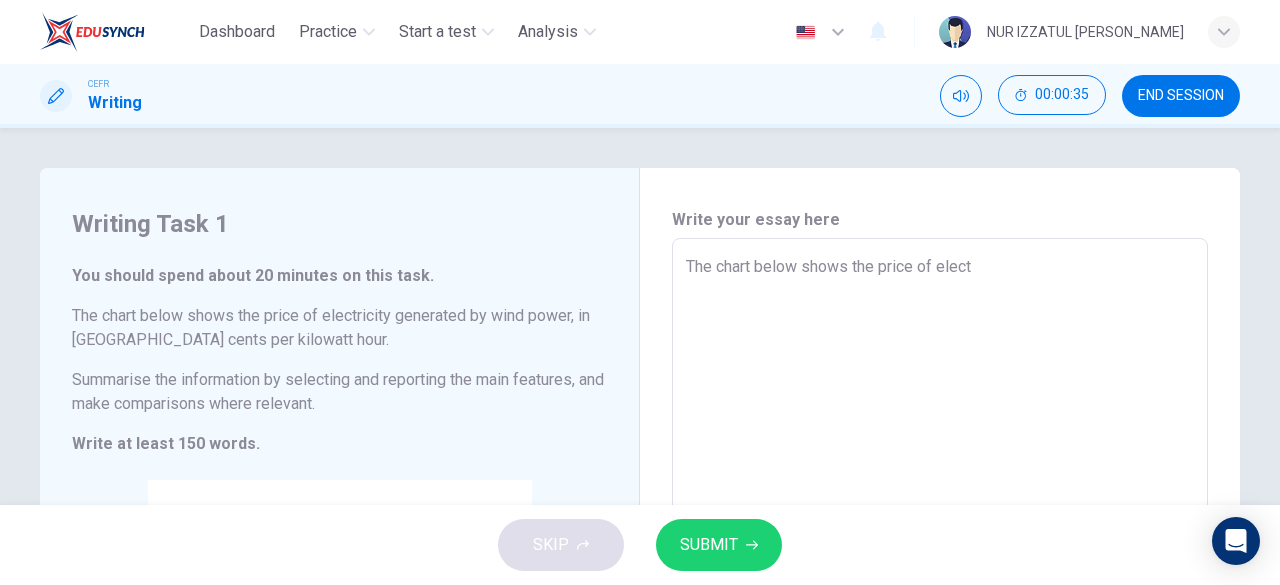 type on "x" 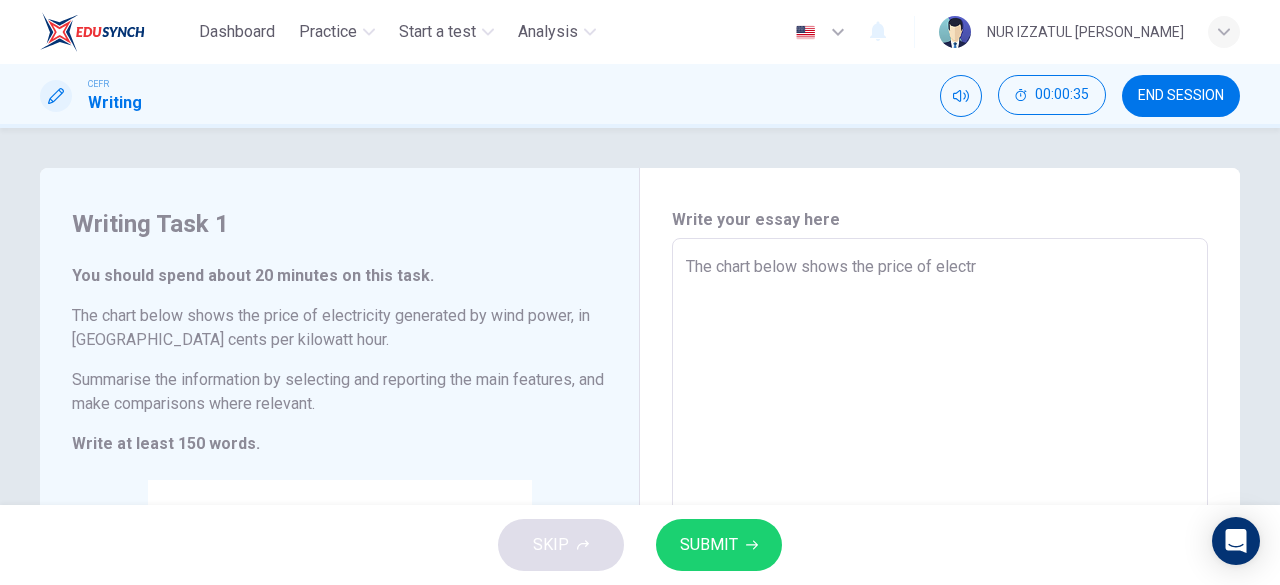 type on "x" 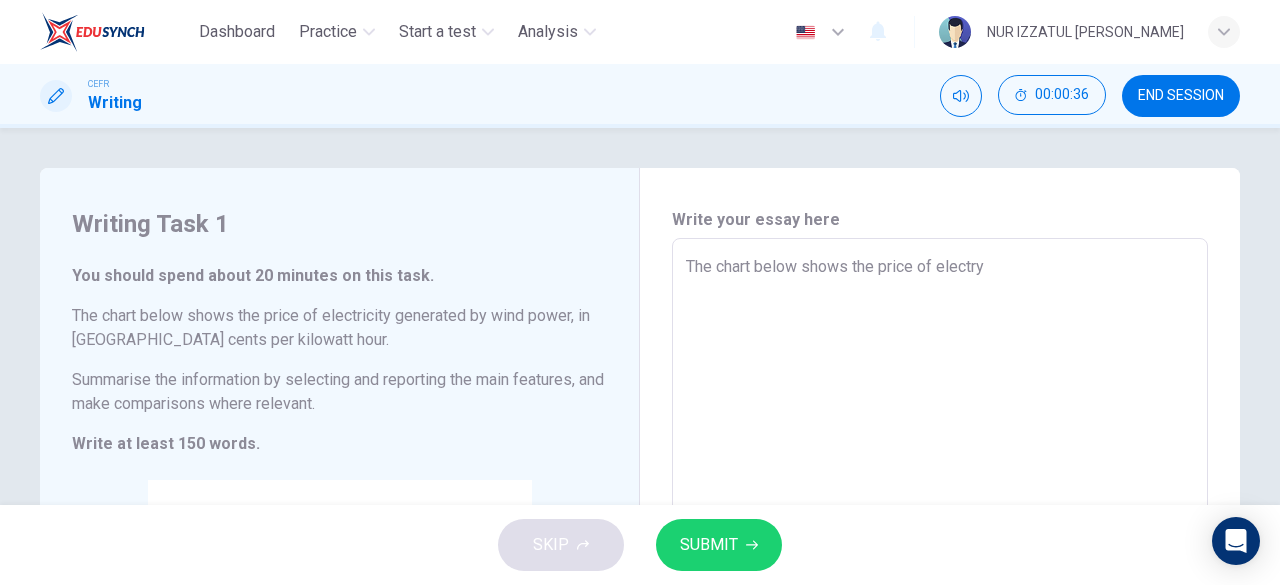 type on "x" 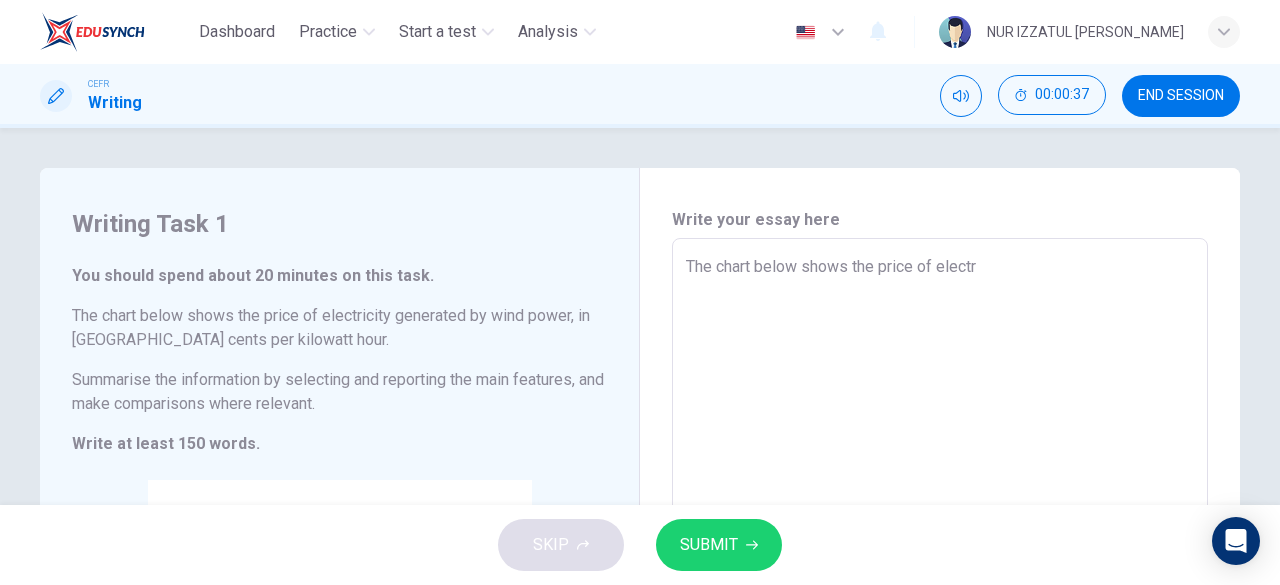 type on "The chart below shows the price of electri" 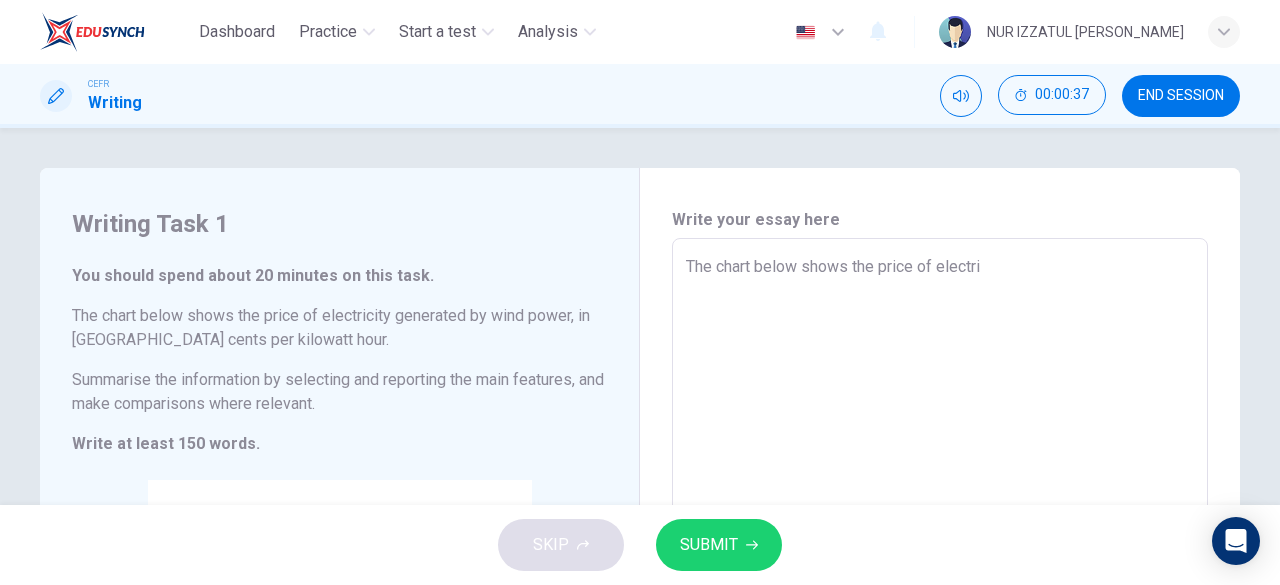 type on "x" 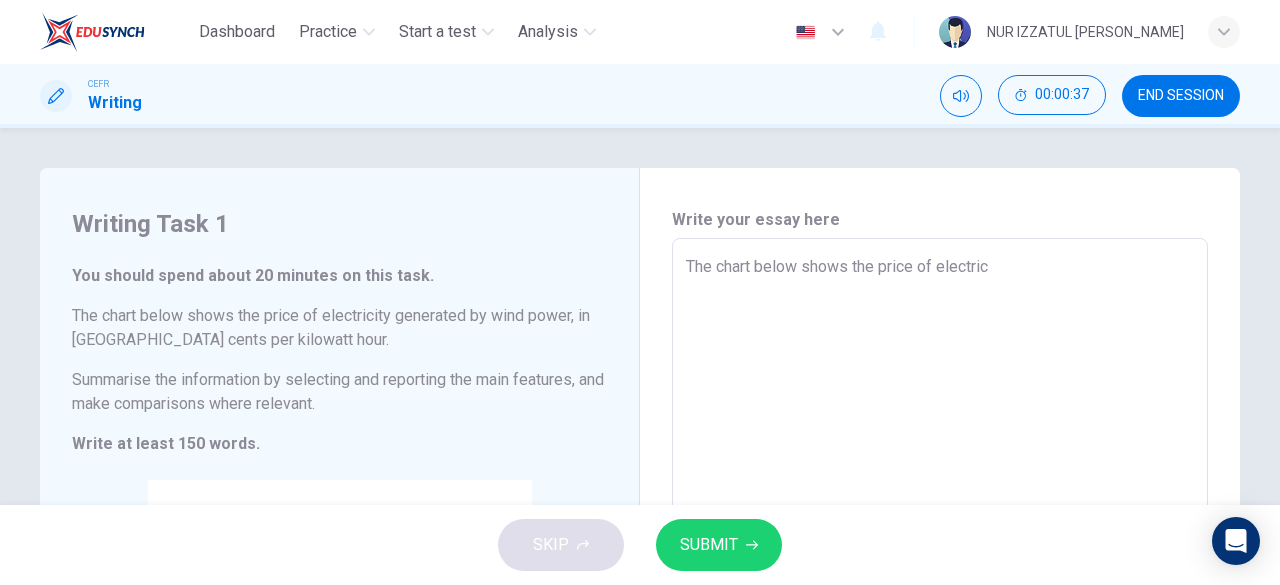 type on "x" 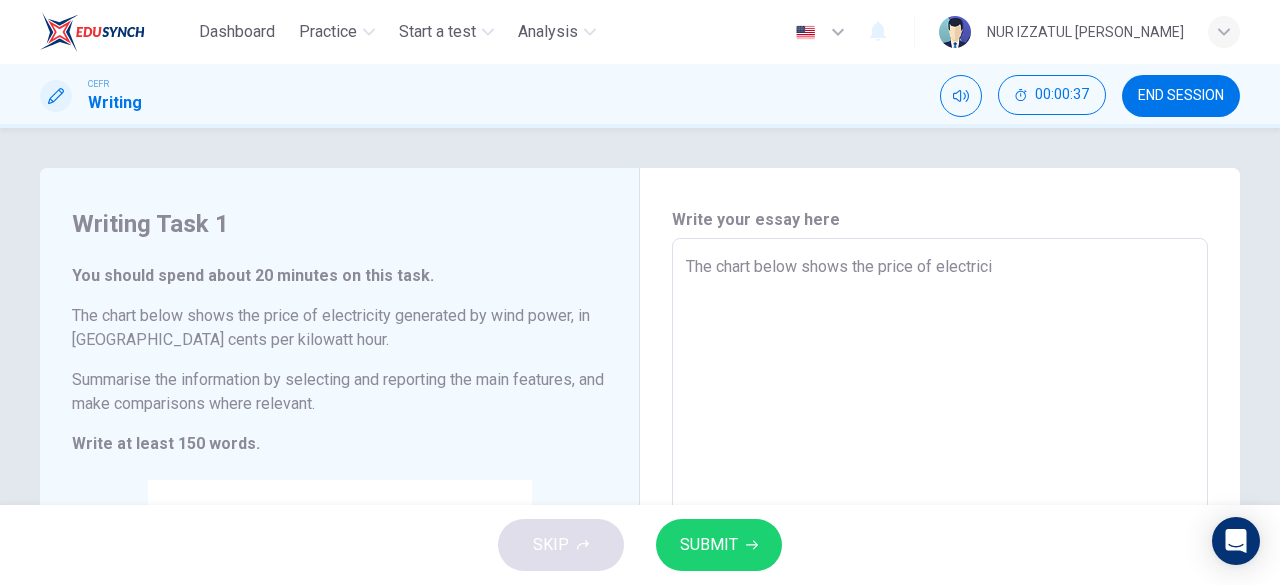 type on "x" 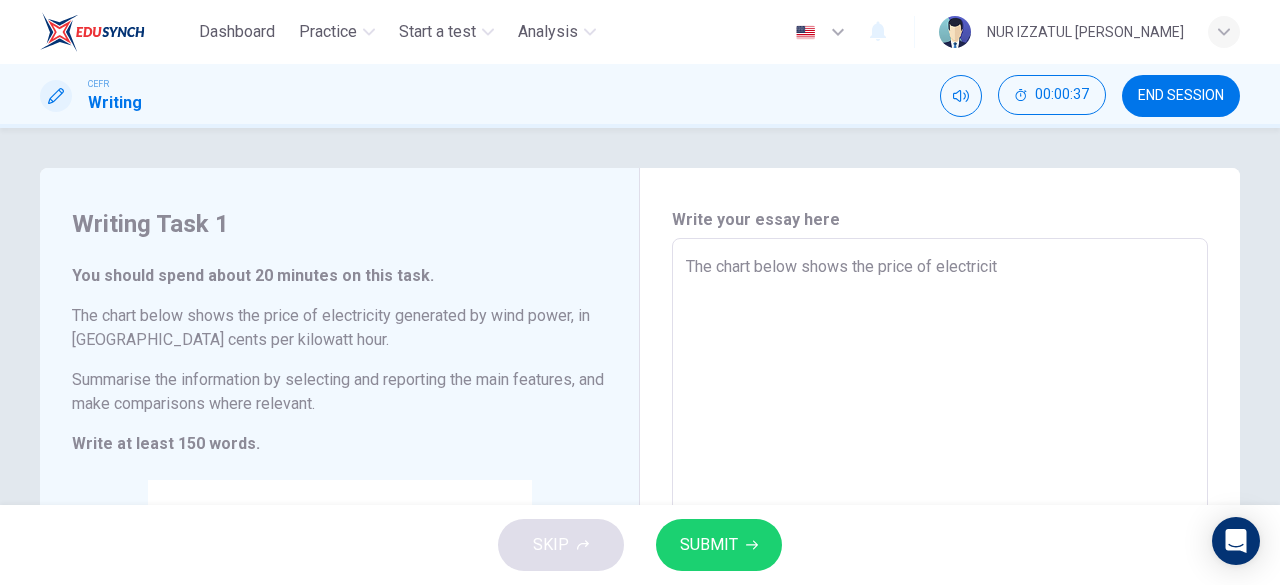 type on "The chart below shows the price of electricity" 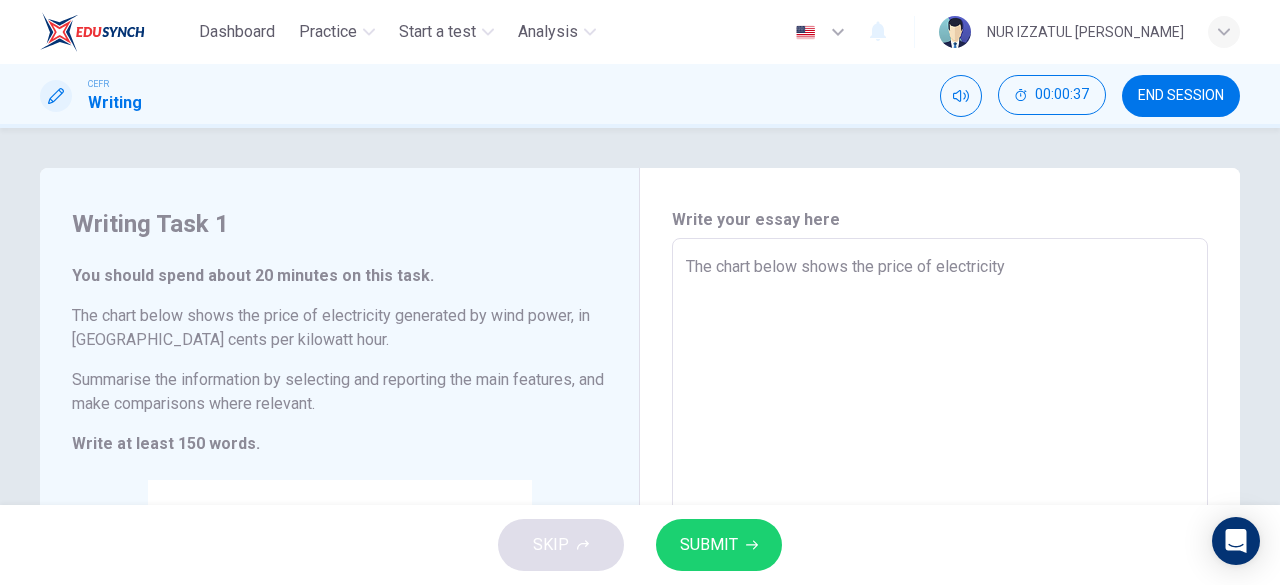 type on "x" 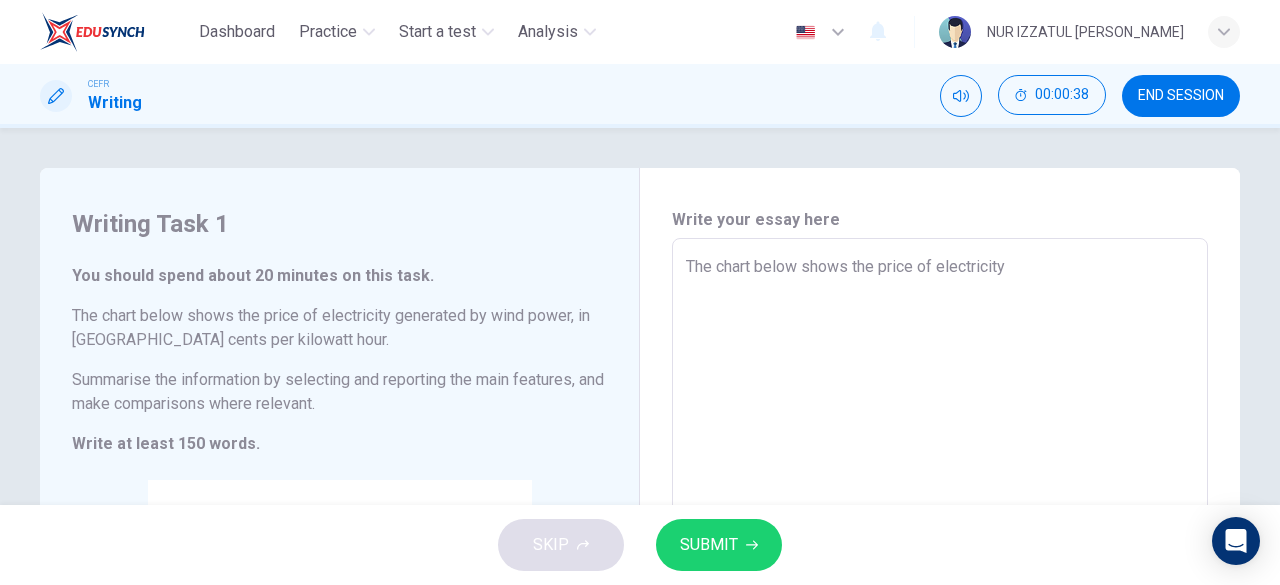 type on "The chart below shows the price of electricity g" 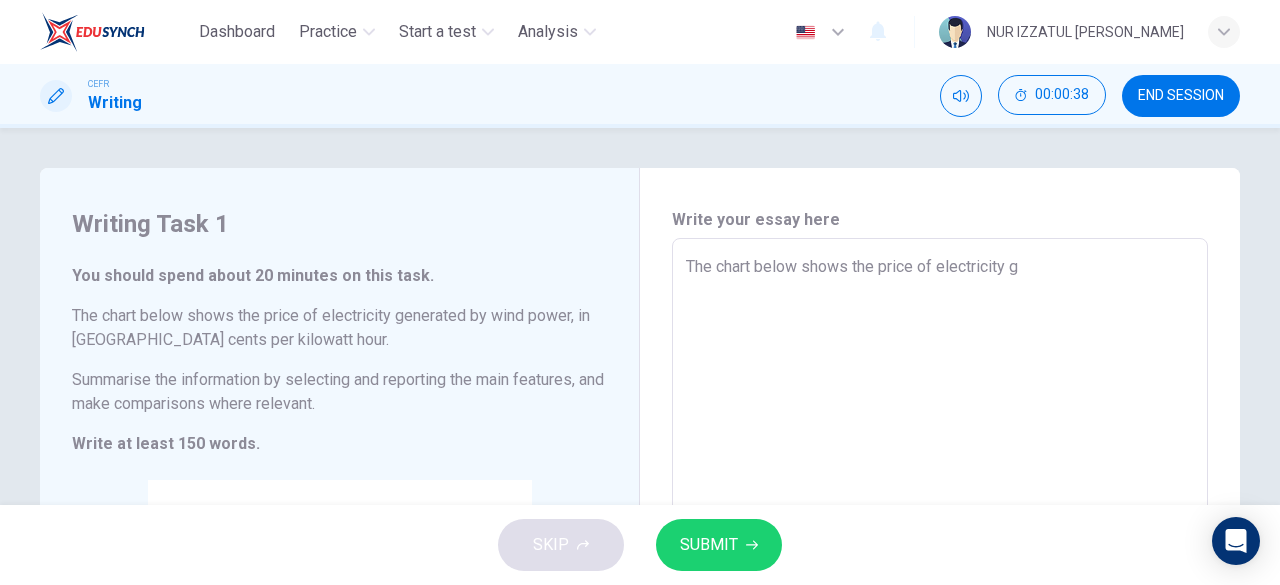 type on "x" 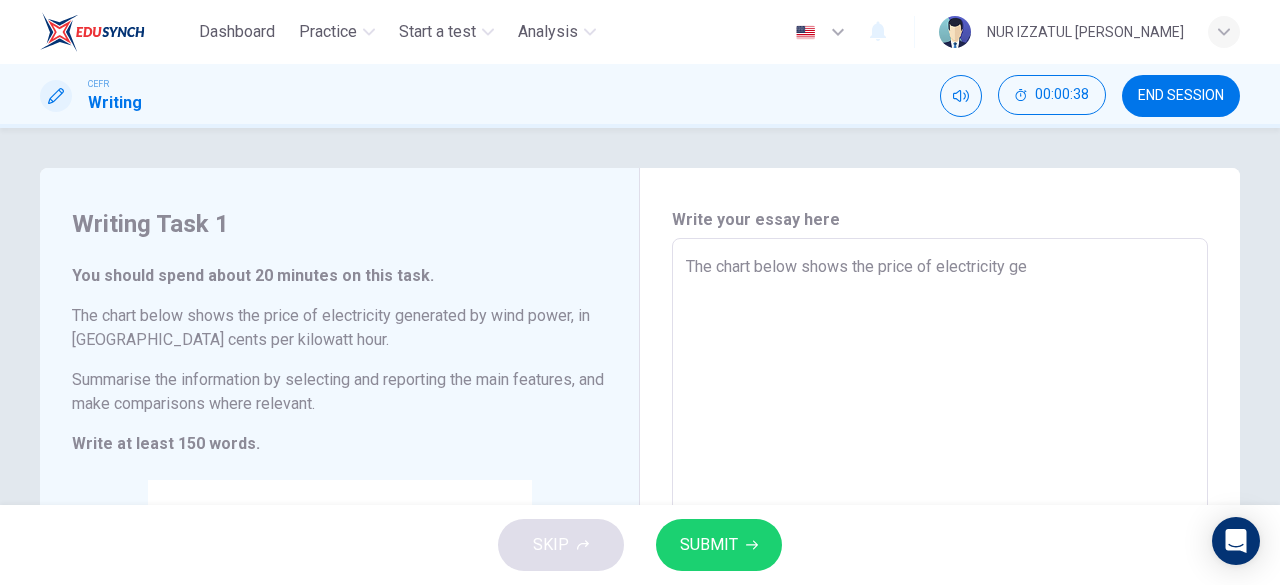 type on "x" 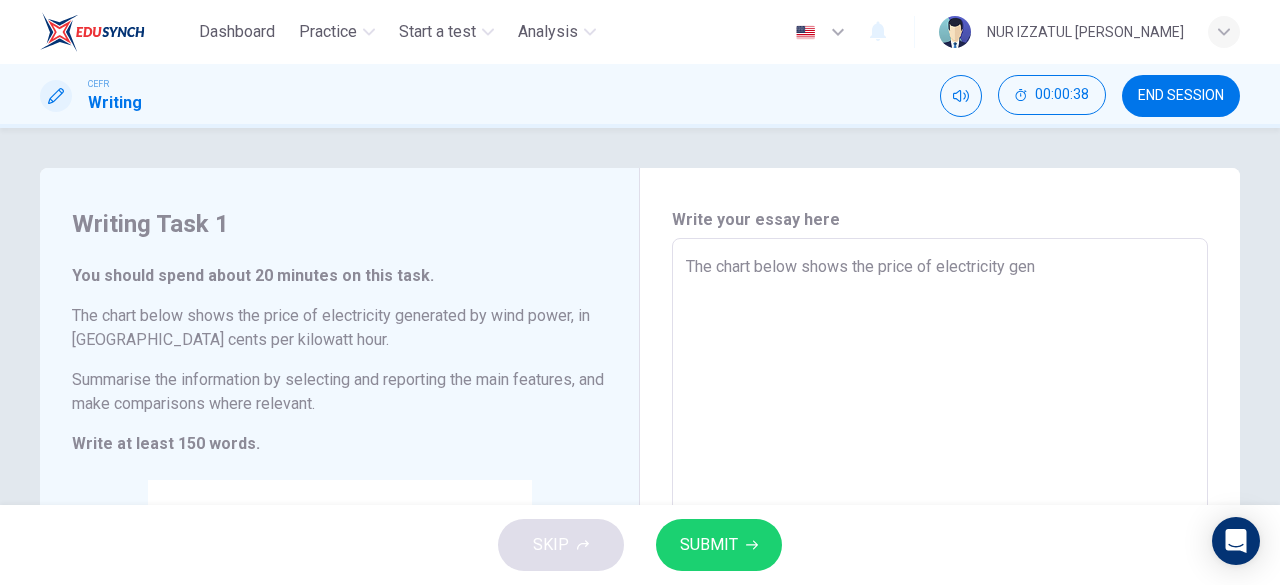 type on "x" 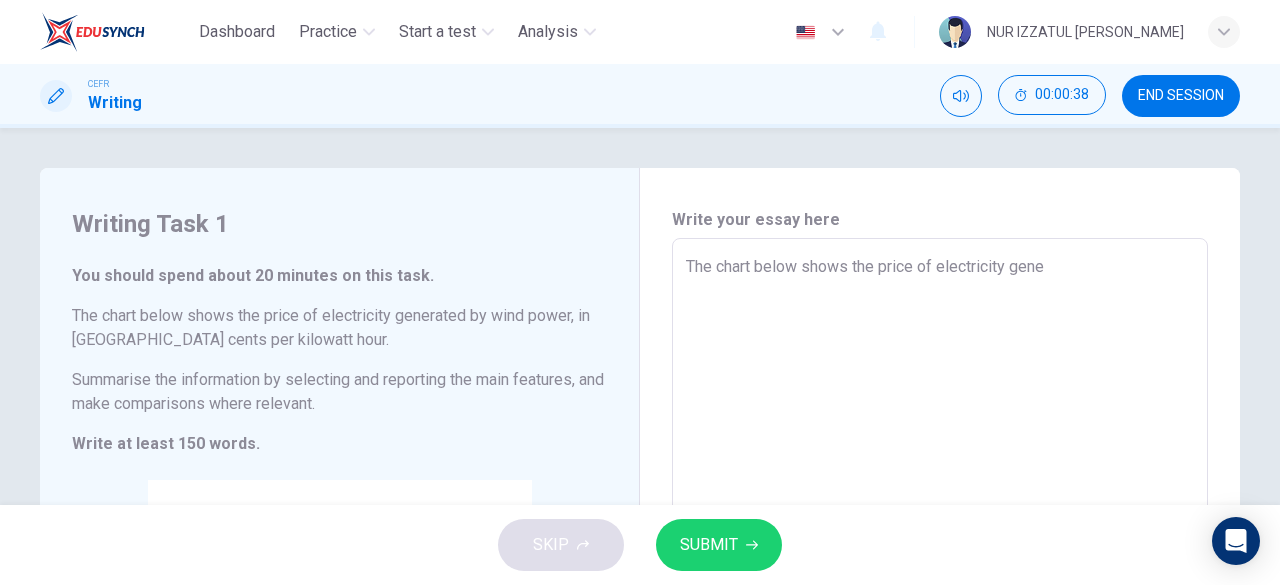 type on "x" 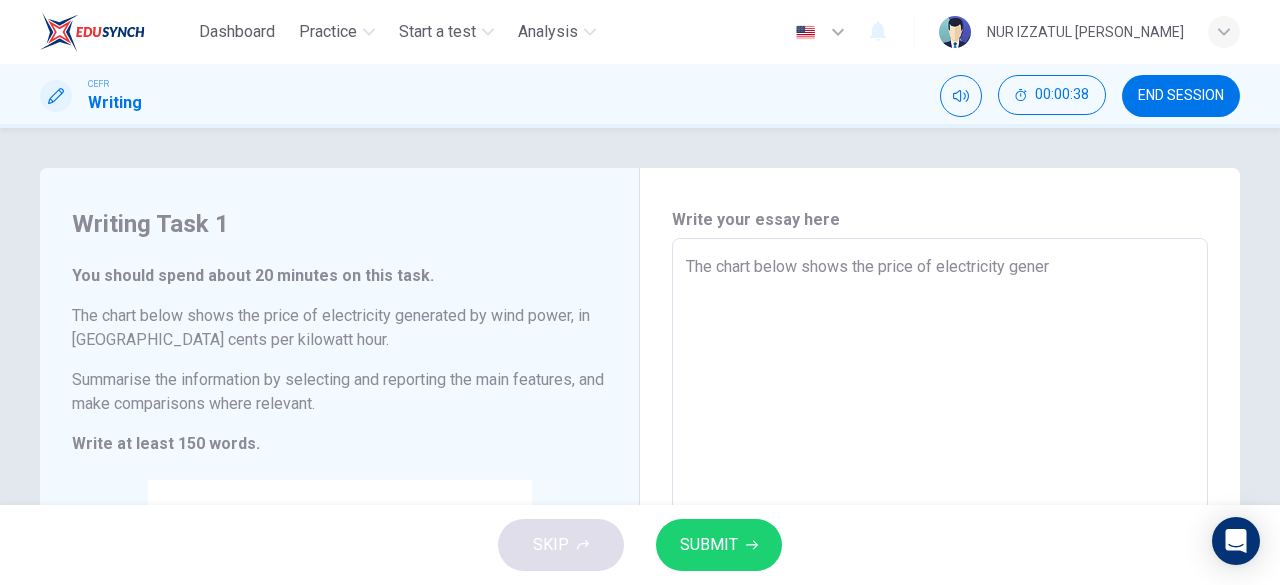 type on "x" 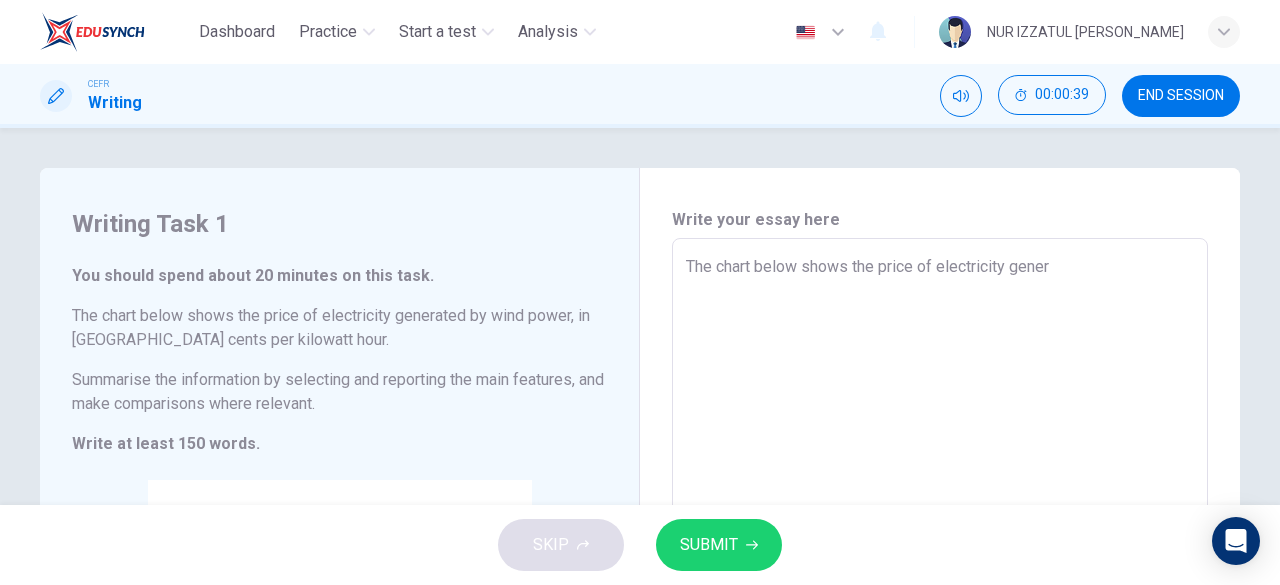 type on "The chart below shows the price of electricity genera" 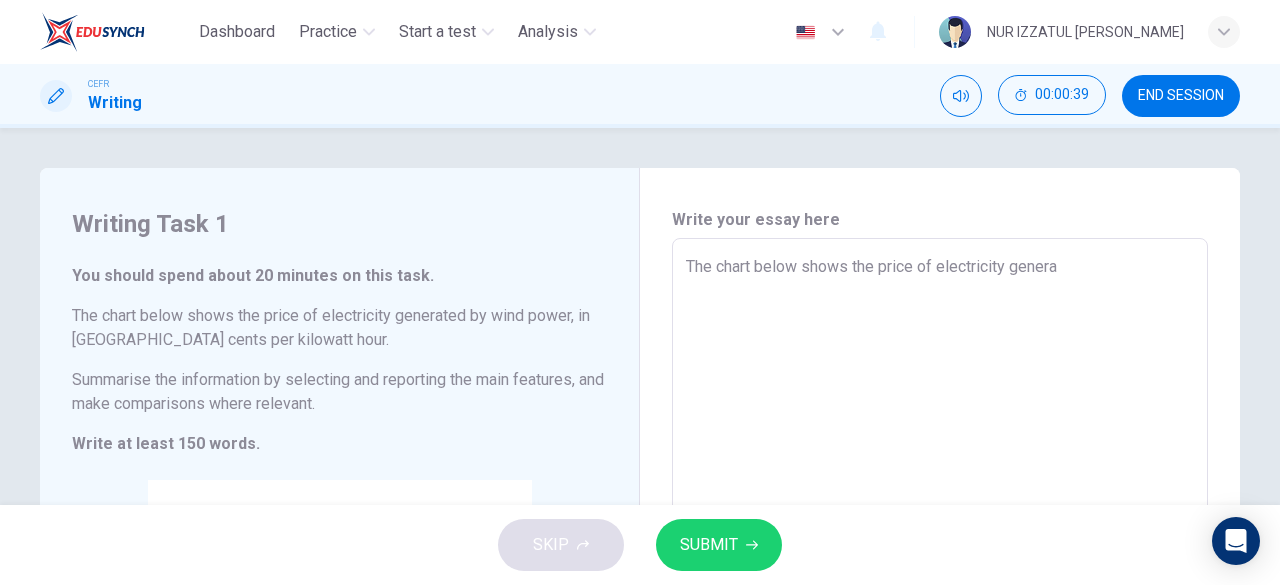 type on "x" 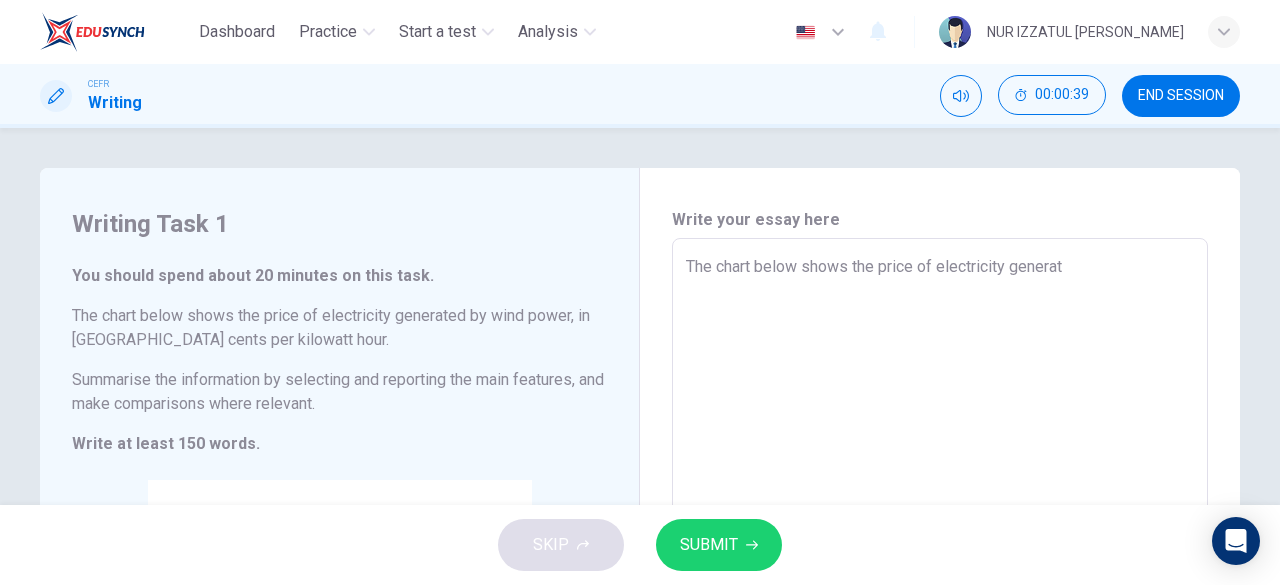 type on "The chart below shows the price of electricity generate" 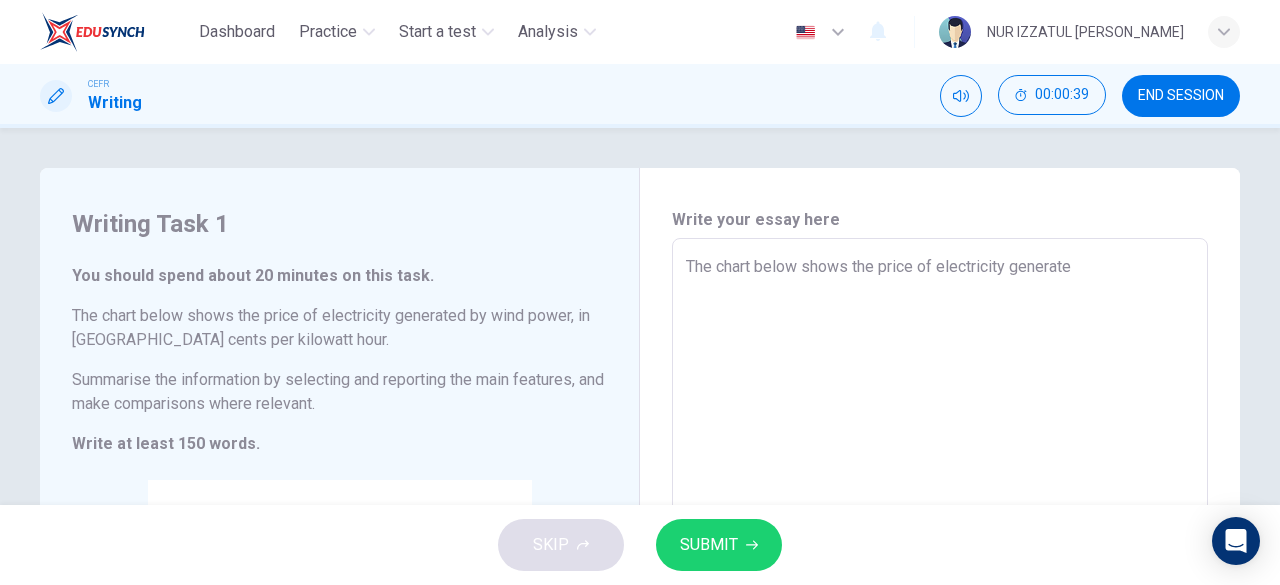 type on "x" 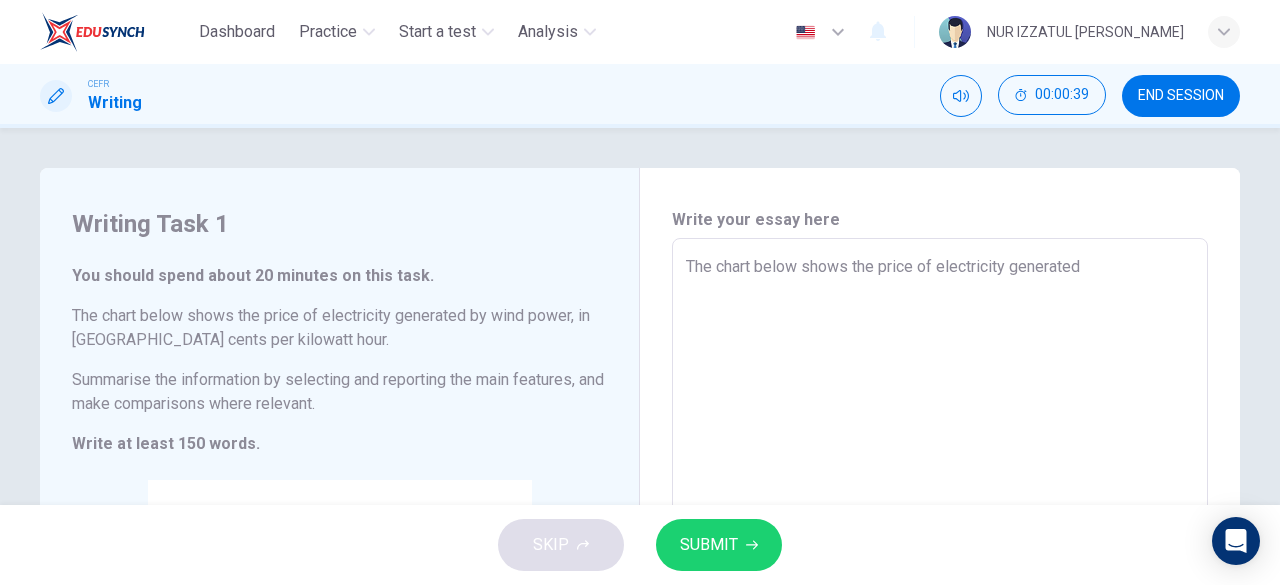 type on "The chart below shows the price of electricity generated" 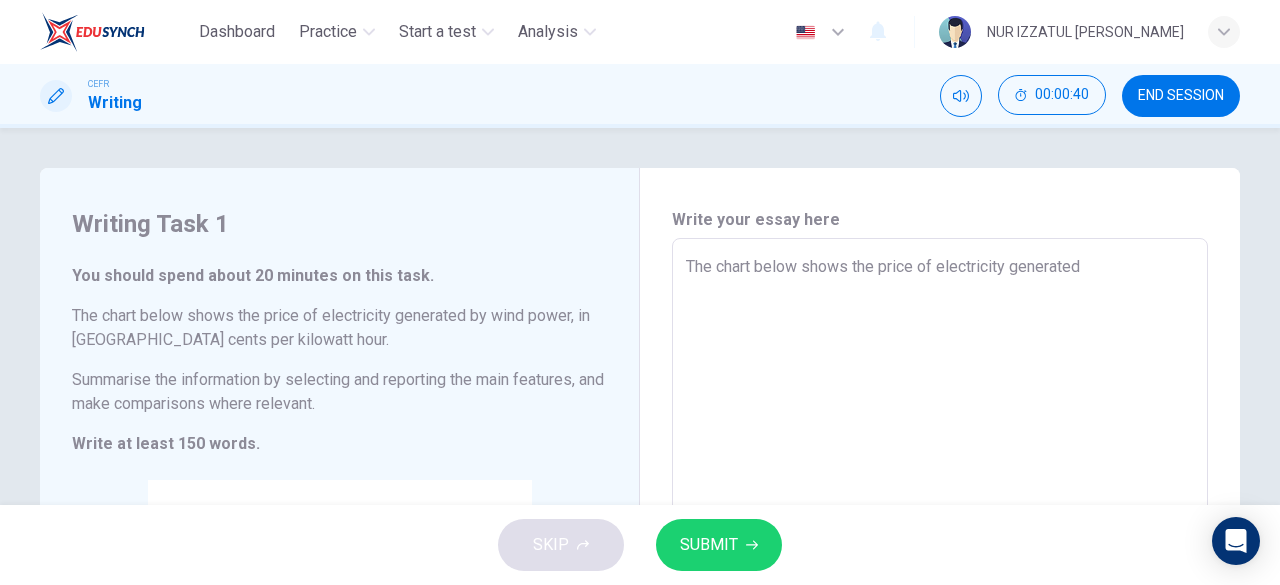 type on "The chart below shows the price of electricity generated b" 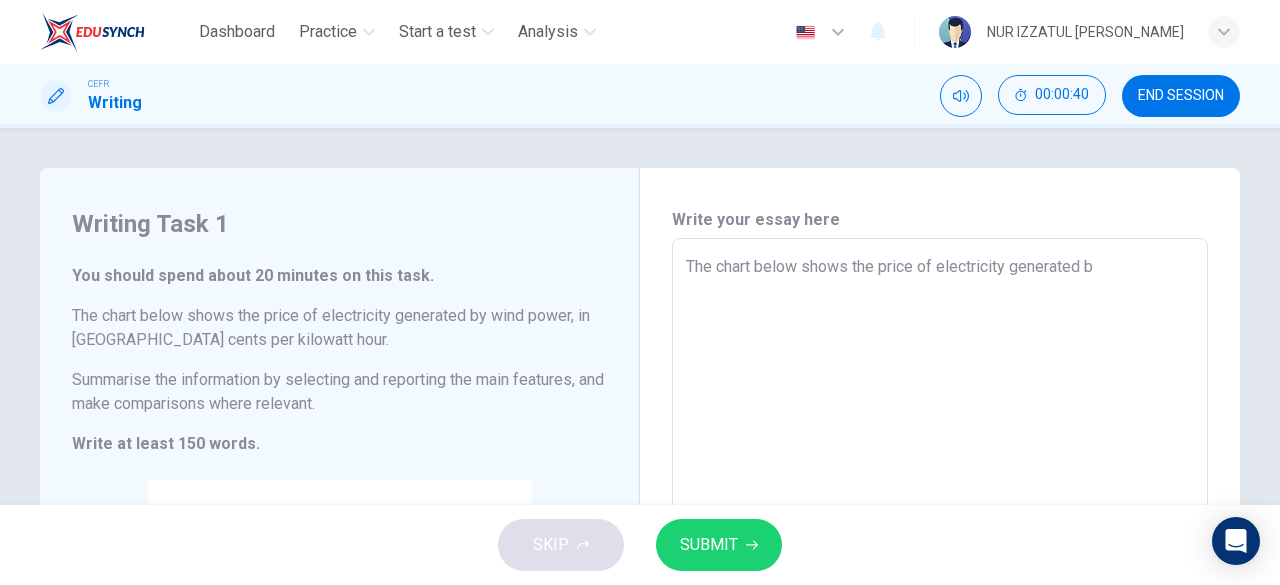 type on "x" 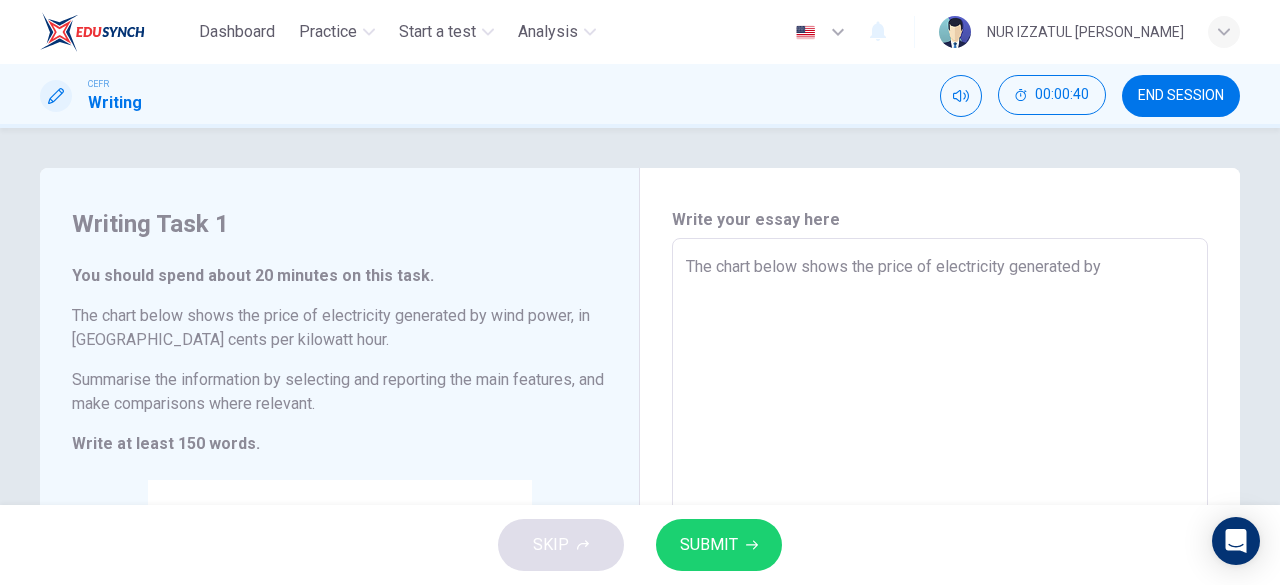 type on "x" 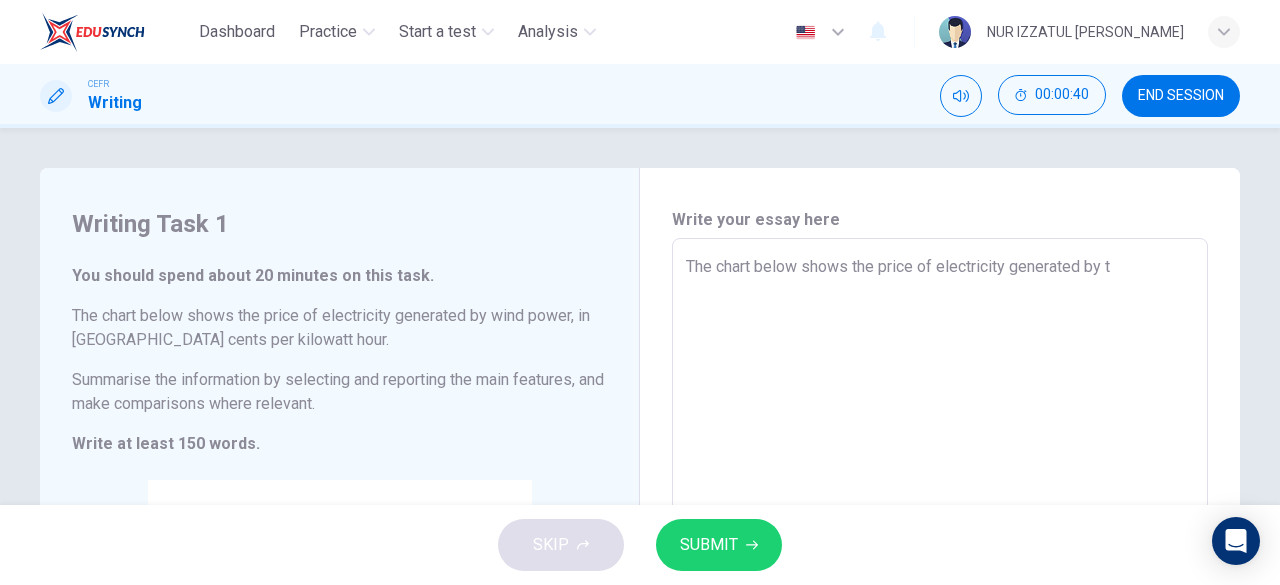 type on "x" 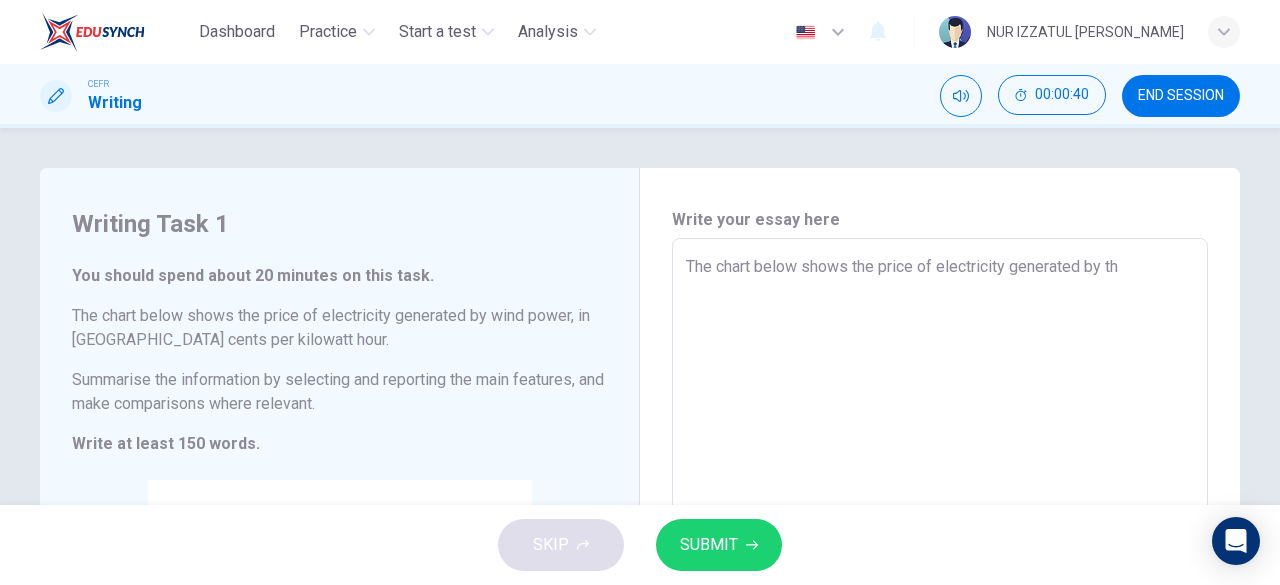 type on "x" 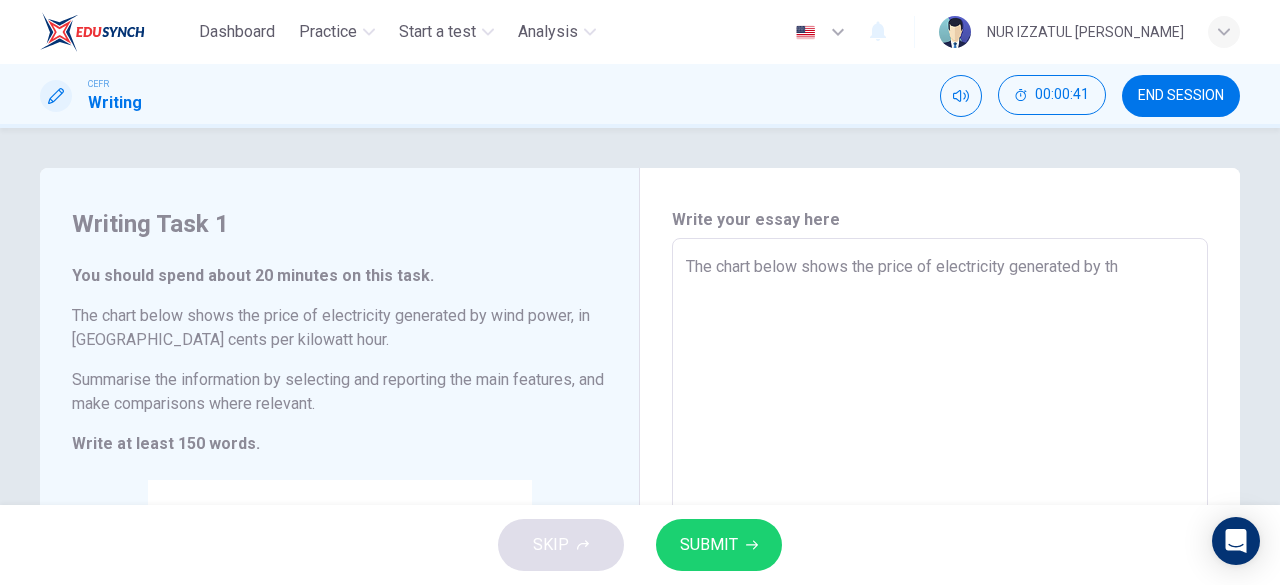 type on "The chart below shows the price of electricity generated by the" 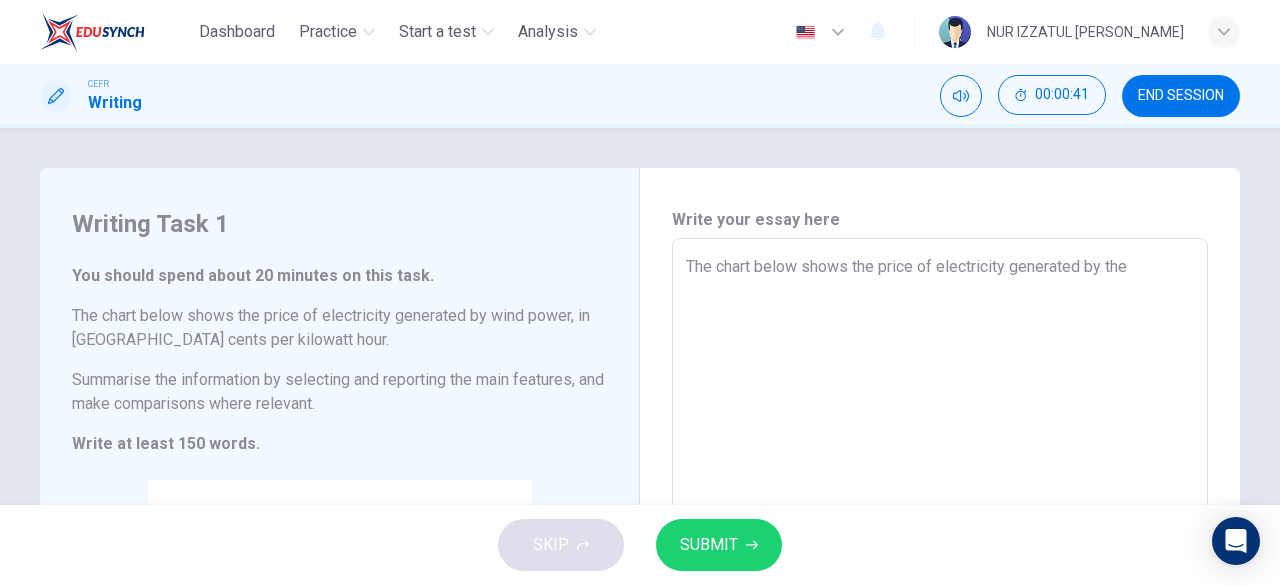 type on "x" 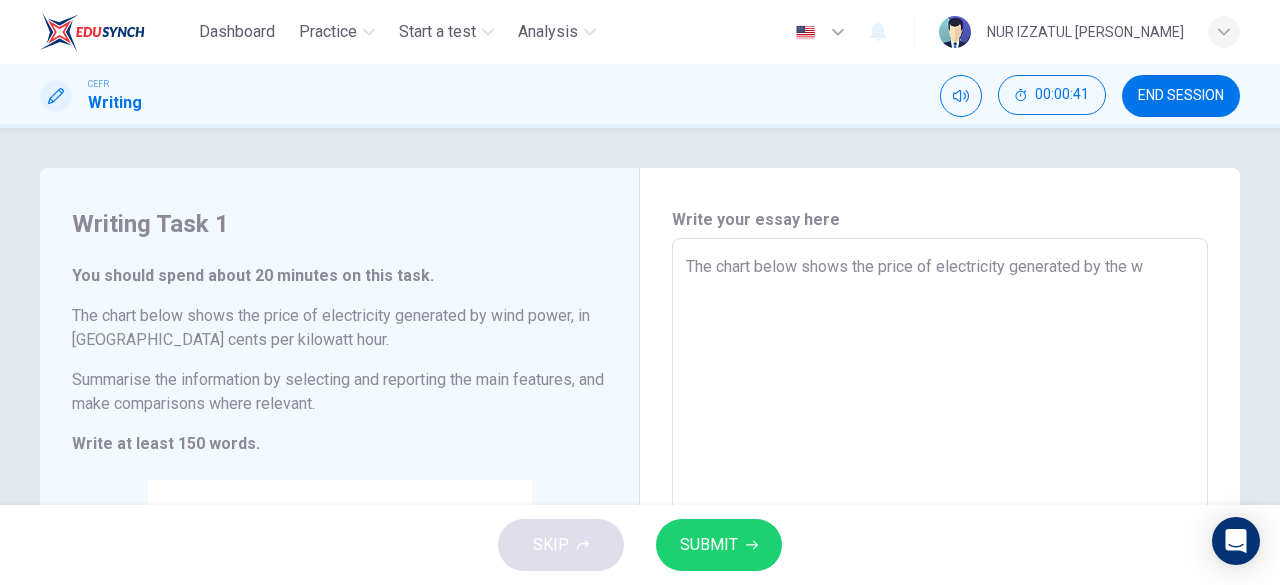 type on "x" 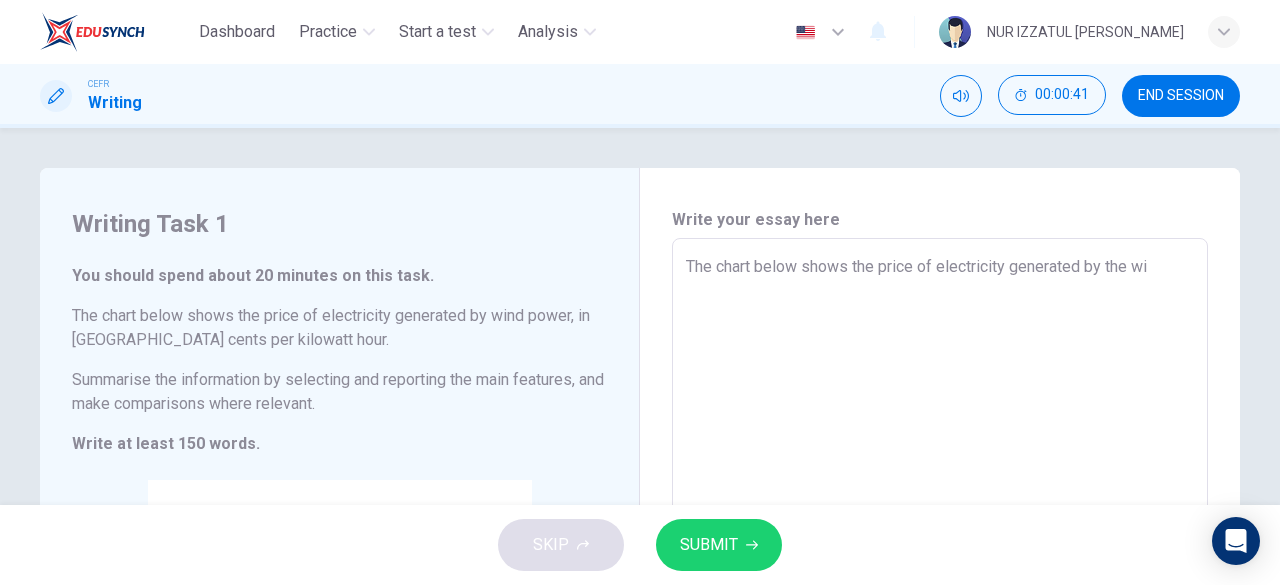 type on "The chart below shows the price of electricity generated by the win" 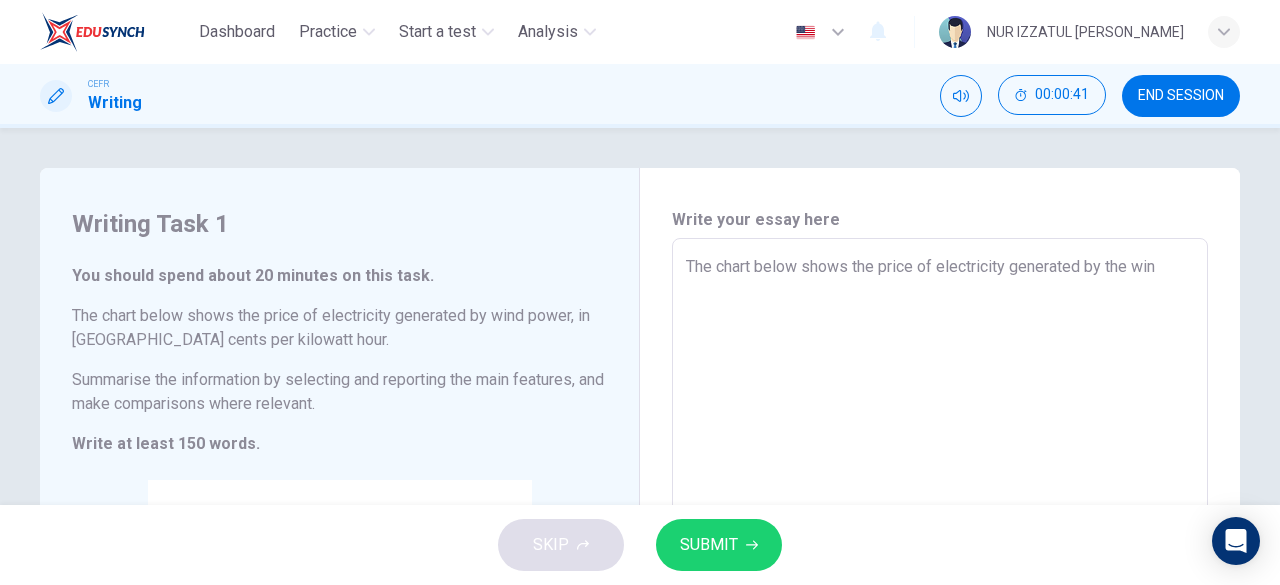 type on "x" 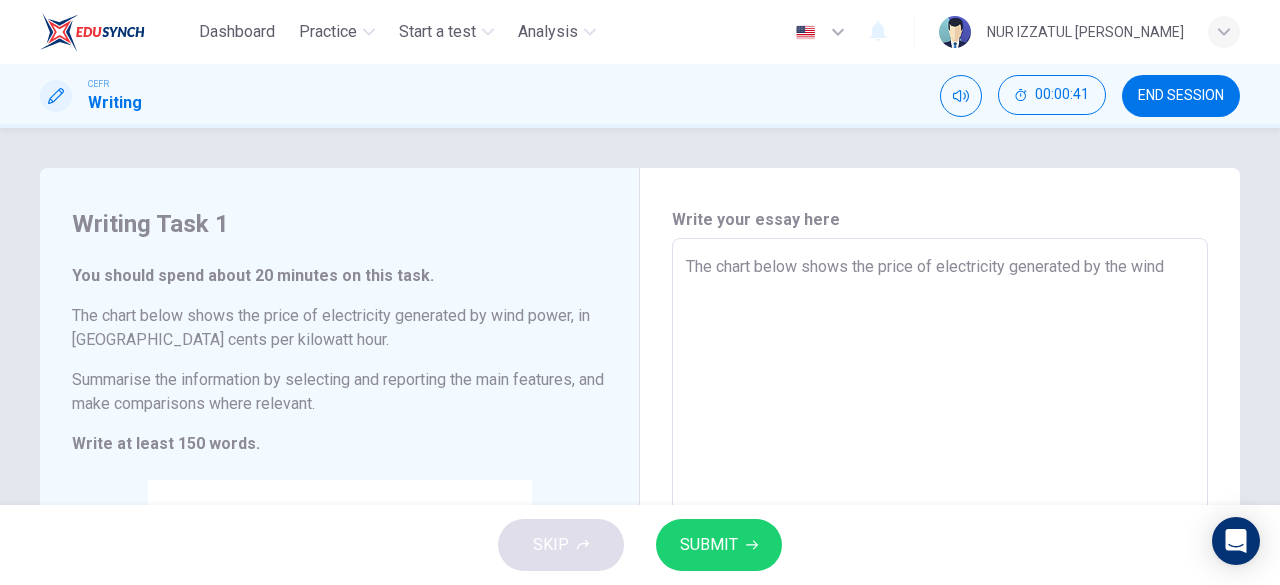 type on "x" 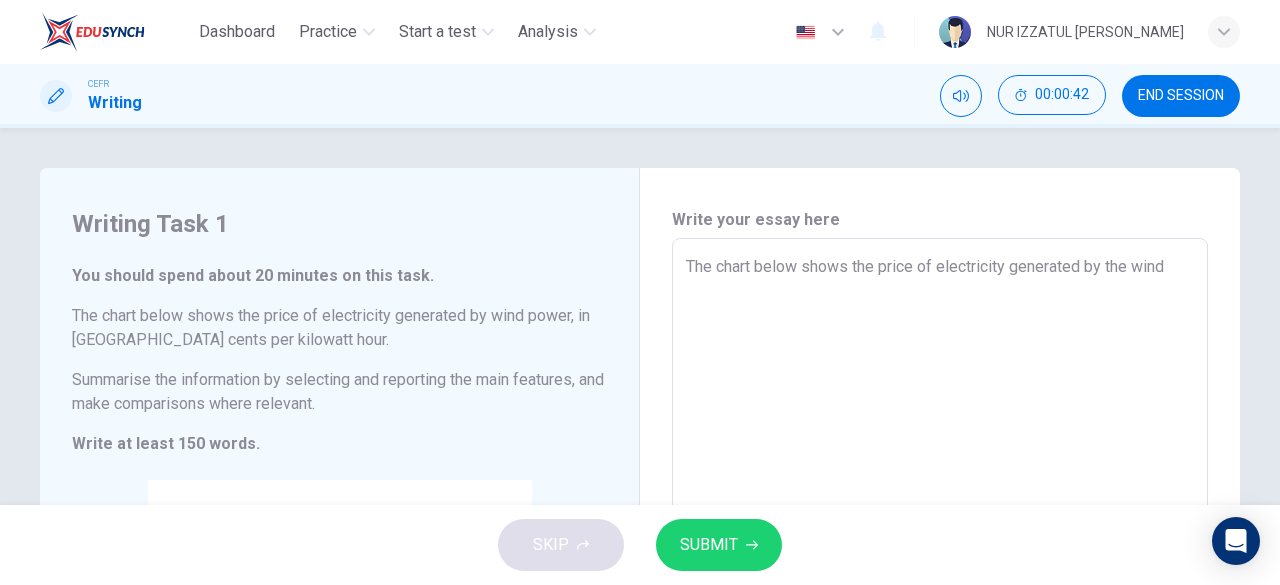 type on "The chart below shows the price of electricity generated by the wind p" 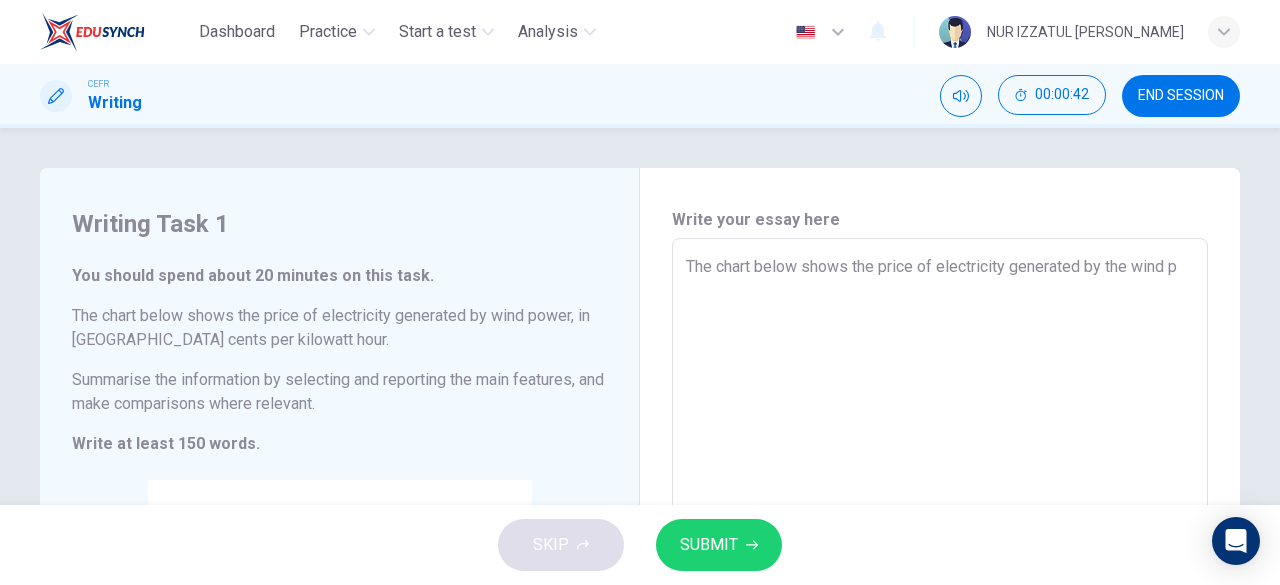 type on "x" 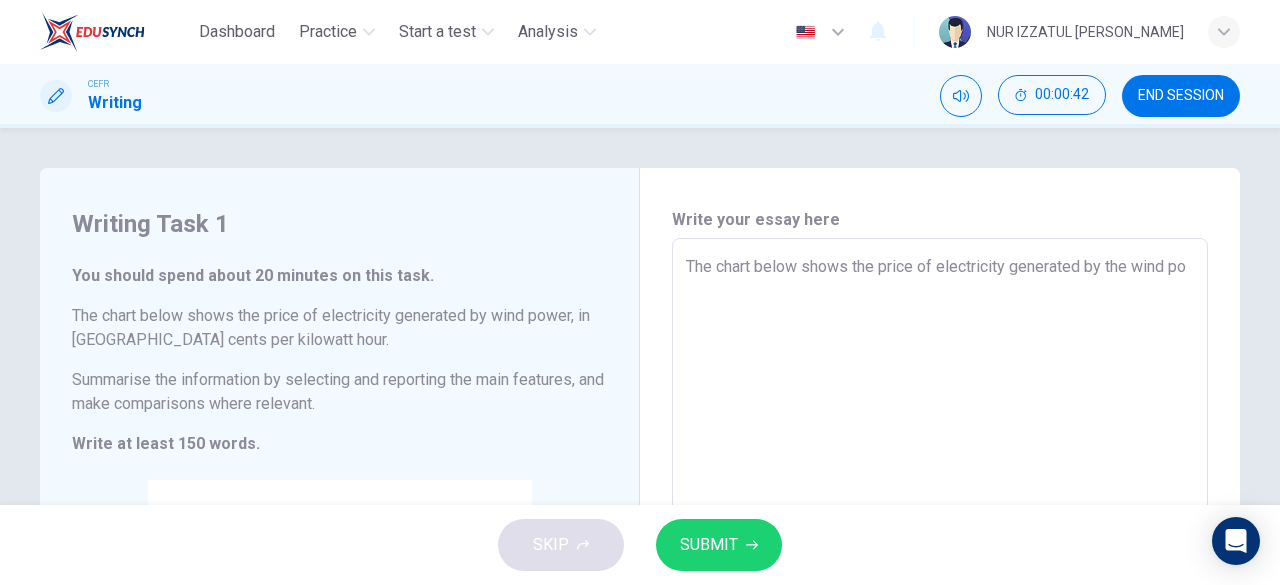 type on "x" 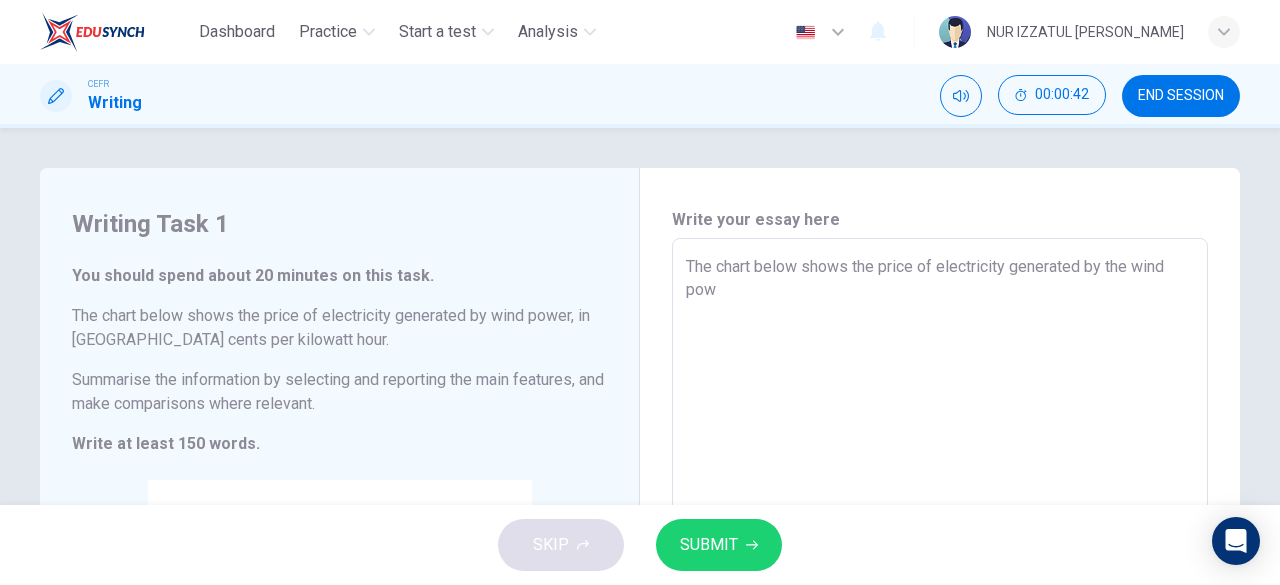 type on "x" 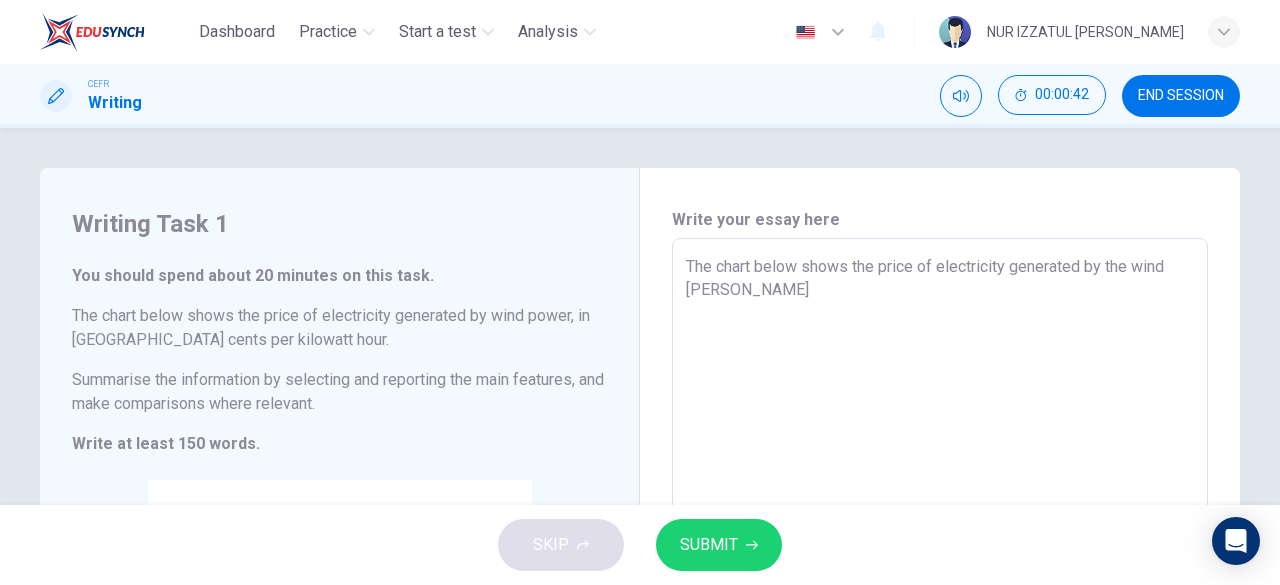 type on "x" 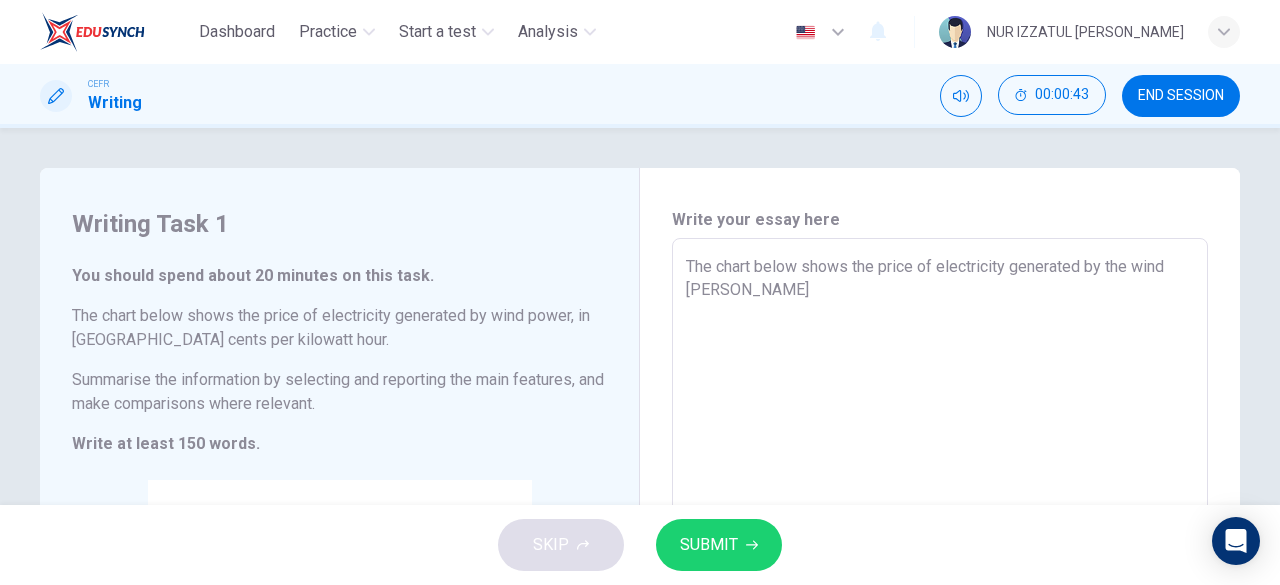 type on "The chart below shows the price of electricity generated by the wind power" 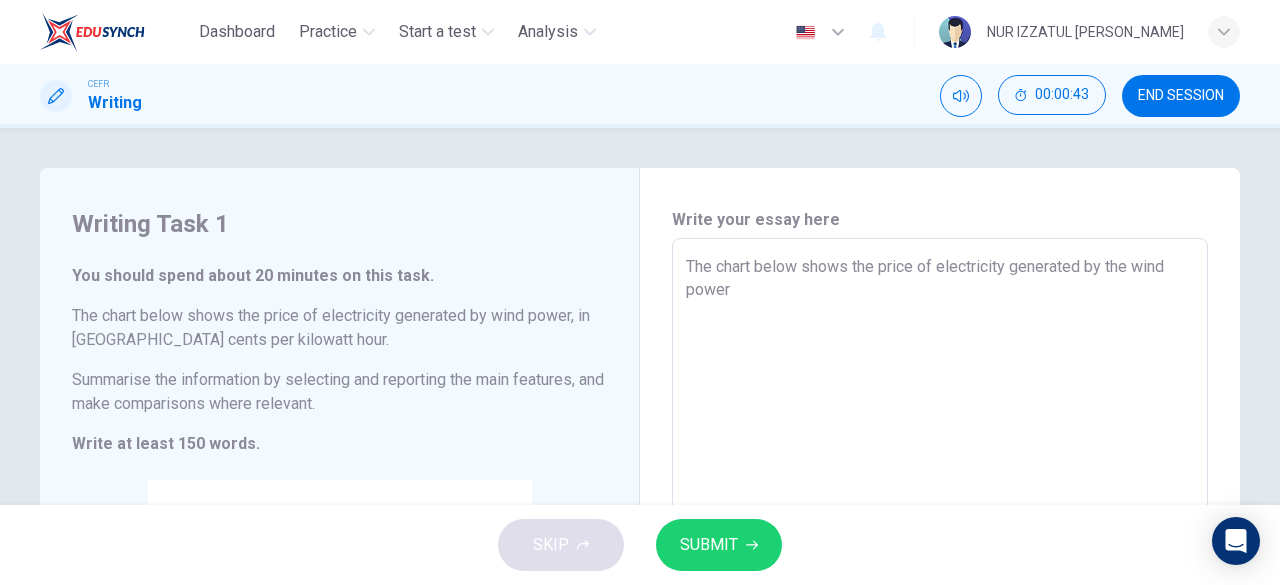 type on "x" 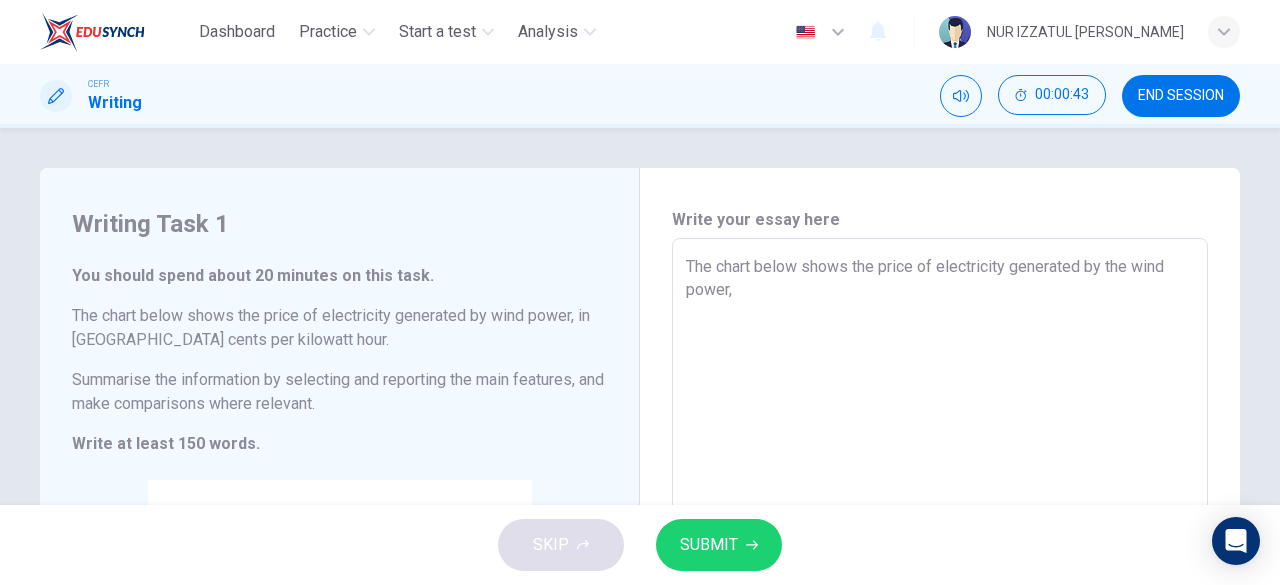 type on "x" 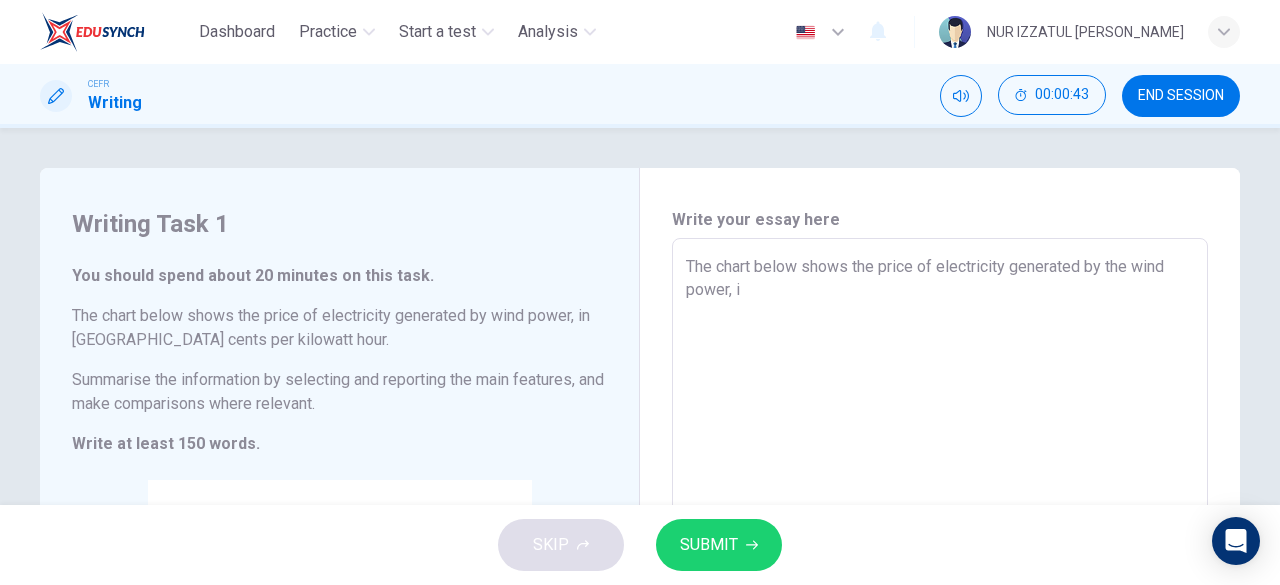 type on "x" 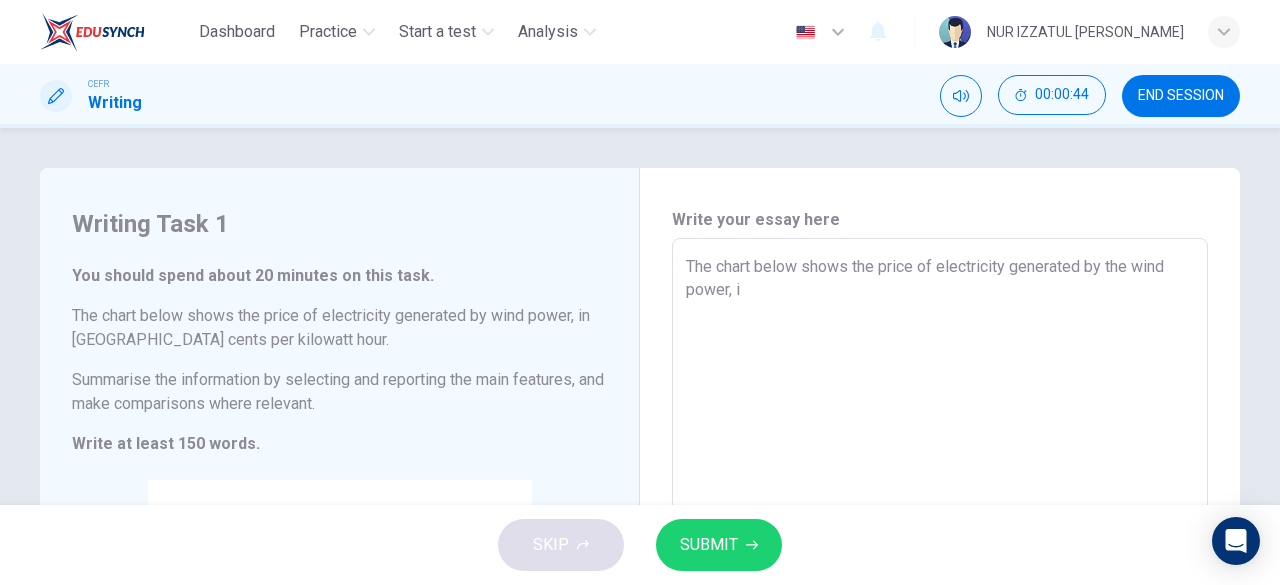 type on "The chart below shows the price of electricity generated by the wind power, in" 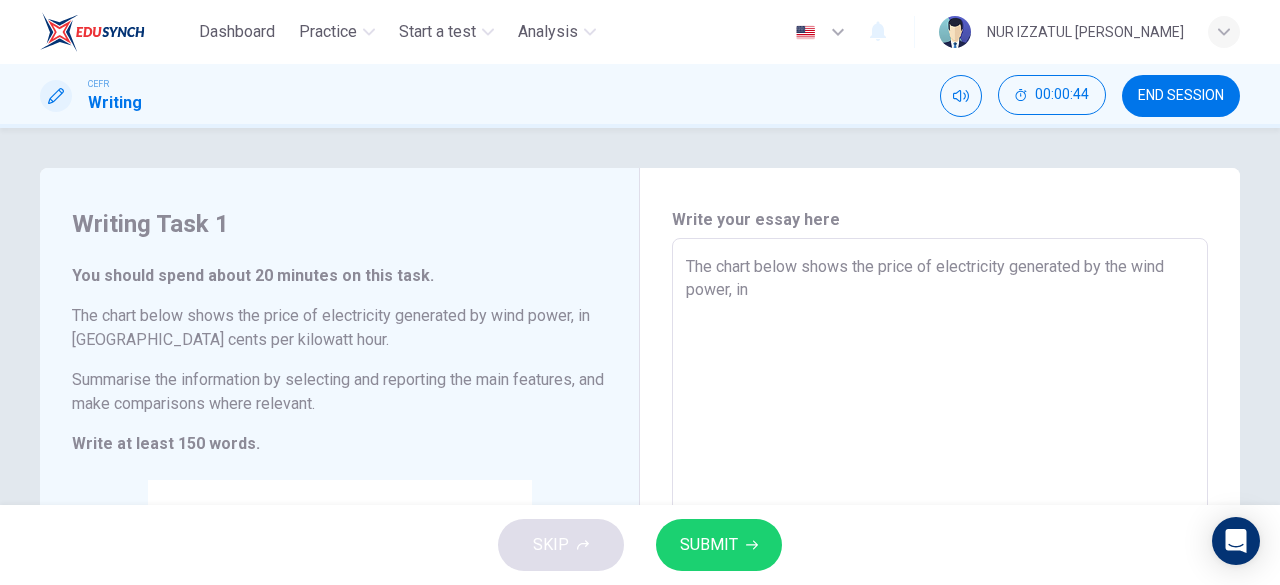 type on "x" 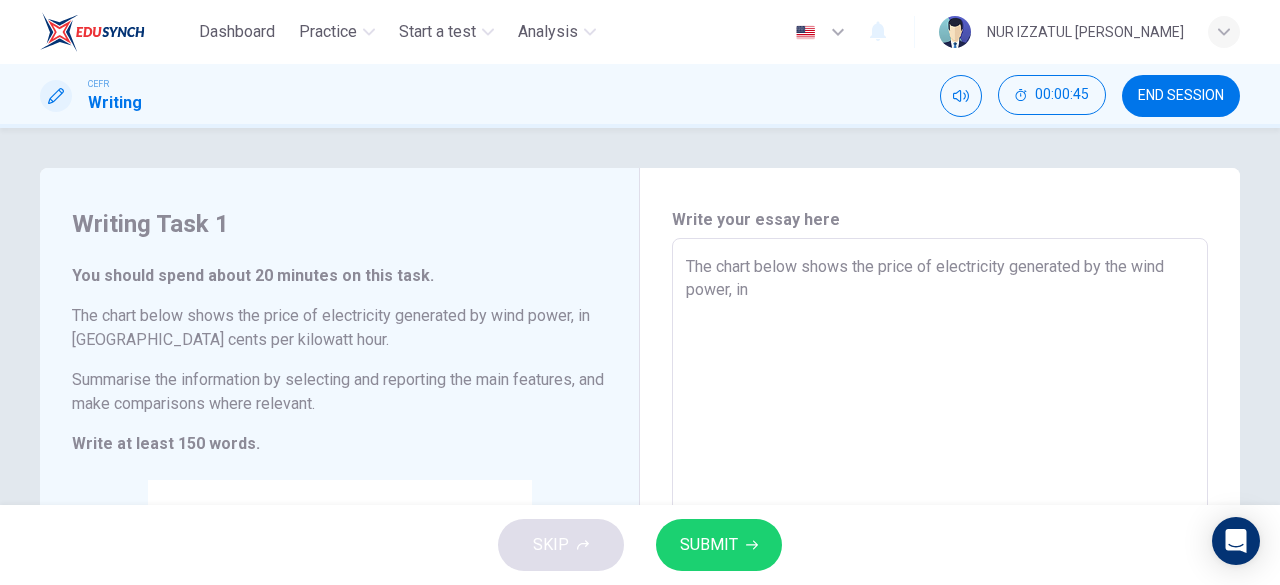 type on "The chart below shows the price of electricity generated by the wind power, in t" 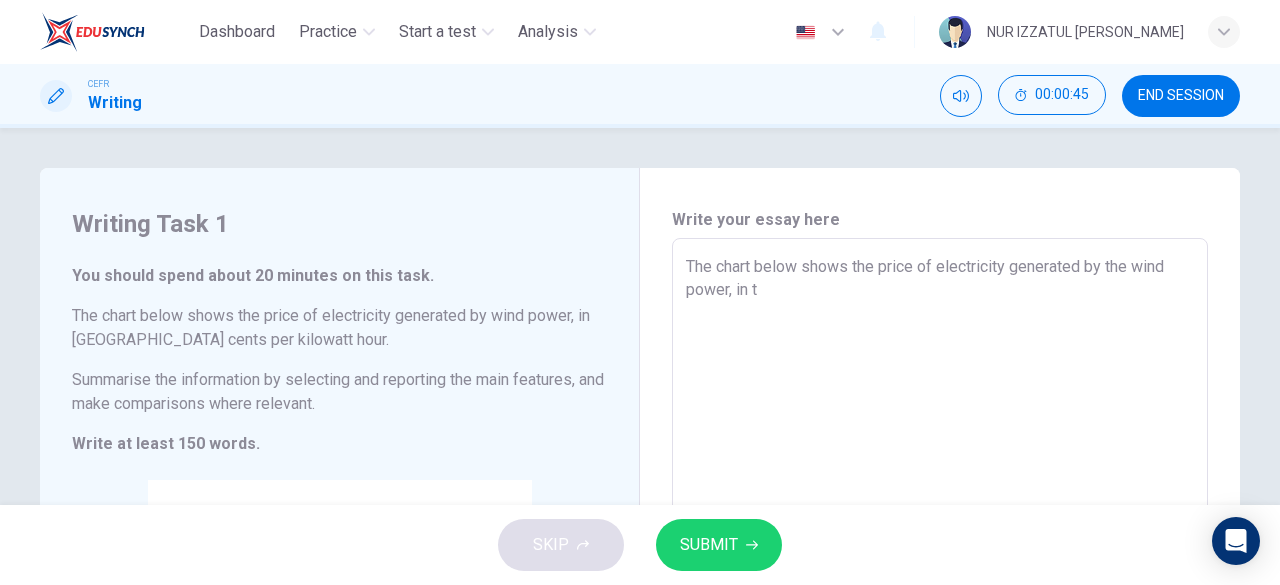 type on "x" 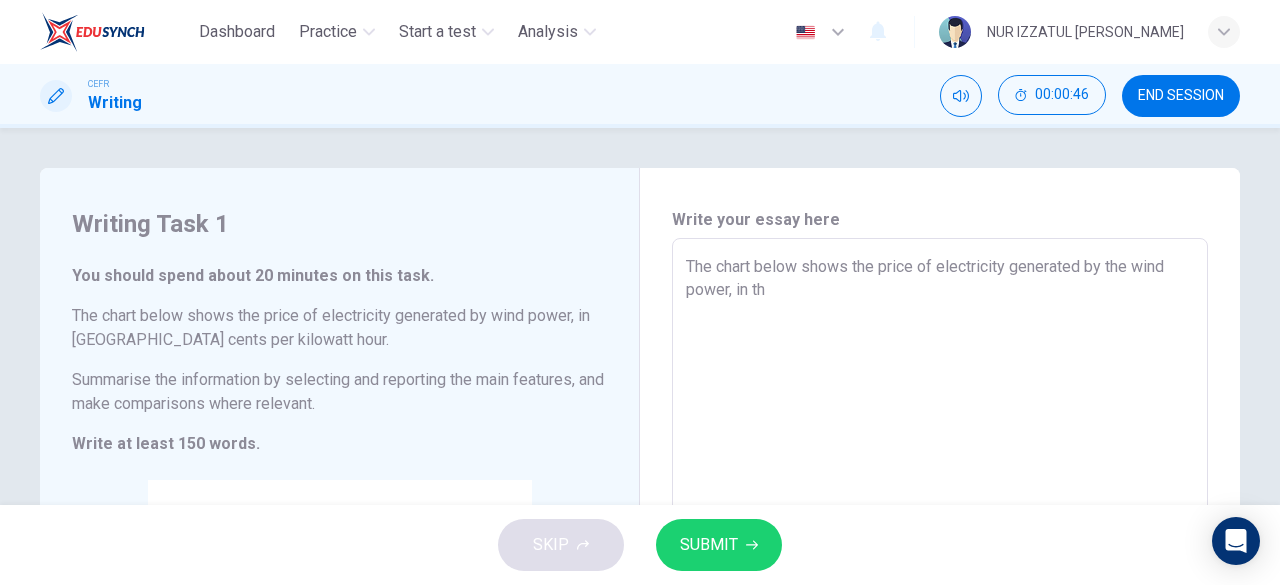 type on "The chart below shows the price of electricity generated by the wind power, in t" 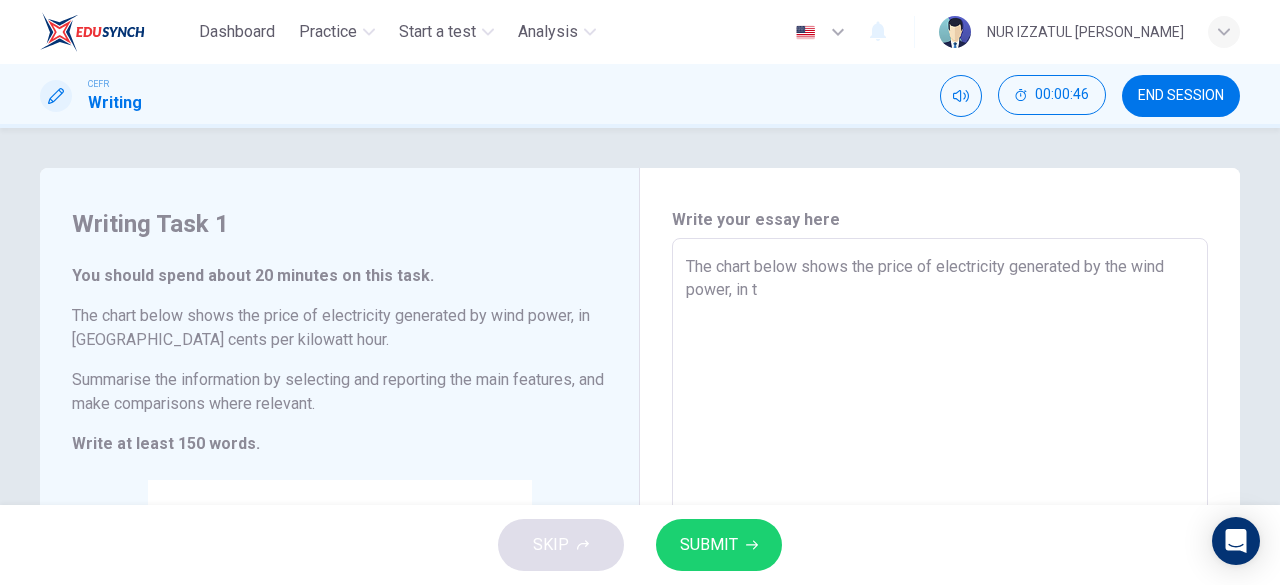 type on "x" 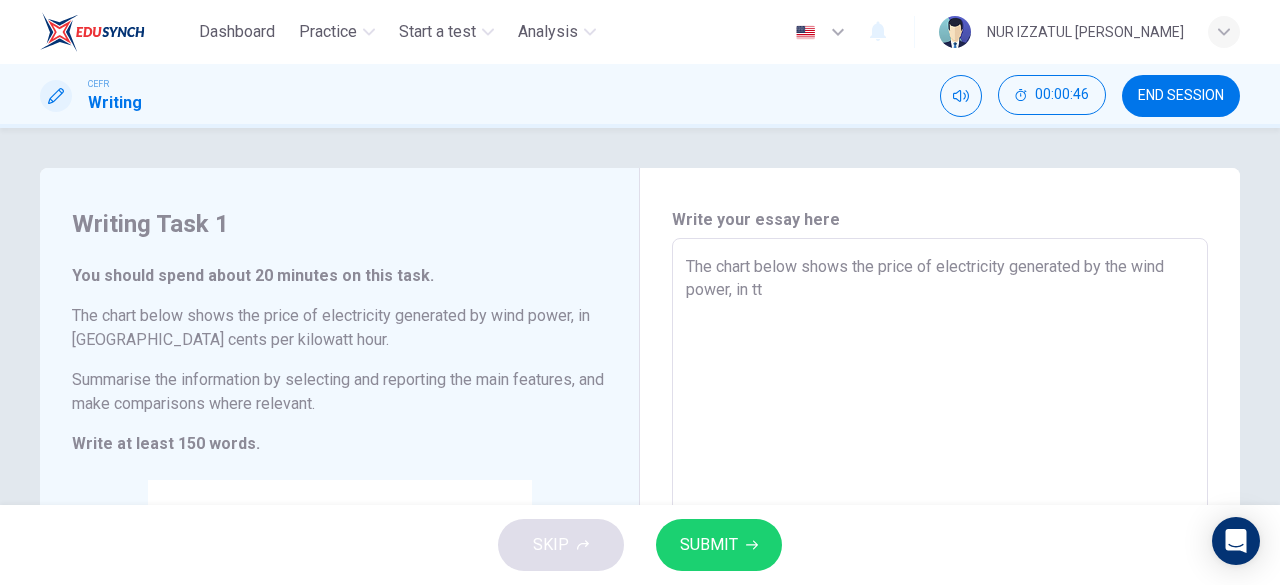 type on "x" 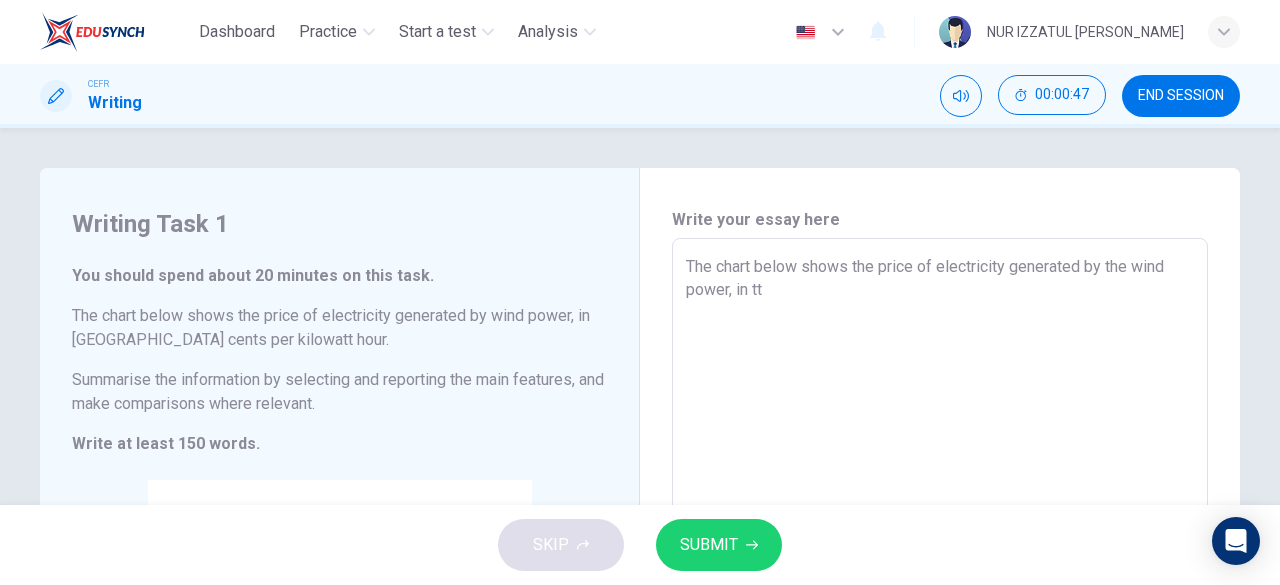 type on "The chart below shows the price of electricity generated by the wind power, in tth" 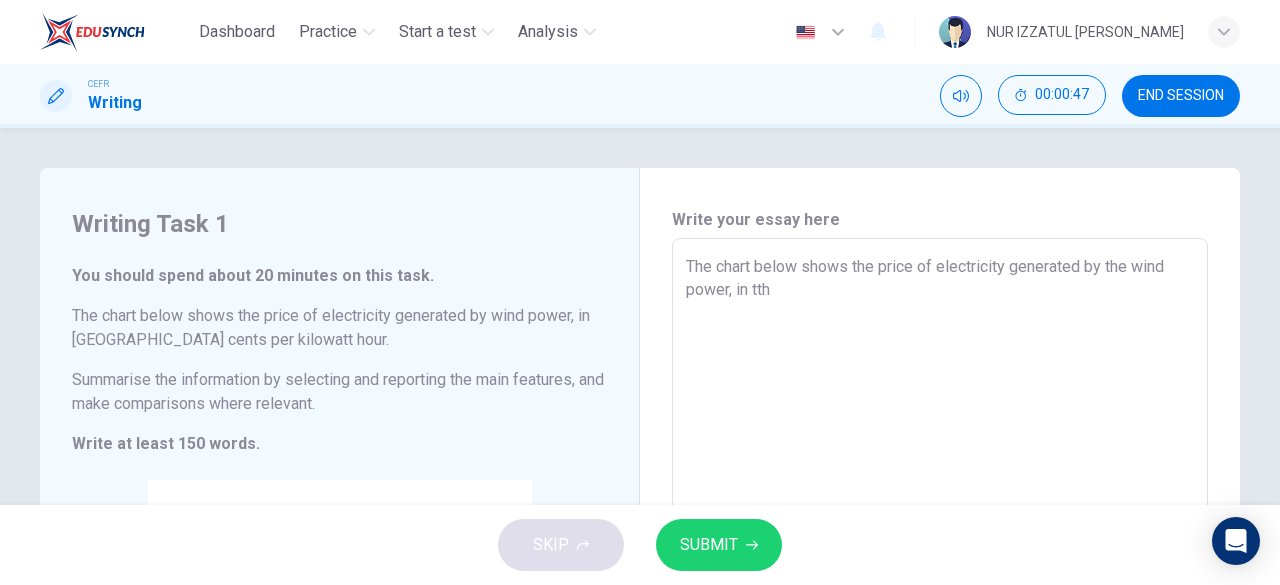 type on "x" 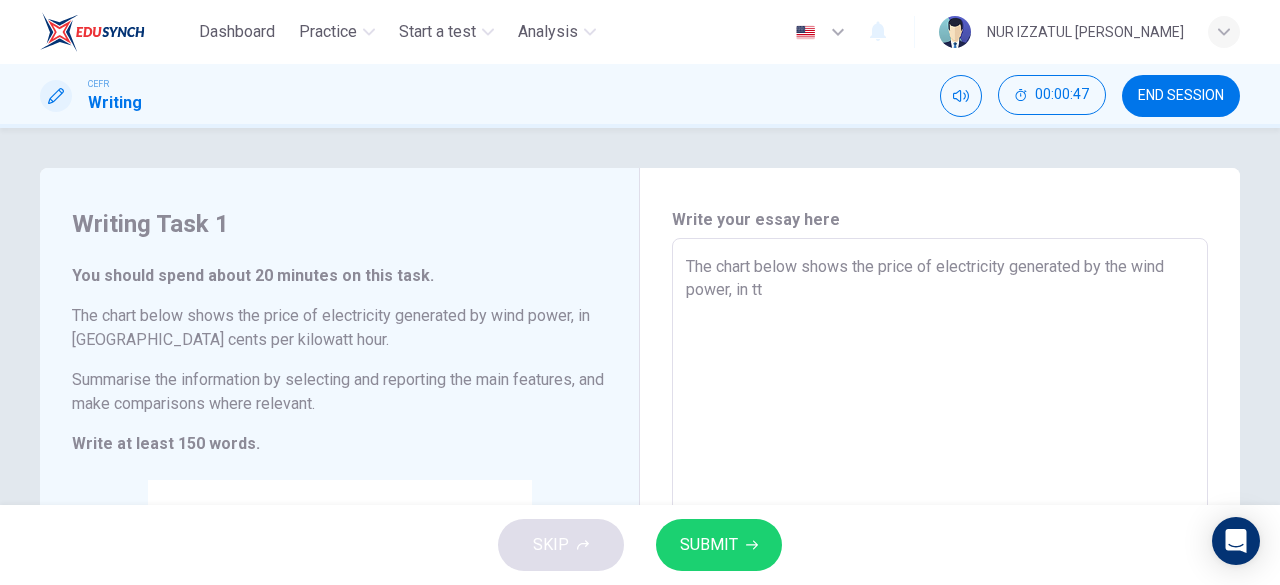 type on "x" 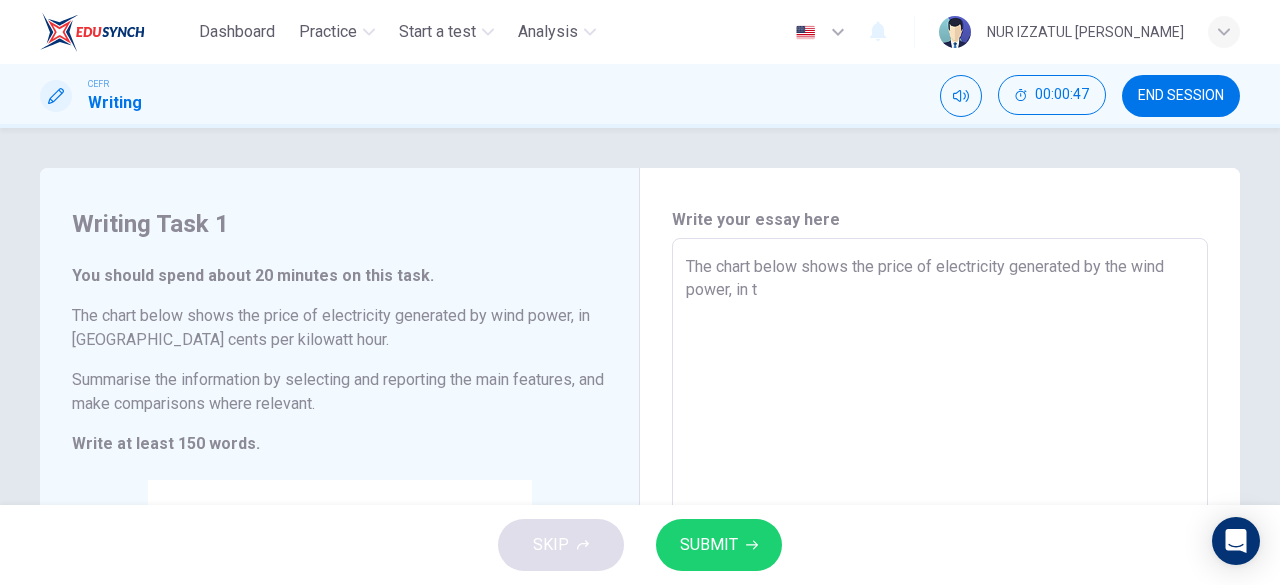 type on "The chart below shows the price of electricity generated by the wind power, in" 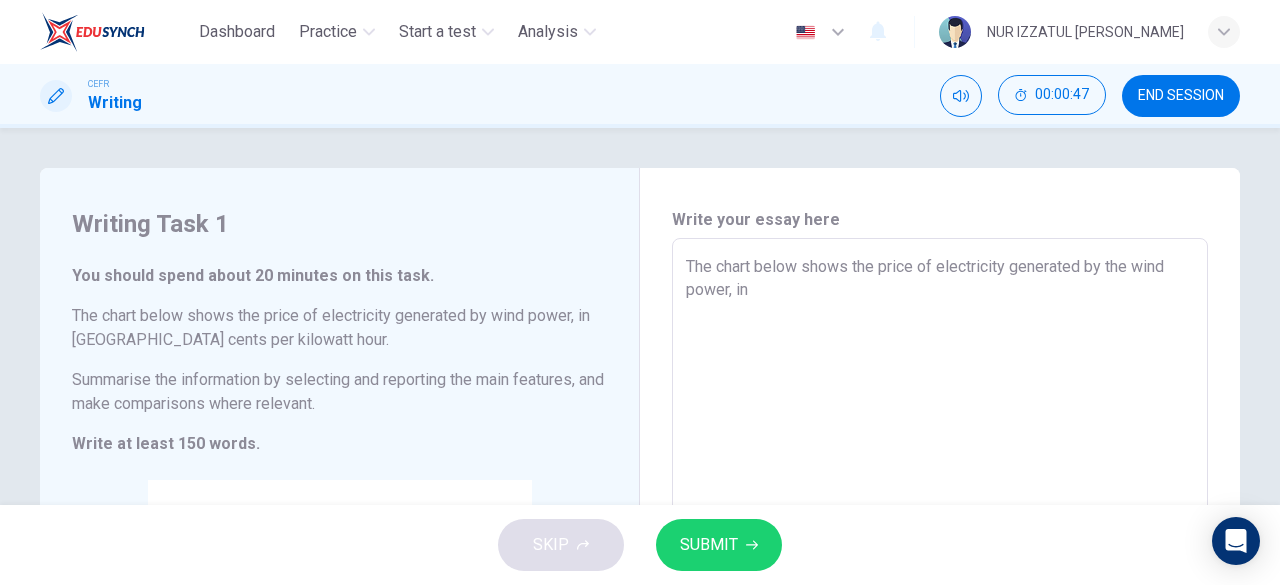 type on "x" 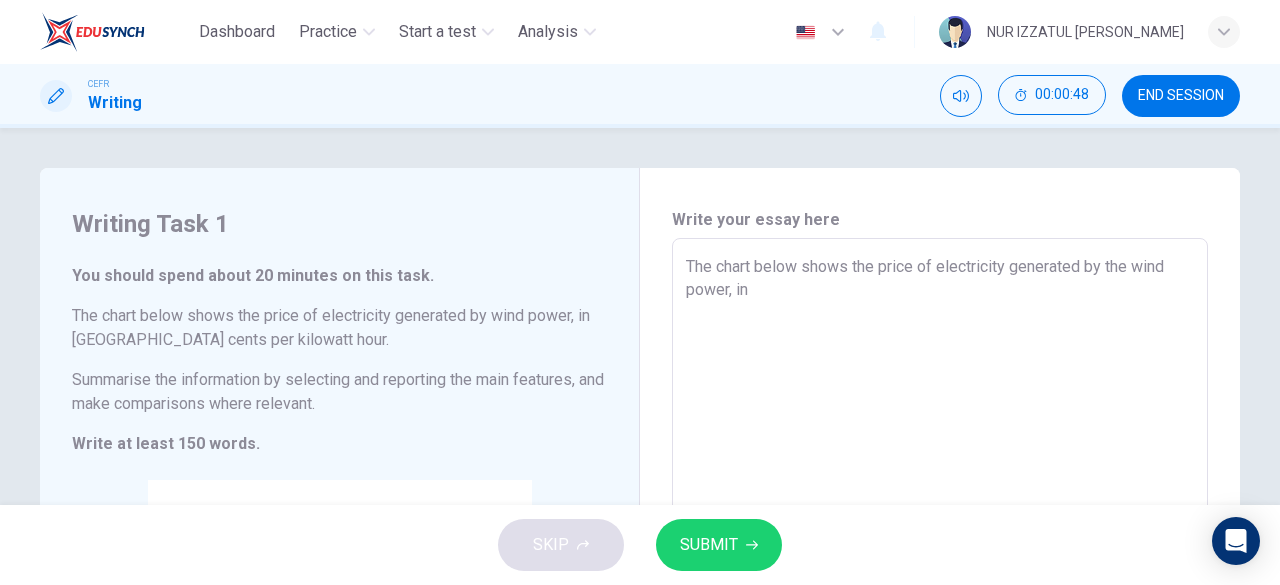 type on "The chart below shows the price of electricity generated by the wind power, i" 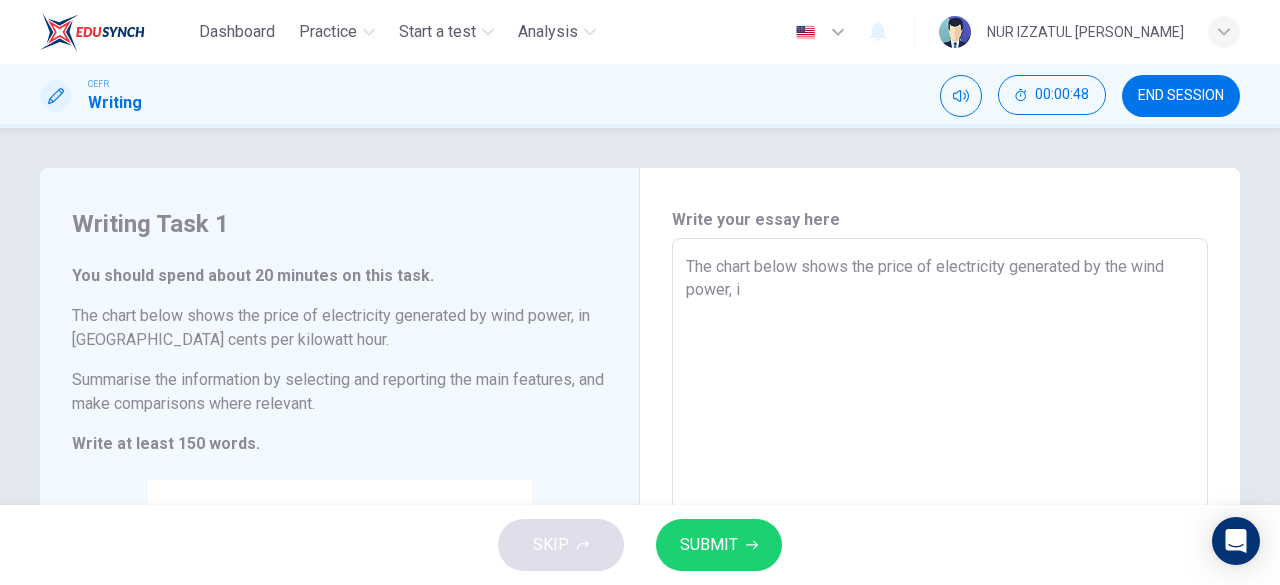type on "x" 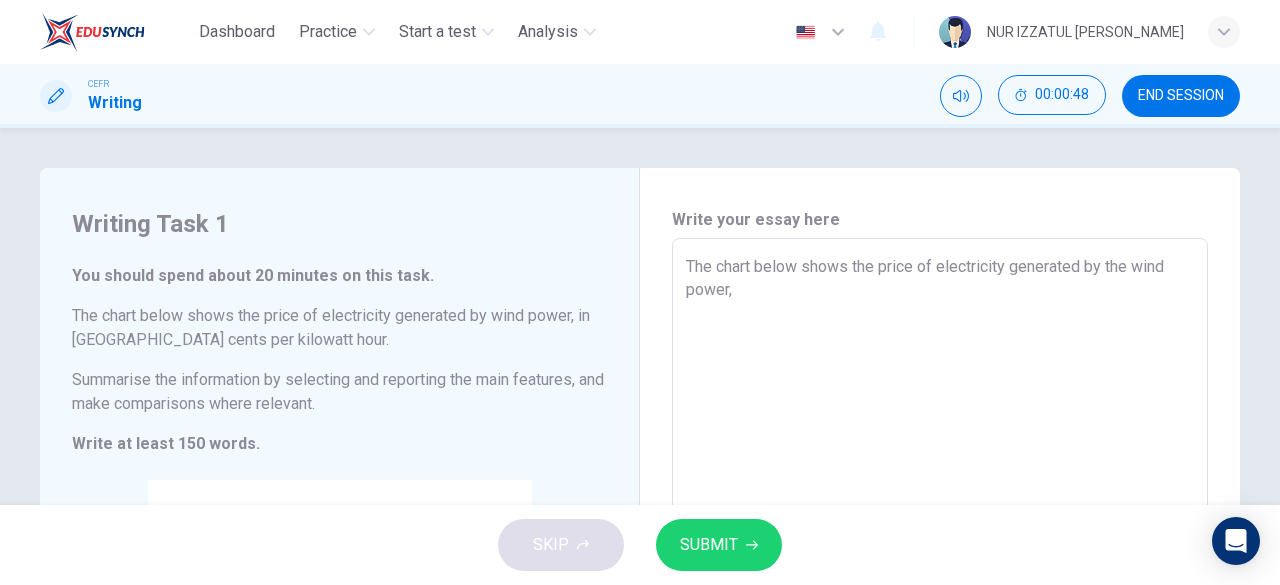 type on "x" 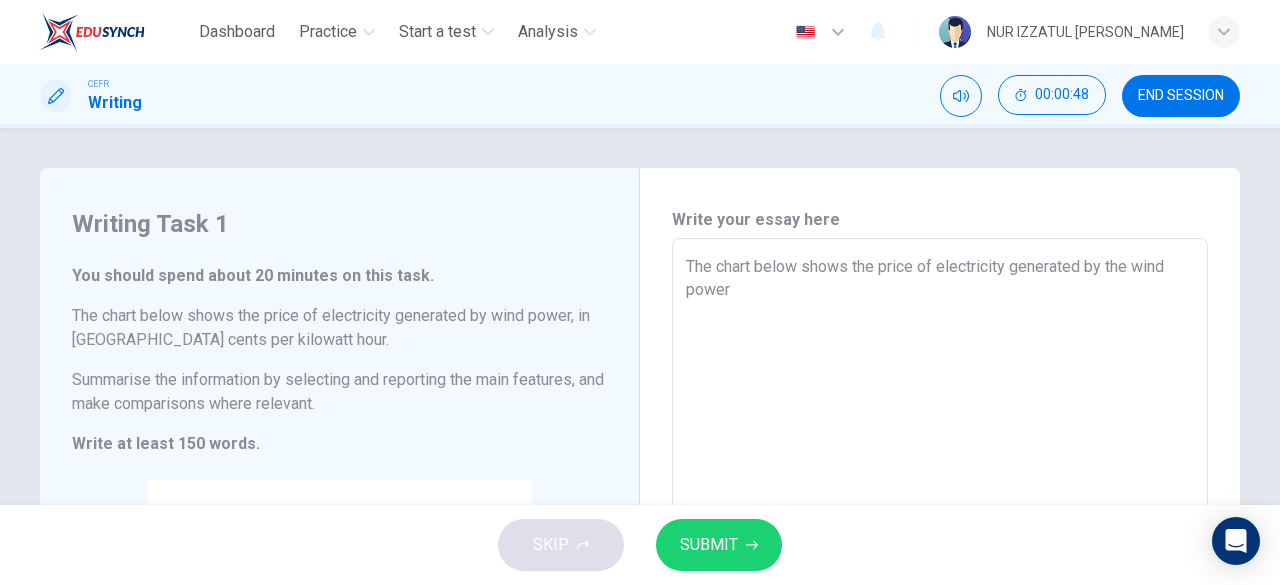 type on "x" 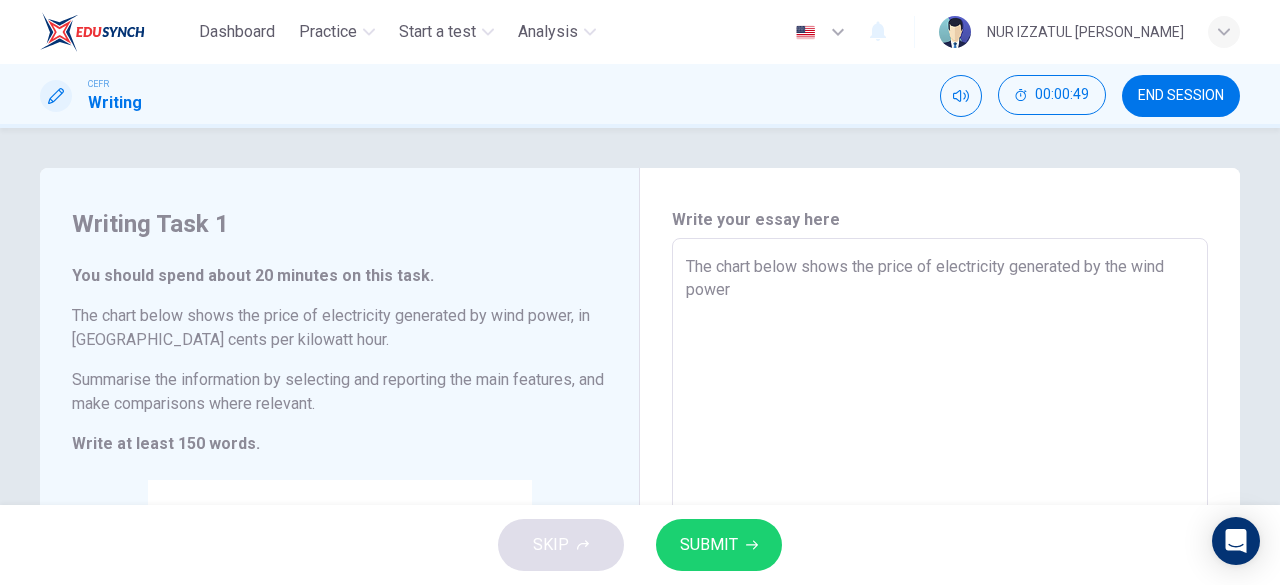 type on "The chart below shows the price of electricity generated by the wind power" 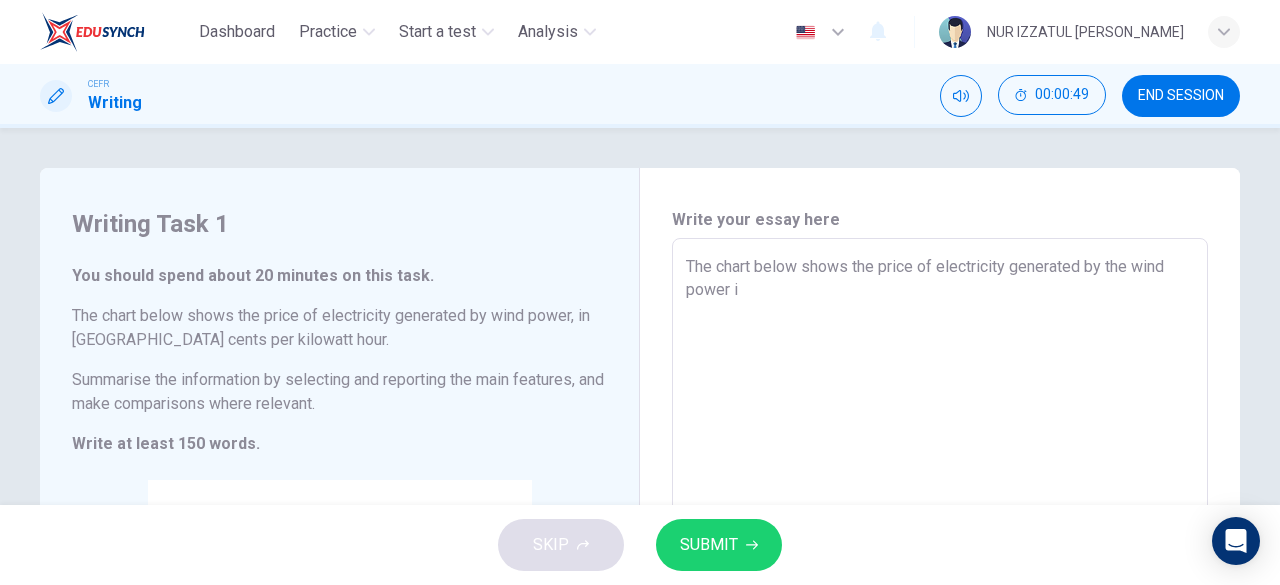 type on "x" 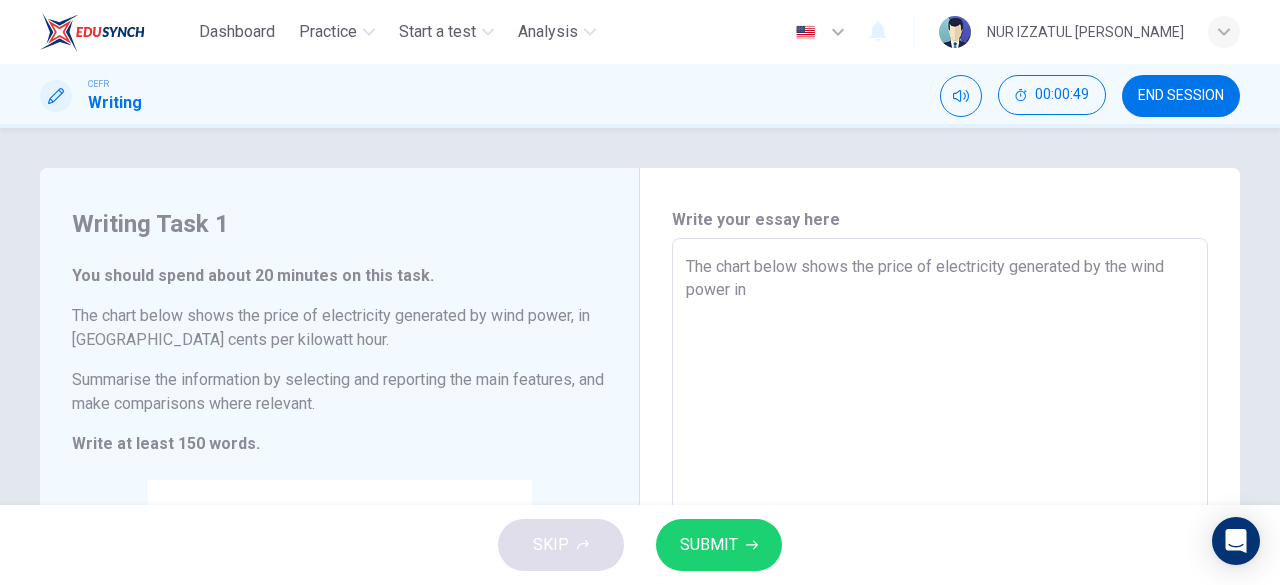 type on "The chart below shows the price of electricity generated by the wind power in" 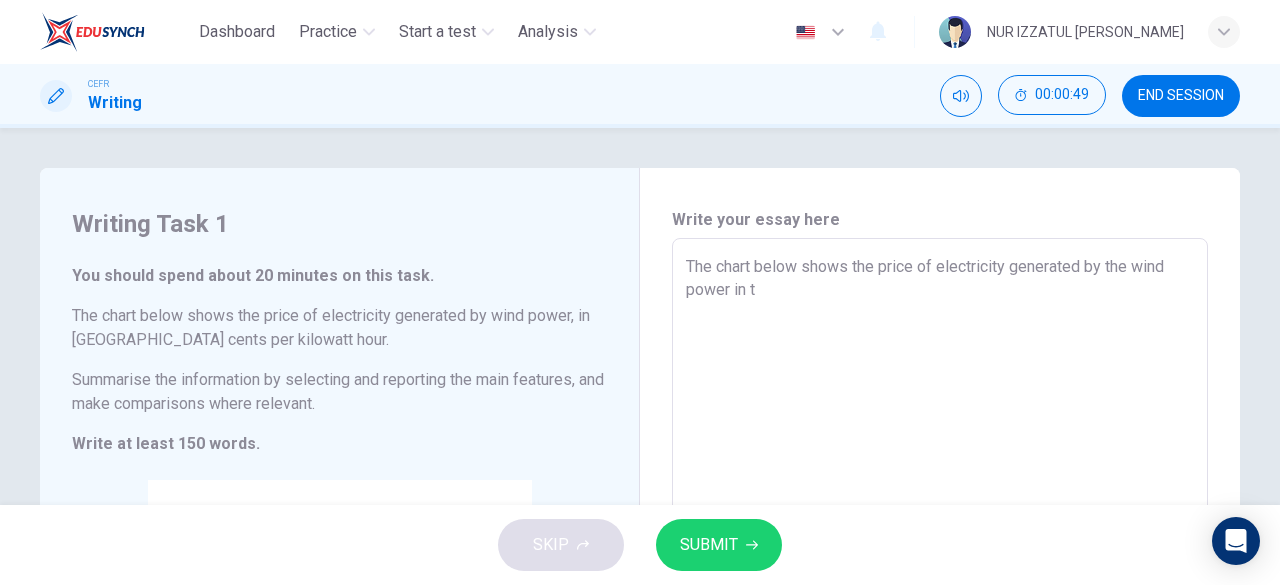 type on "x" 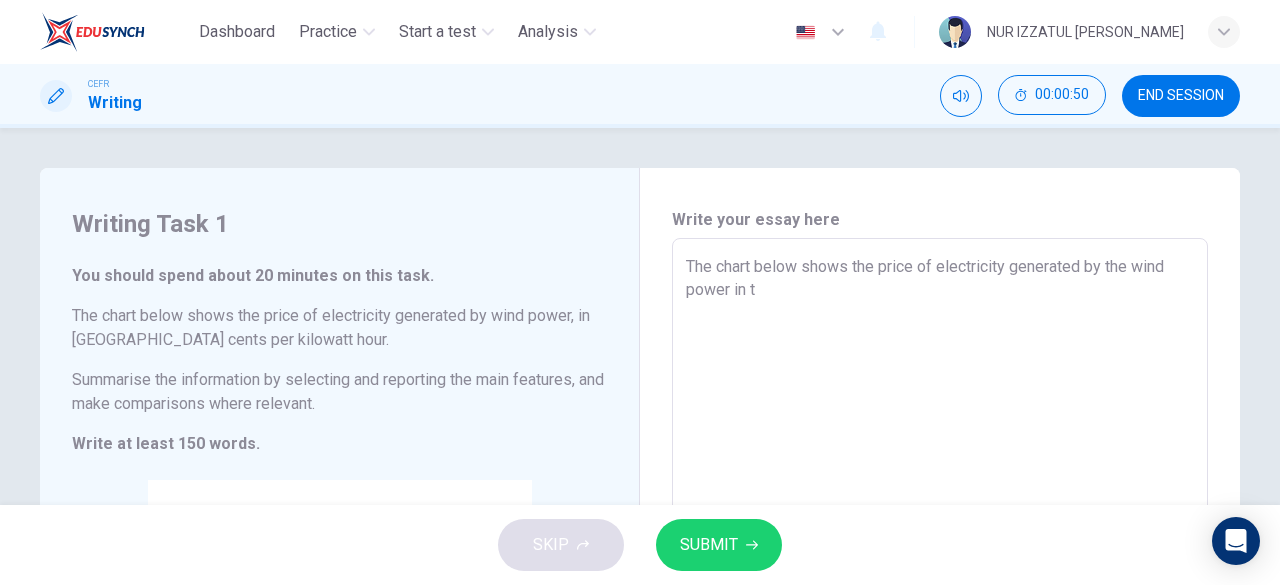type on "The chart below shows the price of electricity generated by the wind power in th" 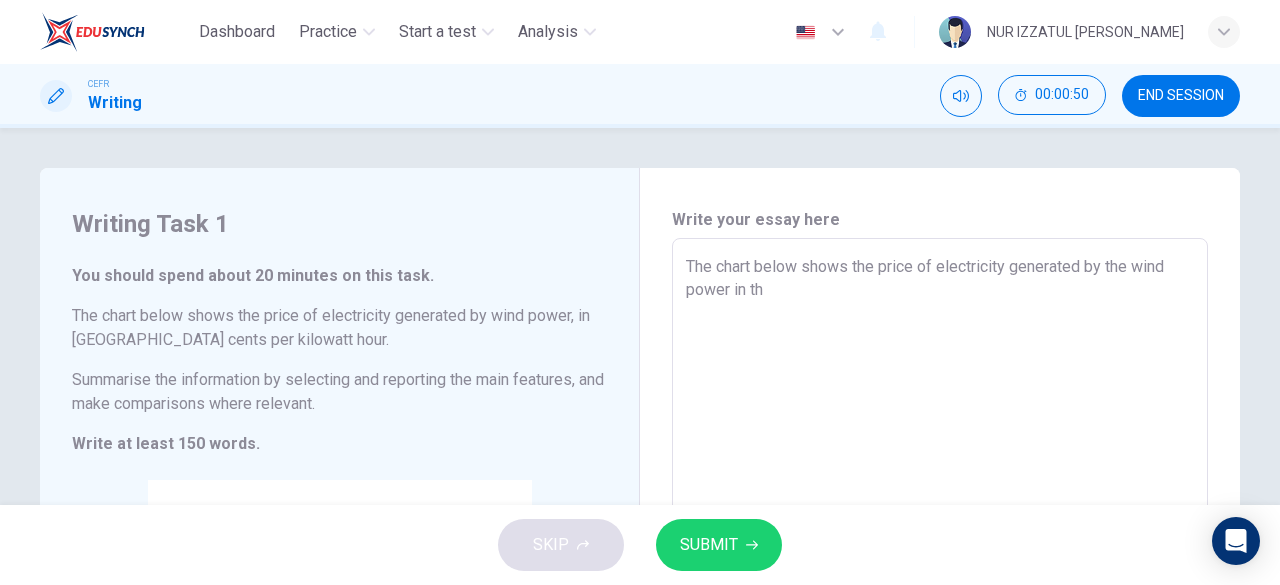 type on "x" 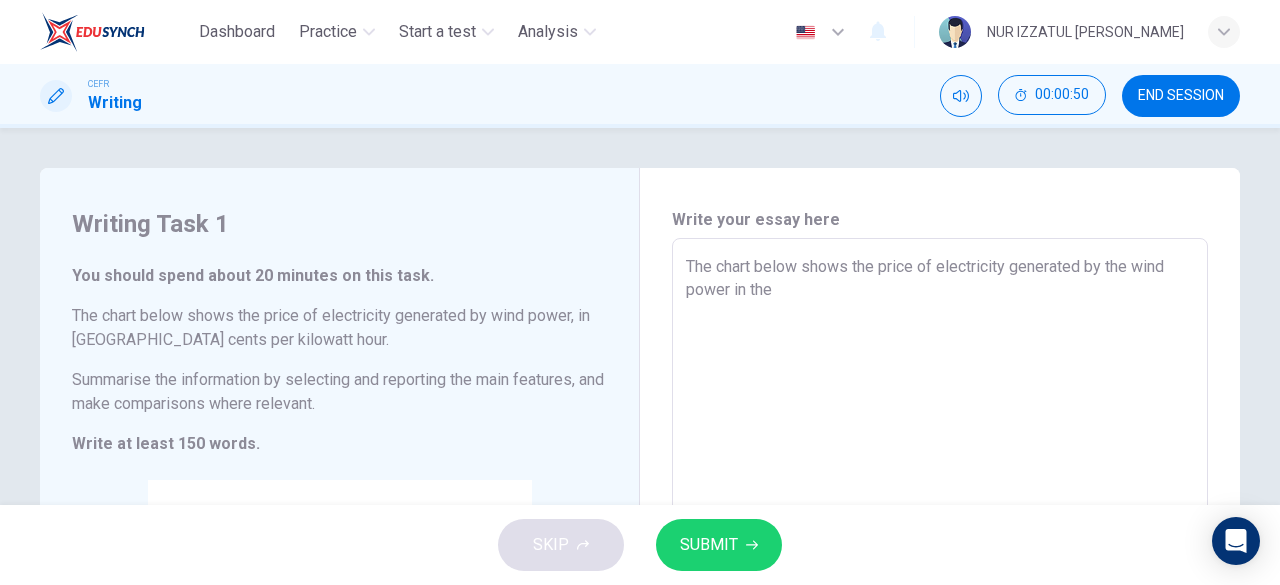 type on "x" 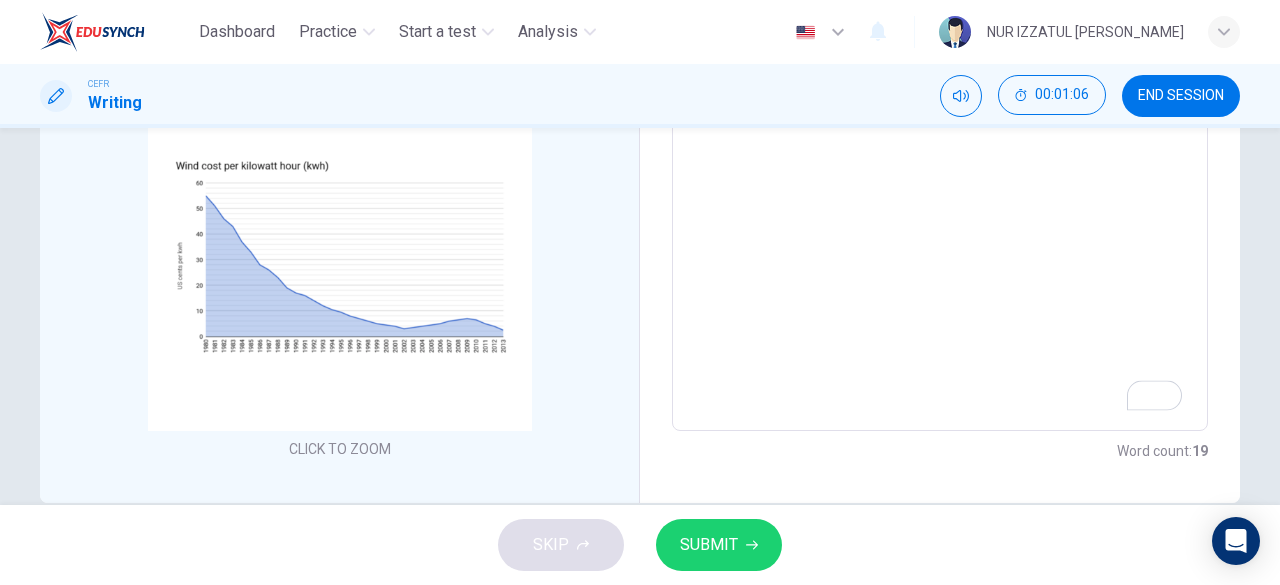 scroll, scrollTop: 400, scrollLeft: 0, axis: vertical 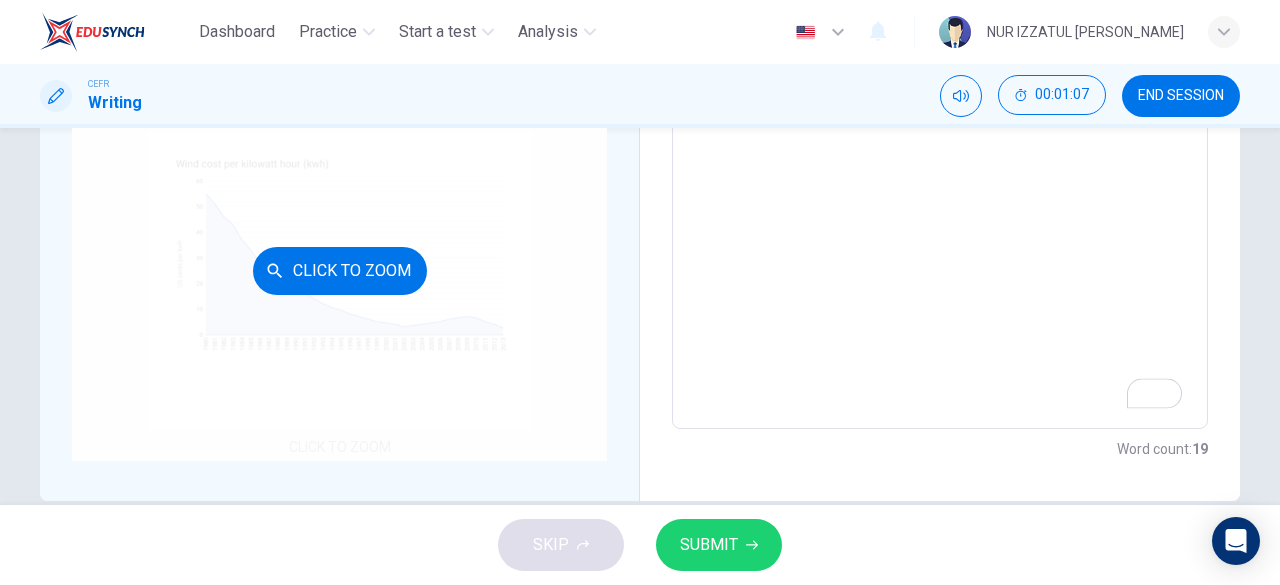 click on "Click to Zoom" at bounding box center (340, 271) 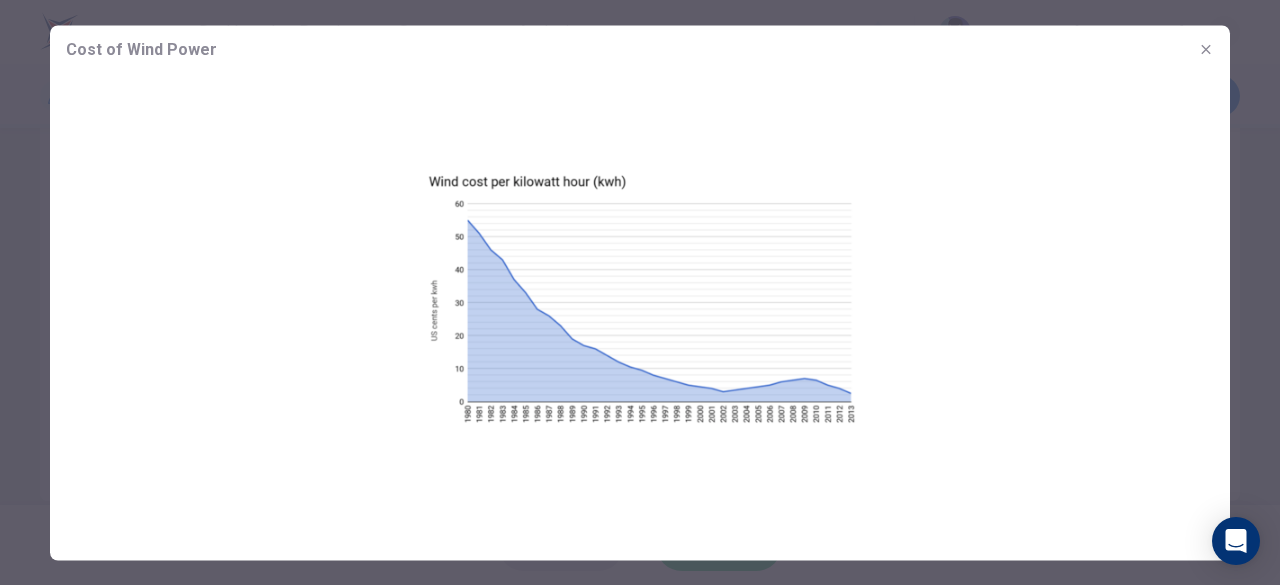click 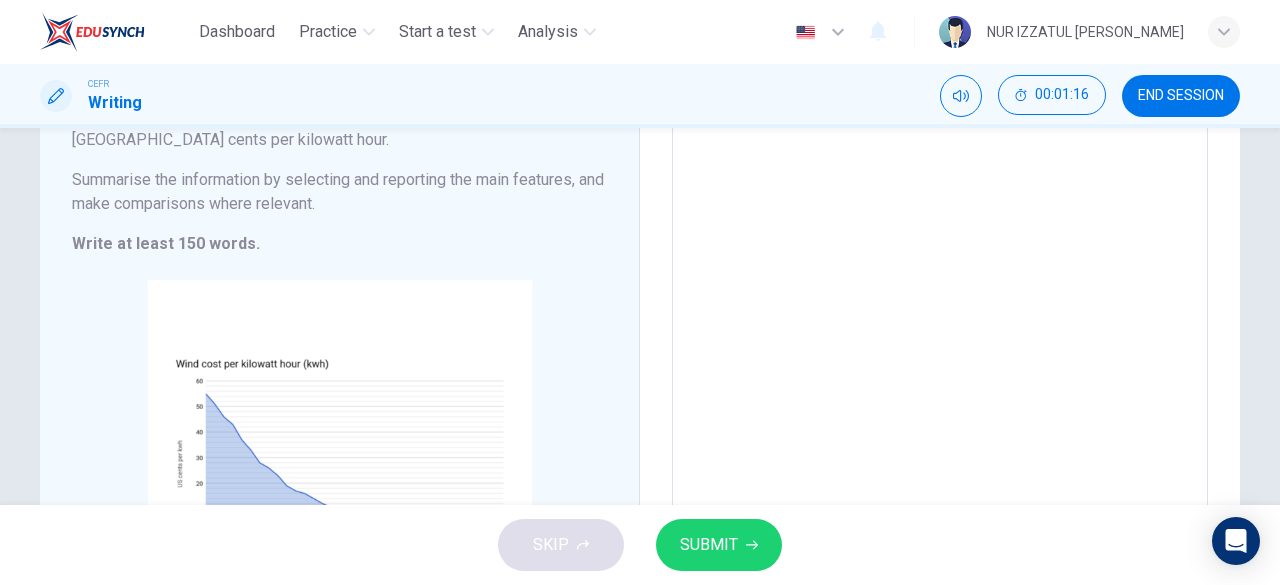 scroll, scrollTop: 0, scrollLeft: 0, axis: both 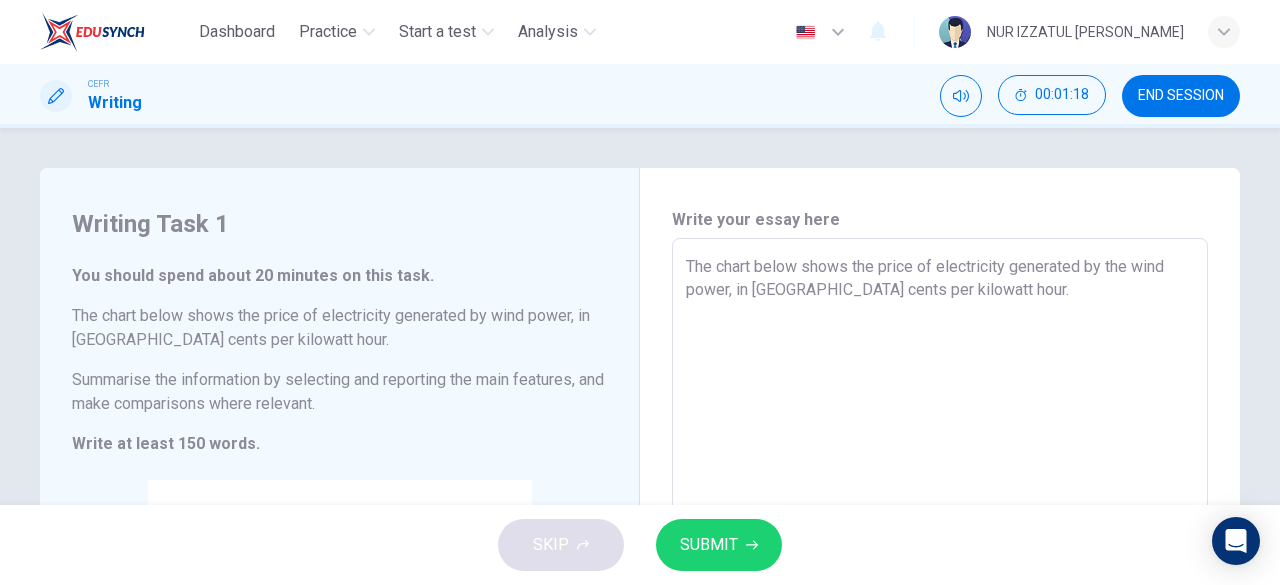click on "The chart below shows the price of electricity generated by the wind power, in [GEOGRAPHIC_DATA] cents per kilowatt hour." at bounding box center (940, 534) 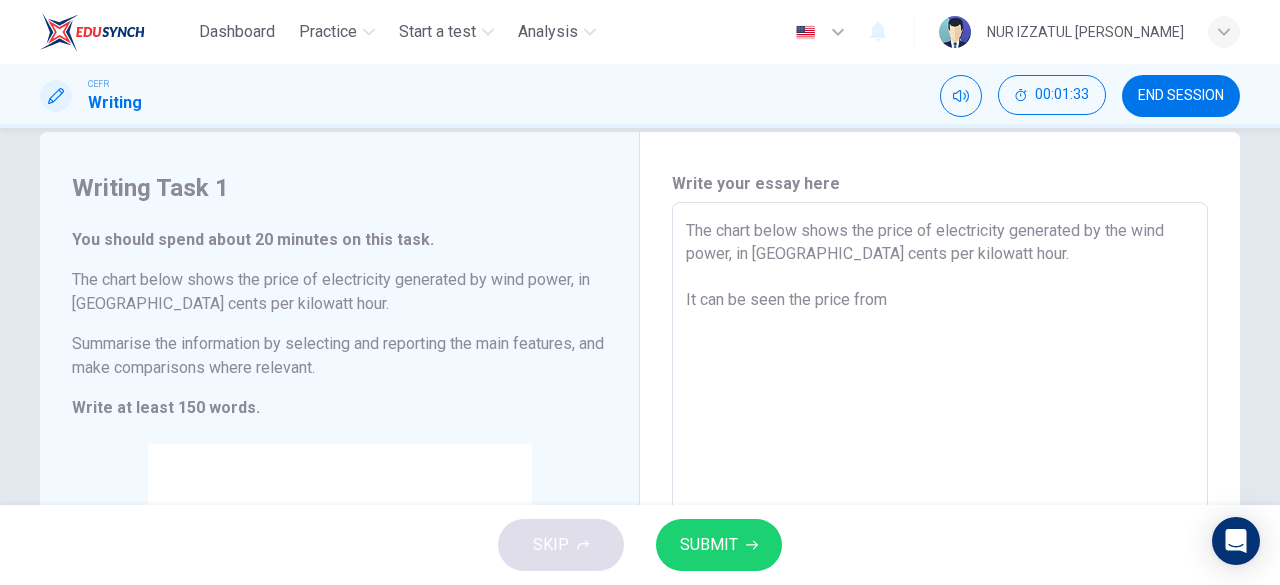 scroll, scrollTop: 36, scrollLeft: 0, axis: vertical 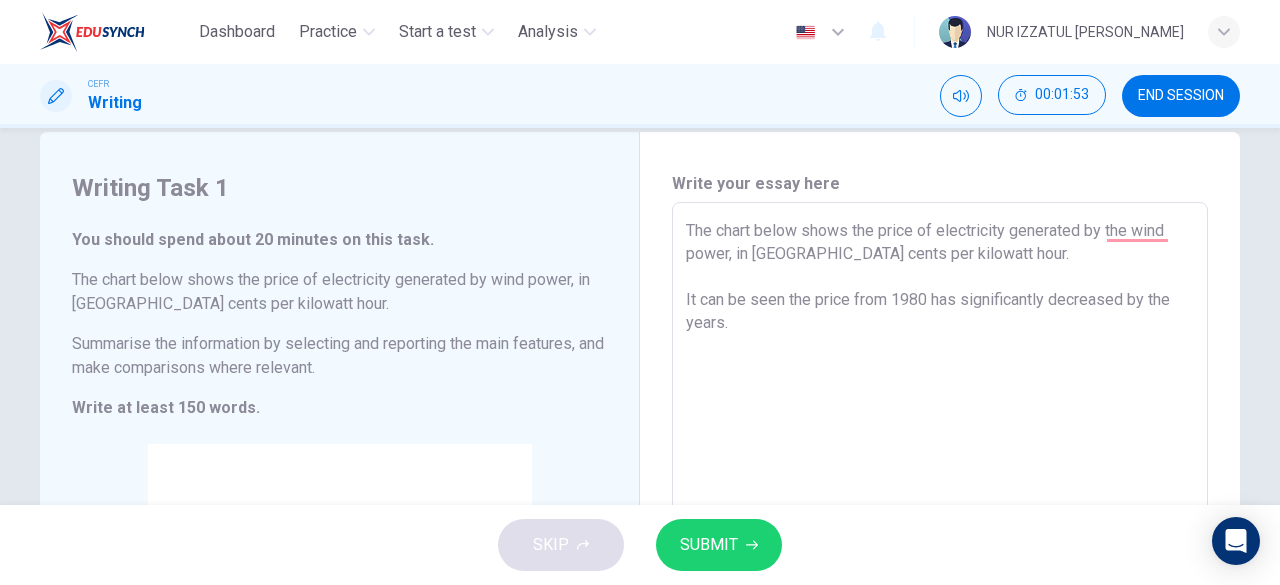 click on "The chart below shows the price of electricity generated by the wind power, in [GEOGRAPHIC_DATA] cents per kilowatt hour.
It can be seen the price from 1980 has significantly decreased by the years." at bounding box center [940, 498] 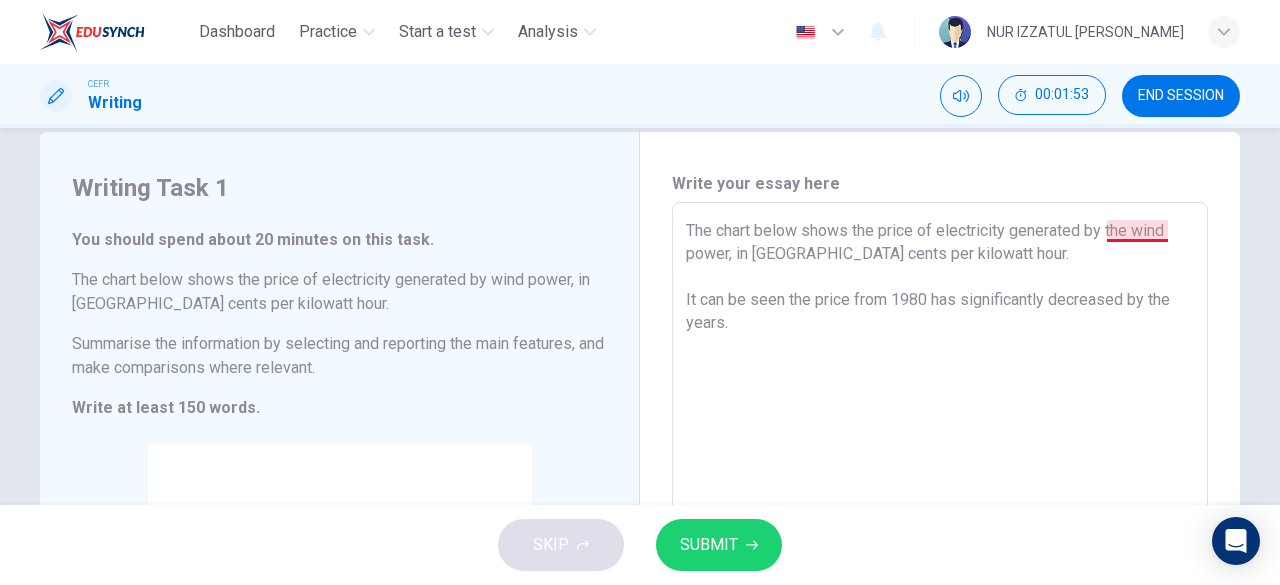 click on "The chart below shows the price of electricity generated by the wind power, in [GEOGRAPHIC_DATA] cents per kilowatt hour.
It can be seen the price from 1980 has significantly decreased by the years." at bounding box center [940, 498] 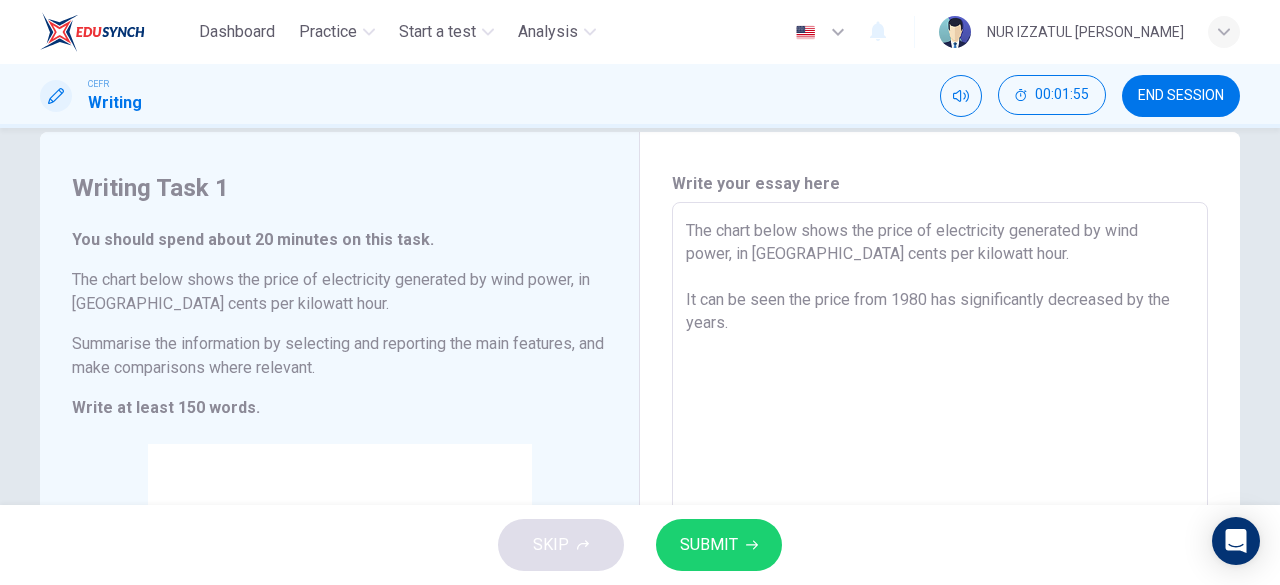 click on "The chart below shows the price of electricity generated by wind power, in [GEOGRAPHIC_DATA] cents per kilowatt hour.
It can be seen the price from 1980 has significantly decreased by the years." at bounding box center [940, 498] 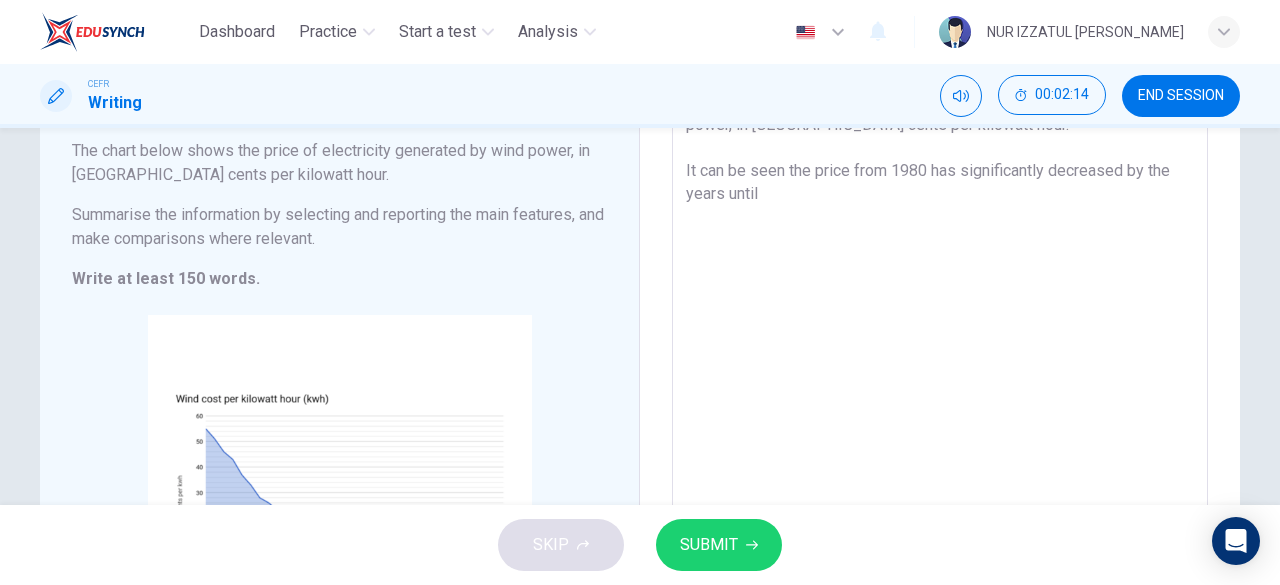 scroll, scrollTop: 136, scrollLeft: 0, axis: vertical 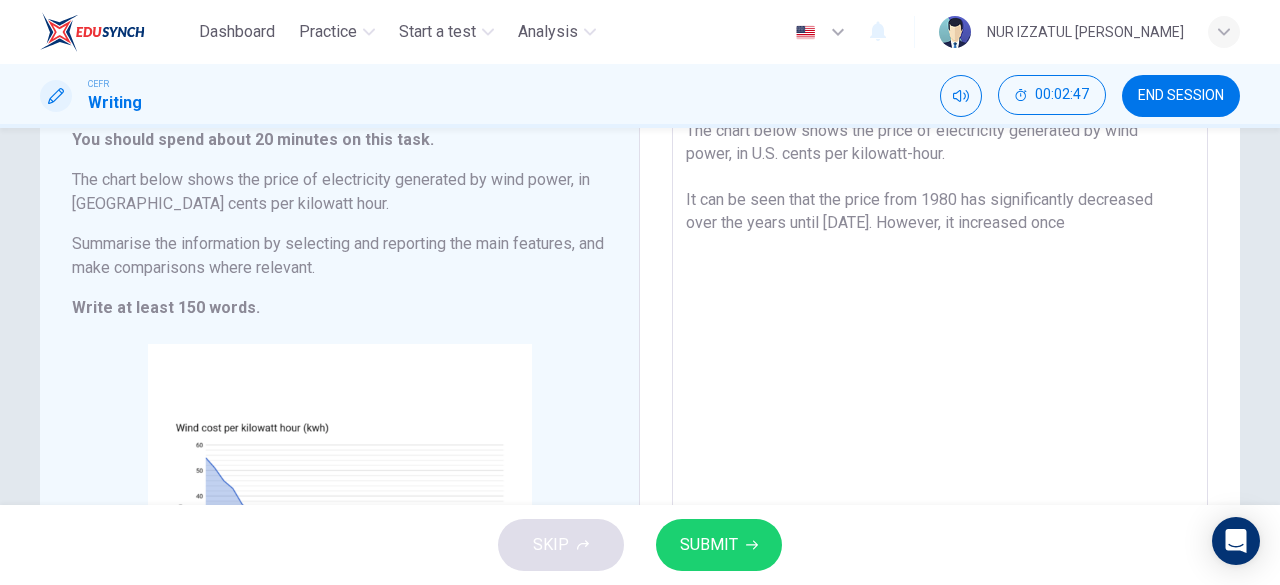 click on "The chart below shows the price of electricity generated by wind power, in U.S. cents per kilowatt-hour.
It can be seen that the price from 1980 has significantly decreased over the years until [DATE]. However, it increased once" at bounding box center (940, 398) 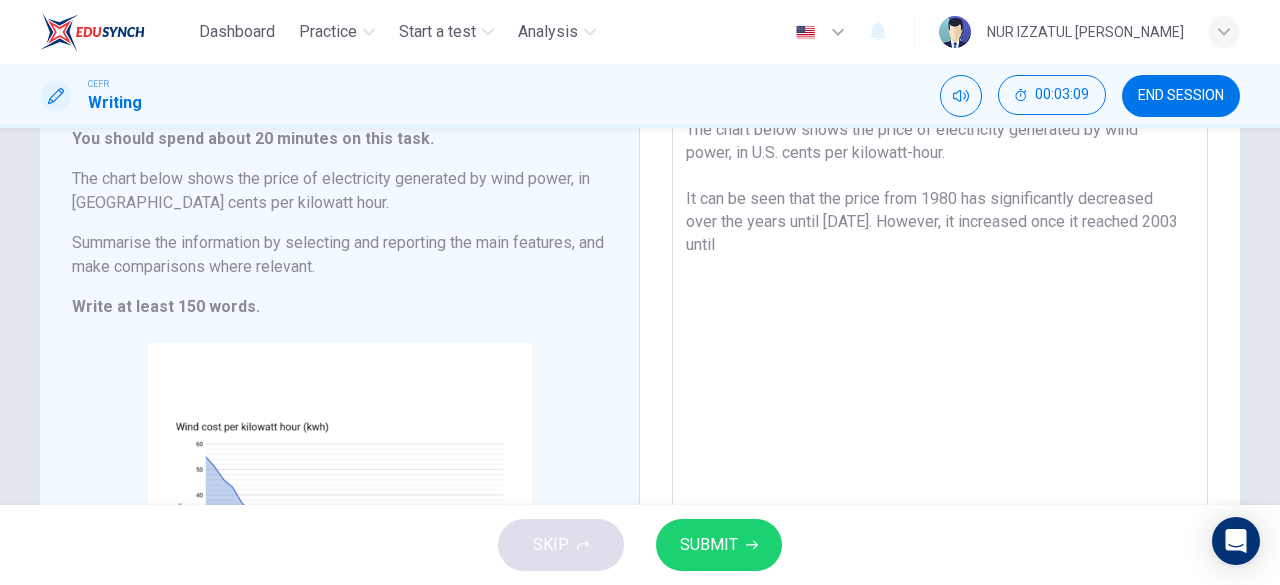 scroll, scrollTop: 136, scrollLeft: 0, axis: vertical 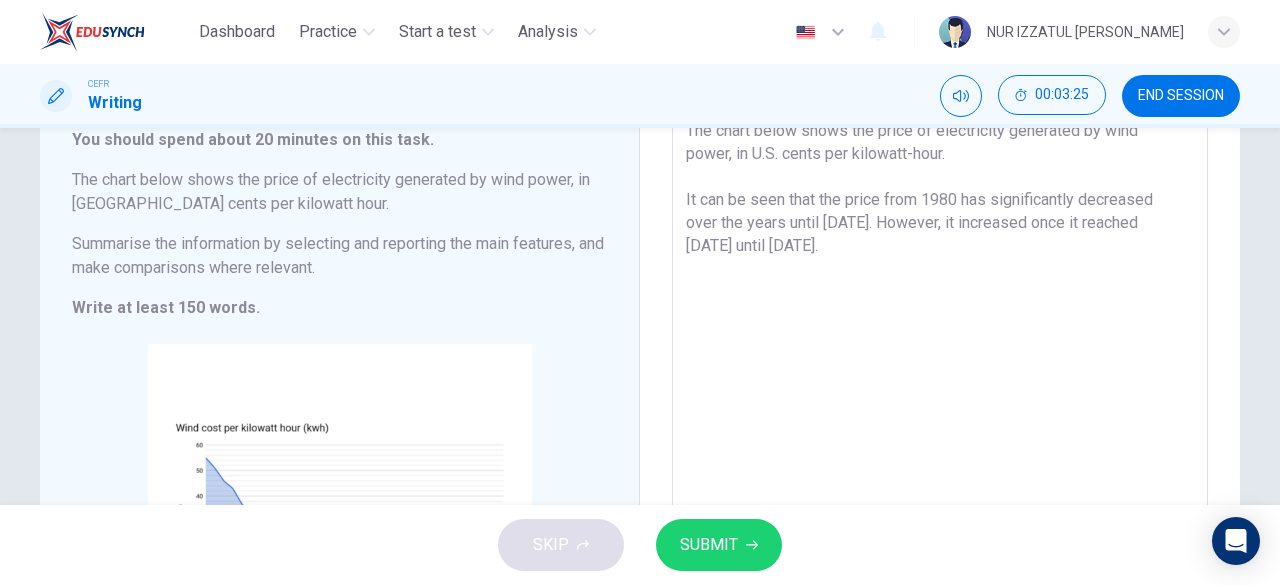 click on "SUBMIT" at bounding box center (719, 545) 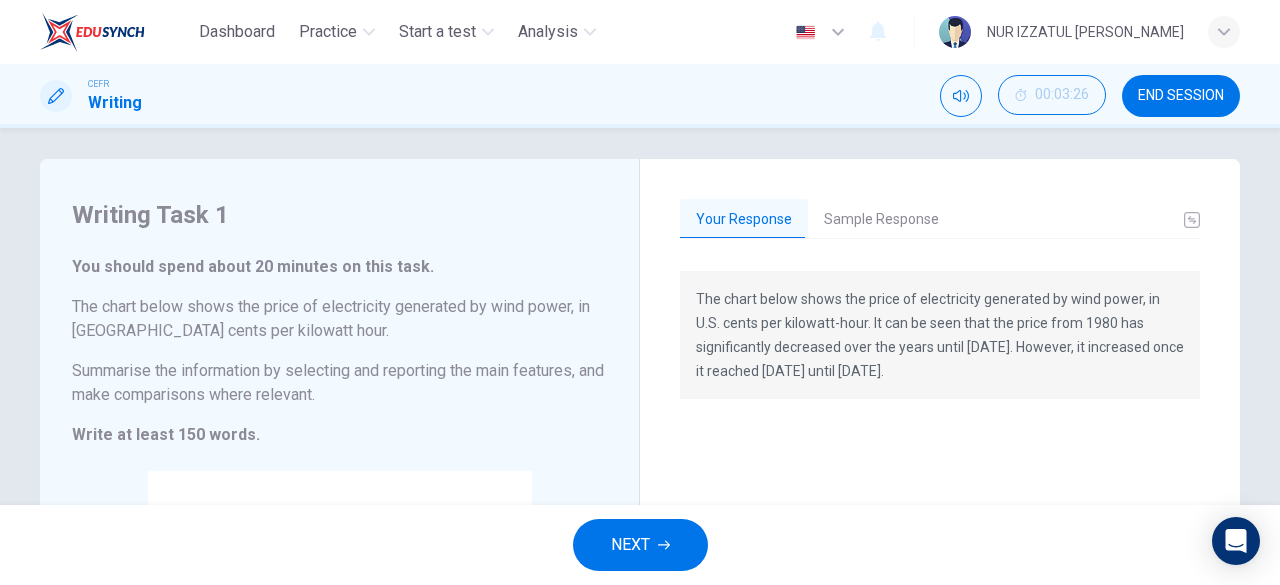 scroll, scrollTop: 0, scrollLeft: 0, axis: both 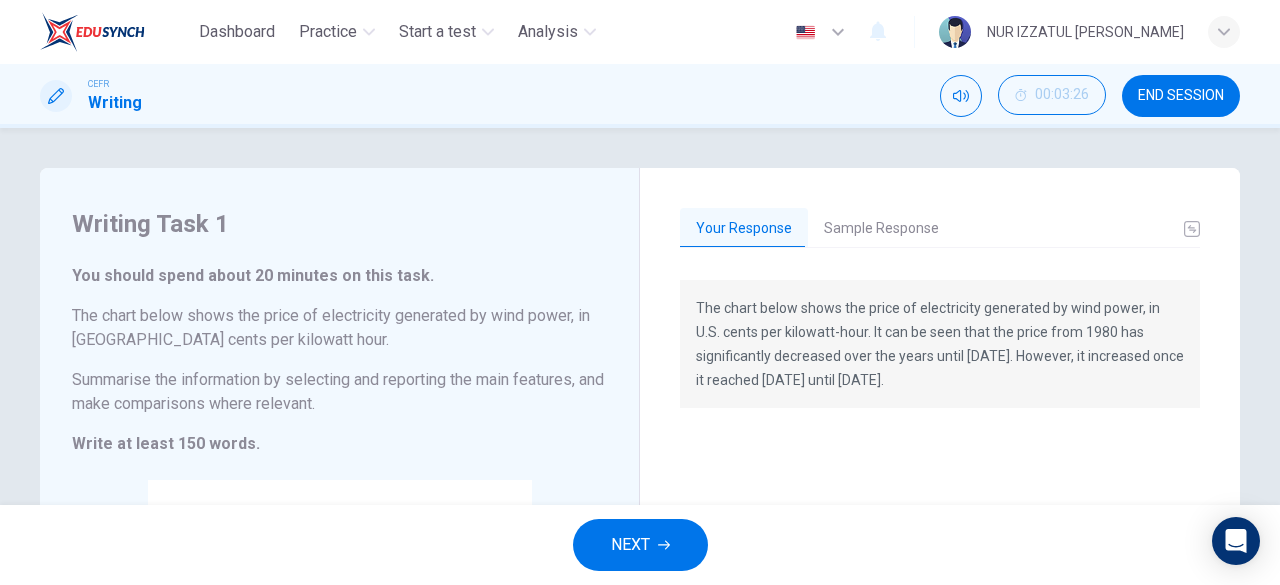 click on "Sample Response" at bounding box center (881, 229) 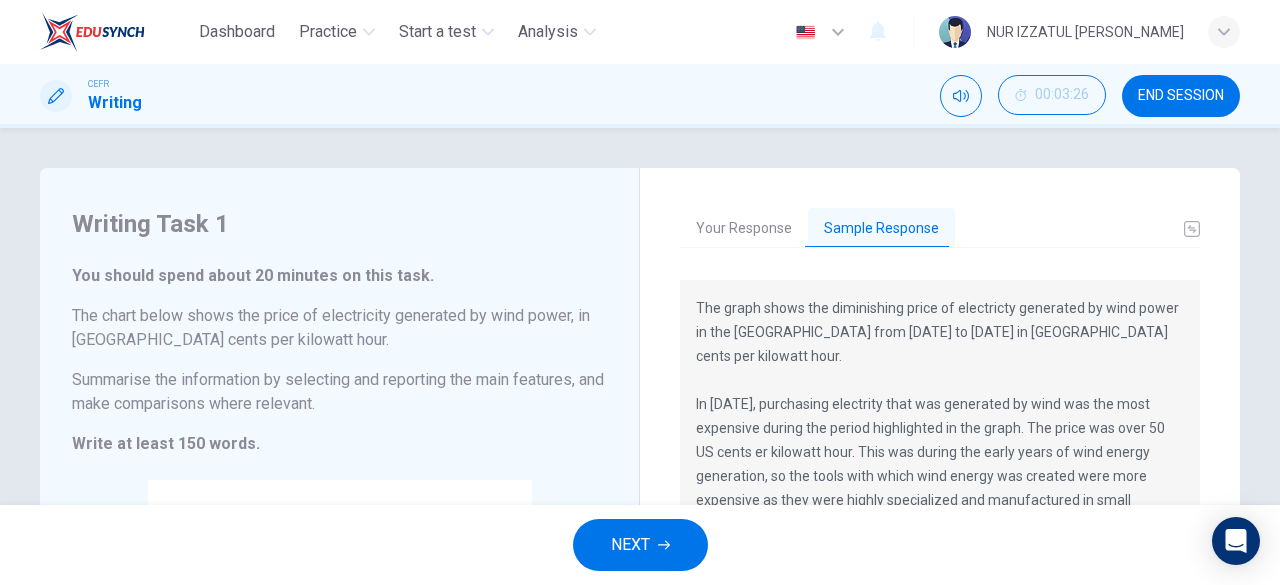 scroll, scrollTop: 100, scrollLeft: 0, axis: vertical 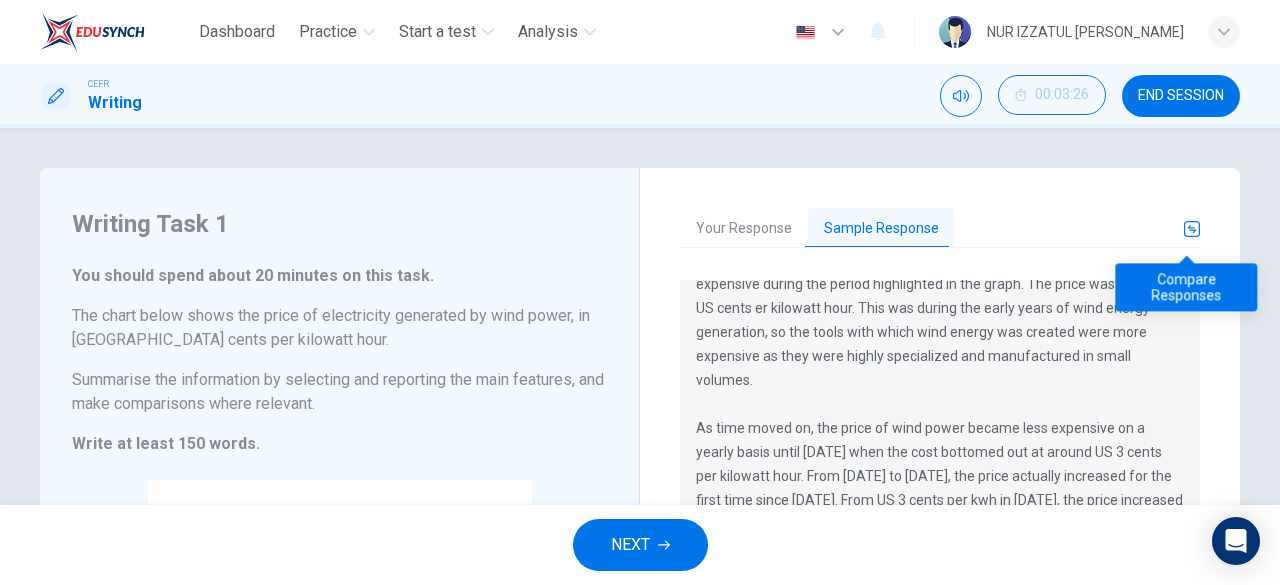 click 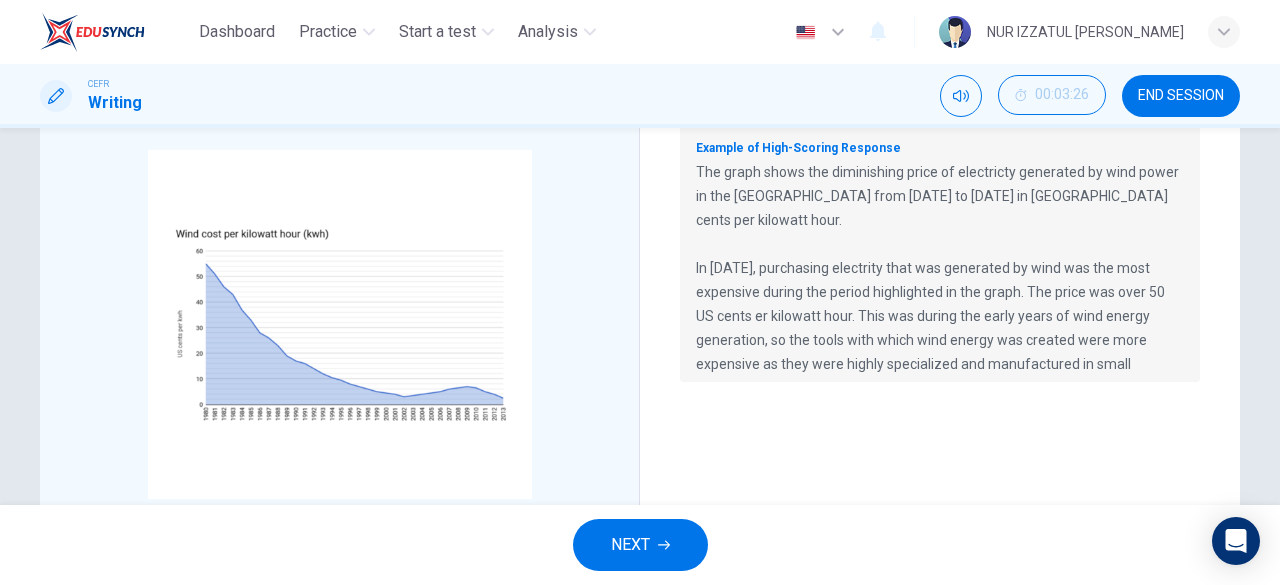 scroll, scrollTop: 300, scrollLeft: 0, axis: vertical 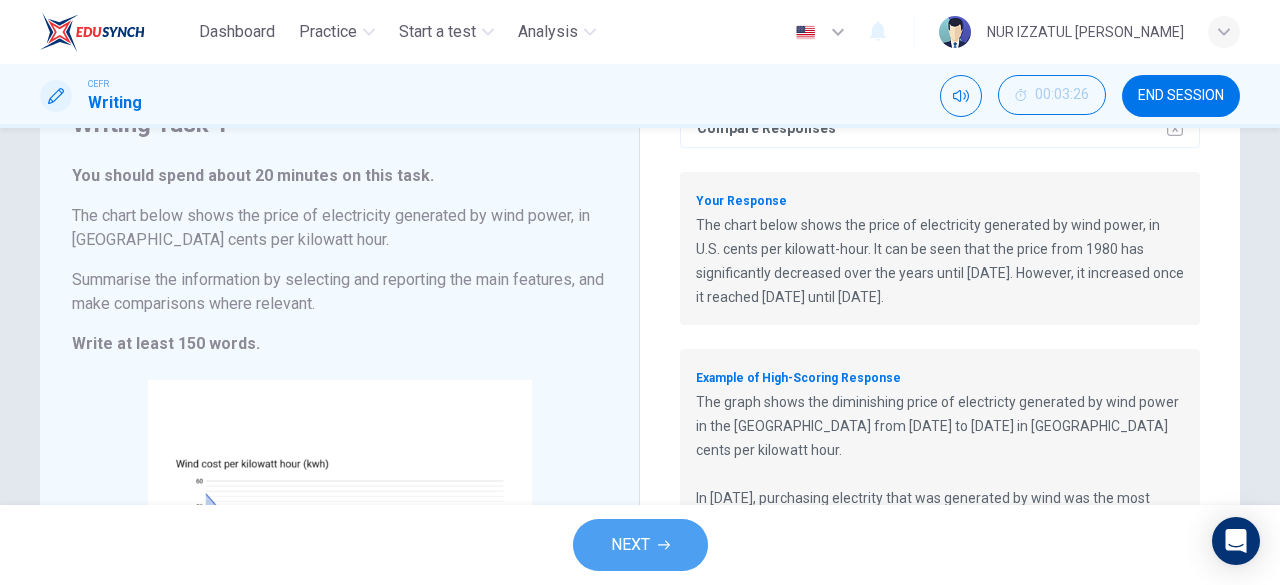 click on "NEXT" at bounding box center (640, 545) 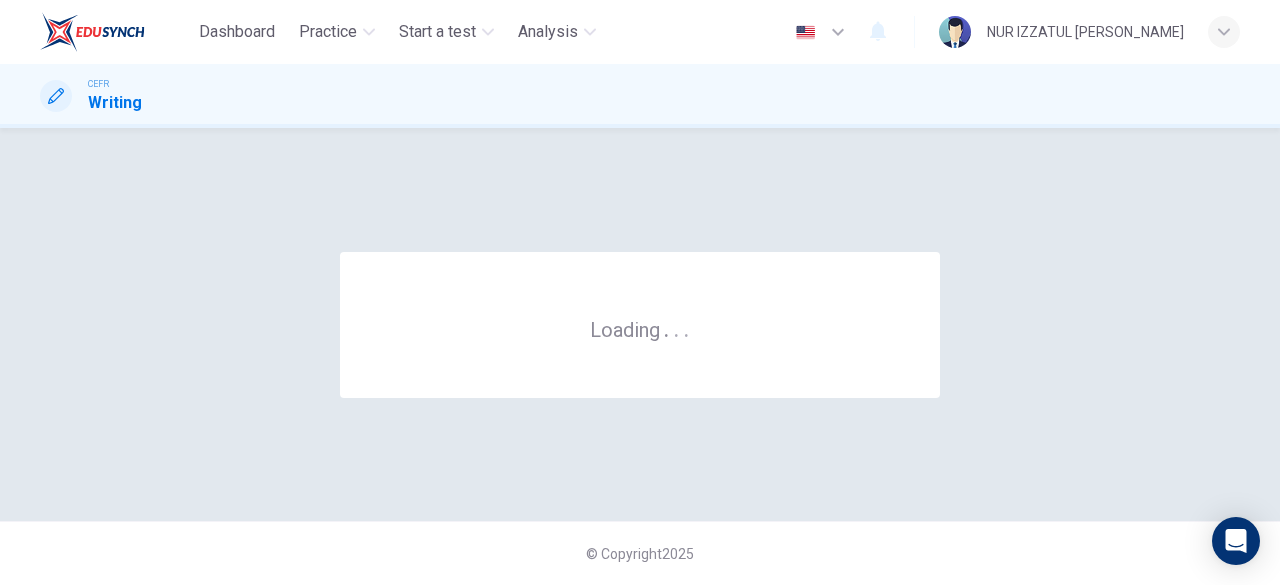 scroll, scrollTop: 0, scrollLeft: 0, axis: both 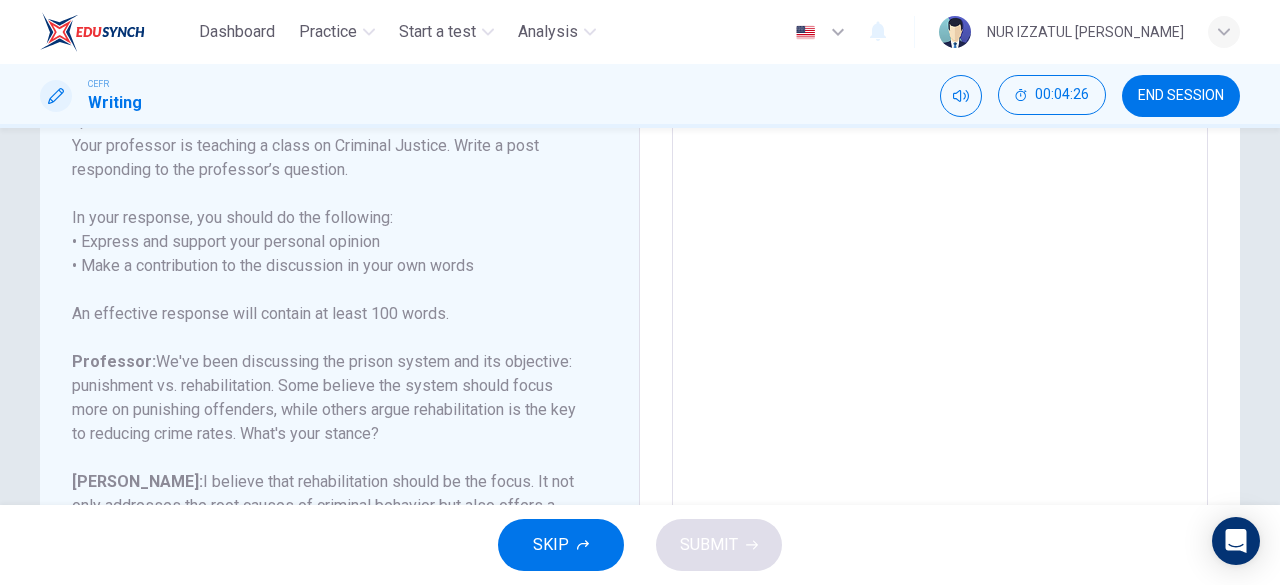 click at bounding box center (940, 272) 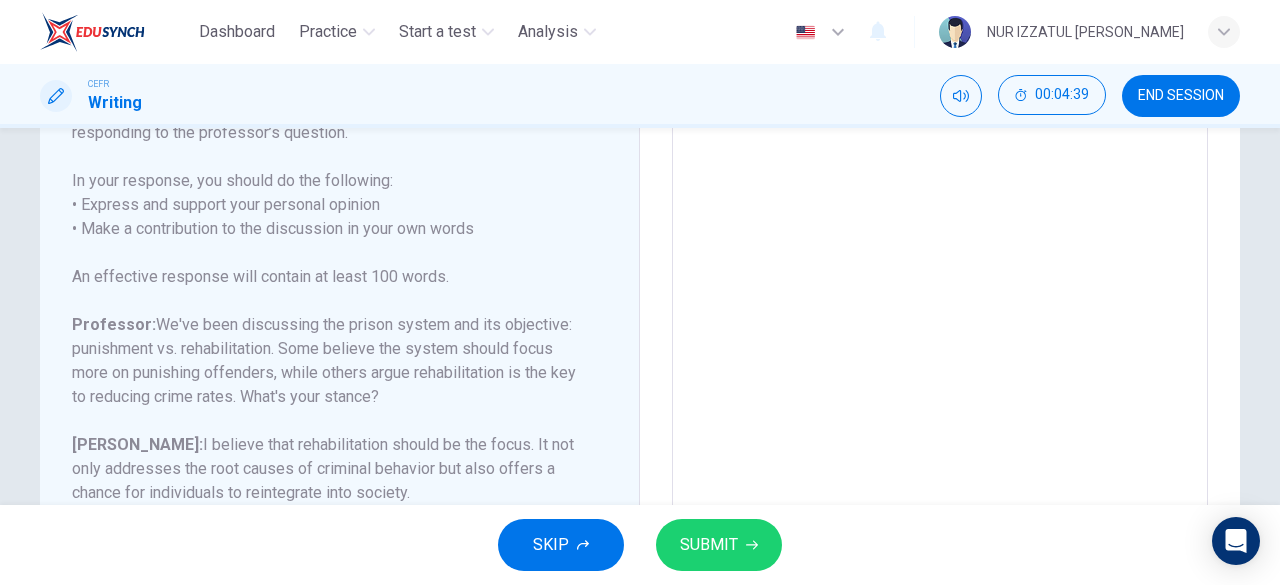 scroll, scrollTop: 428, scrollLeft: 0, axis: vertical 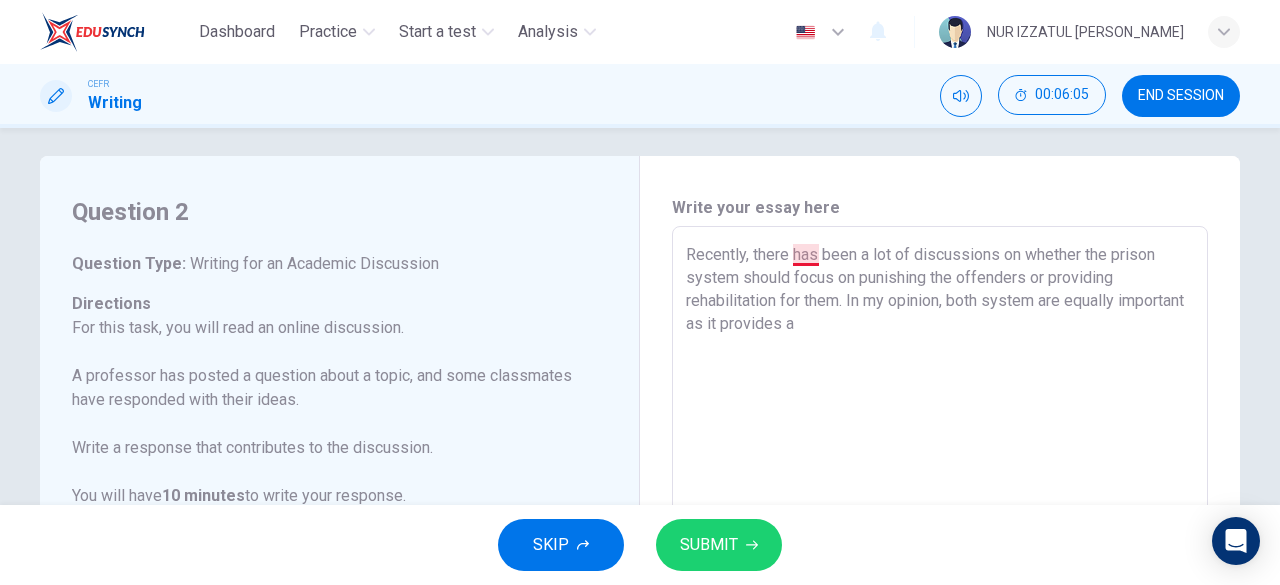 click on "Recently, there has been a lot of discussions on whether the prison system should focus on punishing the offenders or providing rehabilitation for them. In my opinion, both system are equally important as it provides a" at bounding box center (940, 560) 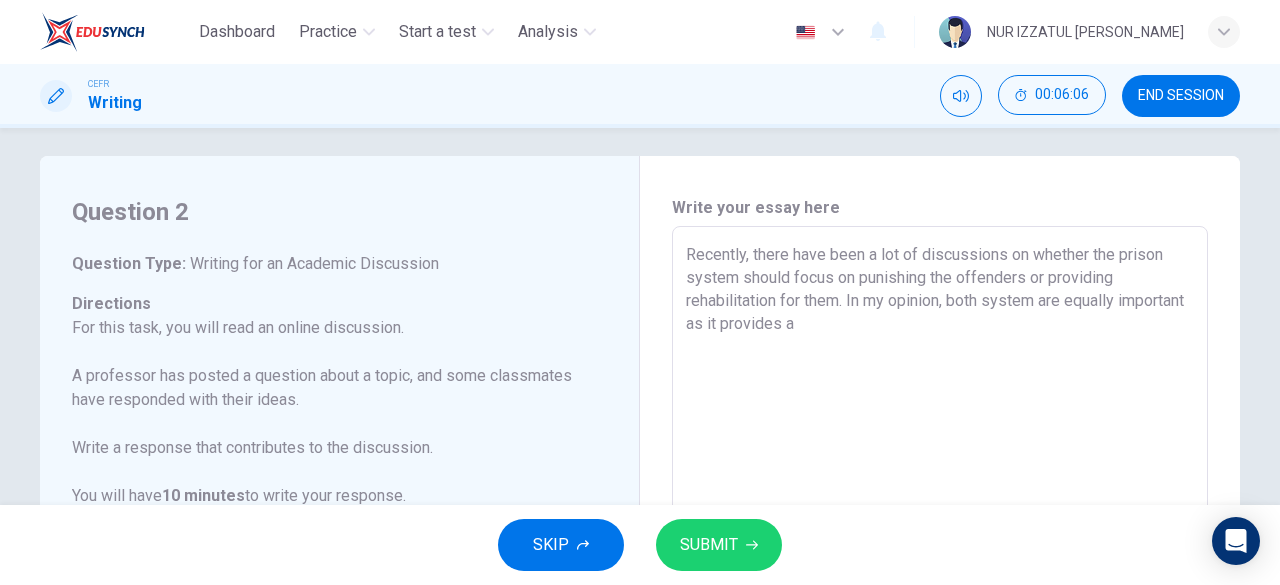 click on "Recently, there have been a lot of discussions on whether the prison system should focus on punishing the offenders or providing rehabilitation for them. In my opinion, both system are equally important as it provides a" at bounding box center [940, 560] 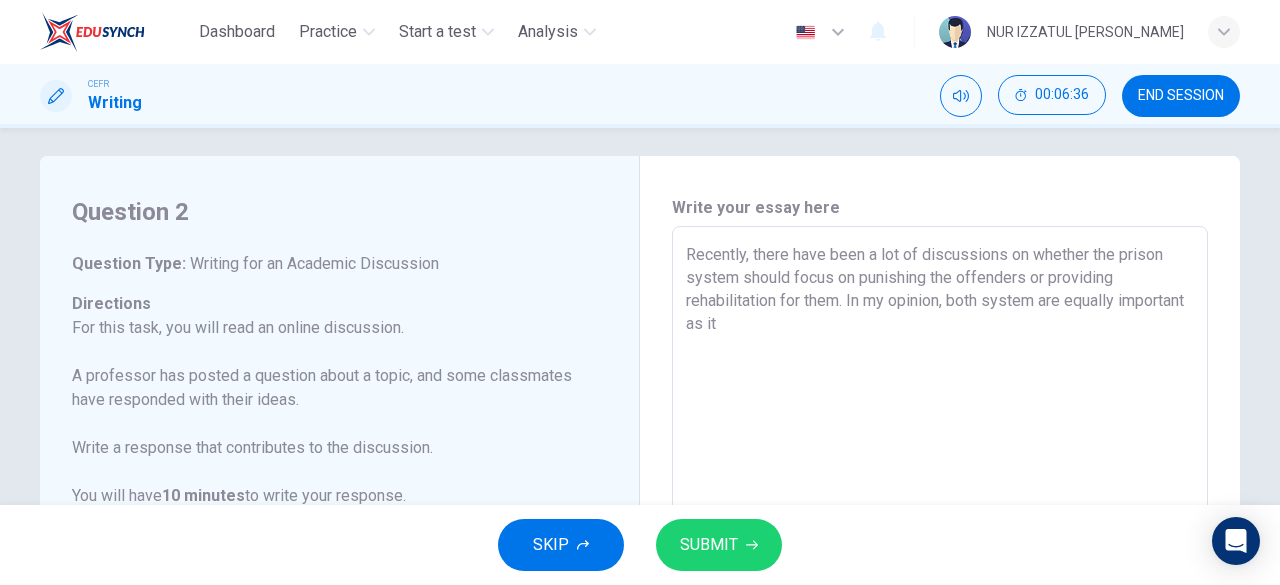 click on "Recently, there have been a lot of discussions on whether the prison system should focus on punishing the offenders or providing rehabilitation for them. In my opinion, both system are equally important as it" at bounding box center (940, 560) 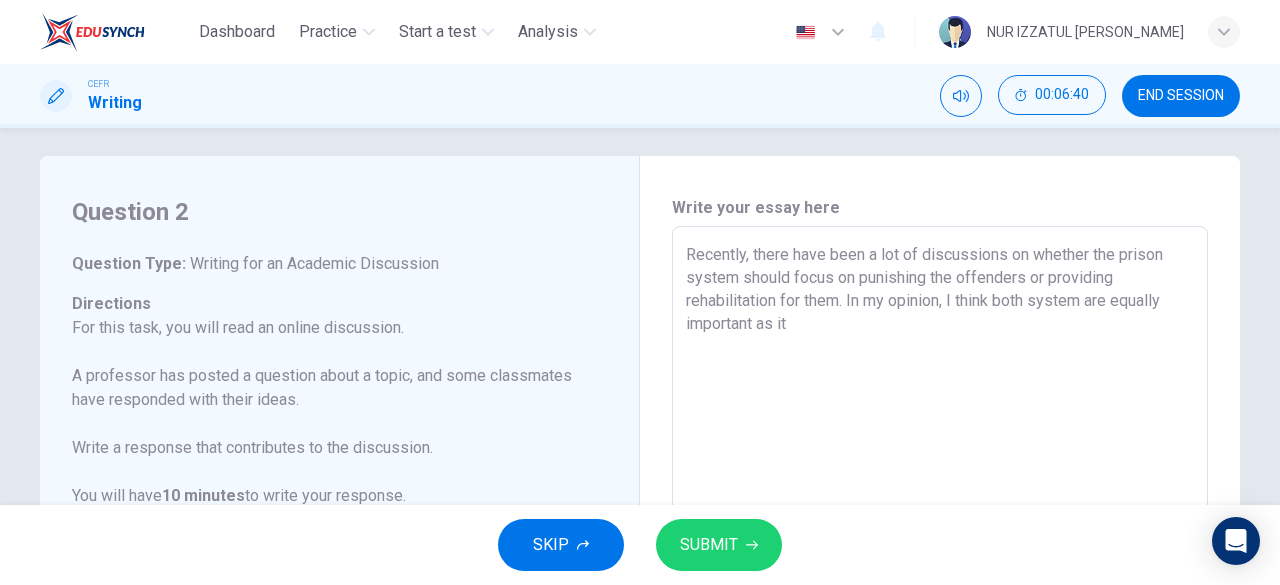 click on "Recently, there have been a lot of discussions on whether the prison system should focus on punishing the offenders or providing rehabilitation for them. In my opinion, I think both system are equally important as it" at bounding box center [940, 560] 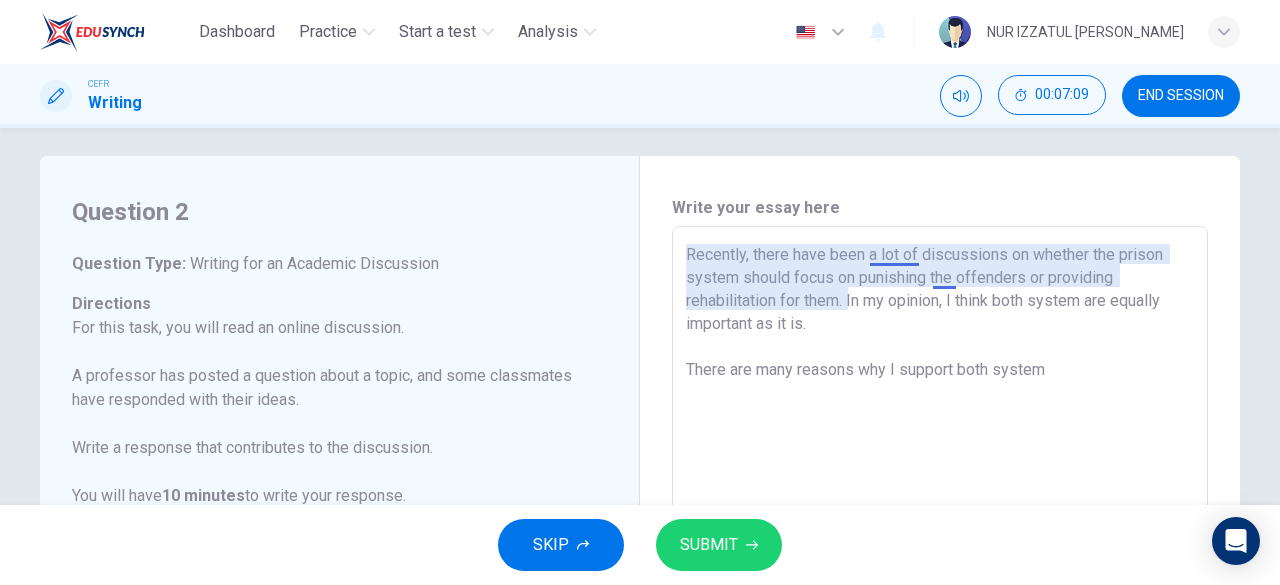 click on "Recently, there have been a lot of discussions on whether the prison system should focus on punishing the offenders or providing rehabilitation for them. In my opinion, I think both system are equally important as it is.
There are many reasons why I support both system" at bounding box center [940, 560] 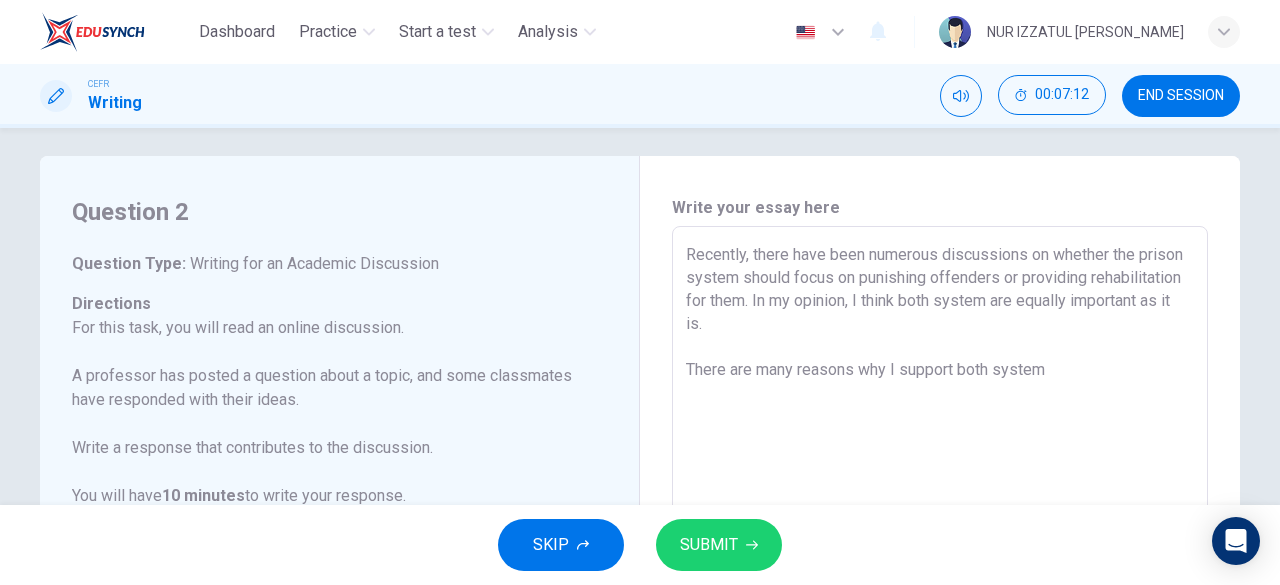 click on "Recently, there have been numerous discussions on whether the prison system should focus on punishing offenders or providing rehabilitation for them. In my opinion, I think both system are equally important as it is.
There are many reasons why I support both system" at bounding box center (940, 560) 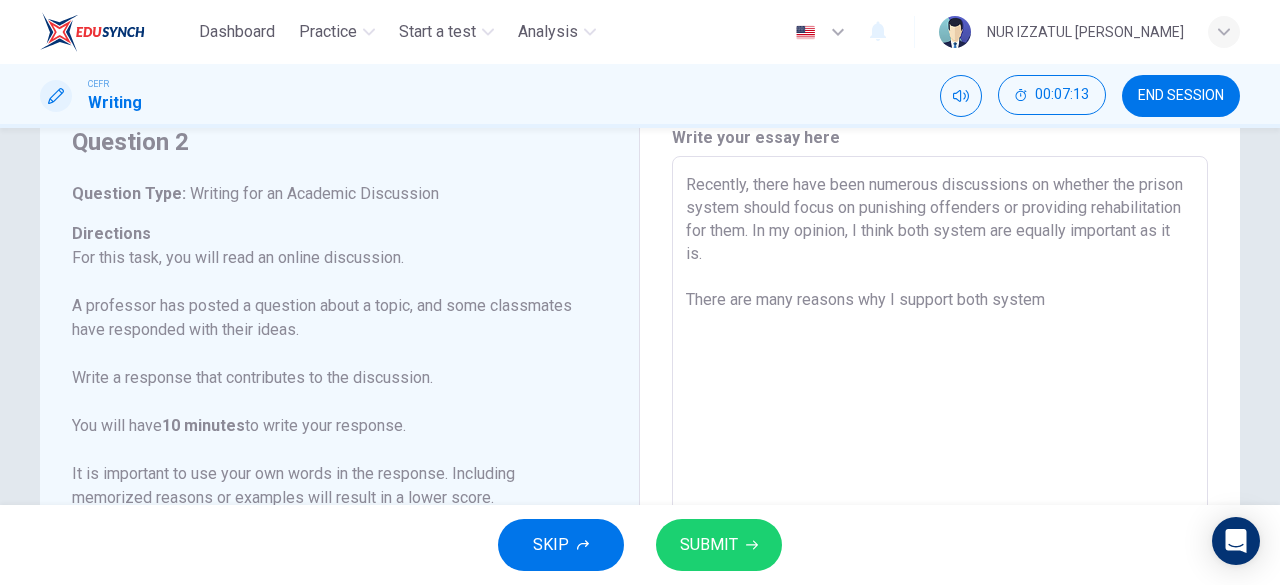 scroll, scrollTop: 112, scrollLeft: 0, axis: vertical 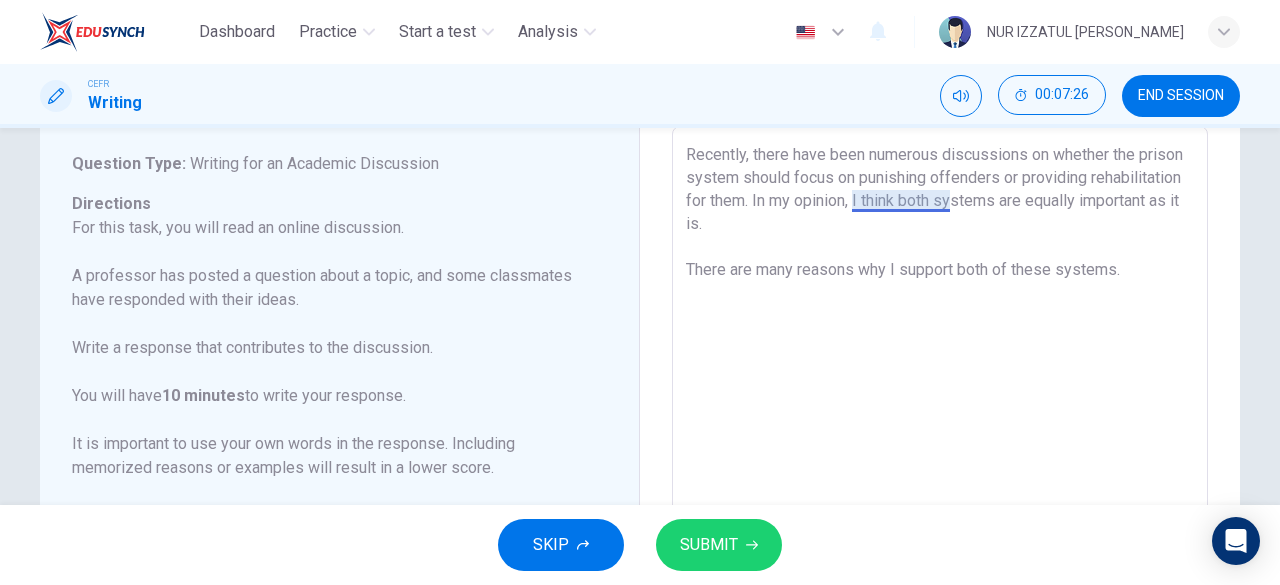 click on "Recently, there have been numerous discussions on whether the prison system should focus on punishing offenders or providing rehabilitation for them. In my opinion, I think both systems are equally important as it is.
There are many reasons why I support both of these systems." at bounding box center (940, 460) 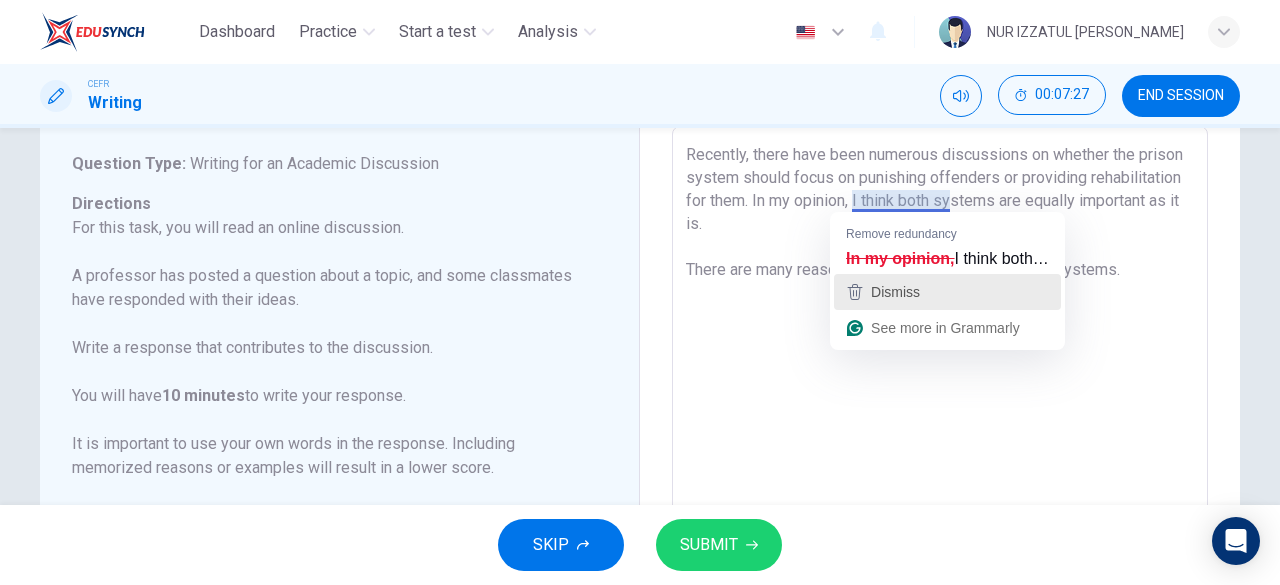 click on "Dismiss" at bounding box center (947, 292) 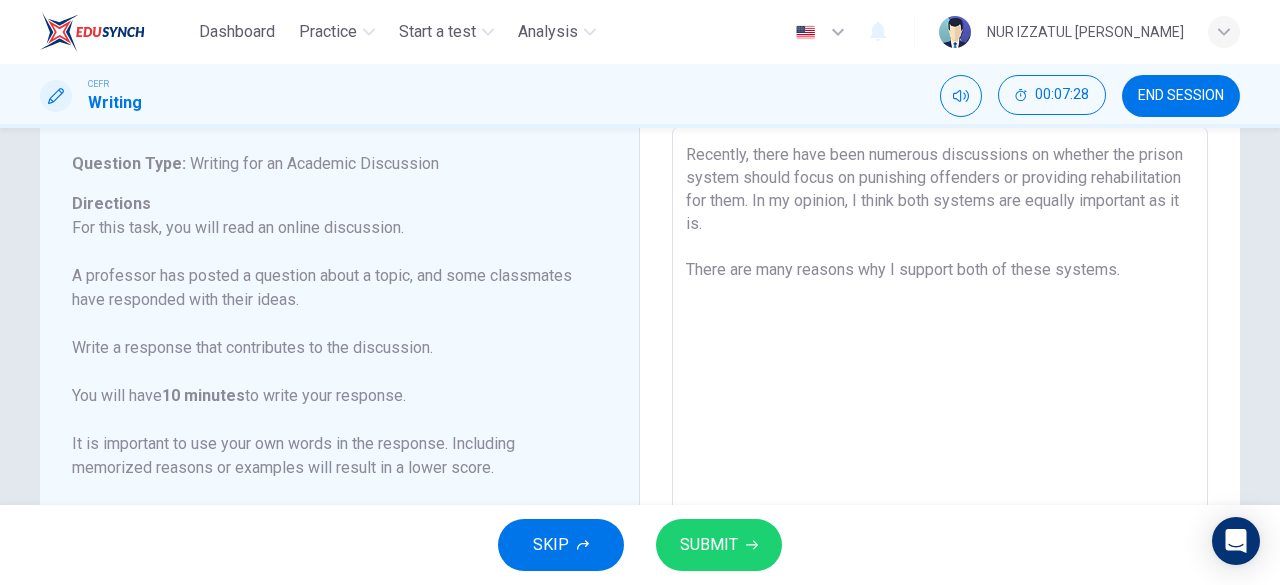 click on "Recently, there have been numerous discussions on whether the prison system should focus on punishing offenders or providing rehabilitation for them. In my opinion, I think both systems are equally important as it is.
There are many reasons why I support both of these systems." at bounding box center (940, 460) 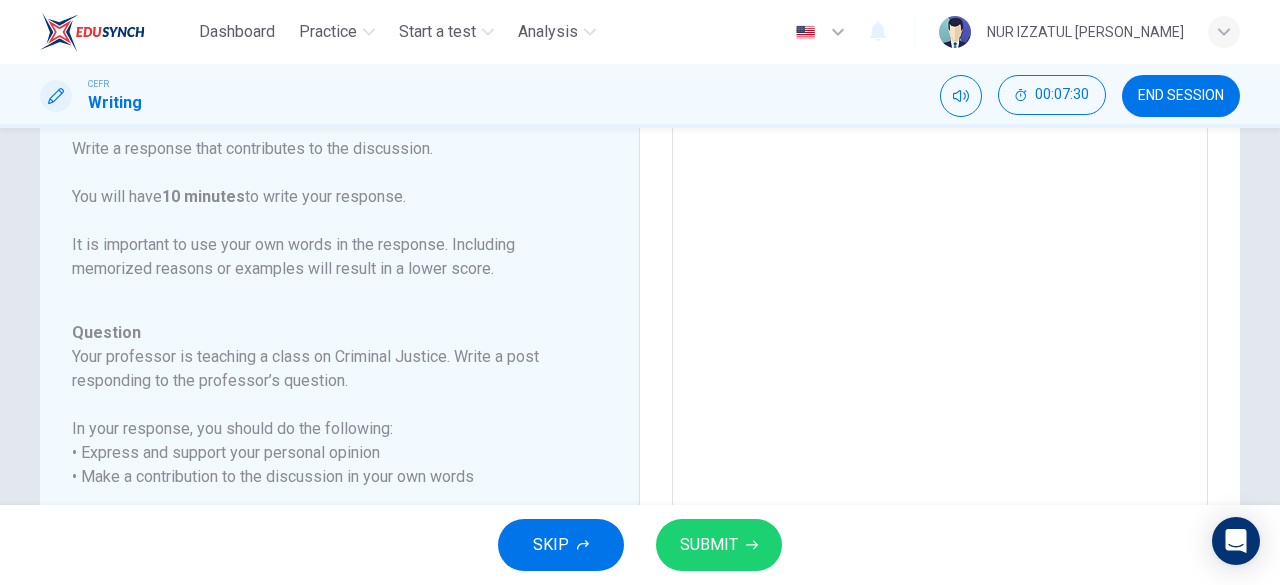 scroll, scrollTop: 312, scrollLeft: 0, axis: vertical 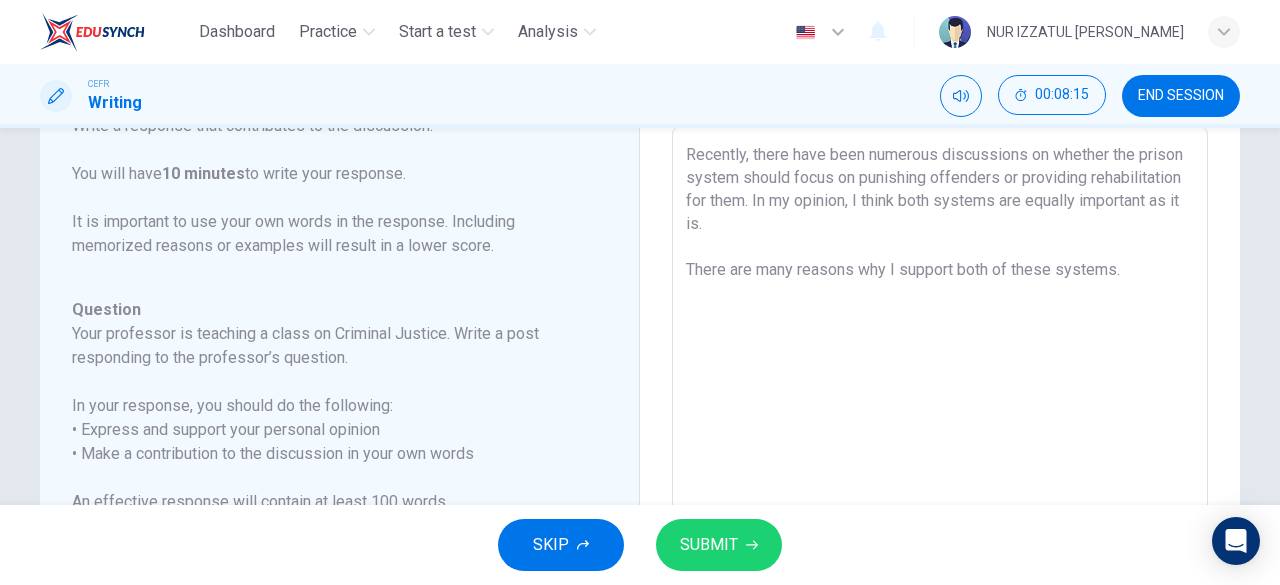 click on "Recently, there have been numerous discussions on whether the prison system should focus on punishing offenders or providing rehabilitation for them. In my opinion, I think both systems are equally important as it is.
There are many reasons why I support both of these systems." at bounding box center (940, 460) 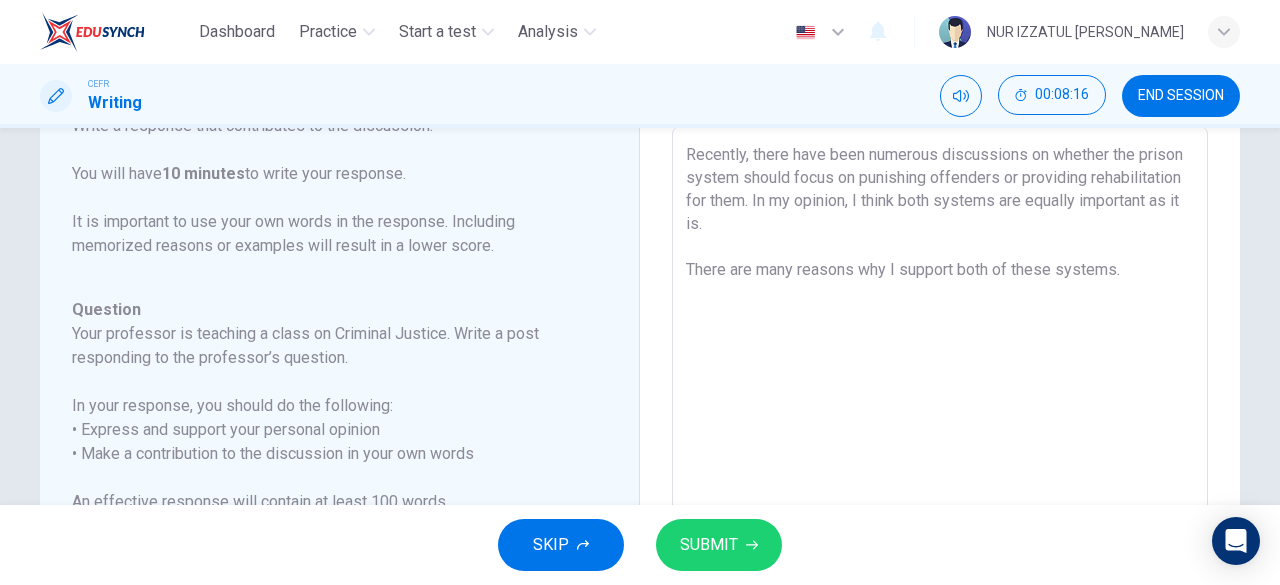 click on "Recently, there have been numerous discussions on whether the prison system should focus on punishing offenders or providing rehabilitation for them. In my opinion, I think both systems are equally important as it is.
There are many reasons why I support both of these systems." at bounding box center (940, 460) 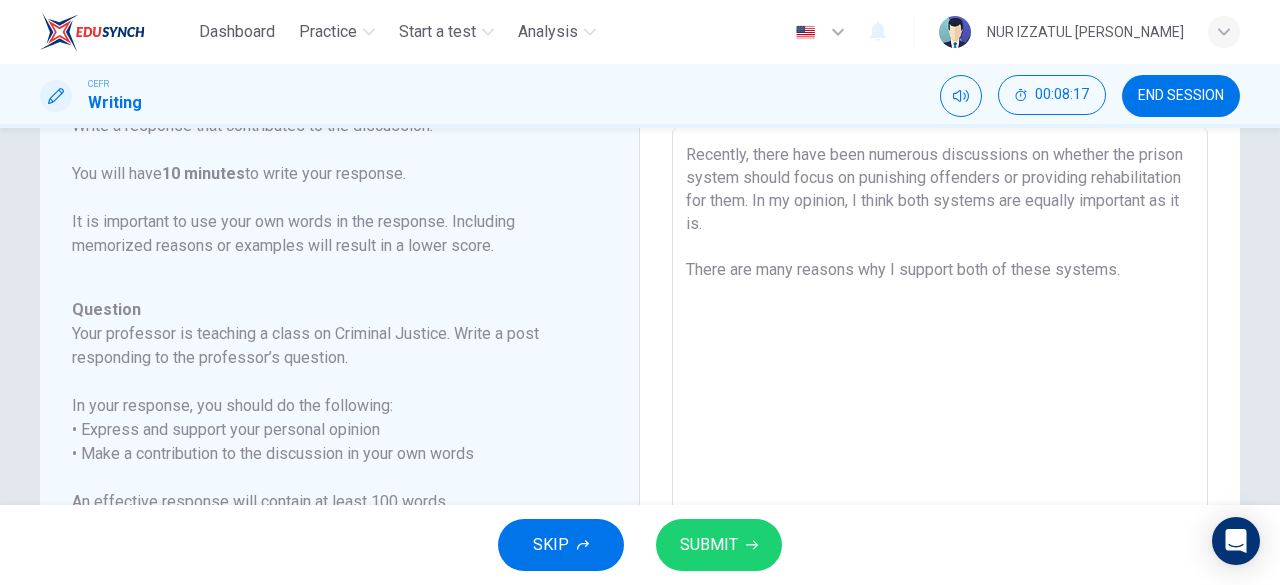 click on "Recently, there have been numerous discussions on whether the prison system should focus on punishing offenders or providing rehabilitation for them. In my opinion, I think both systems are equally important as it is.
There are many reasons why I support both of these systems." at bounding box center (940, 460) 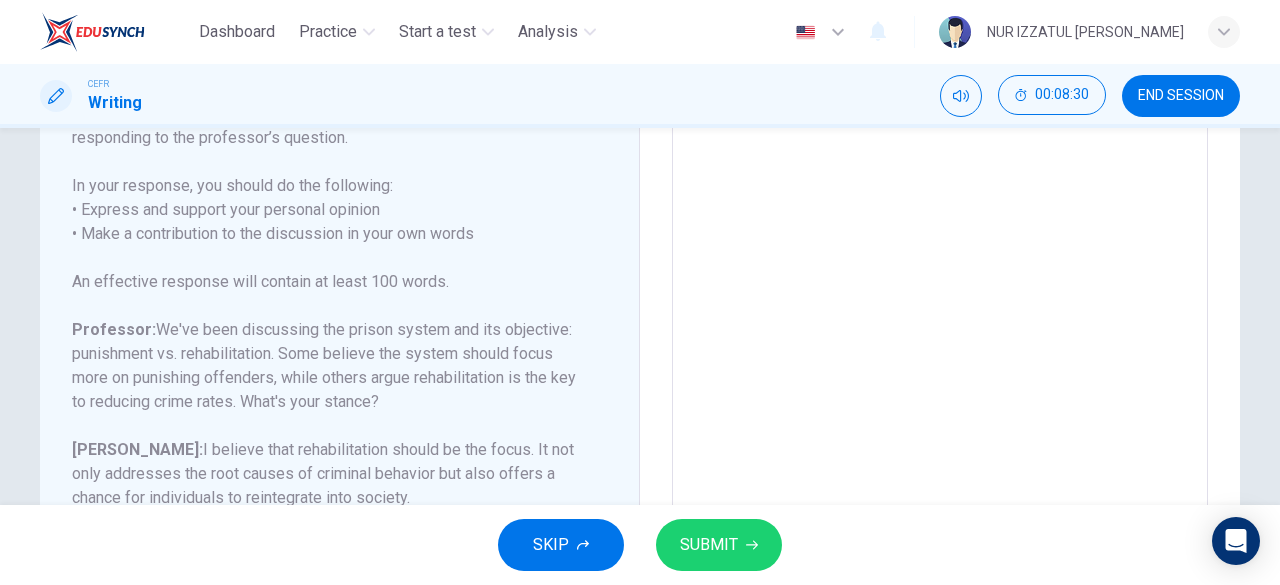 scroll, scrollTop: 512, scrollLeft: 0, axis: vertical 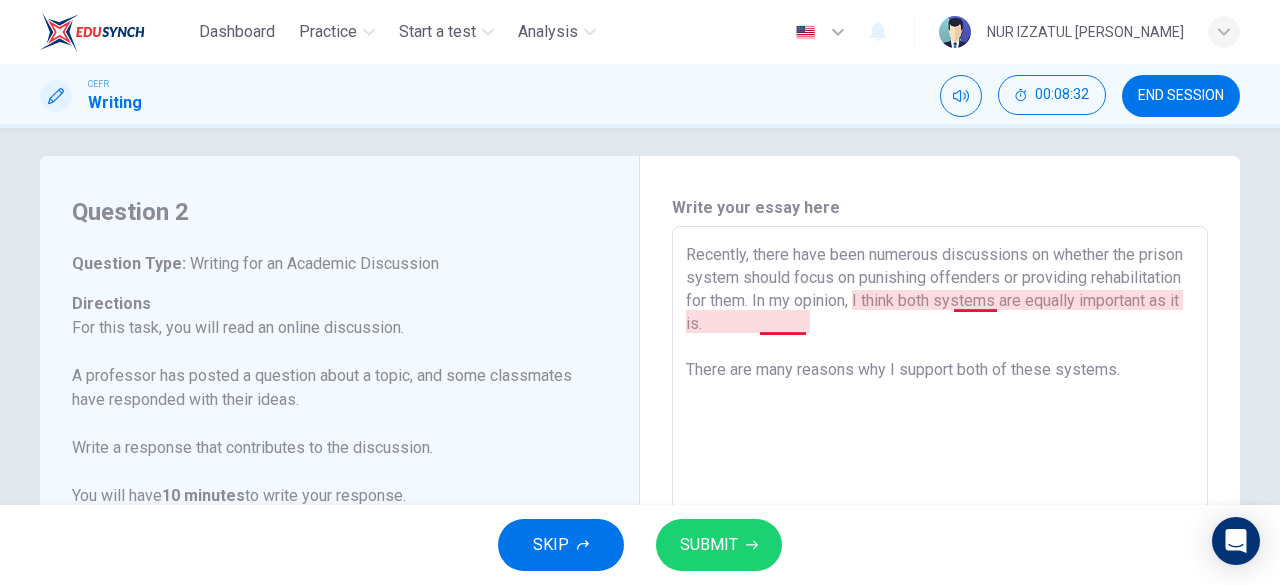 click on "Recently, there have been numerous discussions on whether the prison system should focus on punishing offenders or providing rehabilitation for them. In my opinion, I think both systems are equally important as it is.
There are many reasons why I support both of these systems." at bounding box center [940, 560] 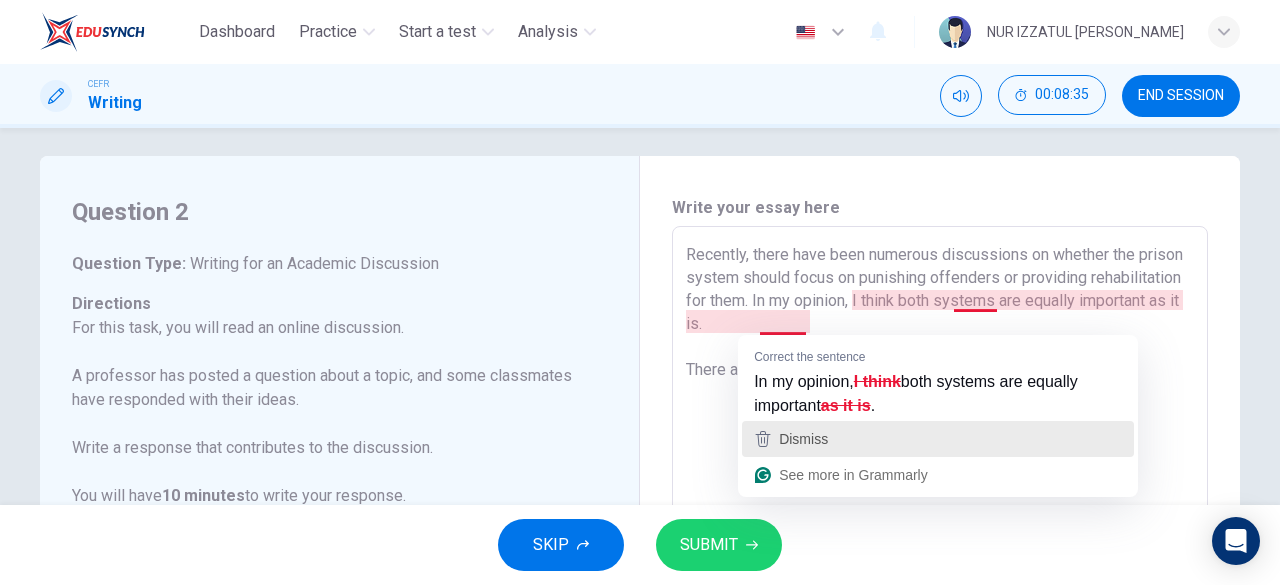 click on "Dismiss" at bounding box center [938, 439] 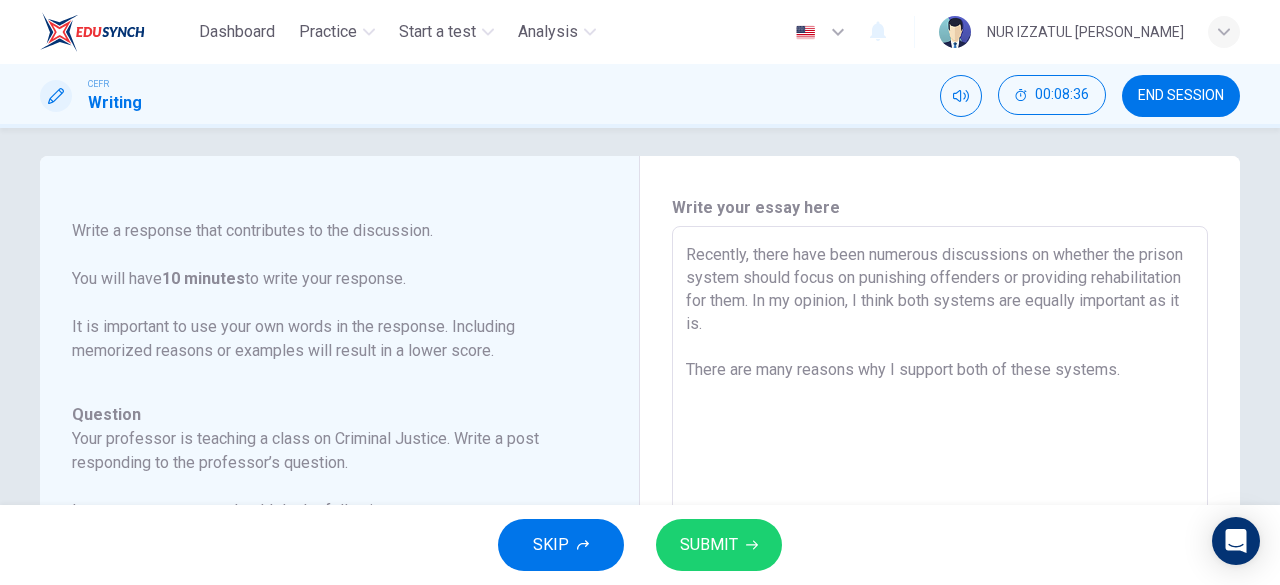 scroll, scrollTop: 222, scrollLeft: 0, axis: vertical 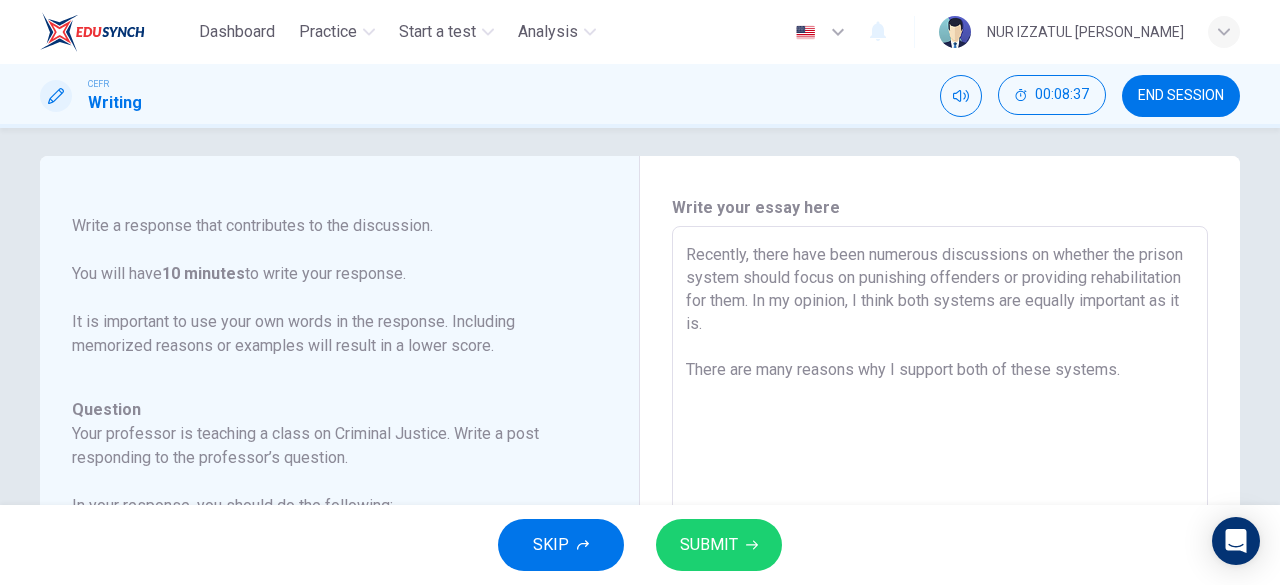 click on "Recently, there have been numerous discussions on whether the prison system should focus on punishing offenders or providing rehabilitation for them. In my opinion, I think both systems are equally important as it is.
There are many reasons why I support both of these systems." at bounding box center [940, 560] 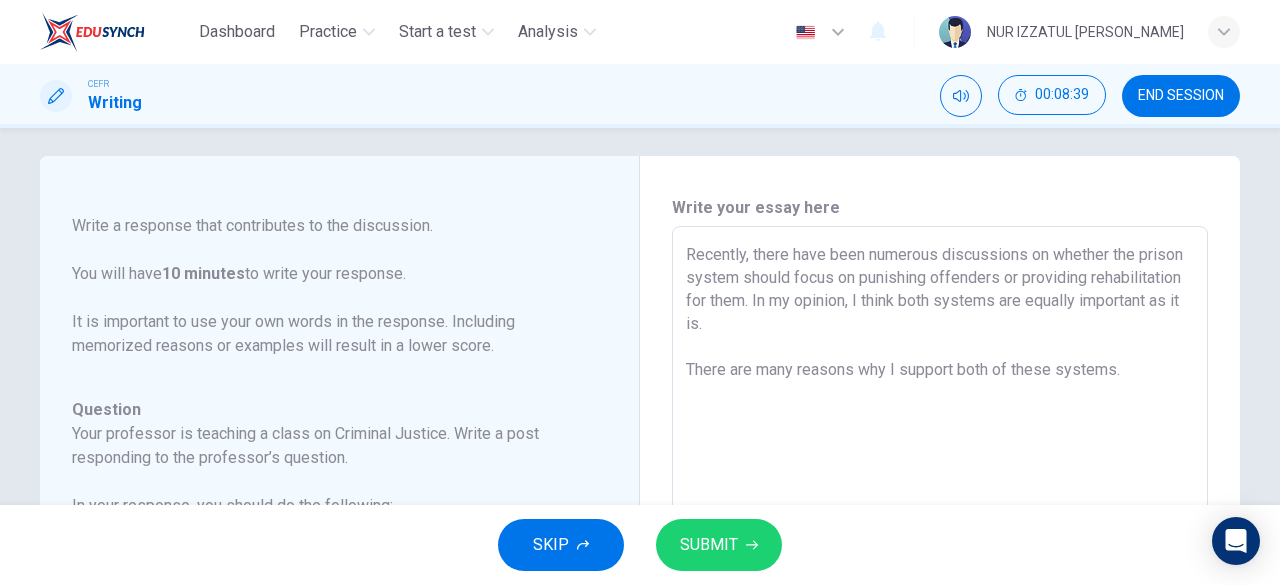 click on "Recently, there have been numerous discussions on whether the prison system should focus on punishing offenders or providing rehabilitation for them. In my opinion, I think both systems are equally important as it is.
There are many reasons why I support both of these systems." at bounding box center (940, 560) 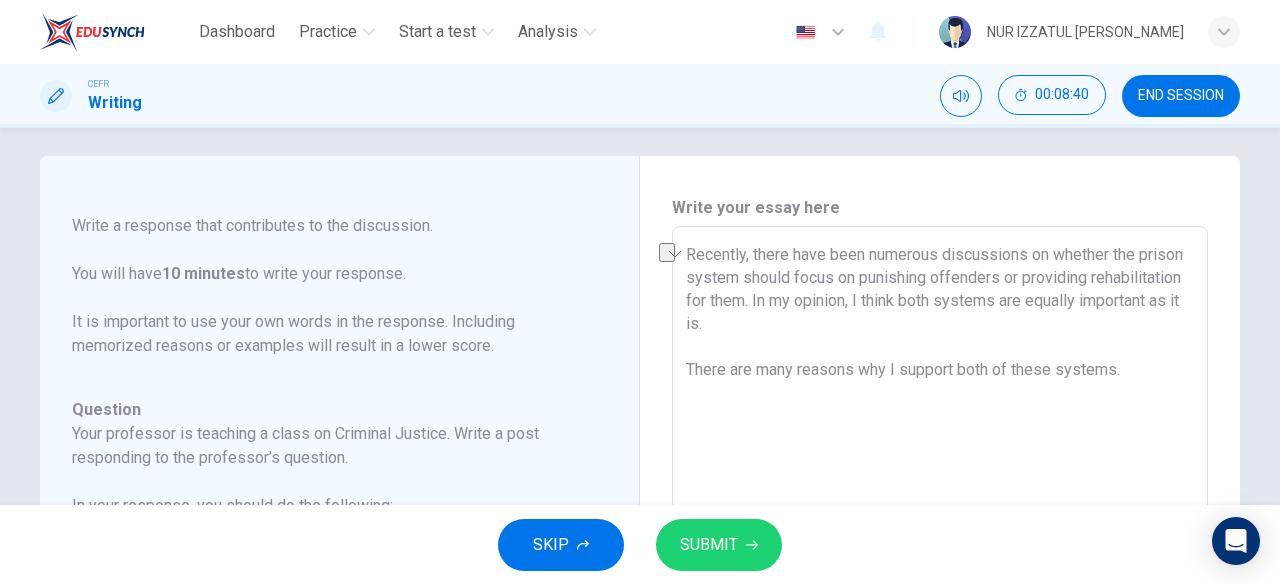 click on "Recently, there have been numerous discussions on whether the prison system should focus on punishing offenders or providing rehabilitation for them. In my opinion, I think both systems are equally important as it is.
There are many reasons why I support both of these systems." at bounding box center (940, 560) 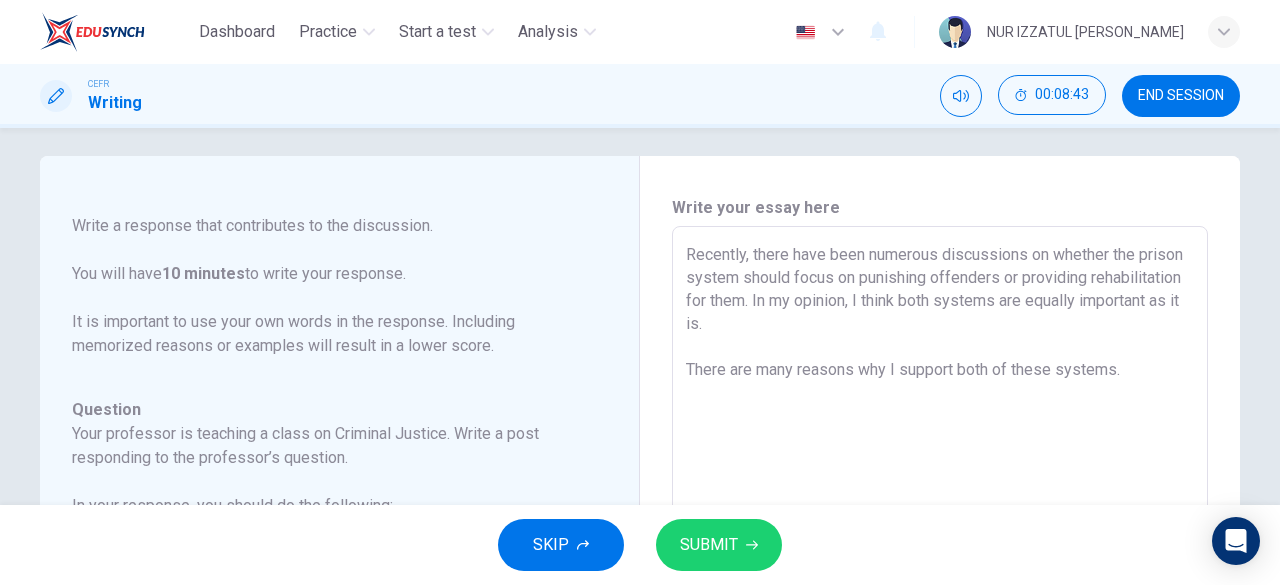 click on "Recently, there have been numerous discussions on whether the prison system should focus on punishing offenders or providing rehabilitation for them. In my opinion, I think both systems are equally important as it is.
There are many reasons why I support both of these systems." at bounding box center [940, 560] 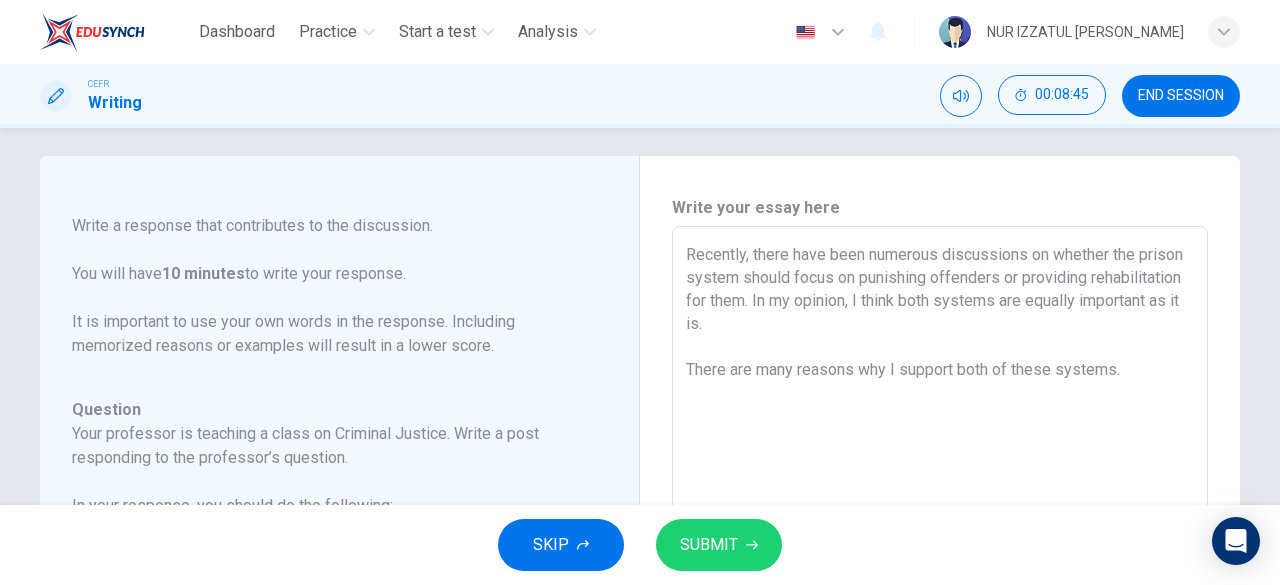 drag, startPoint x: 994, startPoint y: 299, endPoint x: 948, endPoint y: 303, distance: 46.173584 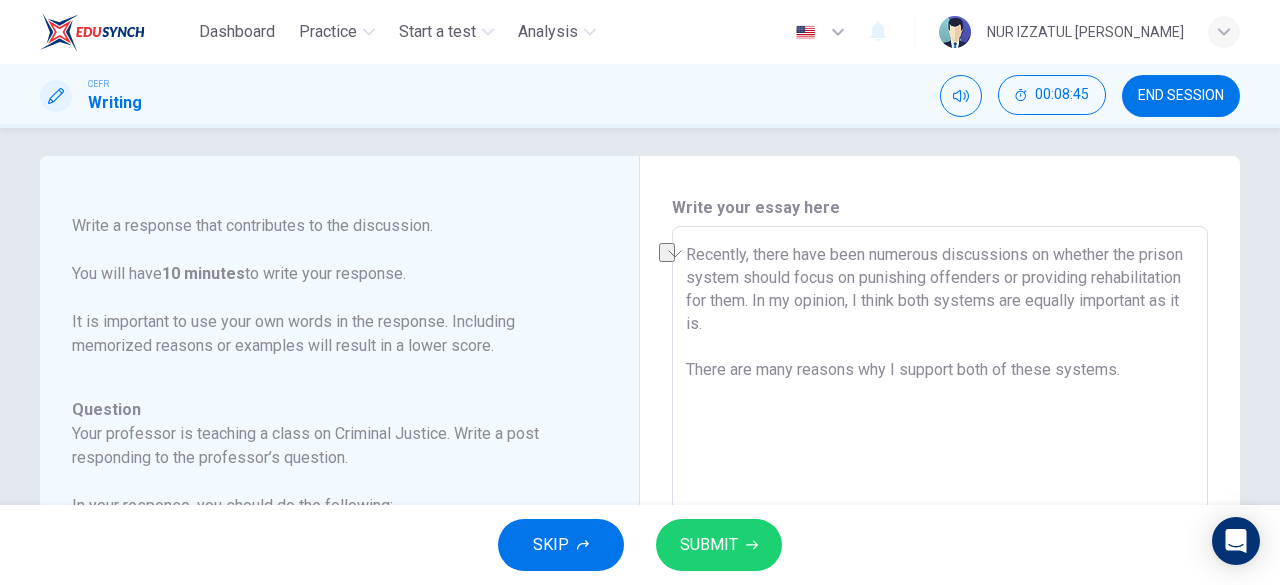 click on "Recently, there have been numerous discussions on whether the prison system should focus on punishing offenders or providing rehabilitation for them. In my opinion, I think both systems are equally important as it is.
There are many reasons why I support both of these systems." at bounding box center (940, 560) 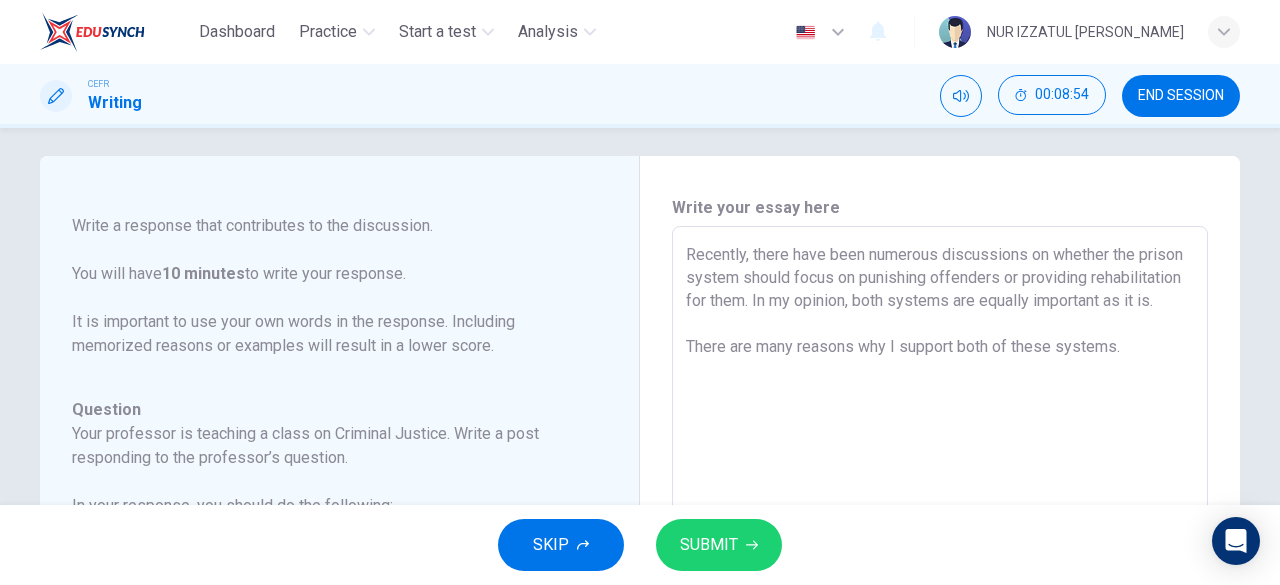 scroll, scrollTop: 112, scrollLeft: 0, axis: vertical 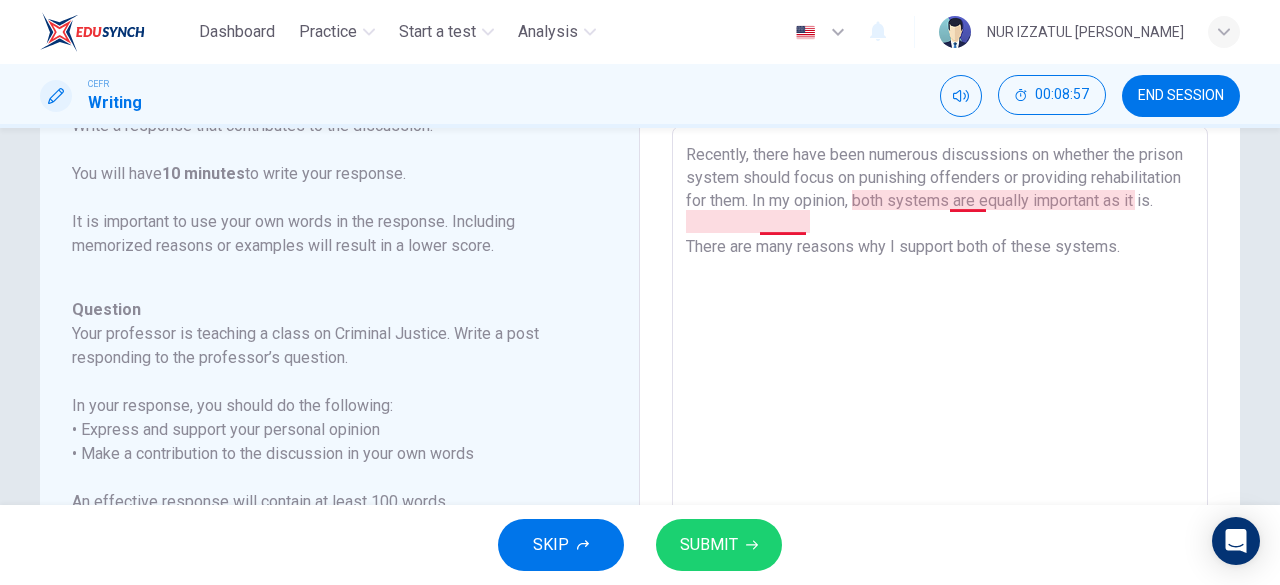 click on "Recently, there have been numerous discussions on whether the prison system should focus on punishing offenders or providing rehabilitation for them. In my opinion, both systems are equally important as it is.
There are many reasons why I support both of these systems." at bounding box center [940, 460] 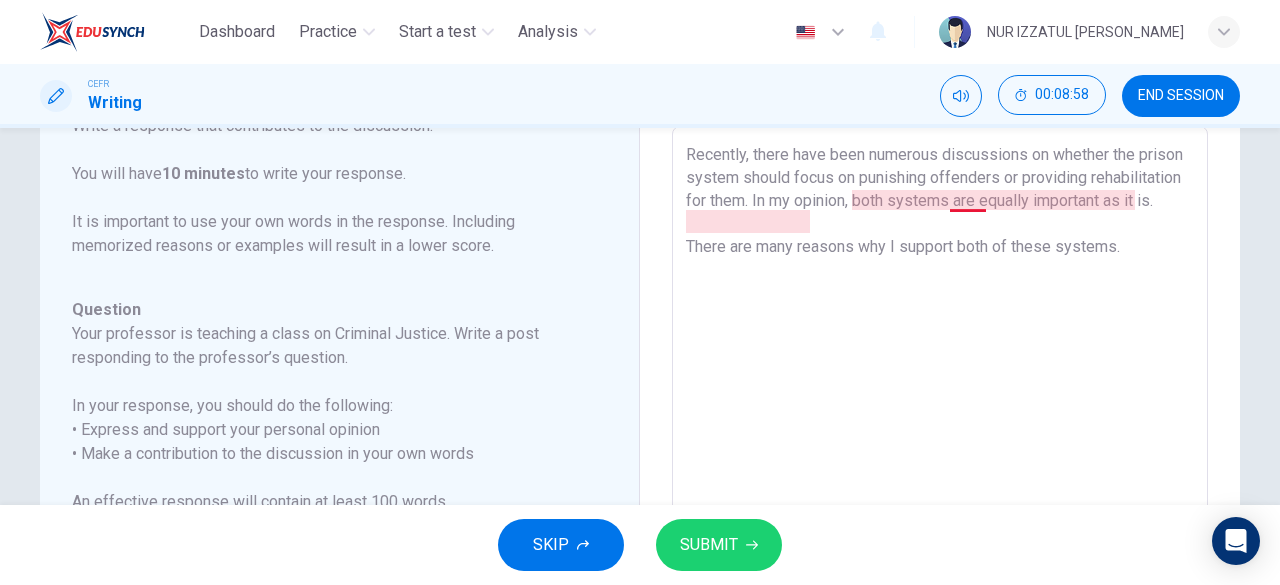 click on "Recently, there have been numerous discussions on whether the prison system should focus on punishing offenders or providing rehabilitation for them. In my opinion, both systems are equally important as it is.
There are many reasons why I support both of these systems." at bounding box center (940, 460) 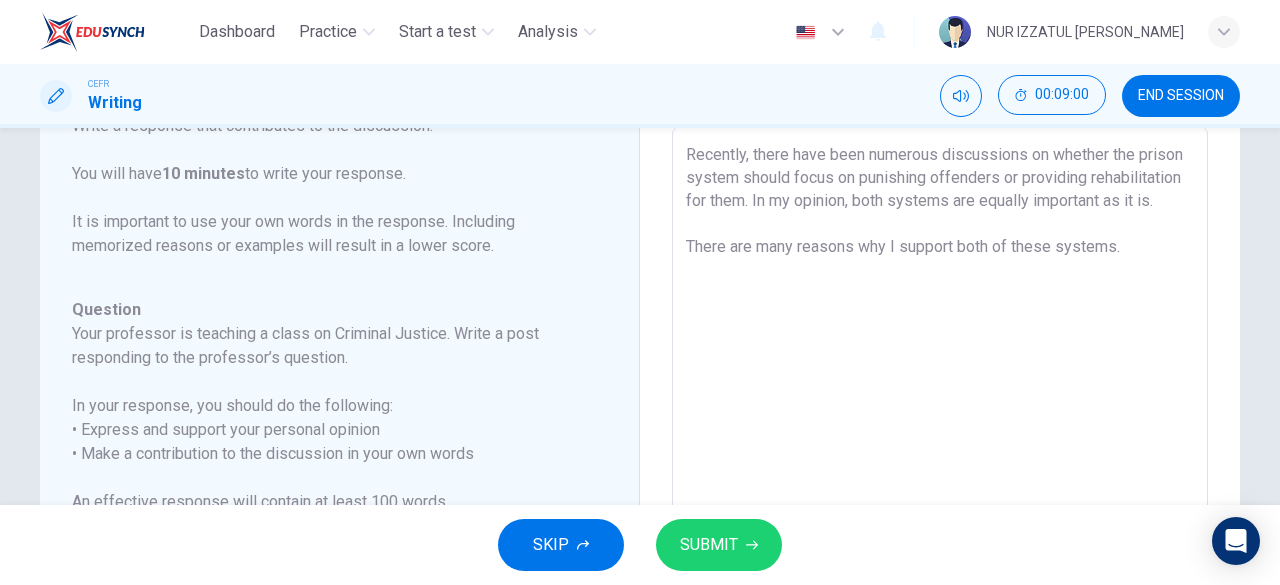 click on "Recently, there have been numerous discussions on whether the prison system should focus on punishing offenders or providing rehabilitation for them. In my opinion, both systems are equally important as it is.
There are many reasons why I support both of these systems." at bounding box center [940, 460] 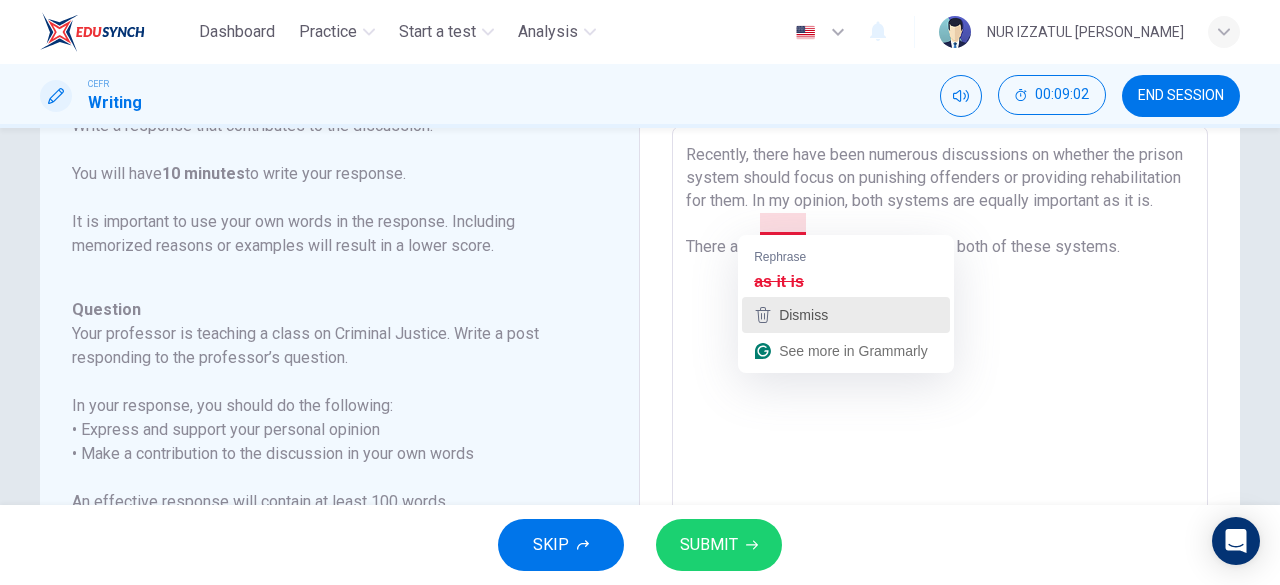 click on "Dismiss" at bounding box center [846, 315] 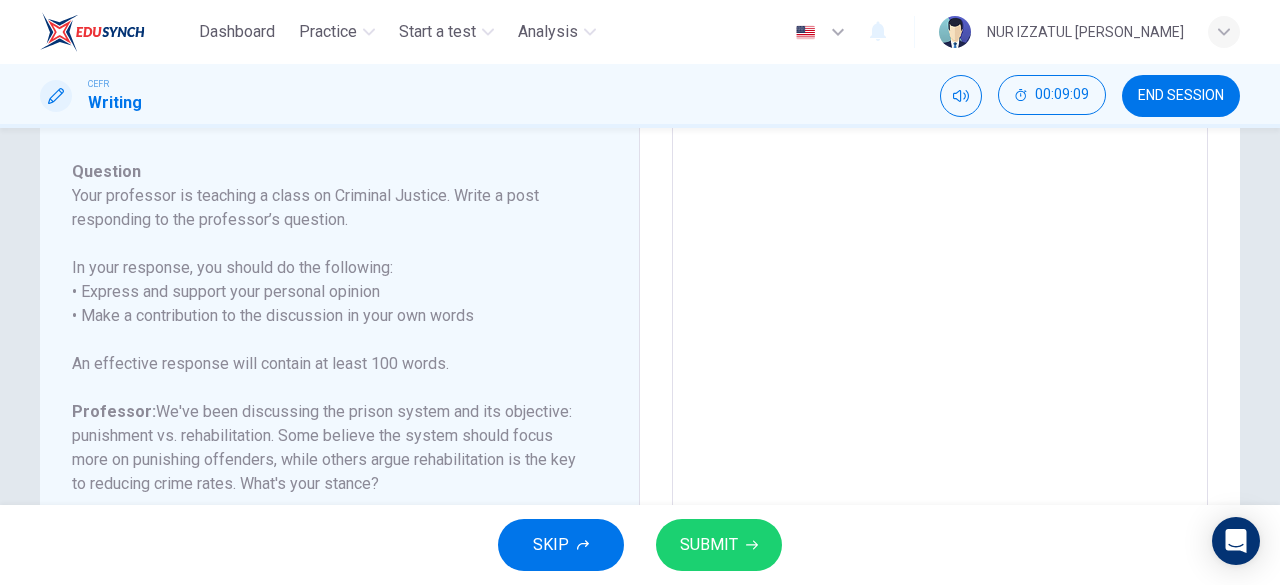 scroll, scrollTop: 212, scrollLeft: 0, axis: vertical 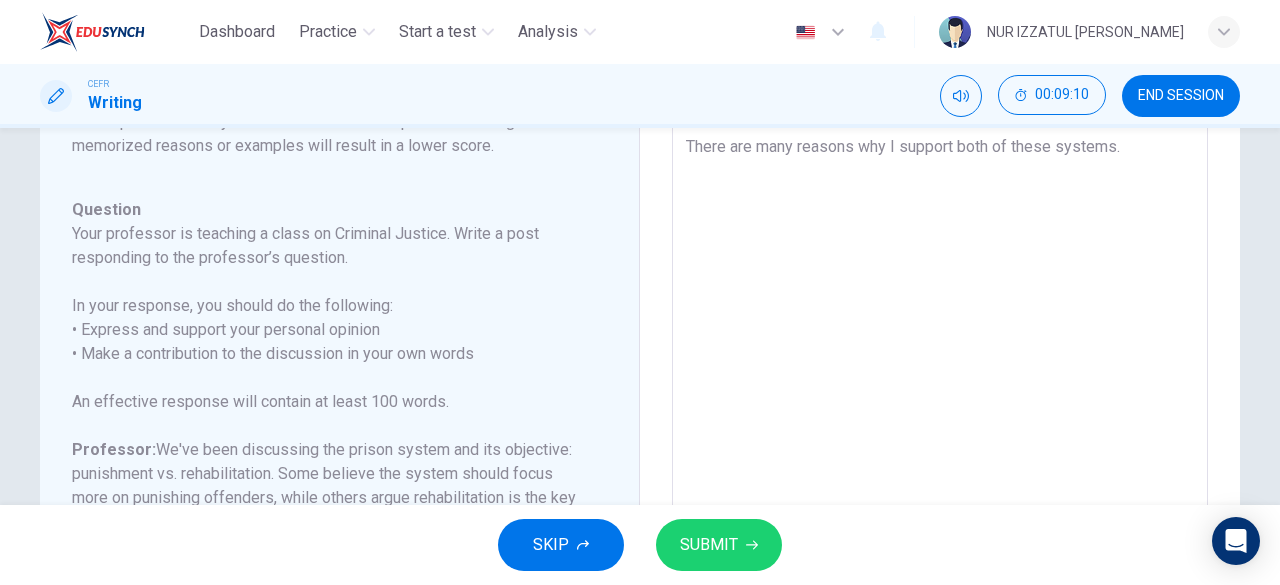 click on "Recently, there have been numerous discussions on whether the prison system should focus on punishing offenders or providing rehabilitation for them. In my opinion, both systems are equally important as it is.
There are many reasons why I support both of these systems." at bounding box center [940, 360] 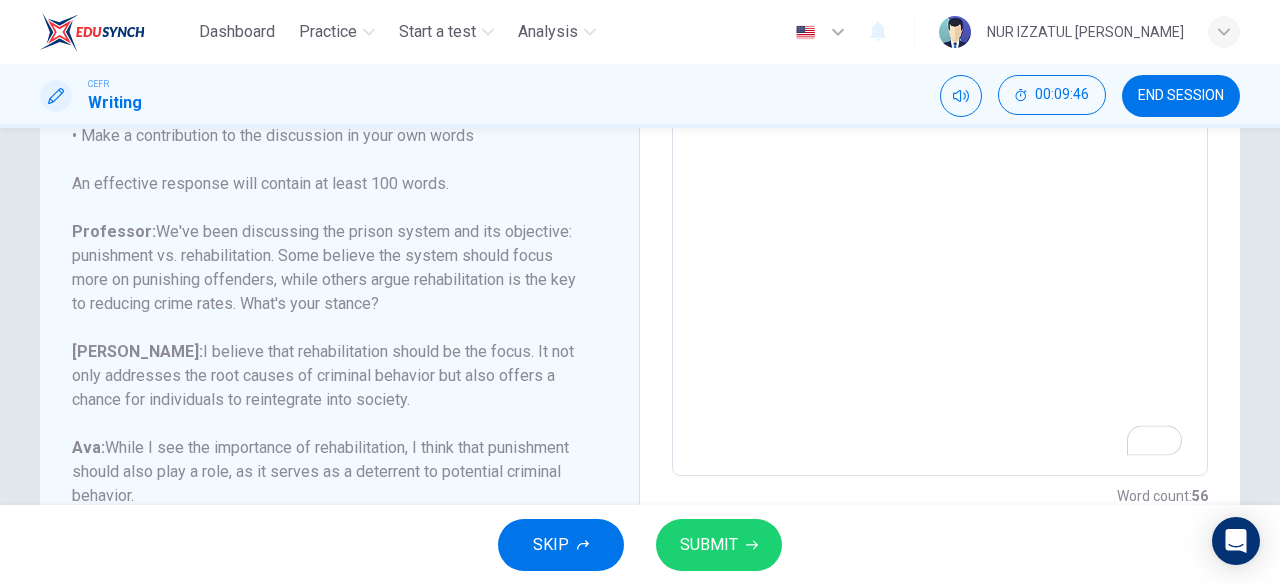 scroll, scrollTop: 512, scrollLeft: 0, axis: vertical 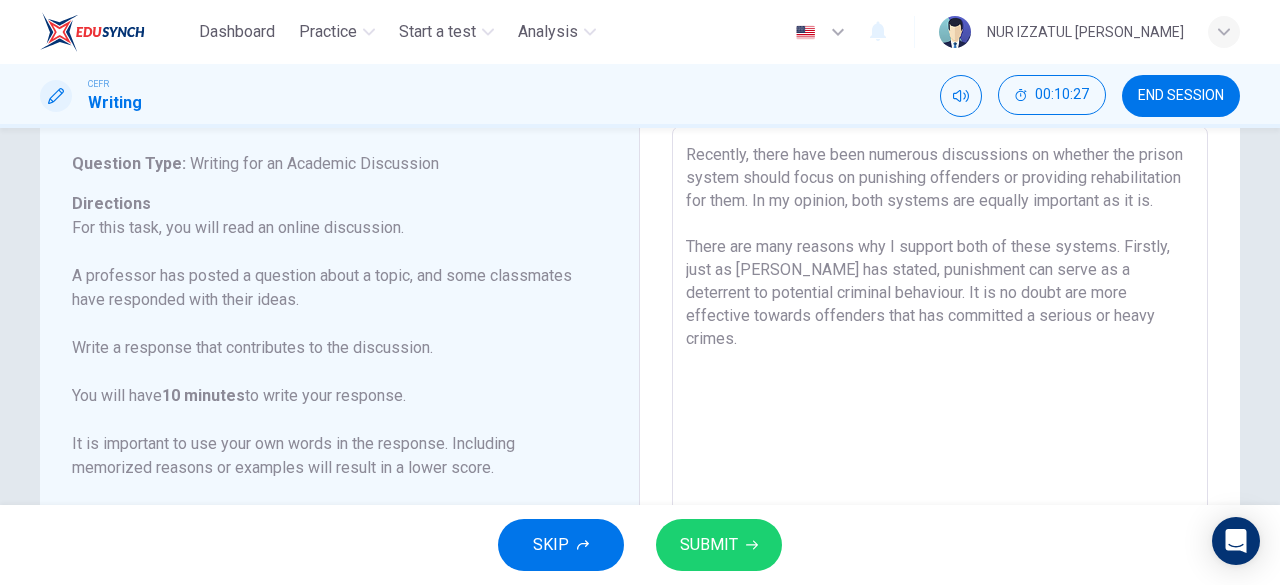 click on "Recently, there have been numerous discussions on whether the prison system should focus on punishing offenders or providing rehabilitation for them. In my opinion, both systems are equally important as it is.
There are many reasons why I support both of these systems. Firstly, just as [PERSON_NAME] has stated, punishment can serve as a deterrent to potential criminal behaviour. It is no doubt are more effective towards offenders that has committed a serious or heavy crimes." at bounding box center (940, 460) 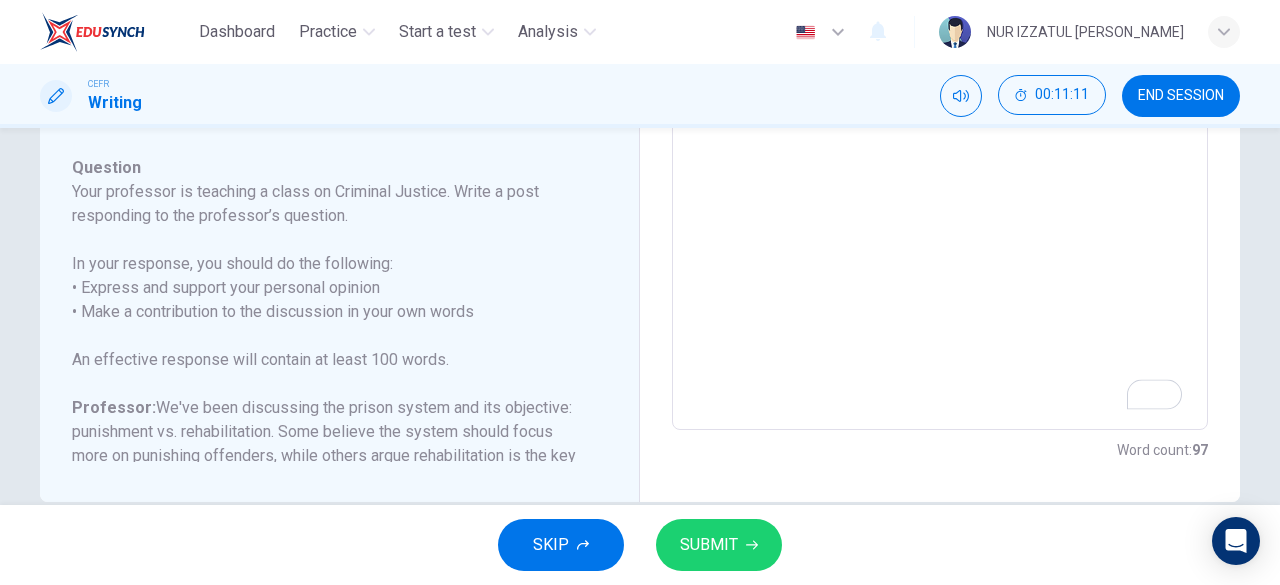 scroll, scrollTop: 512, scrollLeft: 0, axis: vertical 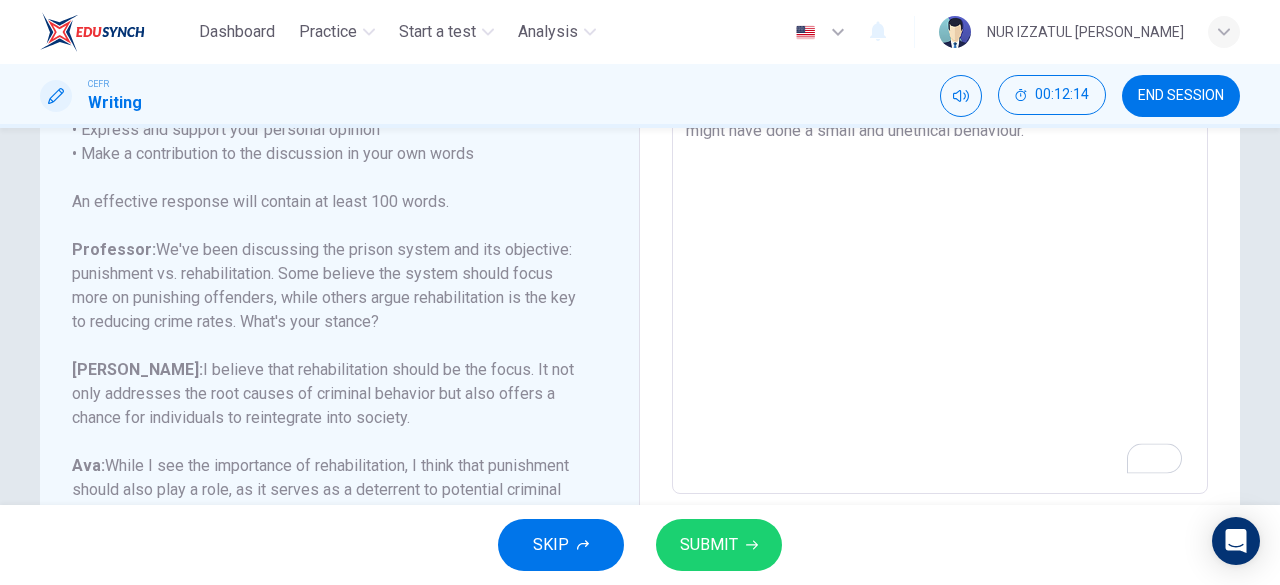 click on "Recently, there have been numerous discussions on whether the prison system should focus on punishing offenders or providing rehabilitation for them. In my opinion, both systems are equally important as it is.
There are many reasons why I support both of these systems. Firstly, just as [PERSON_NAME] has stated, punishment can serve as a deterrent to potential criminal behaviour. It is no doubt more effective towards offenders that has committed serious or heavy crimes. This punishment will be a reminder to them not repeat the same offence in the future.
On the other hand, rehabilitation can be a focus towards offenders that might have done a small and unethical behaviour." at bounding box center (940, 160) 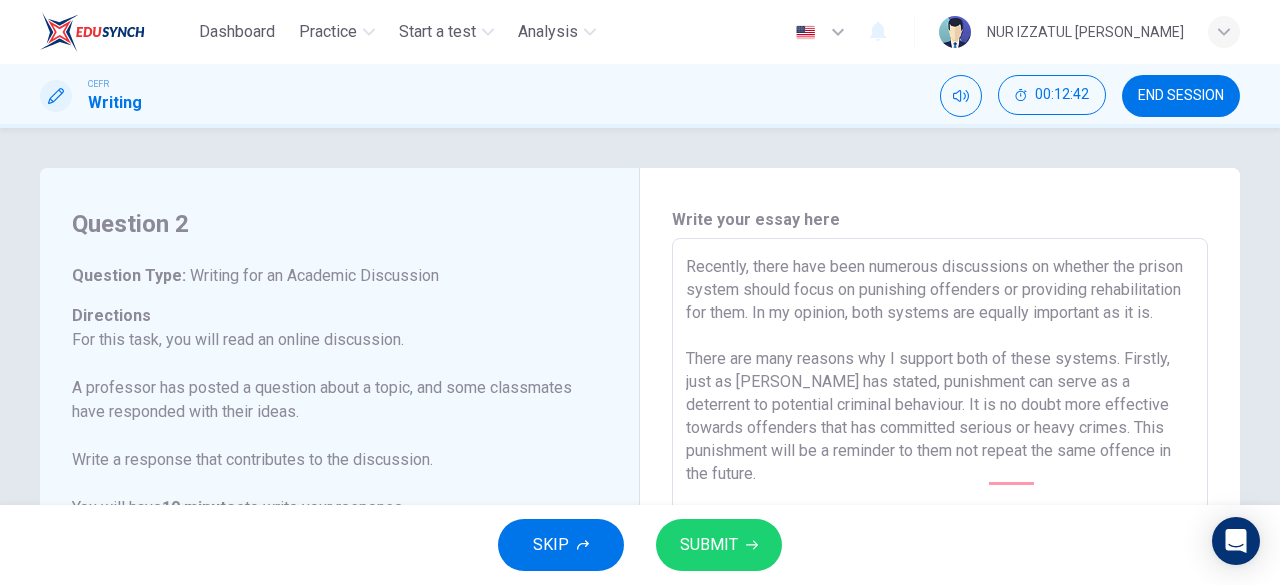 scroll, scrollTop: 0, scrollLeft: 0, axis: both 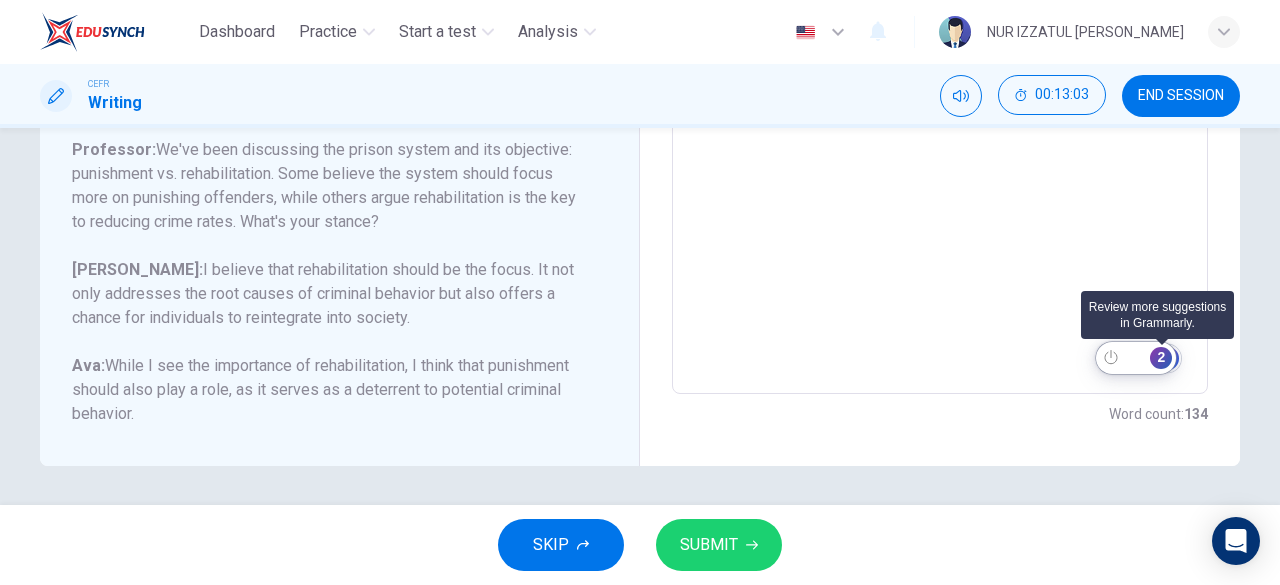 click on "2" 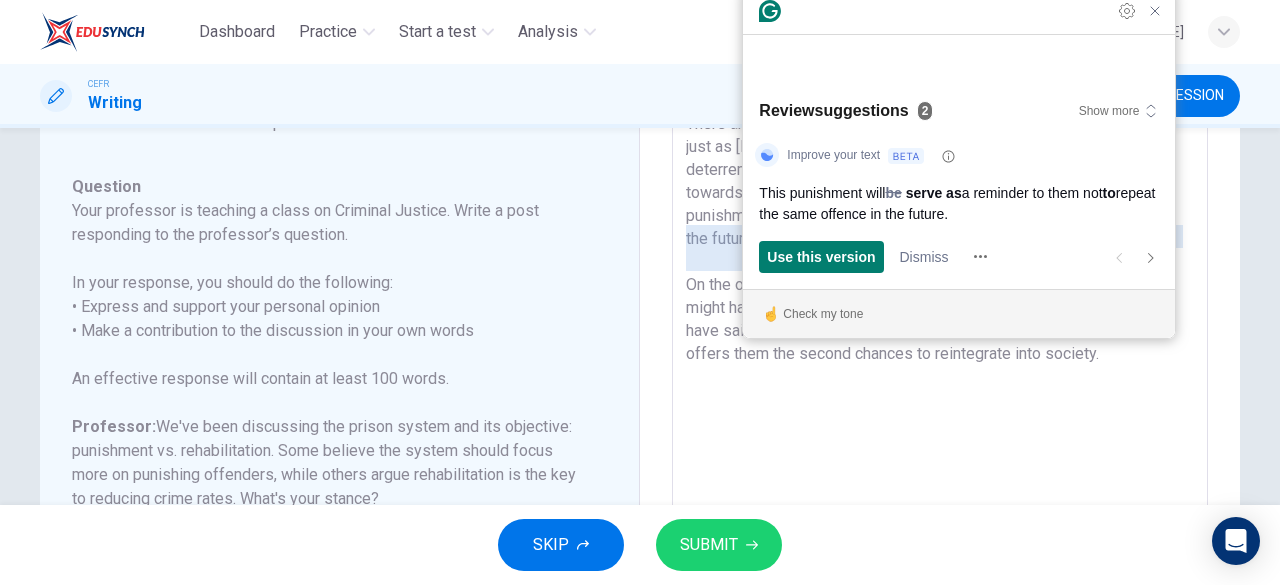 scroll, scrollTop: 212, scrollLeft: 0, axis: vertical 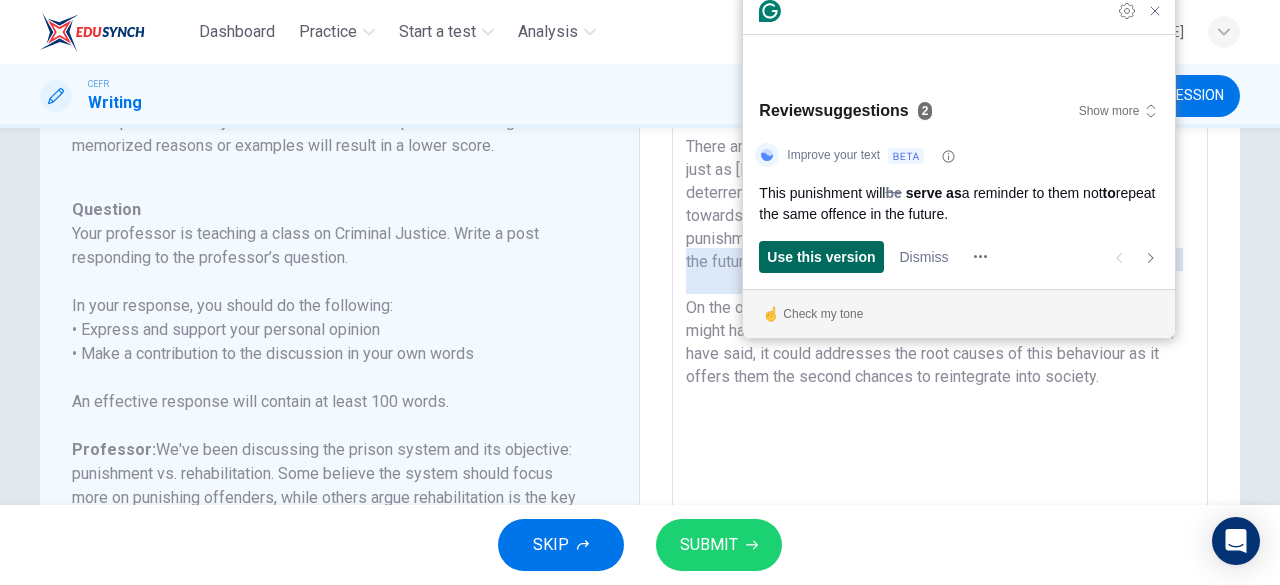 click on "Use this version" at bounding box center (821, 256) 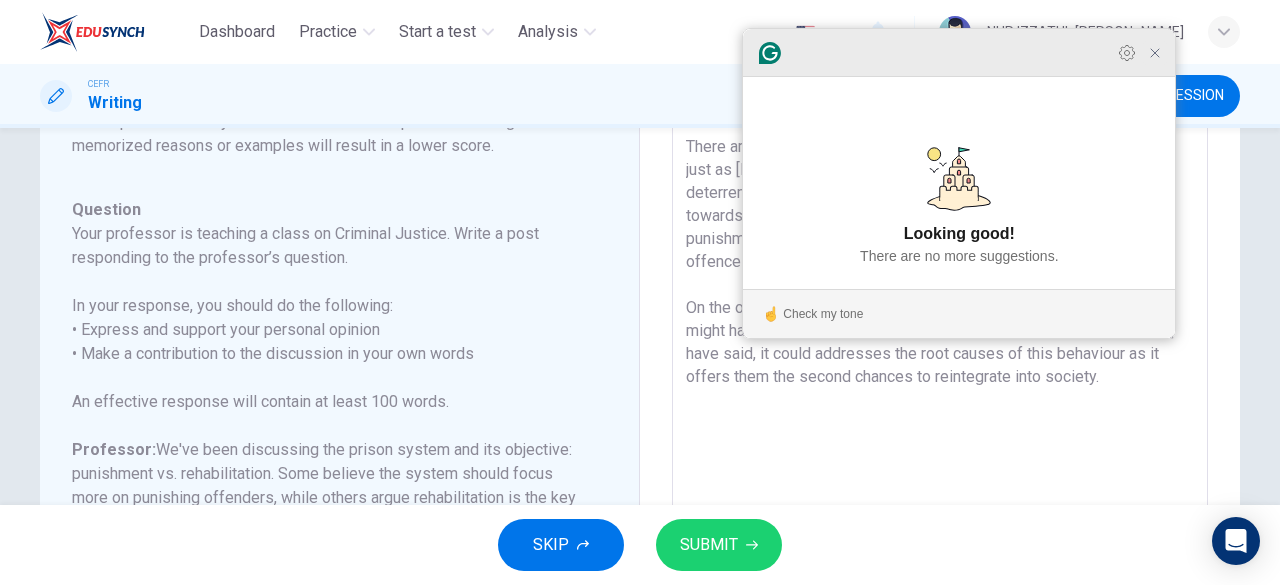 click 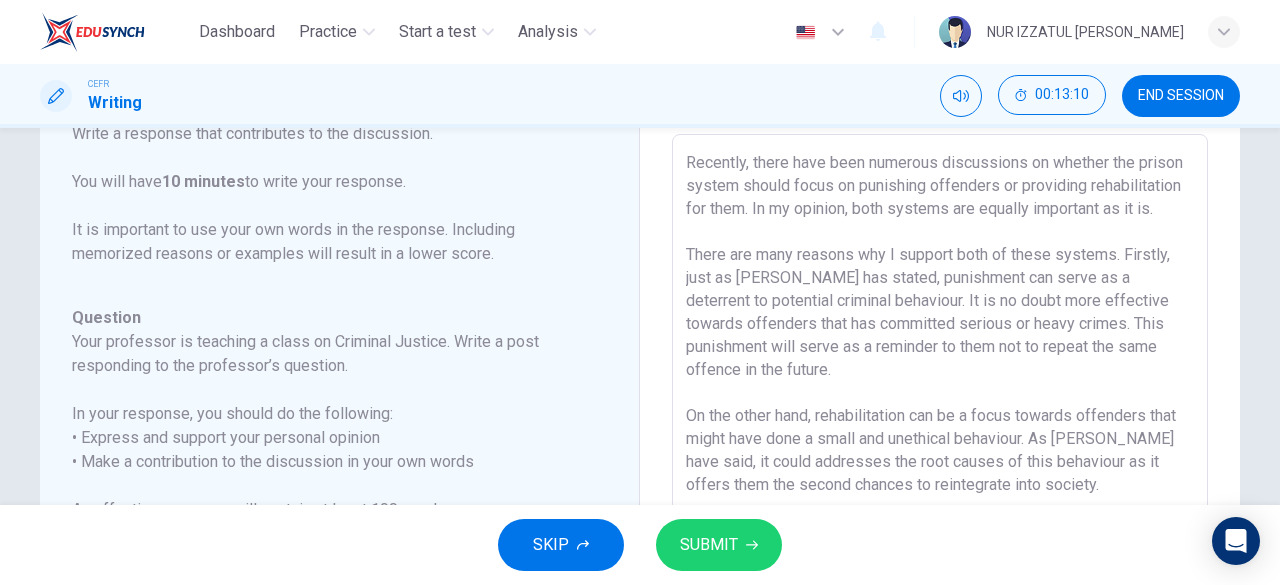scroll, scrollTop: 312, scrollLeft: 0, axis: vertical 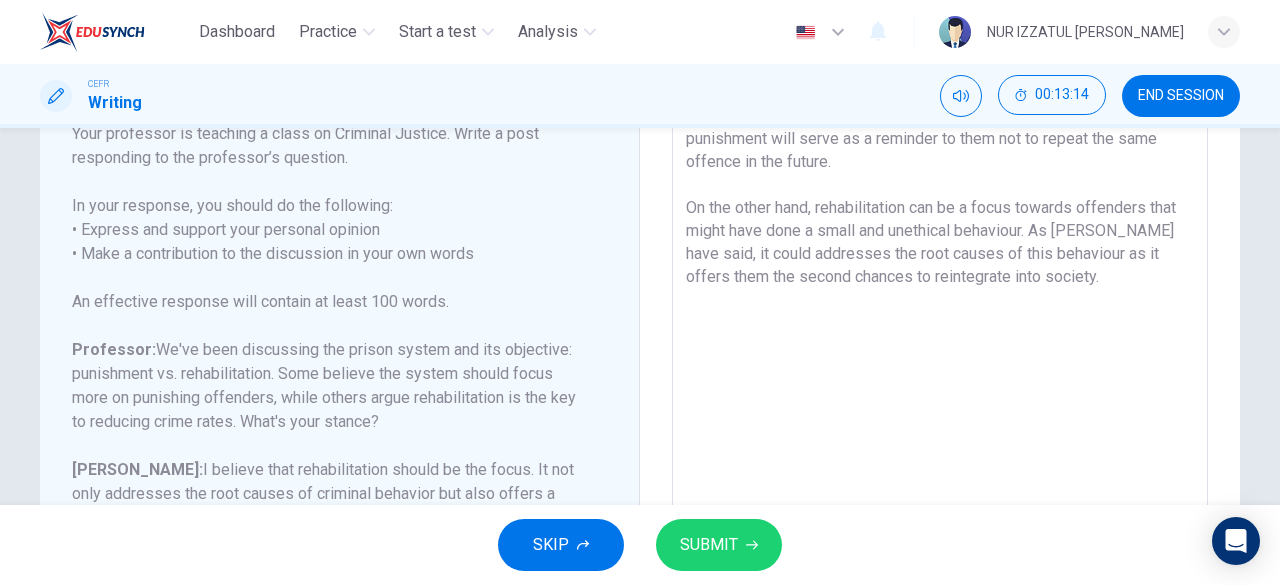 click on "Recently, there have been numerous discussions on whether the prison system should focus on punishing offenders or providing rehabilitation for them. In my opinion, both systems are equally important as it is.
There are many reasons why I support both of these systems. Firstly, just as Eva has stated, punishment can serve as a deterrent to potential criminal behaviour. It is no doubt more effective towards offenders that has committed serious or heavy crimes. This punishment will serve as a reminder to them not to repeat the same offence in the future.
On the other hand, rehabilitation can be a focus towards offenders that might have done a small and unethical behaviour. As Noah have said, it could addresses the root causes of this behaviour as it offers them the second chances to reintegrate into society." at bounding box center (940, 260) 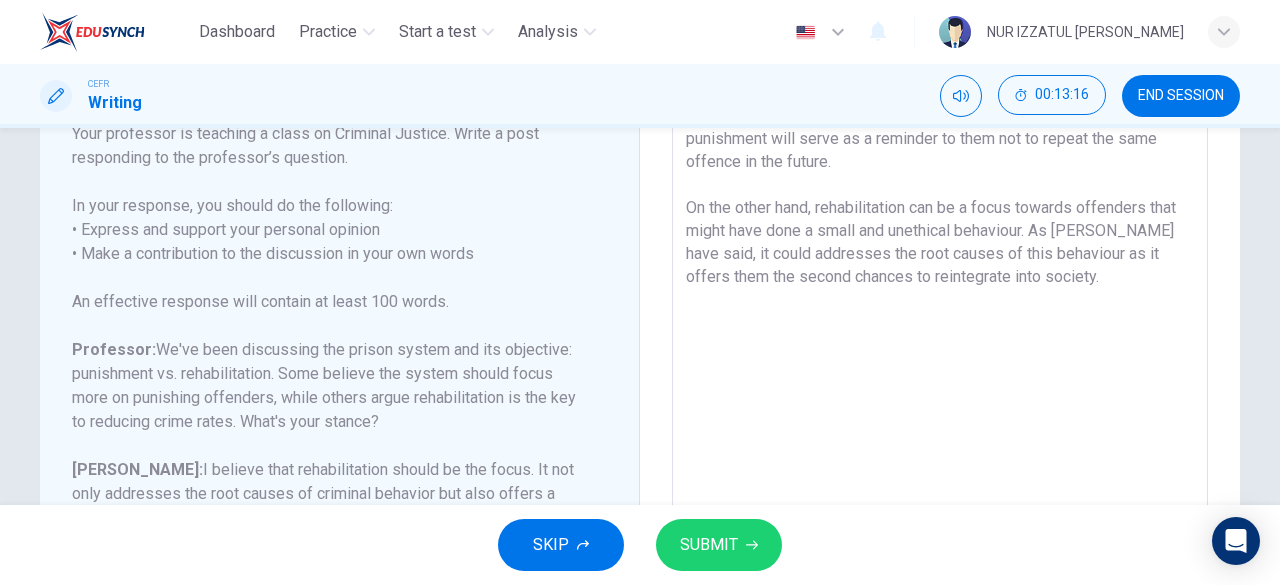 click on "Recently, there have been numerous discussions on whether the prison system should focus on punishing offenders or providing rehabilitation for them. In my opinion, both systems are equally important as it is.
There are many reasons why I support both of these systems. Firstly, just as Eva has stated, punishment can serve as a deterrent to potential criminal behaviour. It is no doubt more effective towards offenders that has committed serious or heavy crimes. This punishment will serve as a reminder to them not to repeat the same offence in the future.
On the other hand, rehabilitation can be a focus towards offenders that might have done a small and unethical behaviour. As Noah have said, it could addresses the root causes of this behaviour as it offers them the second chances to reintegrate into society." at bounding box center (940, 260) 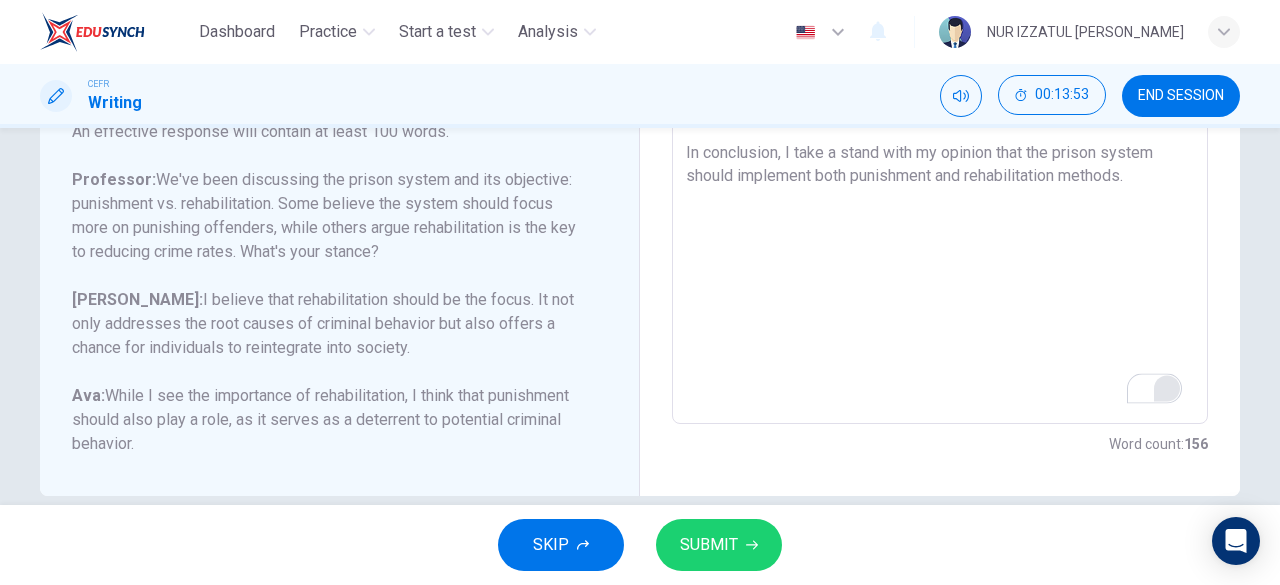 scroll, scrollTop: 512, scrollLeft: 0, axis: vertical 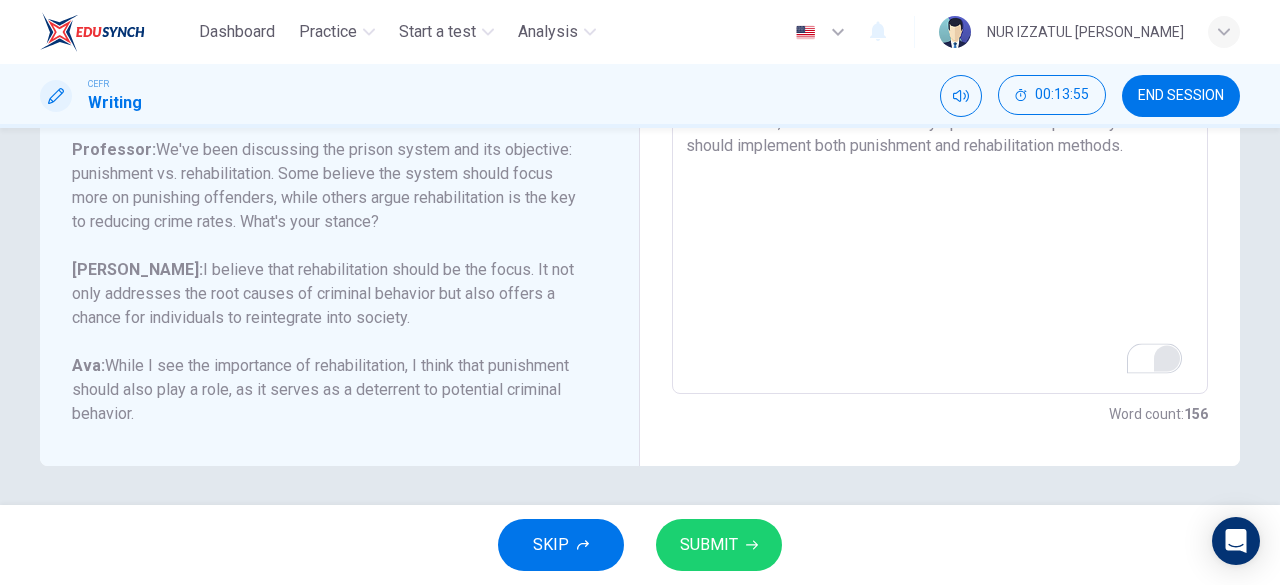 type on "Recently, there have been numerous discussions on whether the prison system should focus on punishing offenders or providing rehabilitation for them. In my opinion, both systems are equally important as it is.
There are many reasons why I support both of these systems. Firstly, just as Eva has stated, punishment can serve as a deterrent to potential criminal behaviour. It is no doubt more effective towards offenders that has committed serious or heavy crimes. This punishment will serve as a reminder to them not to repeat the same offence in the future.
On the other hand, rehabilitation can be a focus towards offenders that might have done a small and unethical behaviour. As Noah have said, it could addresses the root causes of this behaviour as it offers them the second chances to reintegrate into society.
In conclusion, I take a stand with my opinion that the prison system should implement both punishment and rehabilitation methods." 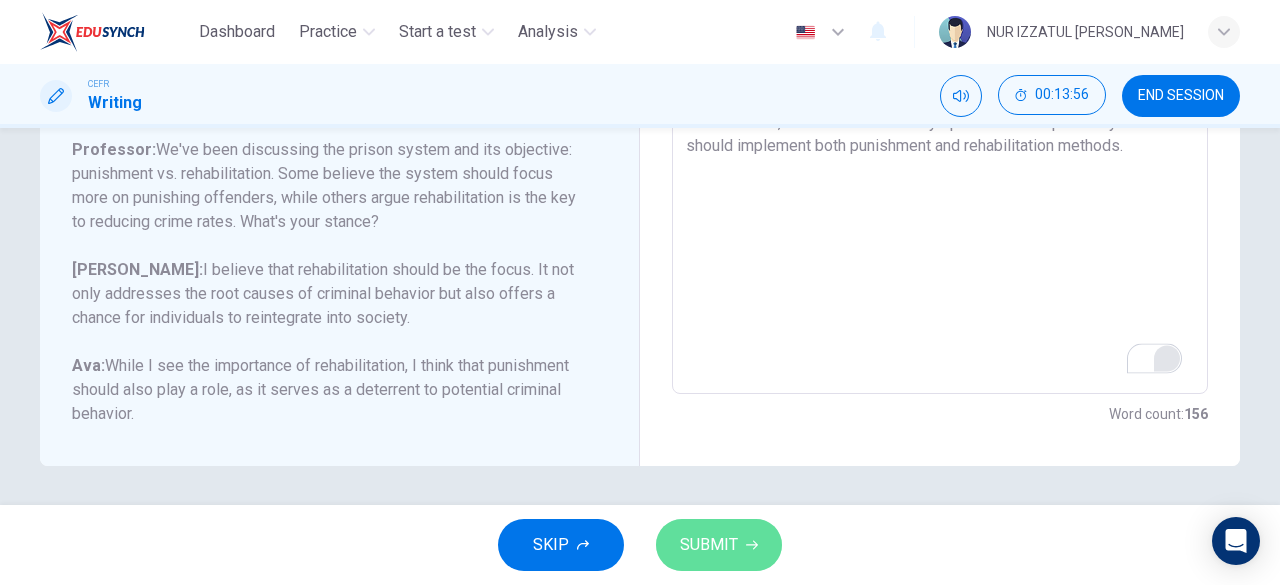 click on "SUBMIT" at bounding box center (709, 545) 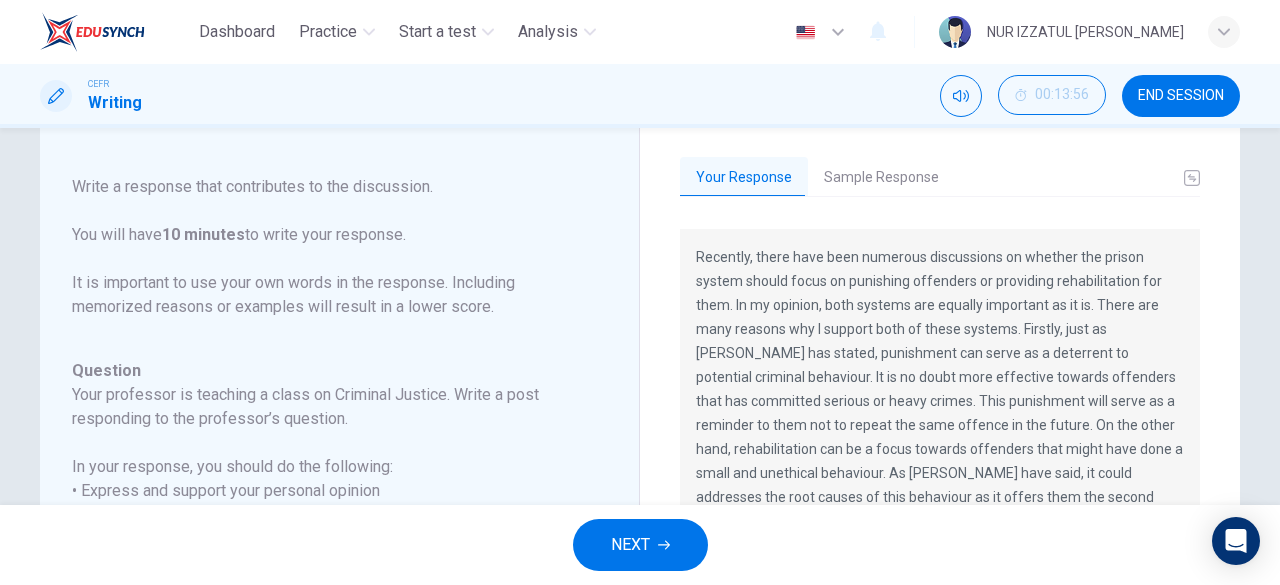 scroll, scrollTop: 0, scrollLeft: 0, axis: both 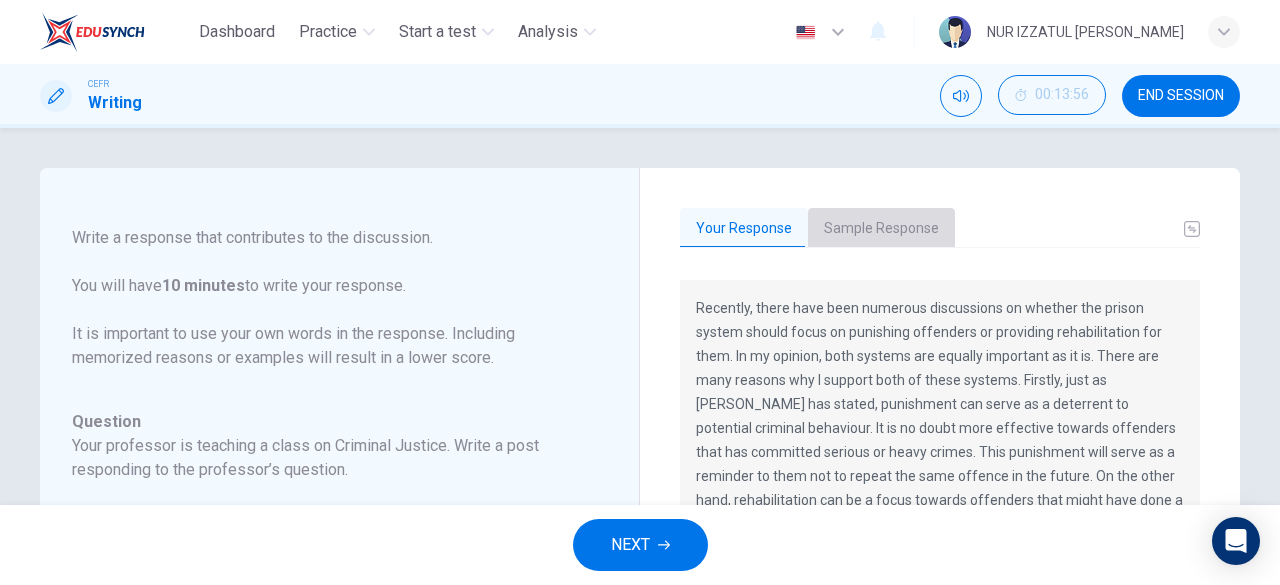 click on "Sample Response" at bounding box center (881, 229) 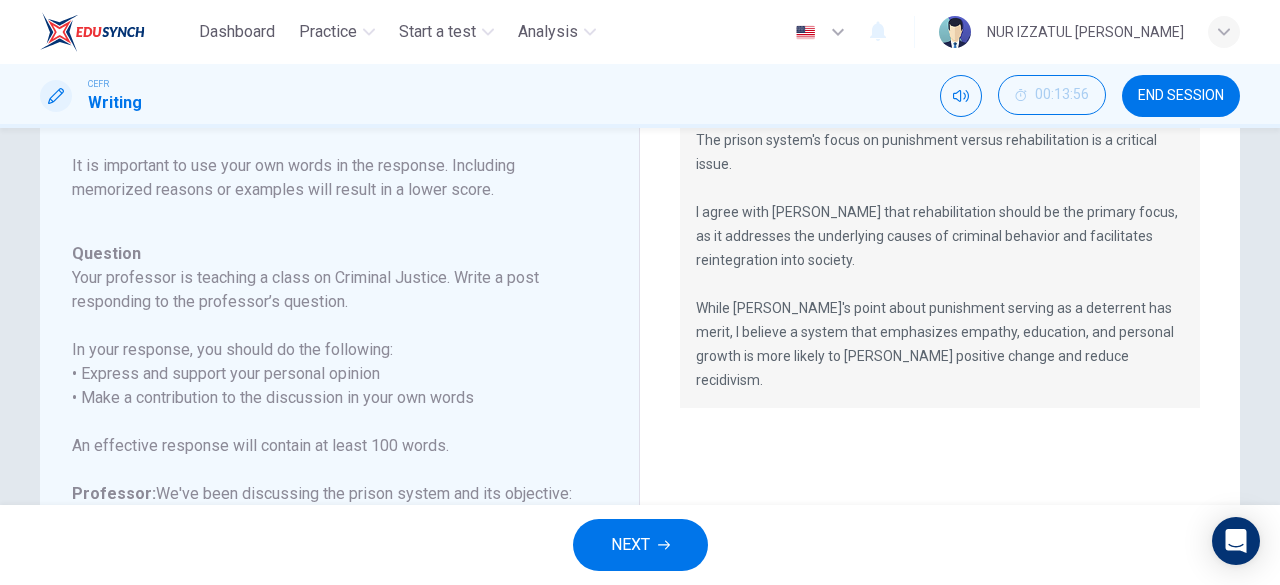 scroll, scrollTop: 200, scrollLeft: 0, axis: vertical 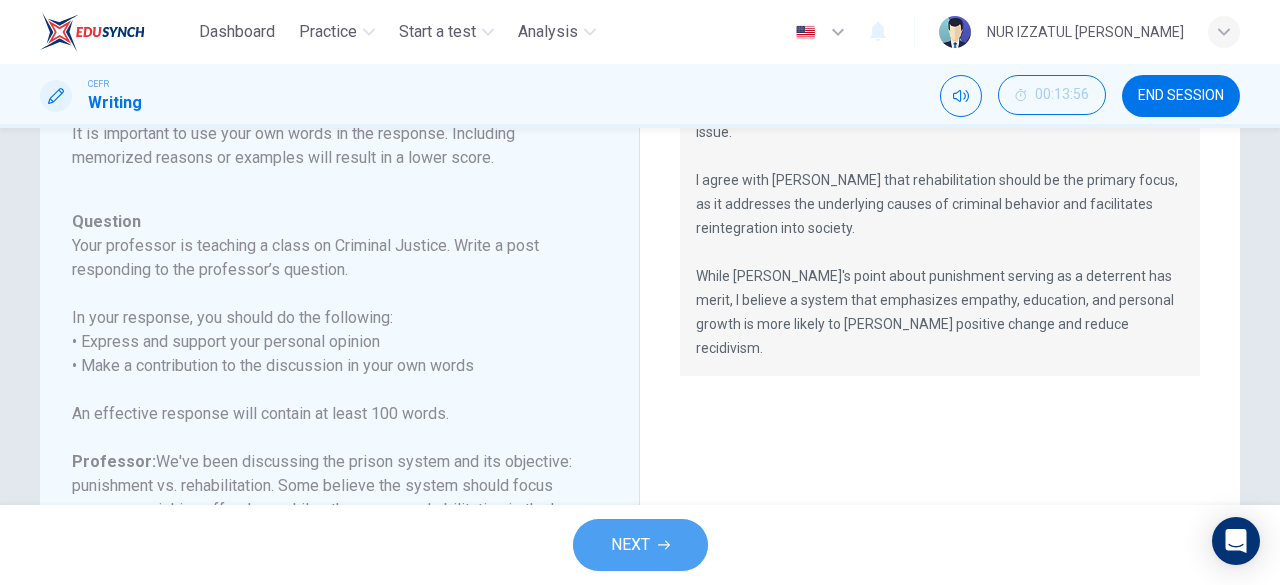 click on "NEXT" at bounding box center [630, 545] 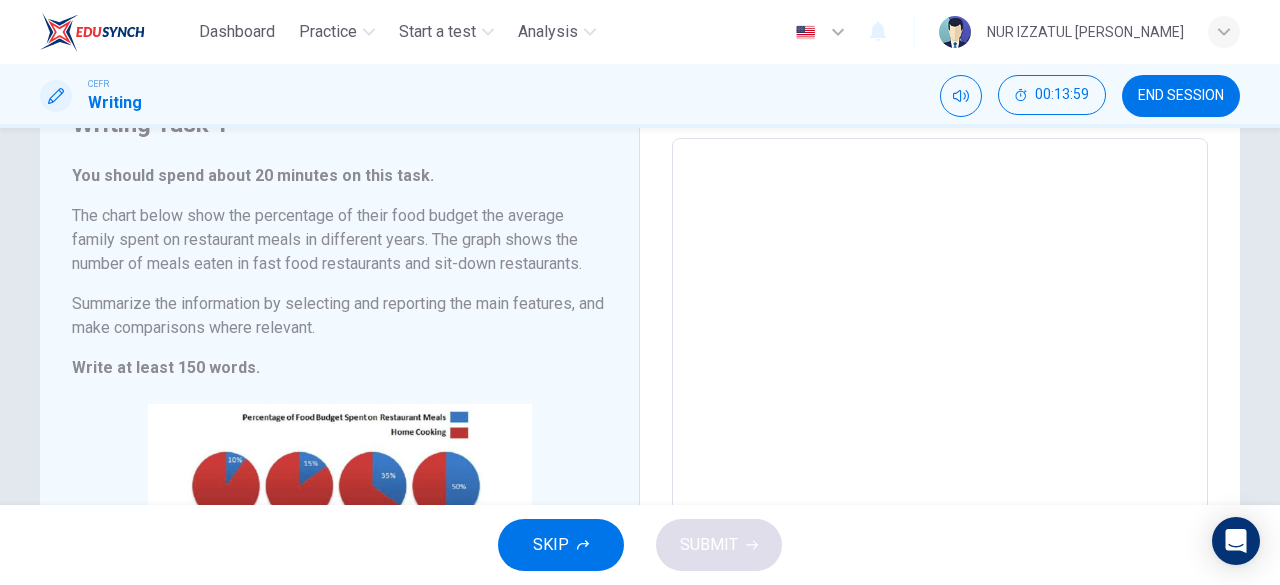 scroll, scrollTop: 460, scrollLeft: 0, axis: vertical 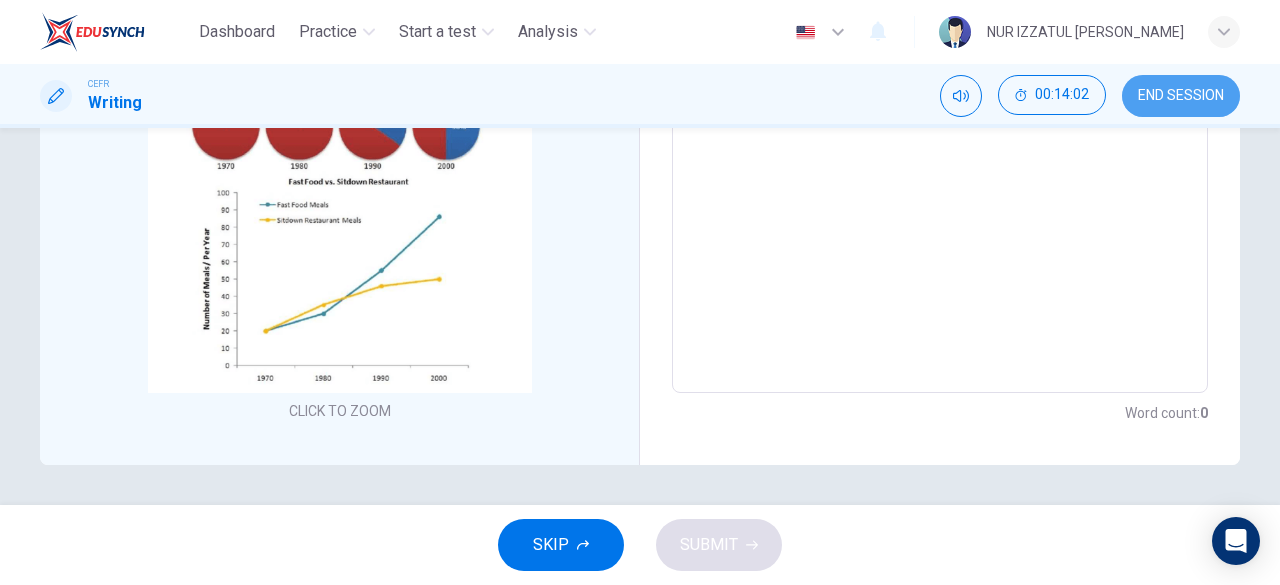 click on "END SESSION" at bounding box center (1181, 96) 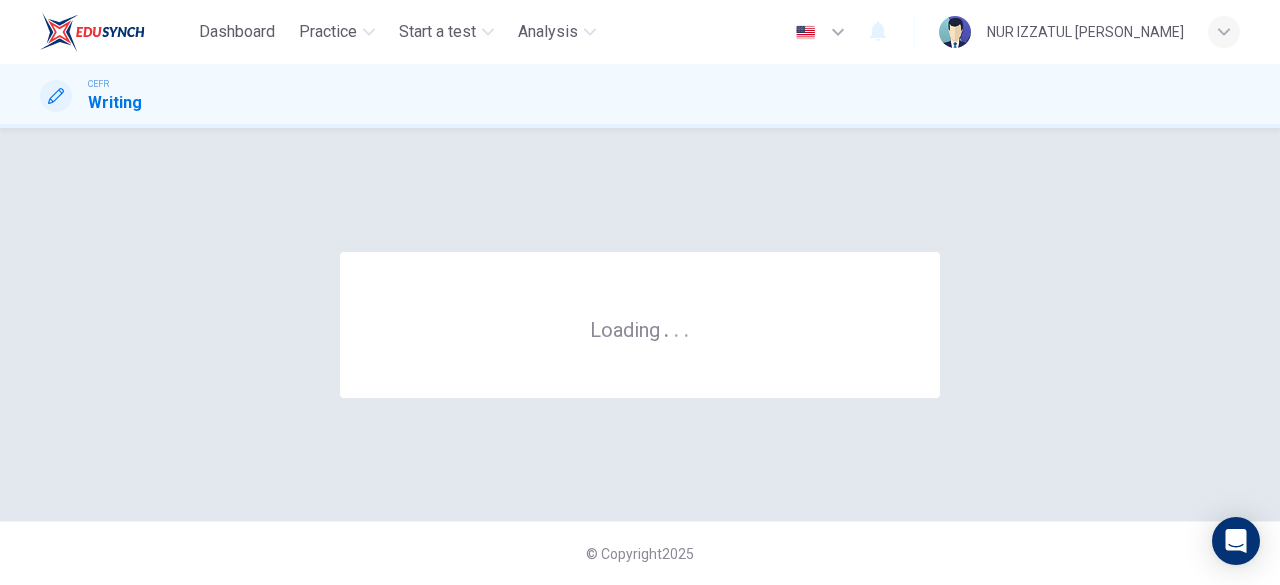 scroll, scrollTop: 0, scrollLeft: 0, axis: both 